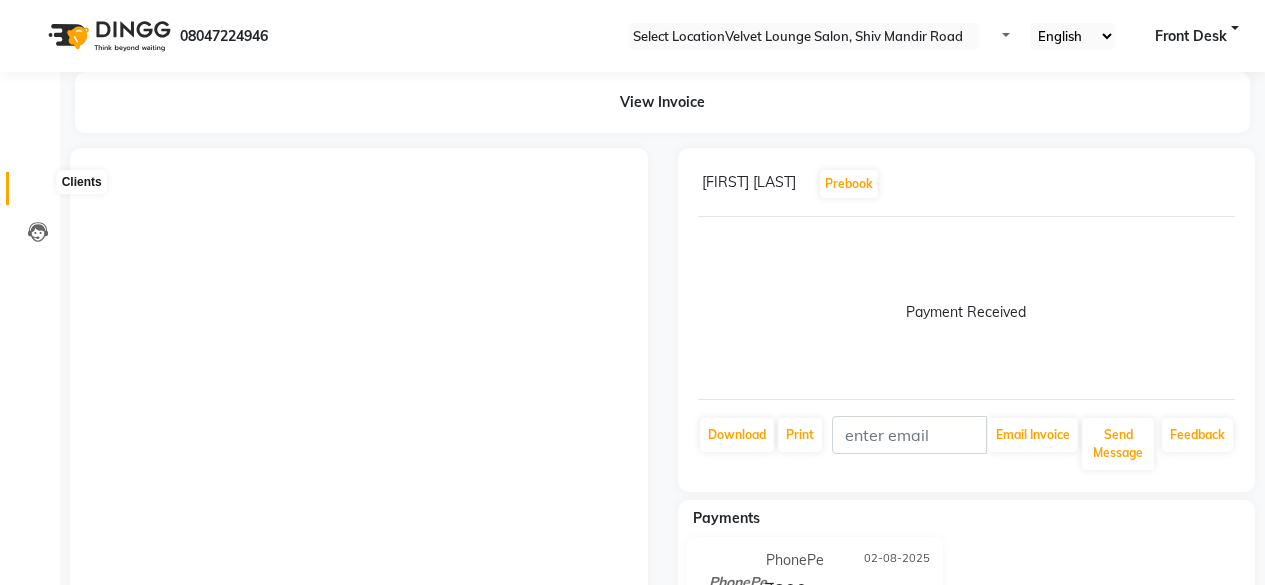 scroll, scrollTop: 0, scrollLeft: 0, axis: both 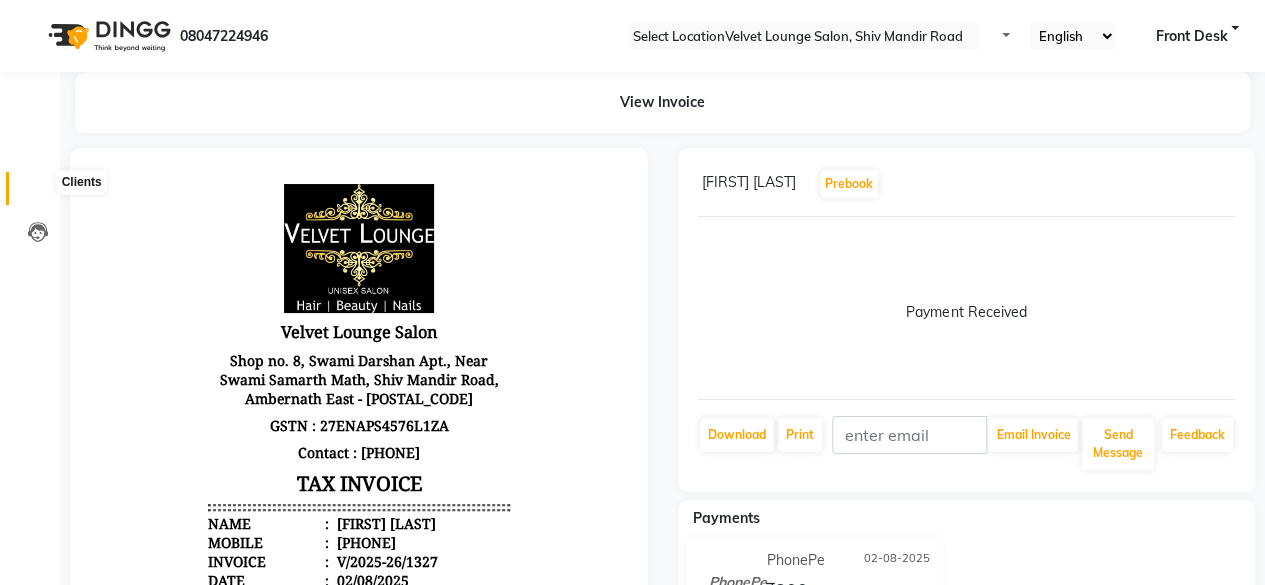 click 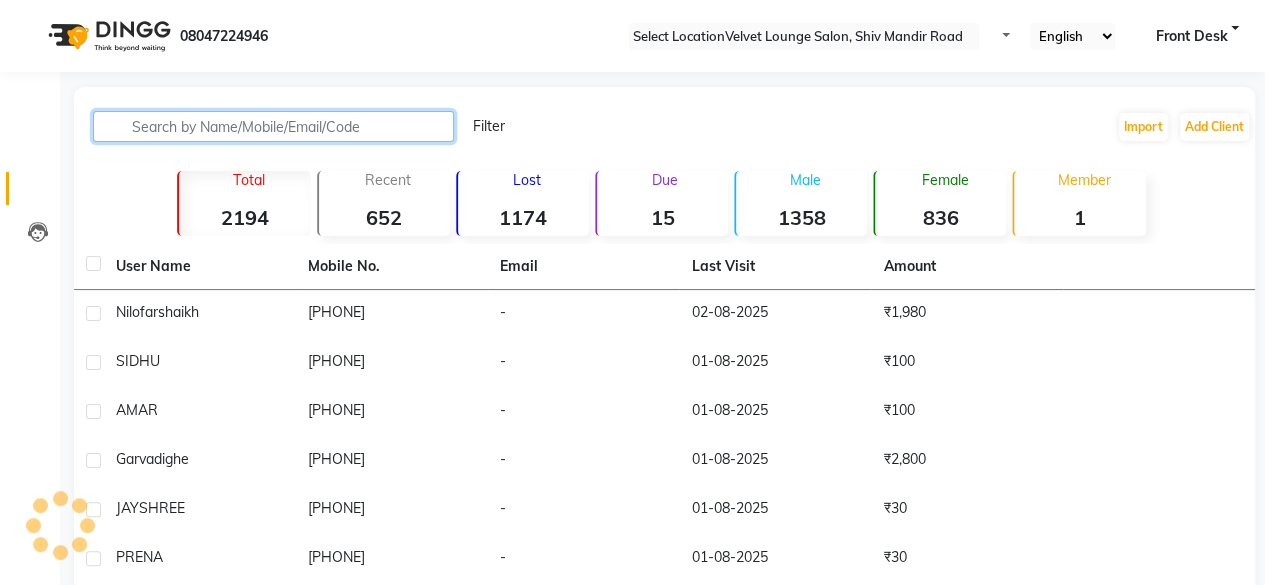 click 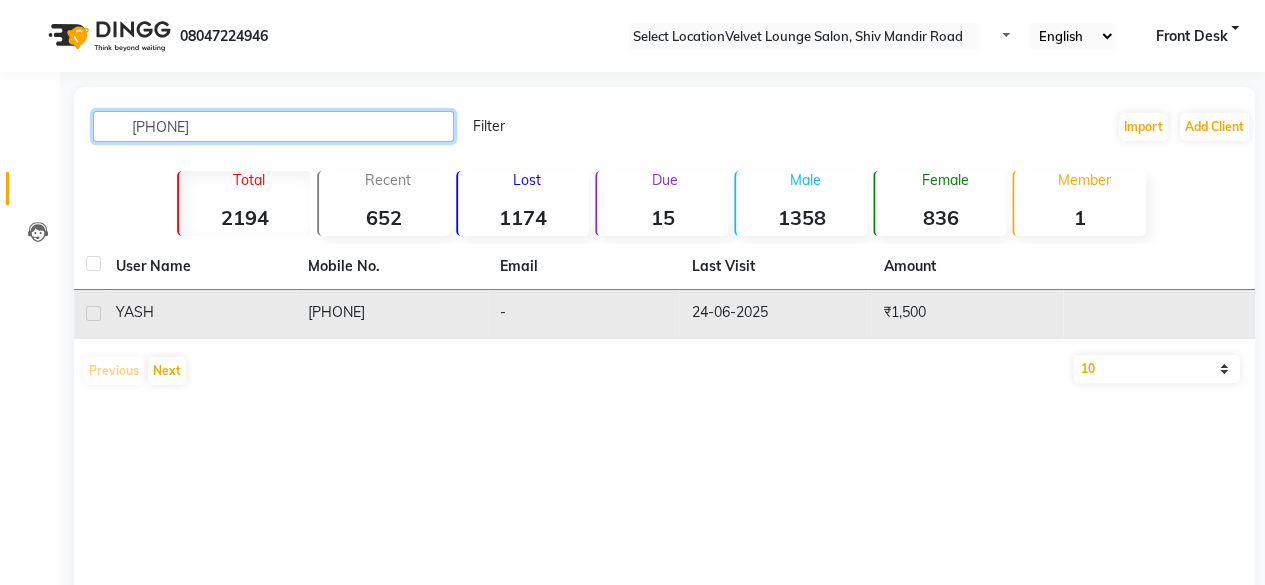 type on "[PHONE]" 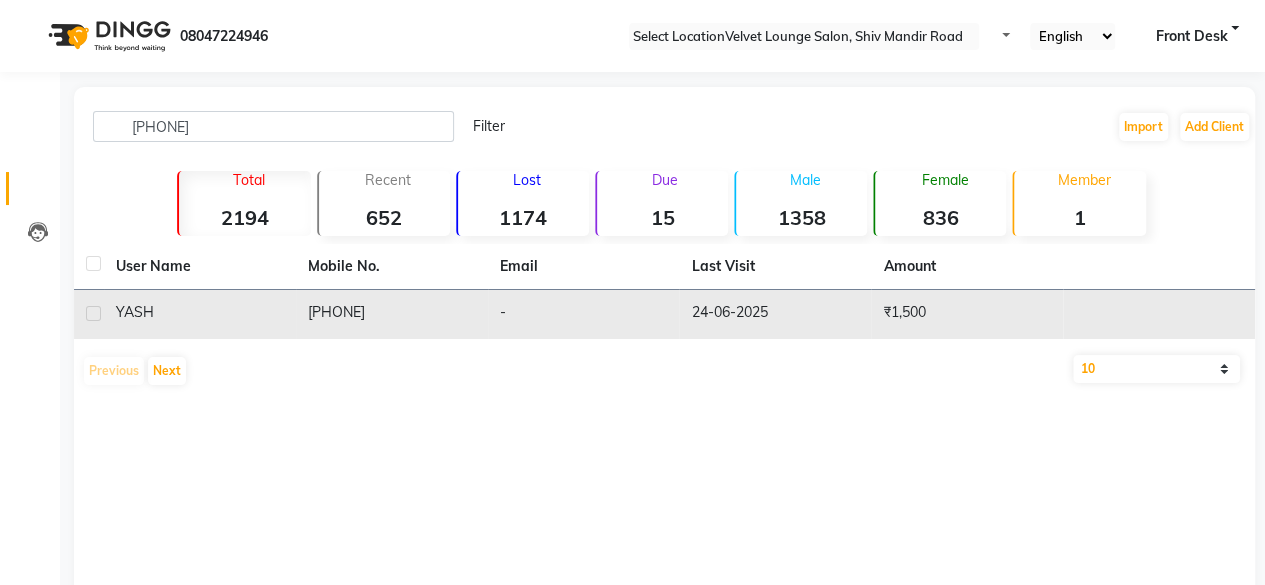 click on "-" 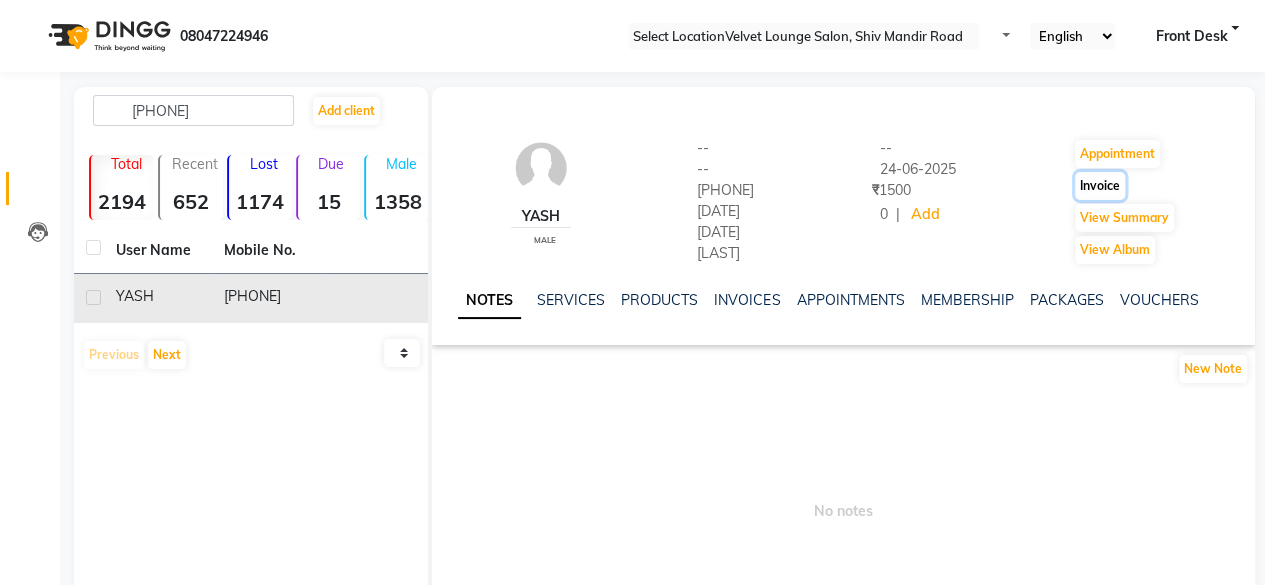 click on "Invoice" 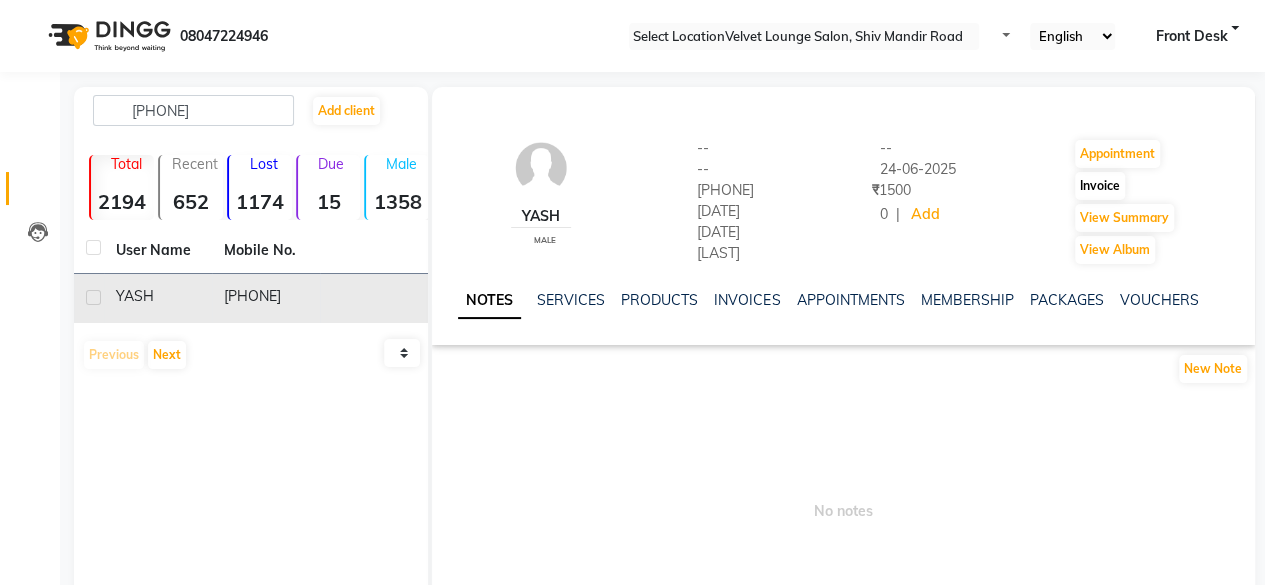 select on "service" 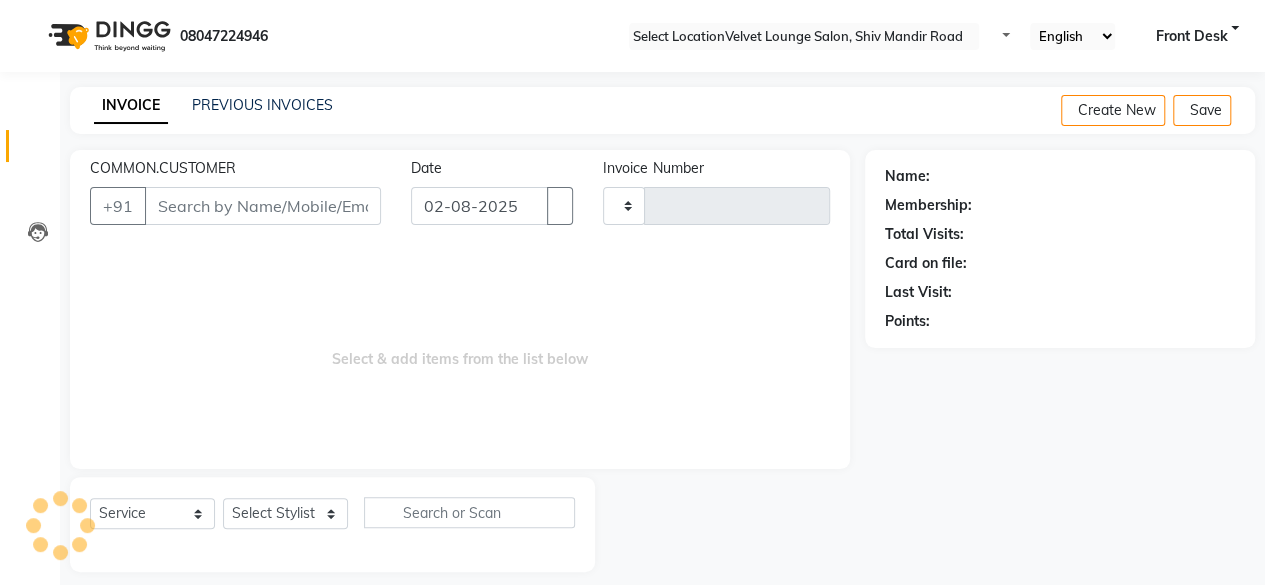 scroll, scrollTop: 15, scrollLeft: 0, axis: vertical 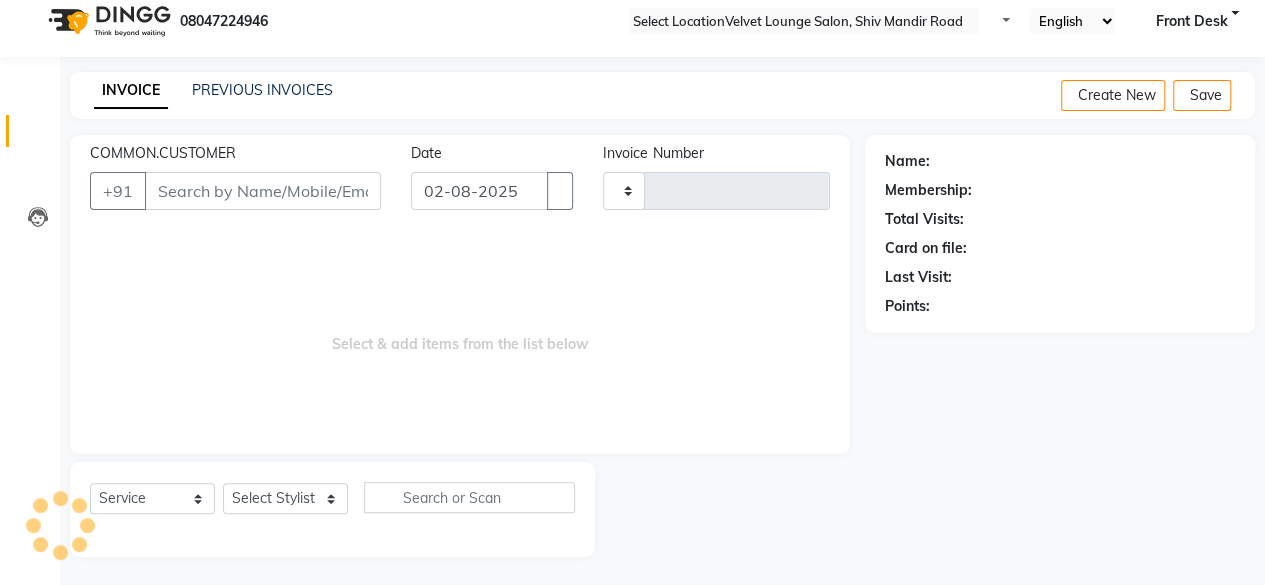 type on "1328" 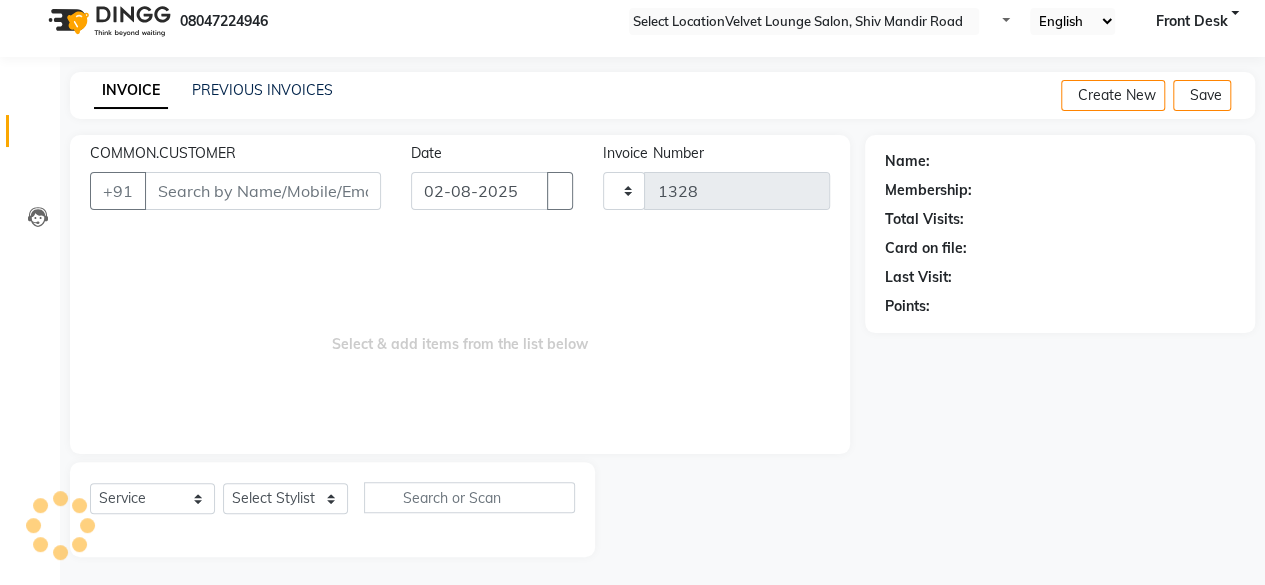 select on "5962" 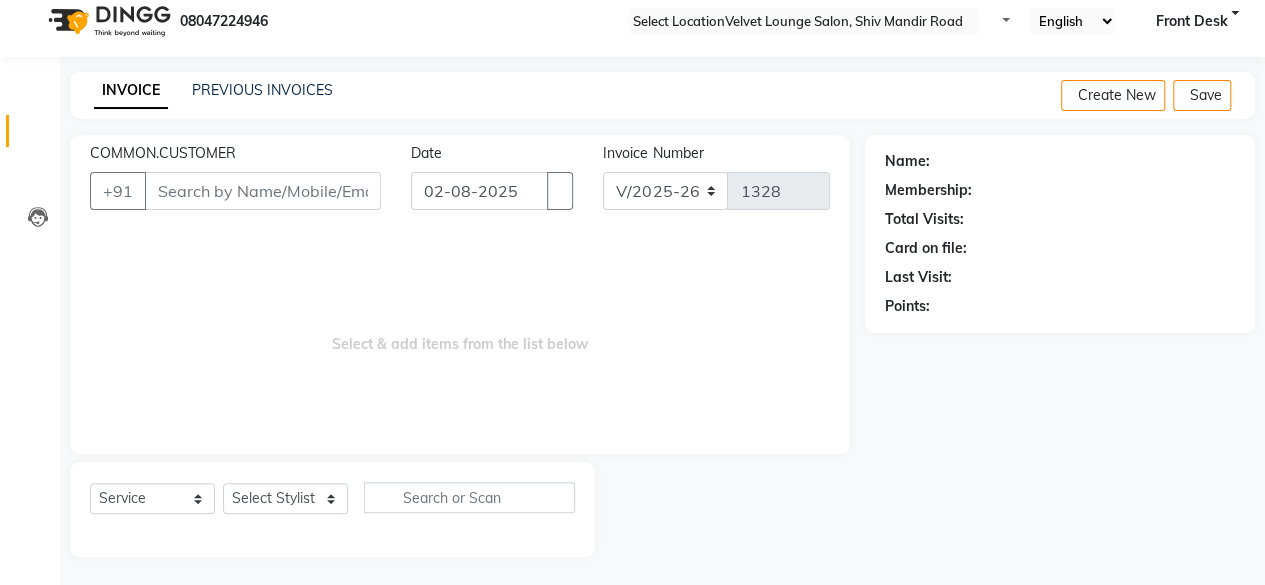 type on "[PHONE]" 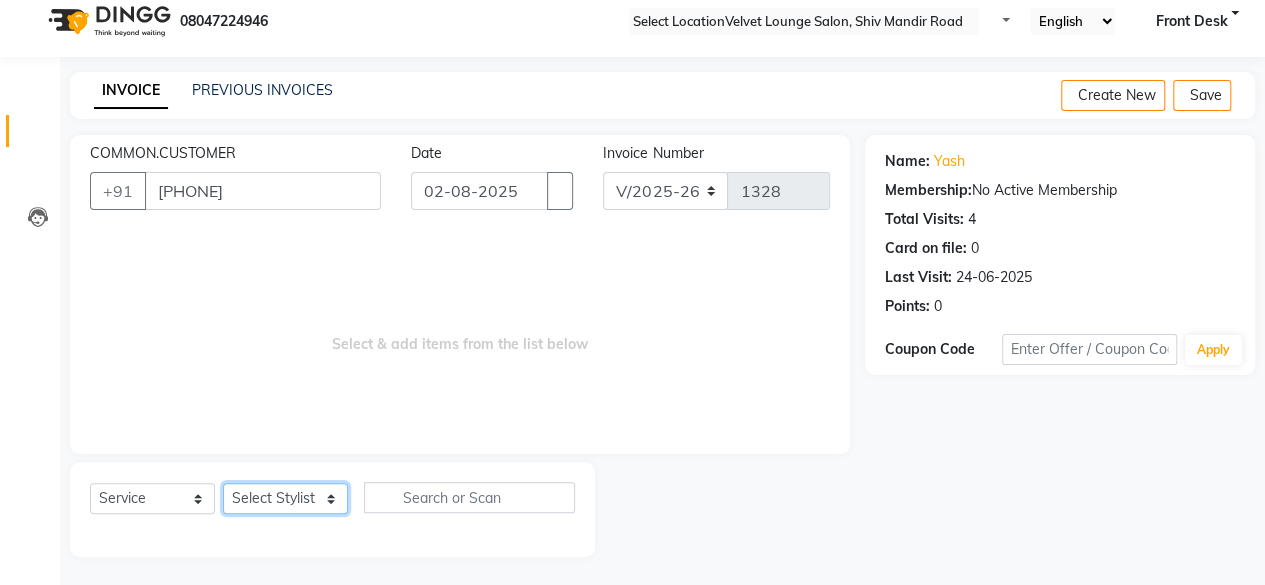 click on "Select Stylist [FIRST] [LAST]  aman shah Arif ashish Front Desk Jaya jyoti madhu Manish MUSTAKIM pradnya Rohit SALMA SALMA shalu SHWETA vishal" 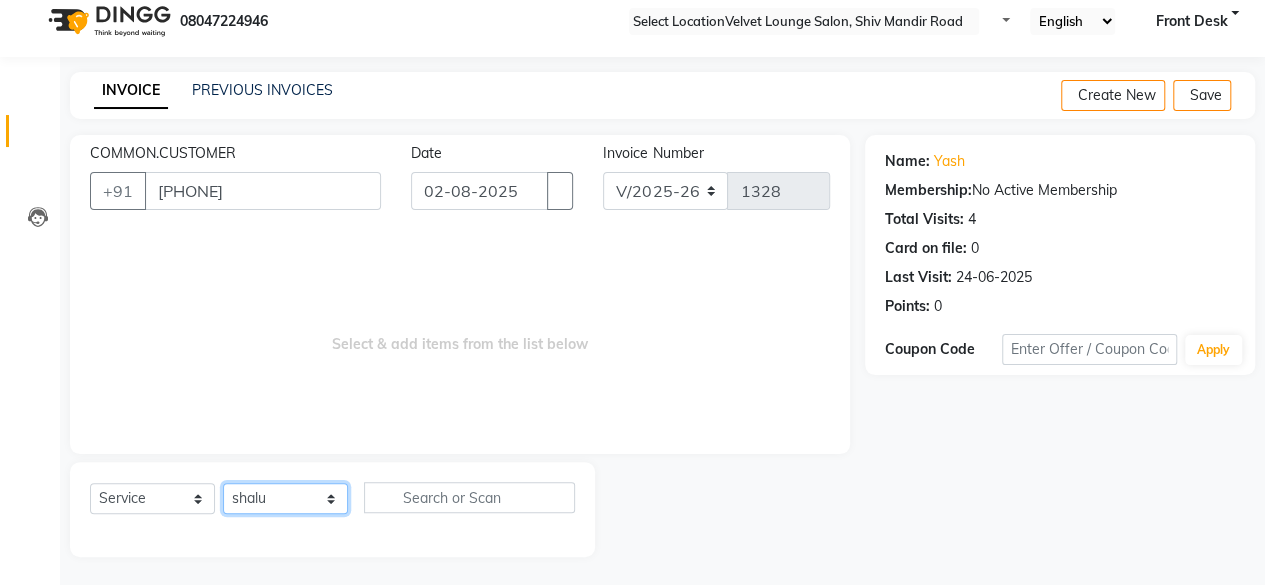 click on "Select Stylist [FIRST] [LAST]  aman shah Arif ashish Front Desk Jaya jyoti madhu Manish MUSTAKIM pradnya Rohit SALMA SALMA shalu SHWETA vishal" 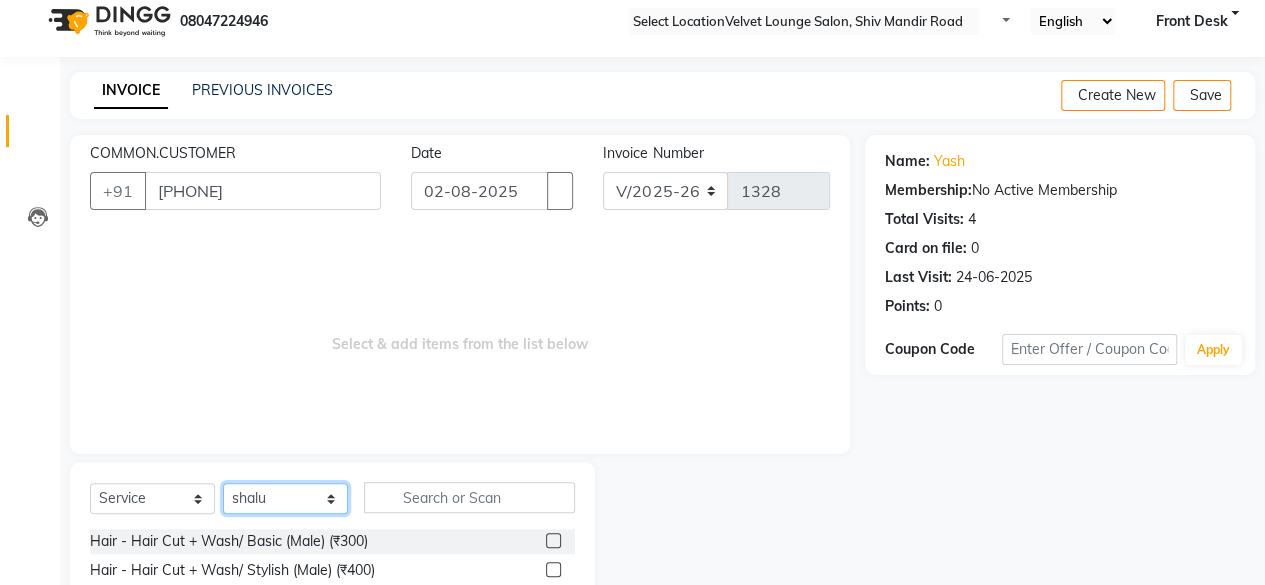 click on "Select Stylist [FIRST] [LAST]  aman shah Arif ashish Front Desk Jaya jyoti madhu Manish MUSTAKIM pradnya Rohit SALMA SALMA shalu SHWETA vishal" 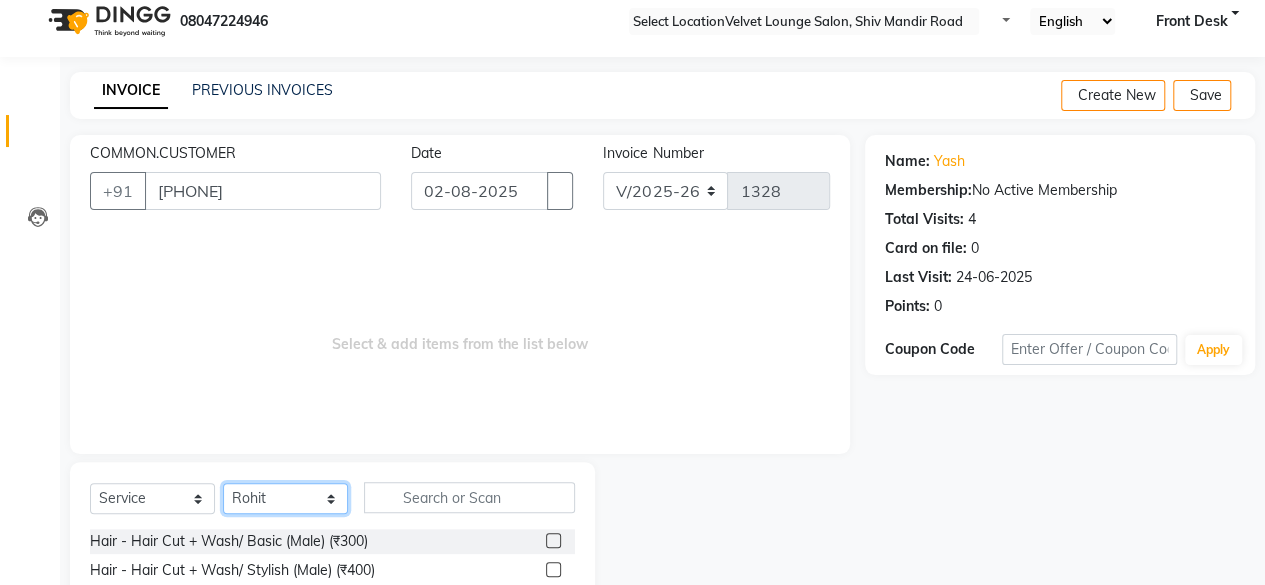 click on "Select Stylist [FIRST] [LAST]  aman shah Arif ashish Front Desk Jaya jyoti madhu Manish MUSTAKIM pradnya Rohit SALMA SALMA shalu SHWETA vishal" 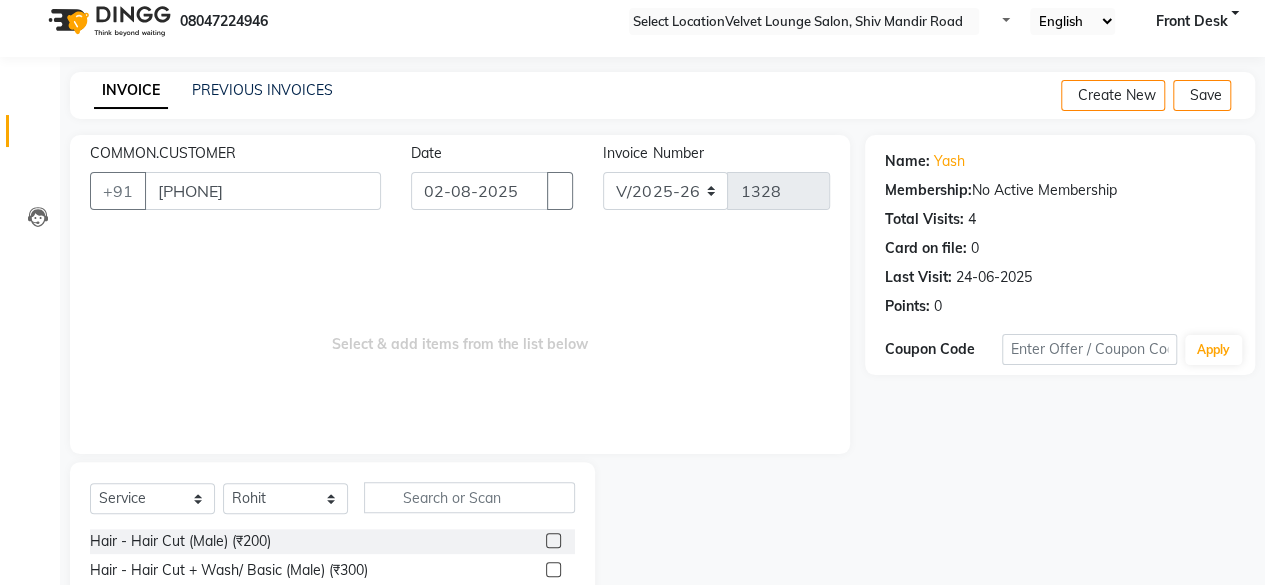 click 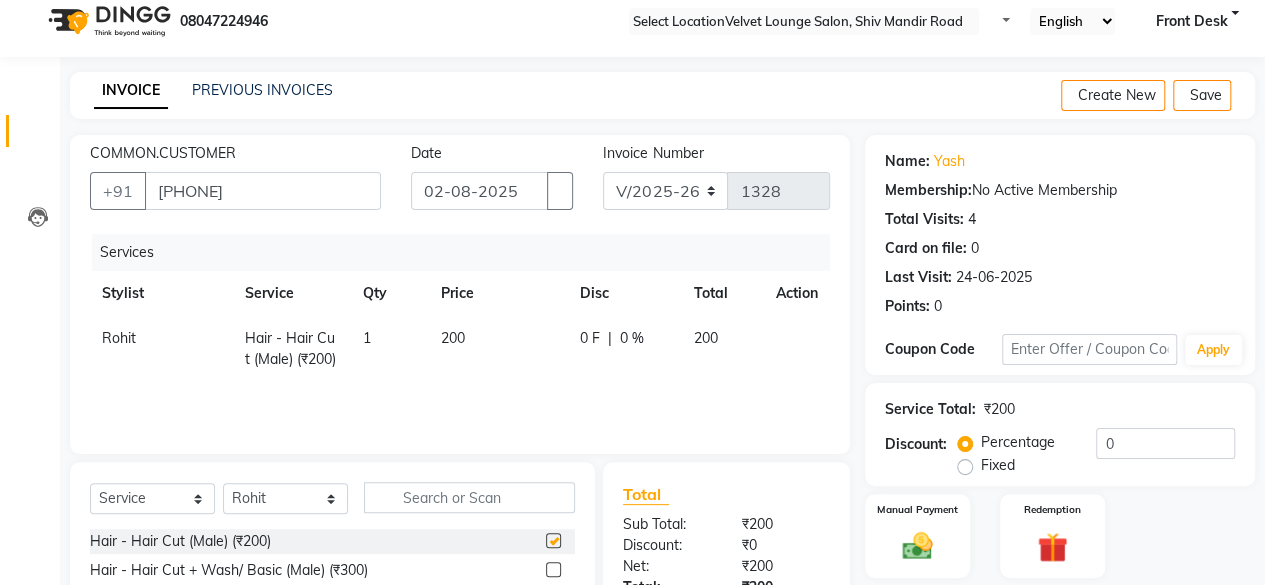 checkbox on "false" 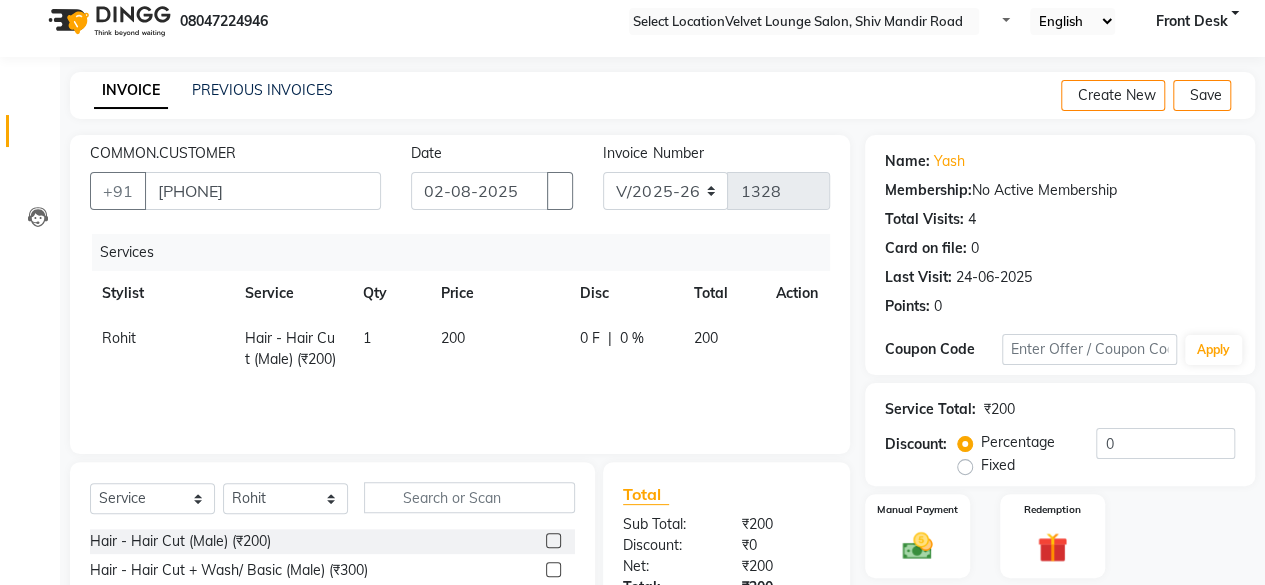 click on "0 F | 0 %" 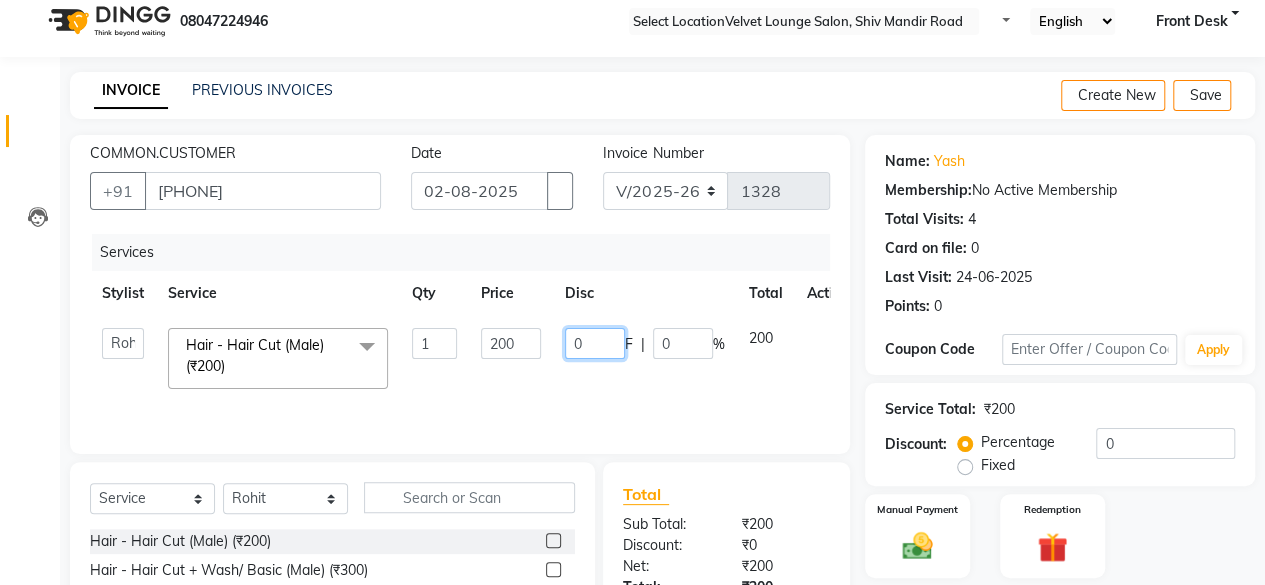 click on "0" 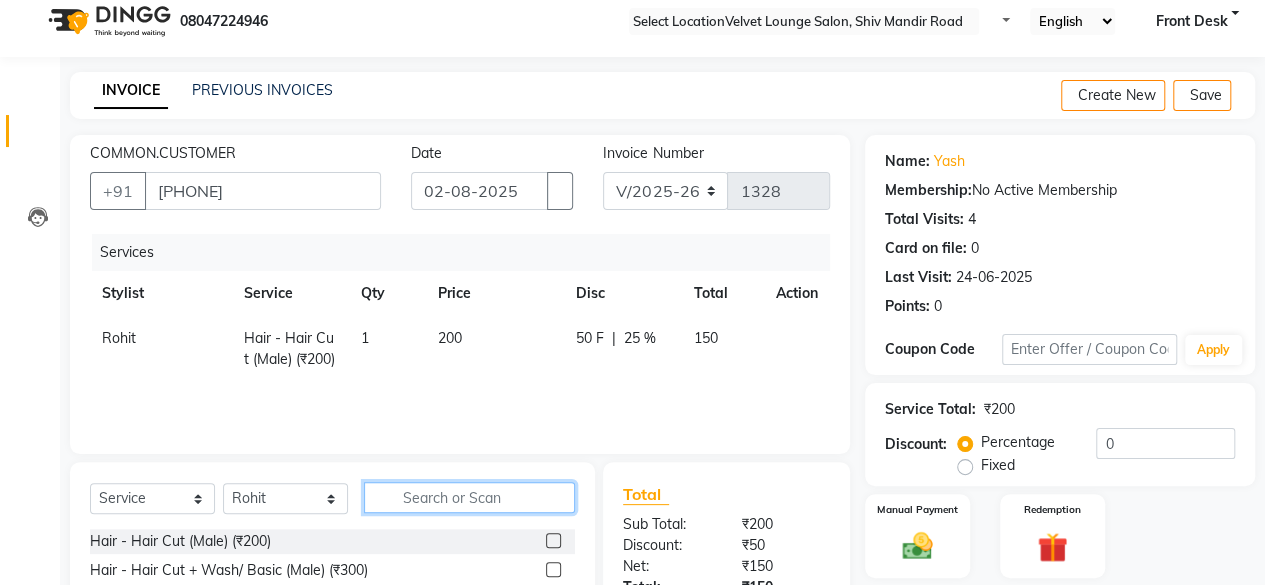 click 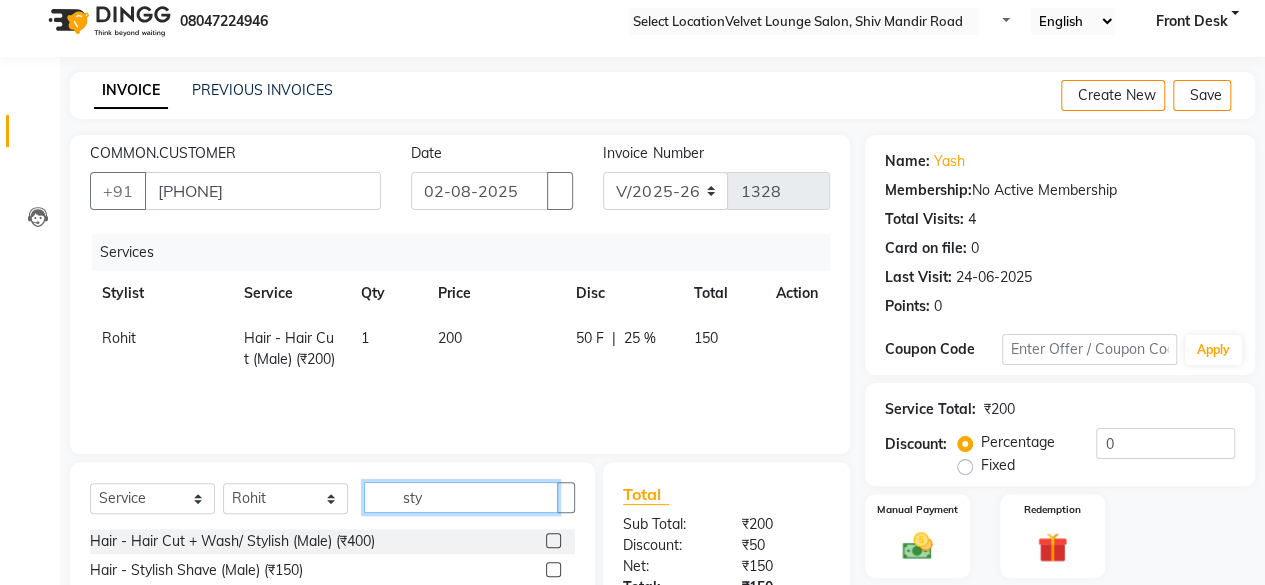 type on "sty" 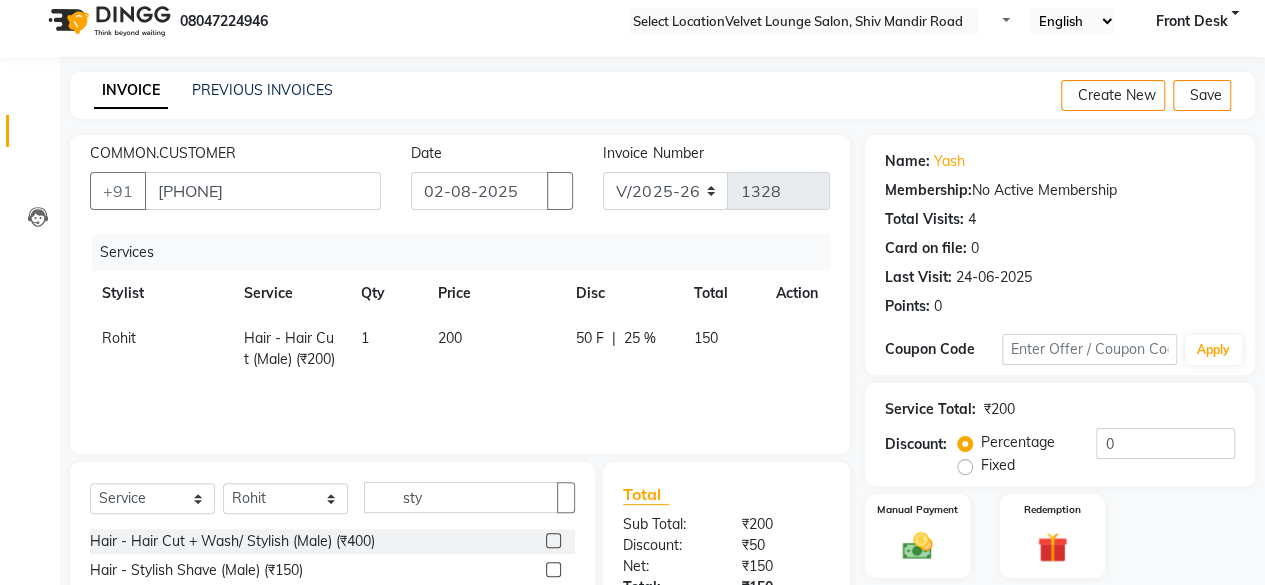 click 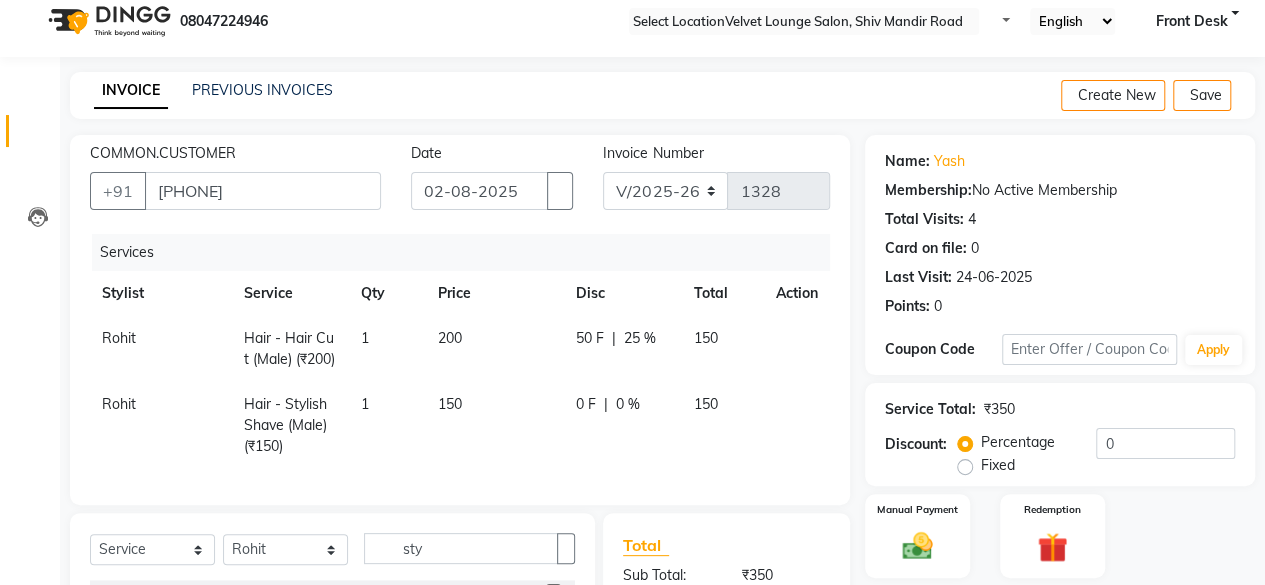 checkbox on "false" 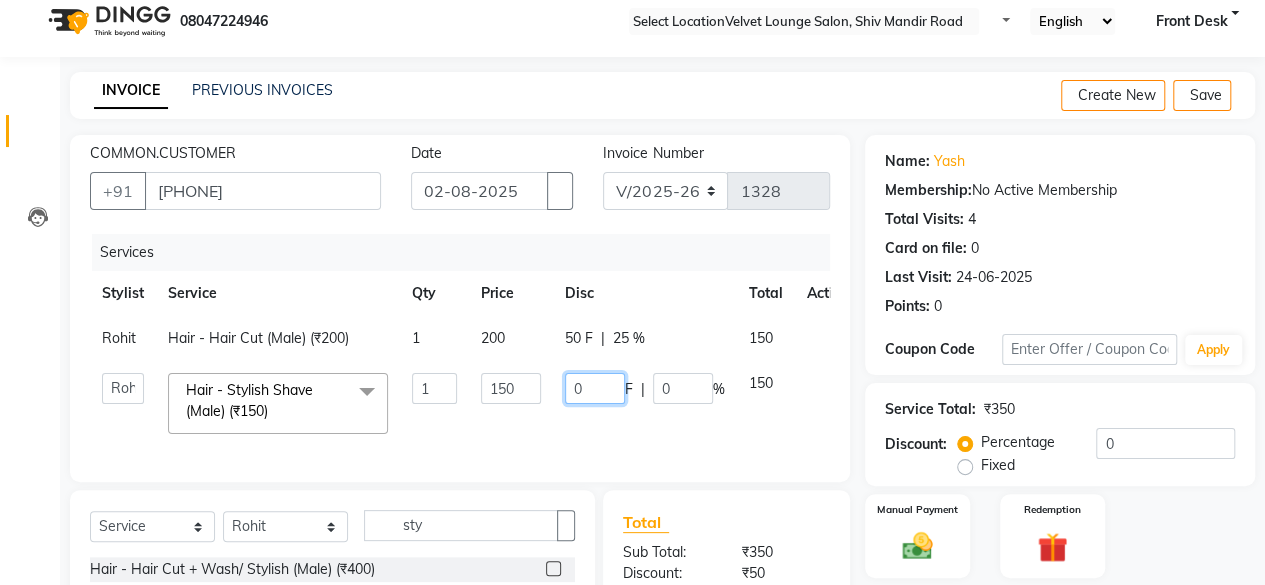 click on "0" 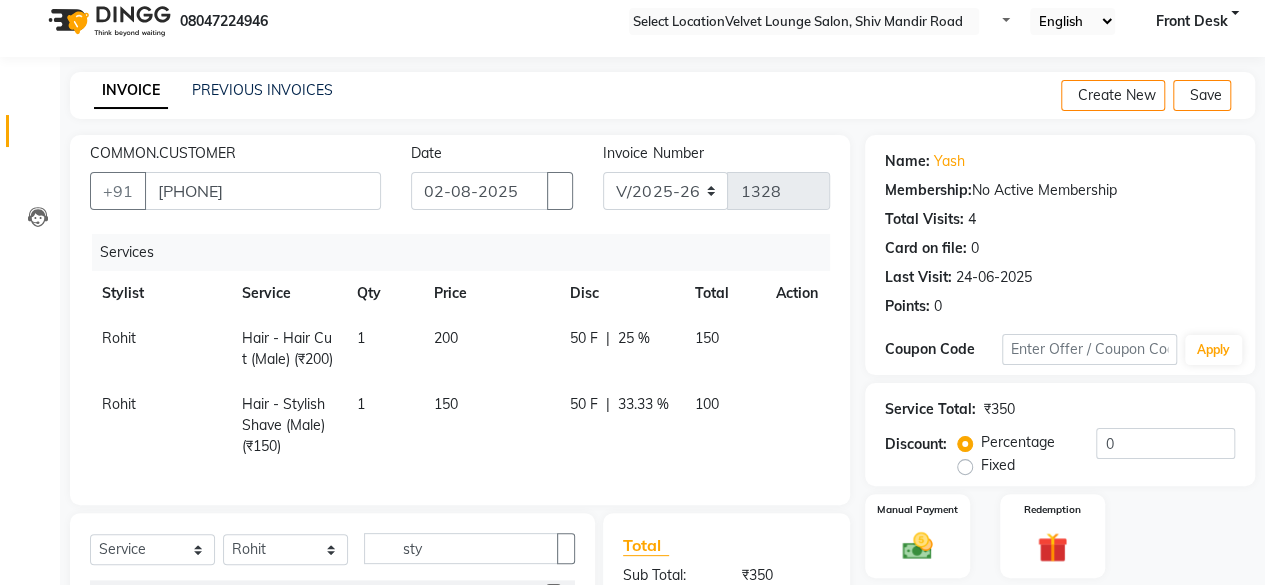 click on "Services Stylist Service Qty Price Disc Total Action [LAST] Hair - Hair Cut (Male) (₹200) 1 200 50 F | 25 % 150 [LAST] Hair - Stylish Shave (Male) (₹150) 1 150 50 F | 33.33 % 100" 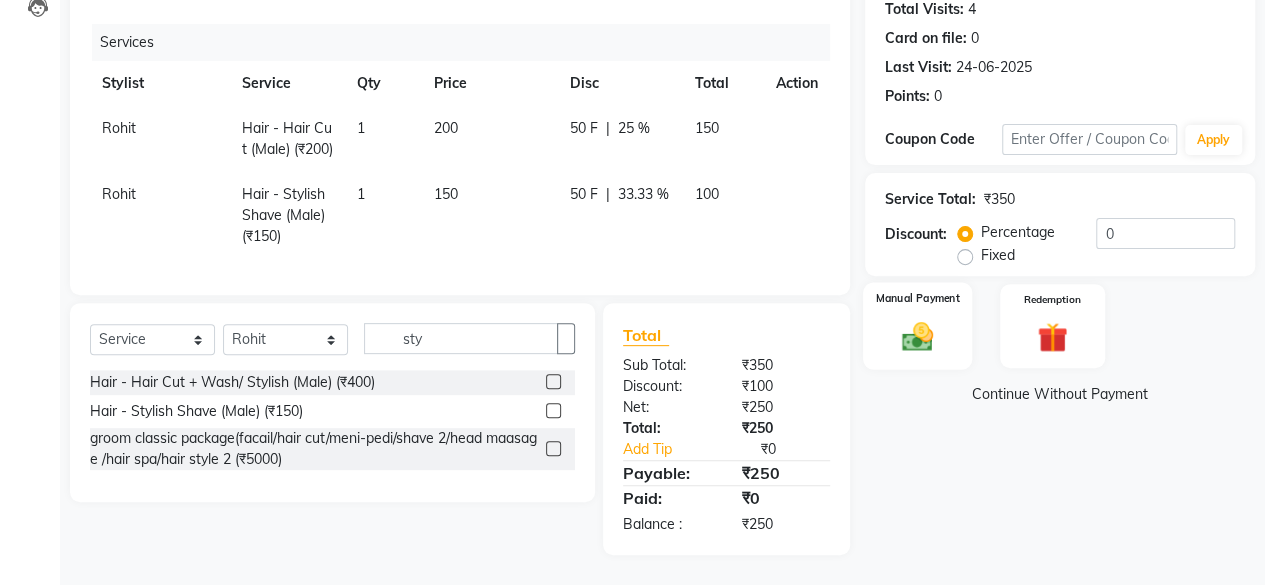 click 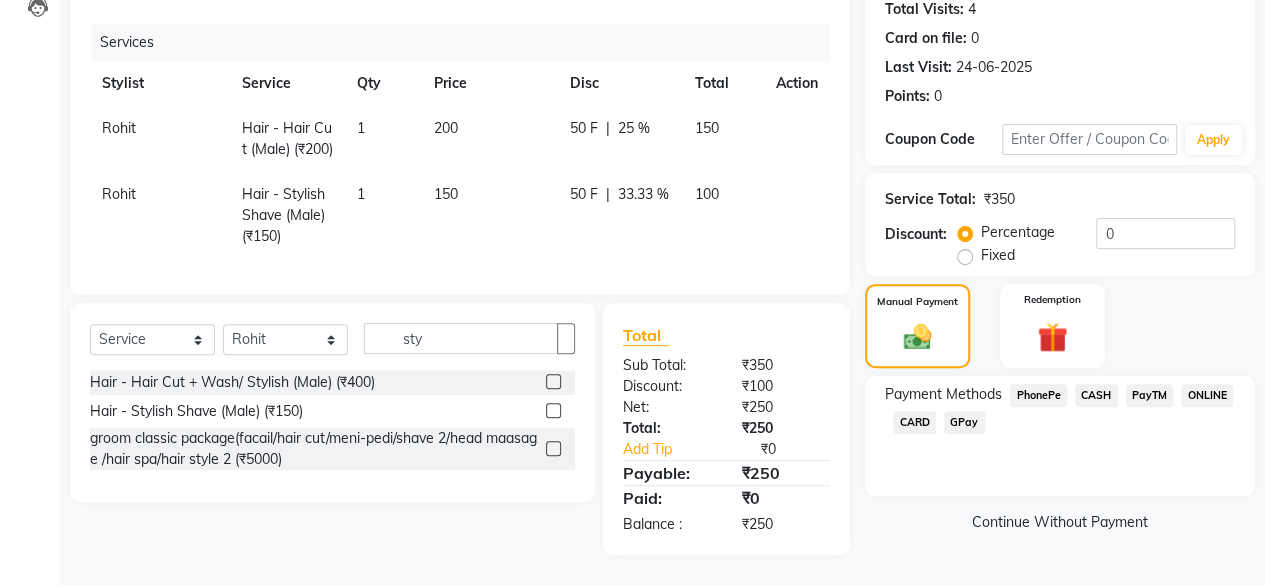 click on "CASH" 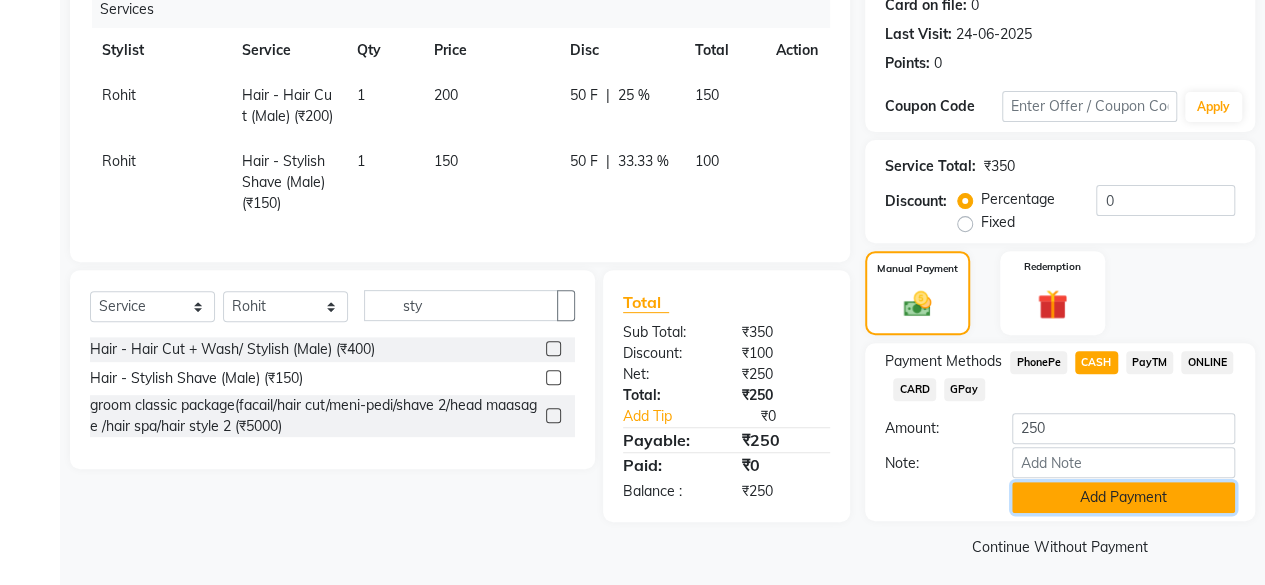 click on "Add Payment" 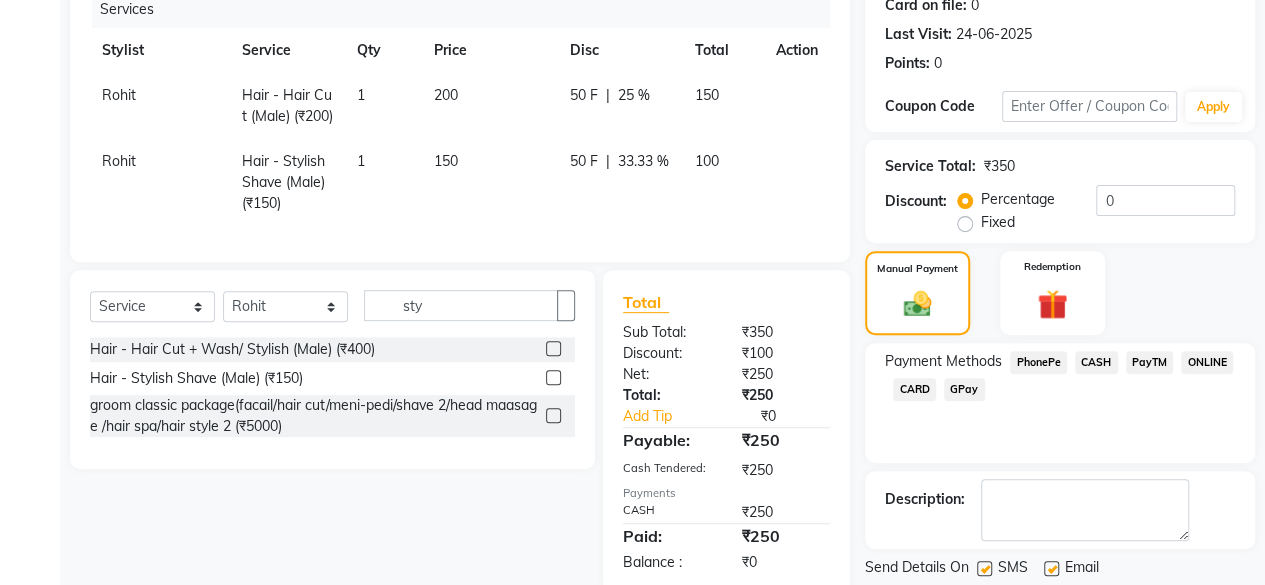 scroll, scrollTop: 329, scrollLeft: 0, axis: vertical 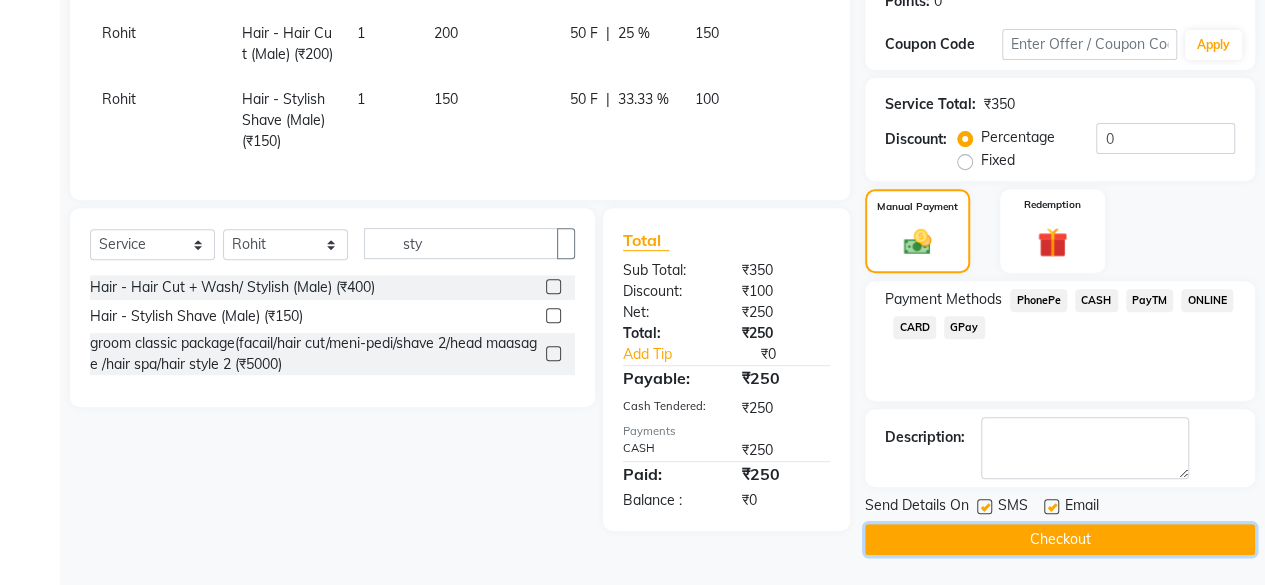 click on "Checkout" 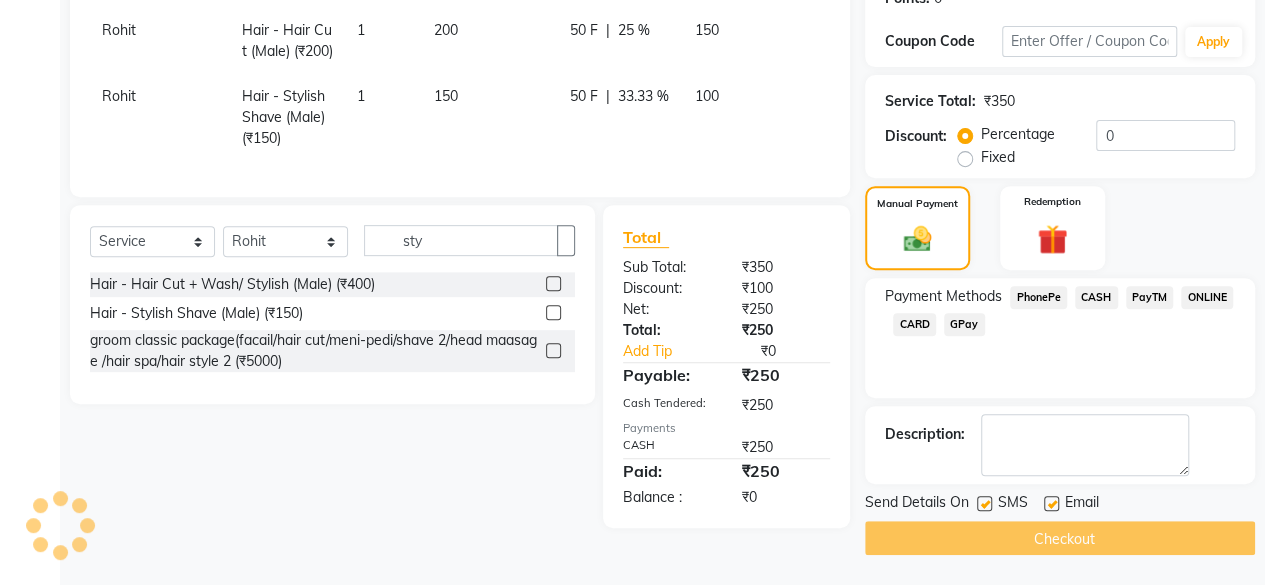 scroll, scrollTop: 0, scrollLeft: 0, axis: both 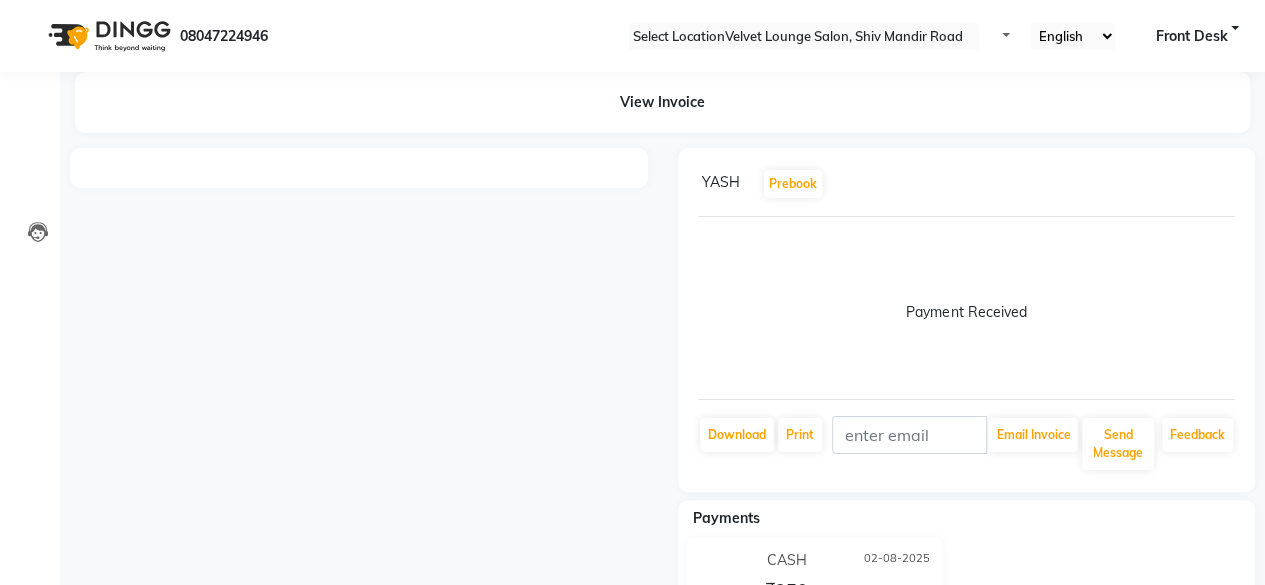 click on "[PHONE] Select Location × Velvet Lounge Salon, Shiv Mandir Road Default Panel My Panel English ENGLISH Español العربية मराठी हिंदी ગુજરાતી தமிழ் 中文 Notifications nothing to show Front Desk Manage Profile Change Password Sign out Version:3.4.0 ☀ Velvet Lounge Salon, Shiv Mandir Road Calendar Invoice COMMON.CLIENTS Leads Marketing Members Inventory Staff Reports Settings Completed InProgress Upcoming Dropped Tentative Check-In Confirm Bookings Generate Report Segments Page Builder View Invoice CASH 02-08-2025 ₹250 Added on 02-08-2025 Success Bill created successfully." at bounding box center [632, 292] 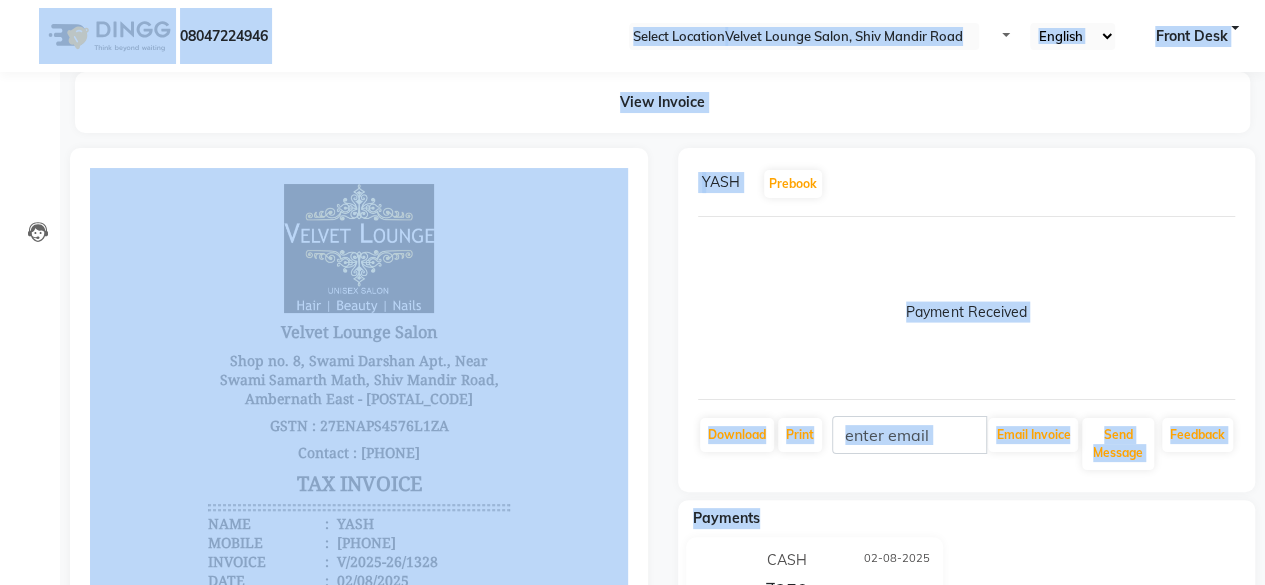 scroll, scrollTop: 0, scrollLeft: 0, axis: both 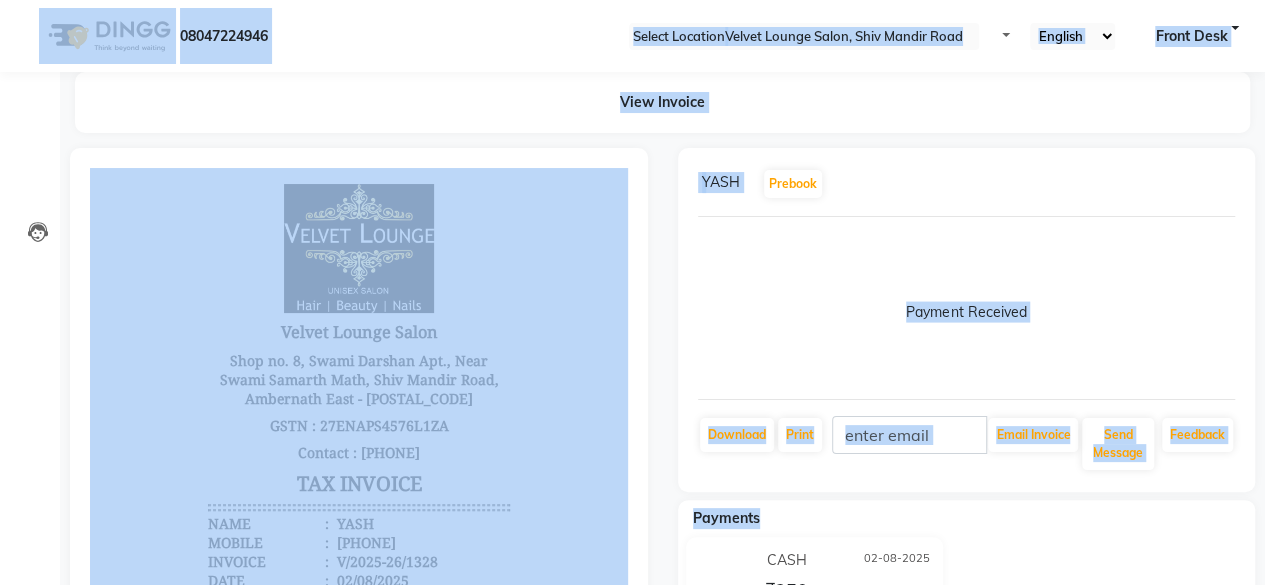 click on "COMMON.CLIENTS" 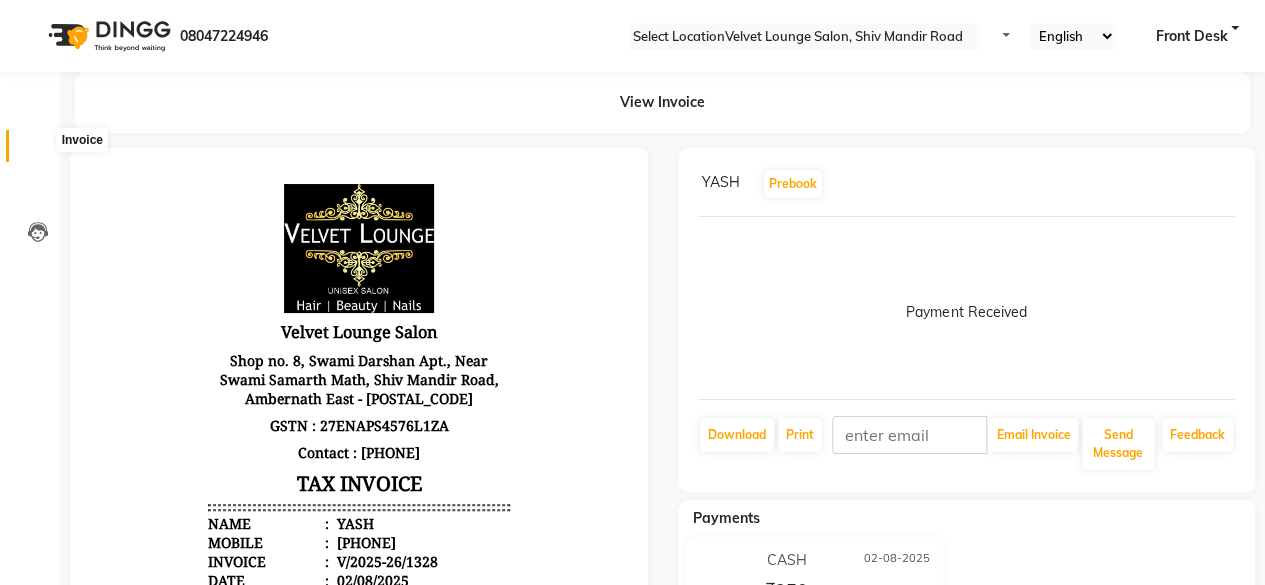 click 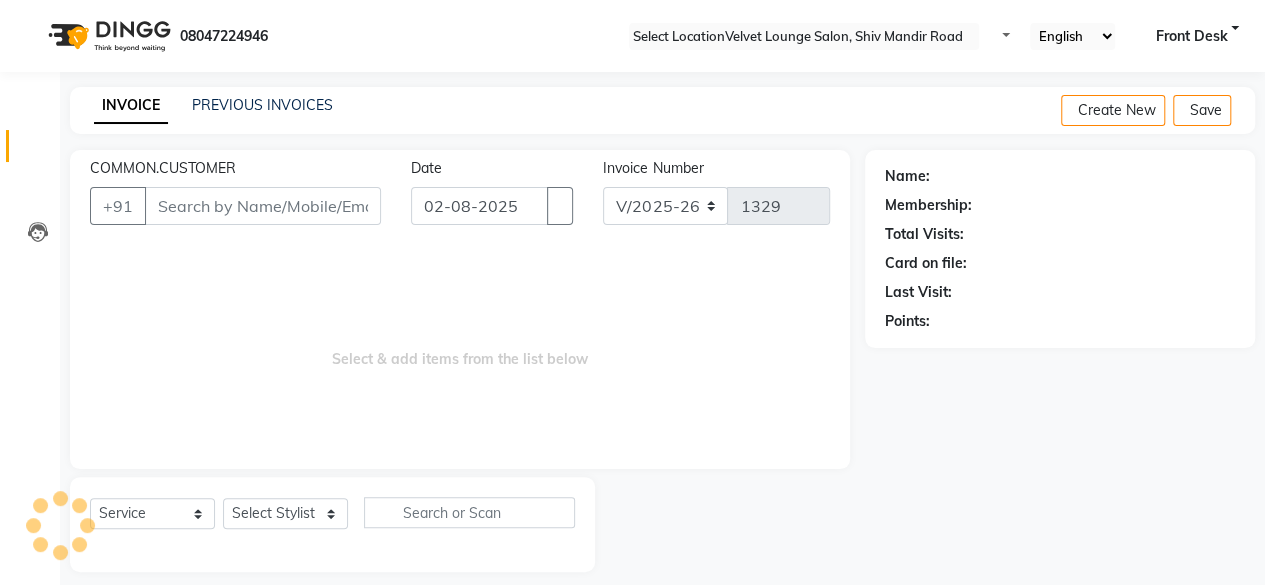 scroll, scrollTop: 15, scrollLeft: 0, axis: vertical 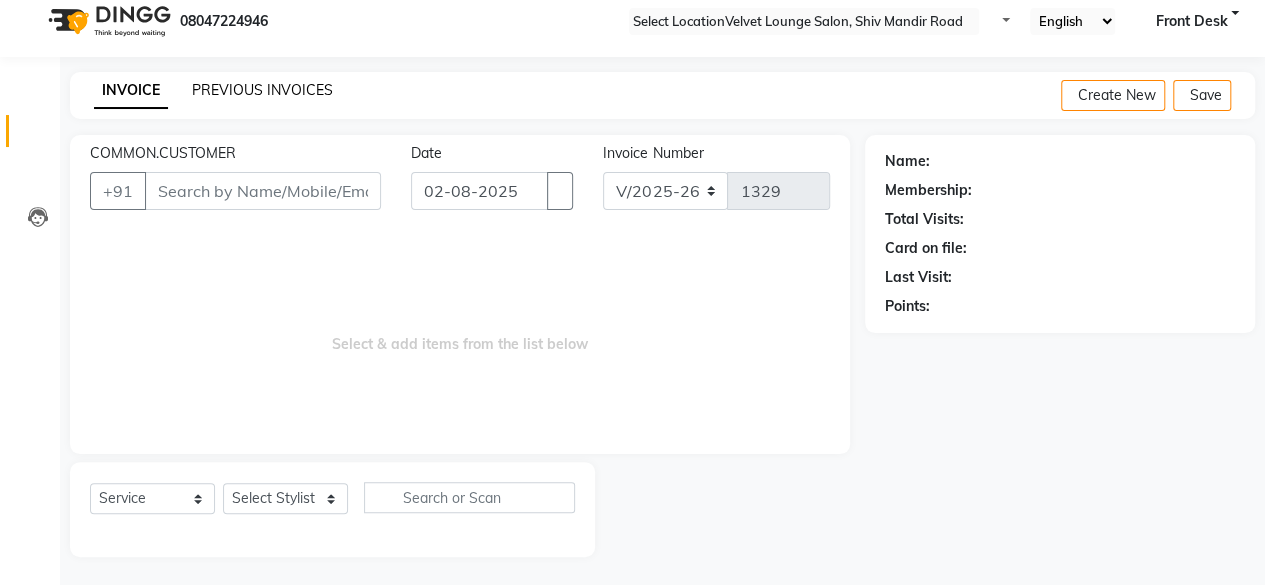 click on "PREVIOUS INVOICES" 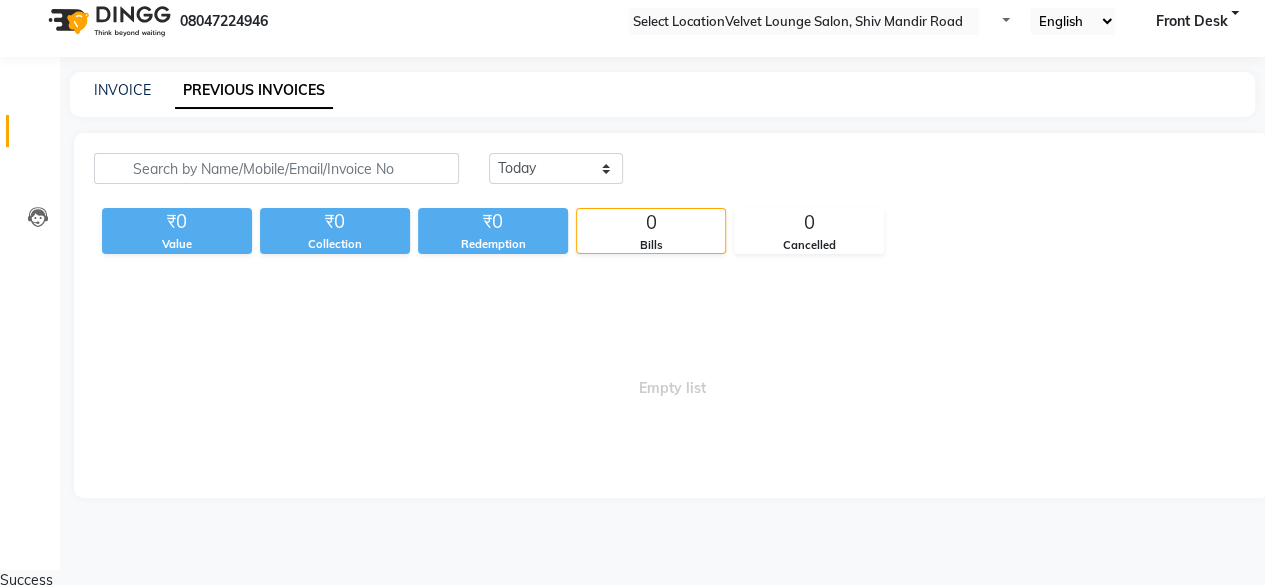 scroll, scrollTop: 0, scrollLeft: 0, axis: both 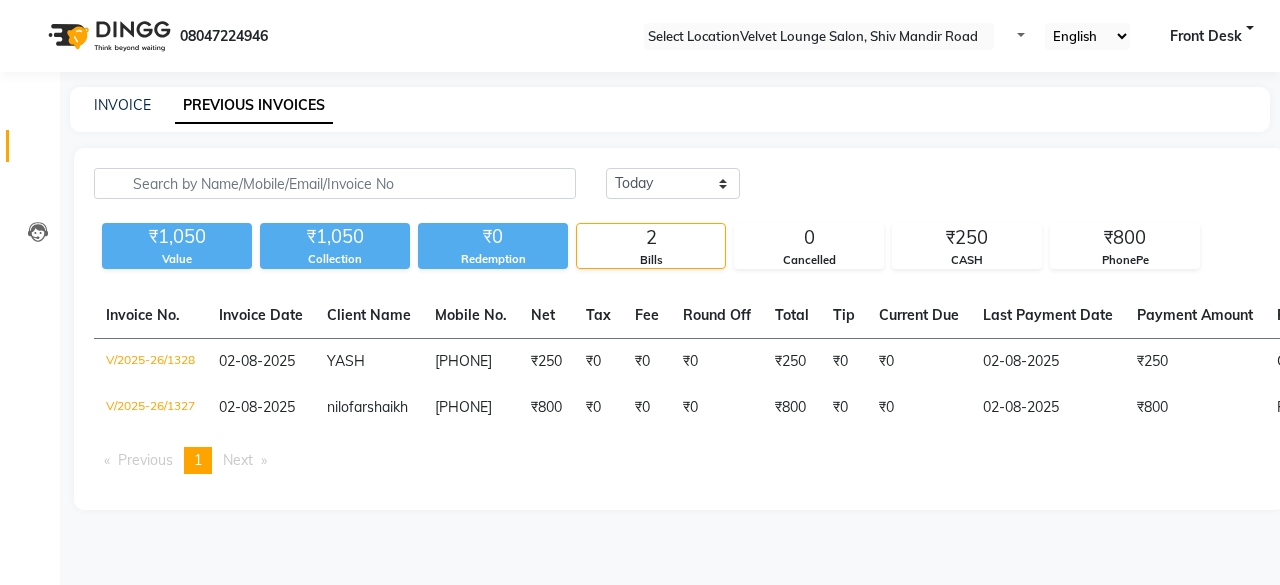 click on "INVOICE PREVIOUS INVOICES Today Yesterday Custom Range ₹1,050 Value ₹1,050 Collection ₹0 Redemption 2 Bills 0 Cancelled ₹250 CASH ₹800 PhonePe Invoice No. Invoice Date Client Name Mobile No. Net Tax Fee Round Off Total Tip Current Due Last Payment Date Payment Amount Payment Methods Cancel Reason Status V/2025-26/1328 02-08-2025 YASH [PHONE] ₹250 ₹0 ₹0 ₹0 ₹250 ₹0 ₹0 02-08-2025 ₹250 CASH - PAID V/2025-26/1327 02-08-2025 nilofar shaikh [PHONE] ₹800 ₹0 ₹0 ₹0 ₹800 ₹0 ₹0 02-08-2025 ₹800 PhonePe - PAID Previous page 1 / 1 You're on page 1 Next page" 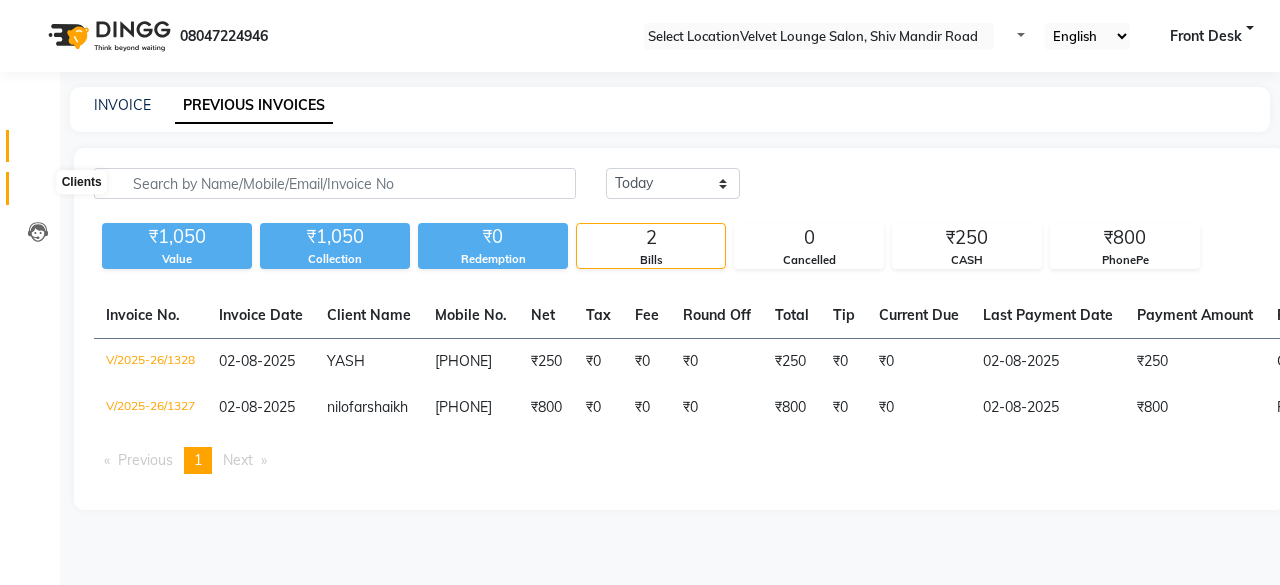 click 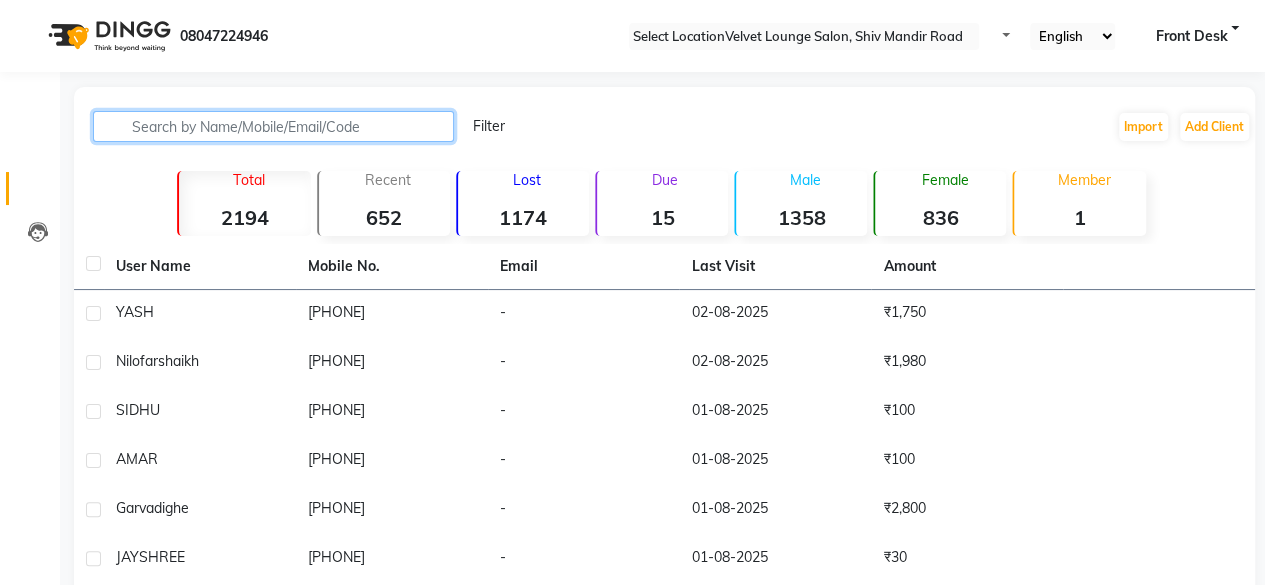 click 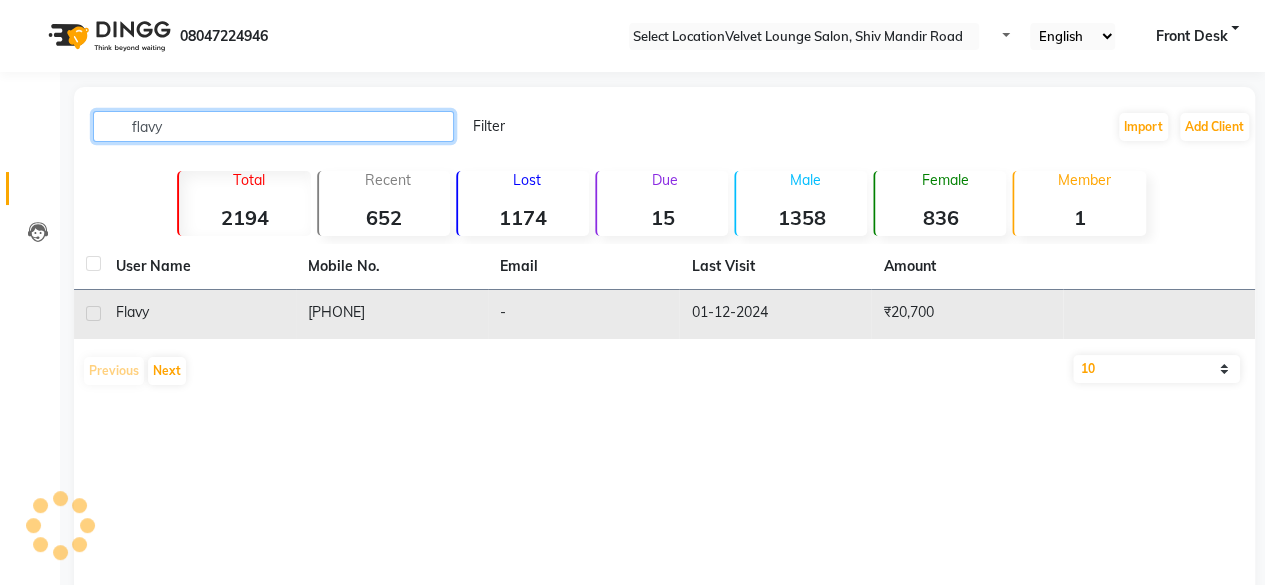 type on "flavy" 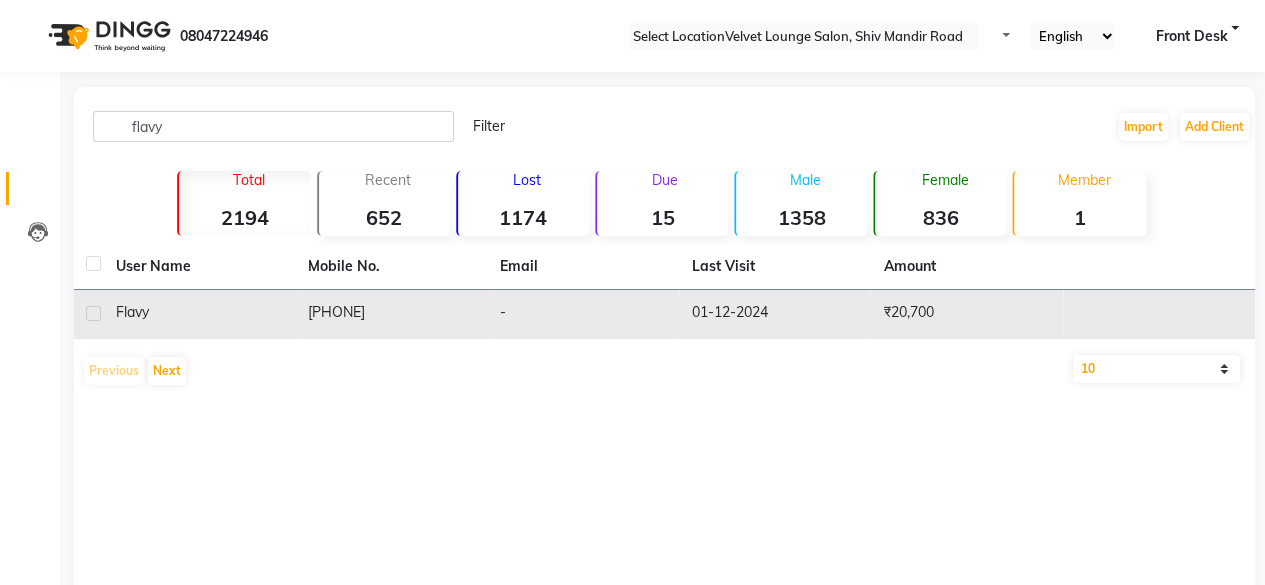 click on "01-12-2024" 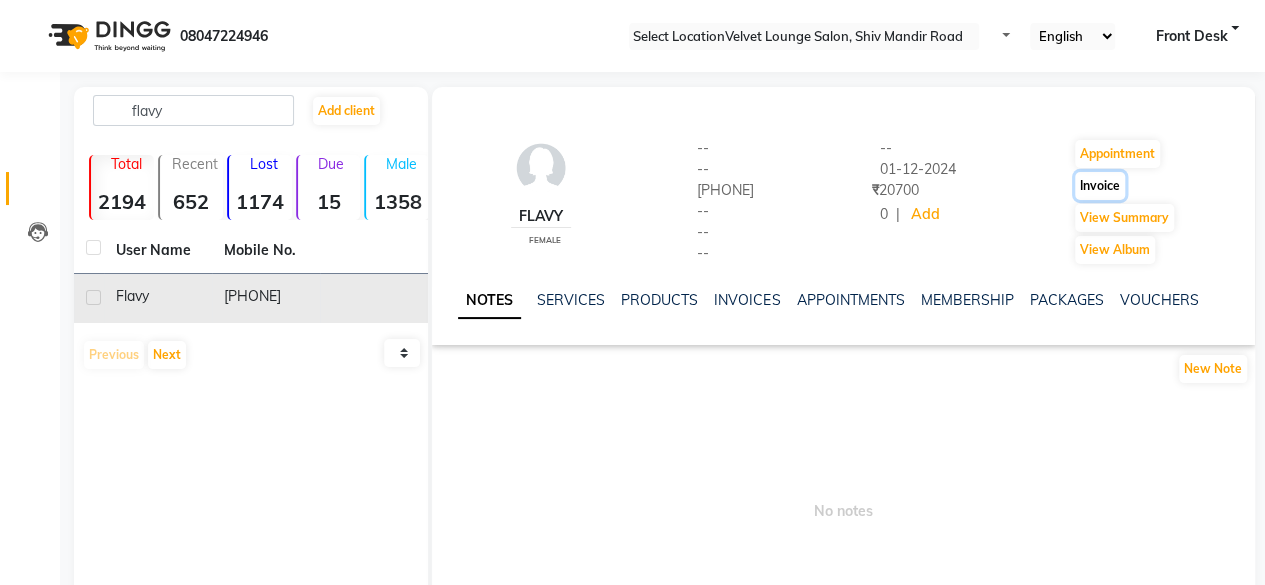 click on "Invoice" 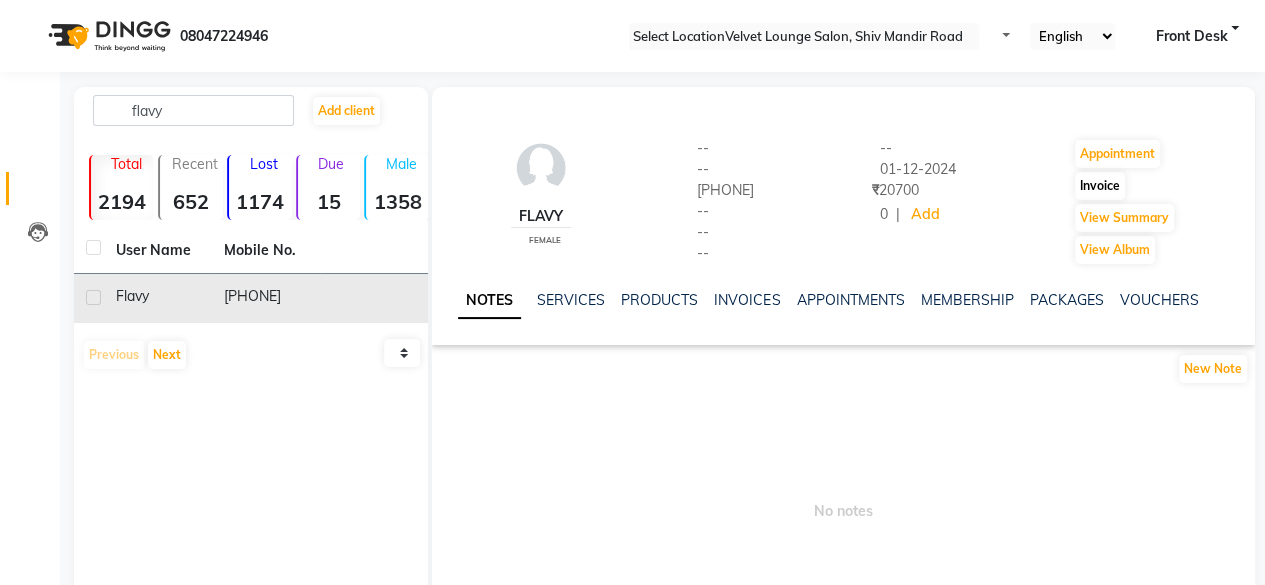 select on "5962" 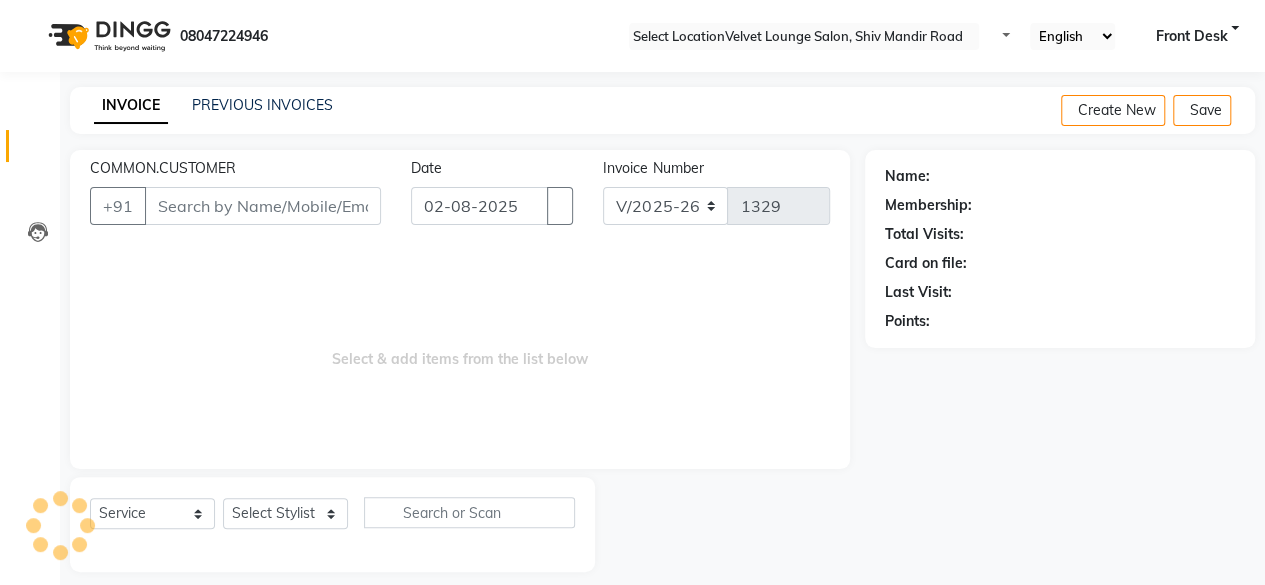 scroll, scrollTop: 15, scrollLeft: 0, axis: vertical 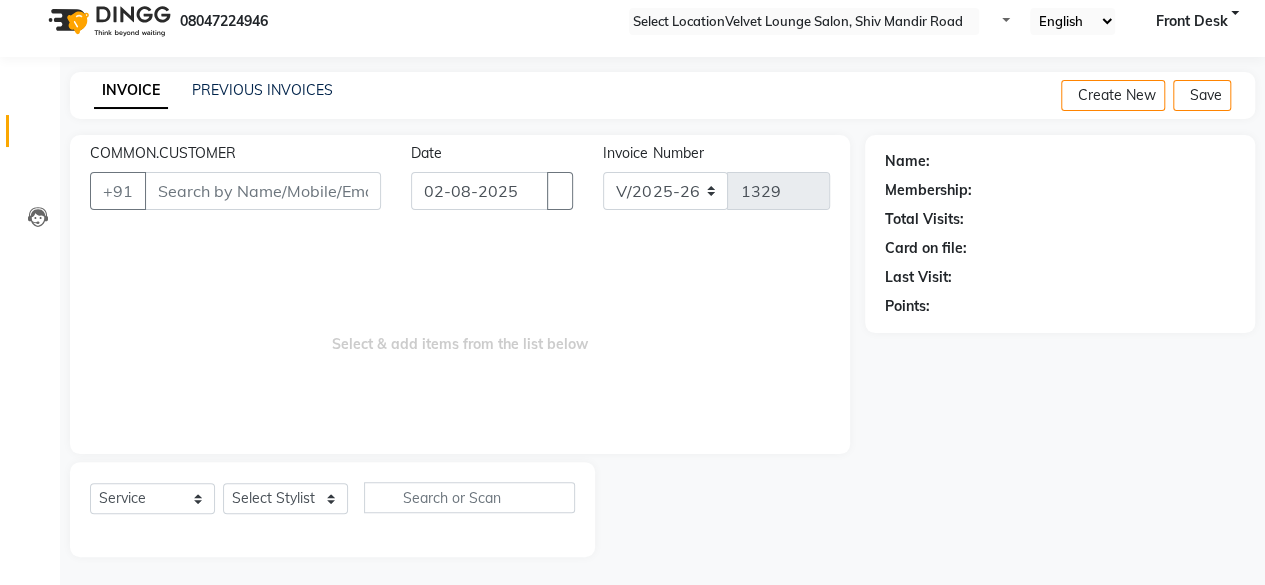 type on "[PHONE]" 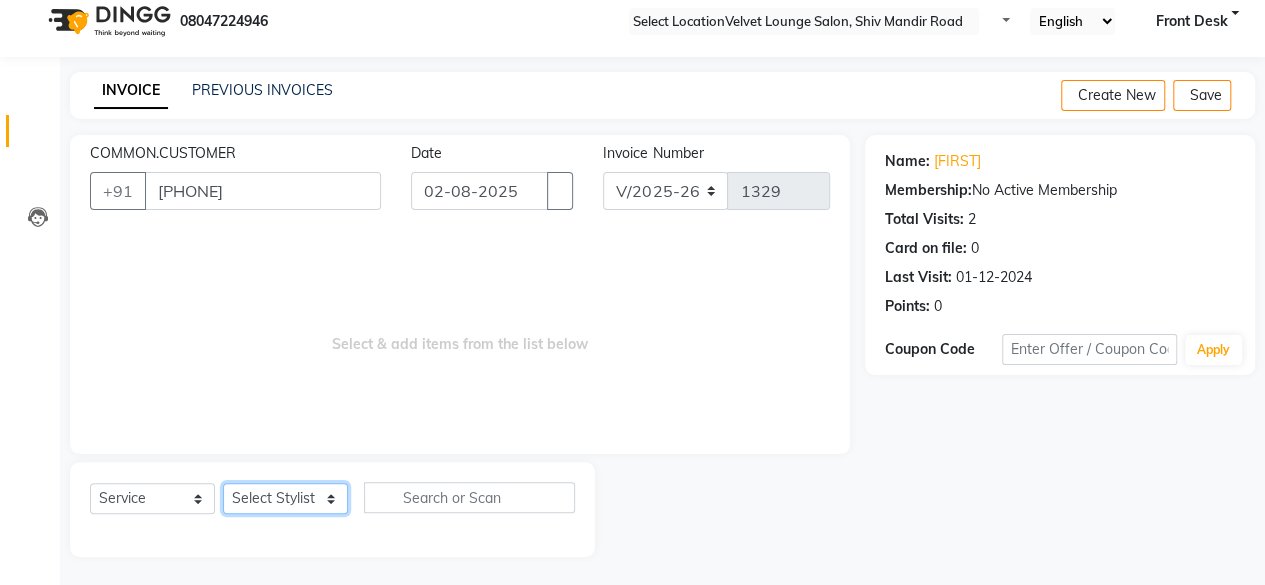 click on "Select Stylist [FIRST] [LAST]  aman shah Arif ashish Front Desk Jaya jyoti madhu Manish MUSTAKIM pradnya Rohit SALMA SALMA shalu SHWETA vishal" 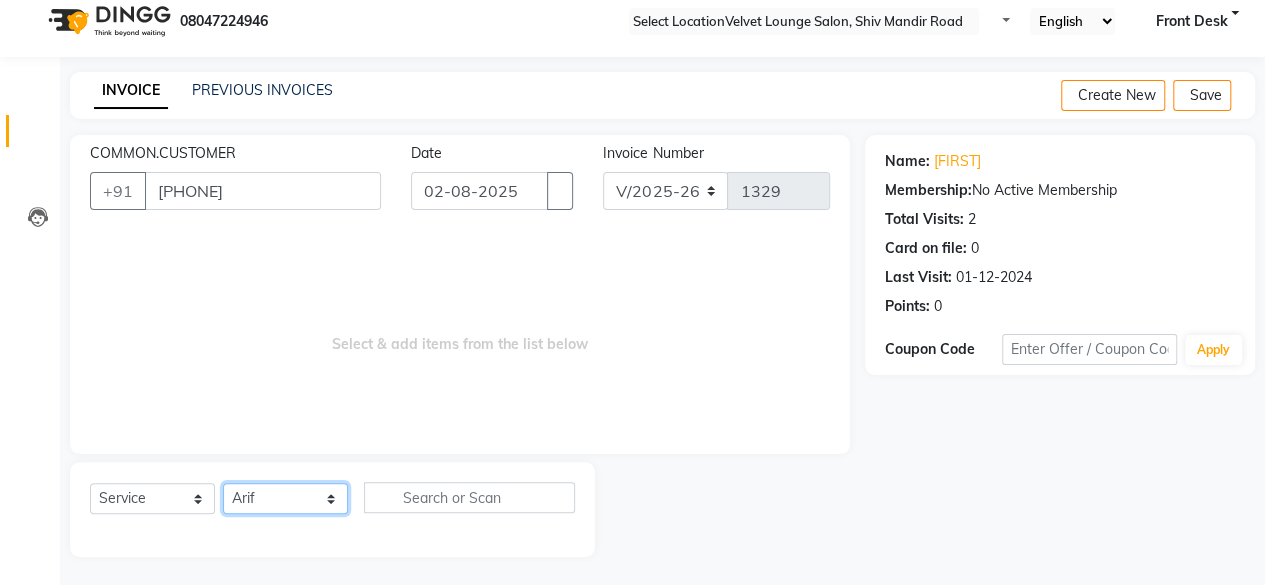 click on "Select Stylist [FIRST] [LAST]  aman shah Arif ashish Front Desk Jaya jyoti madhu Manish MUSTAKIM pradnya Rohit SALMA SALMA shalu SHWETA vishal" 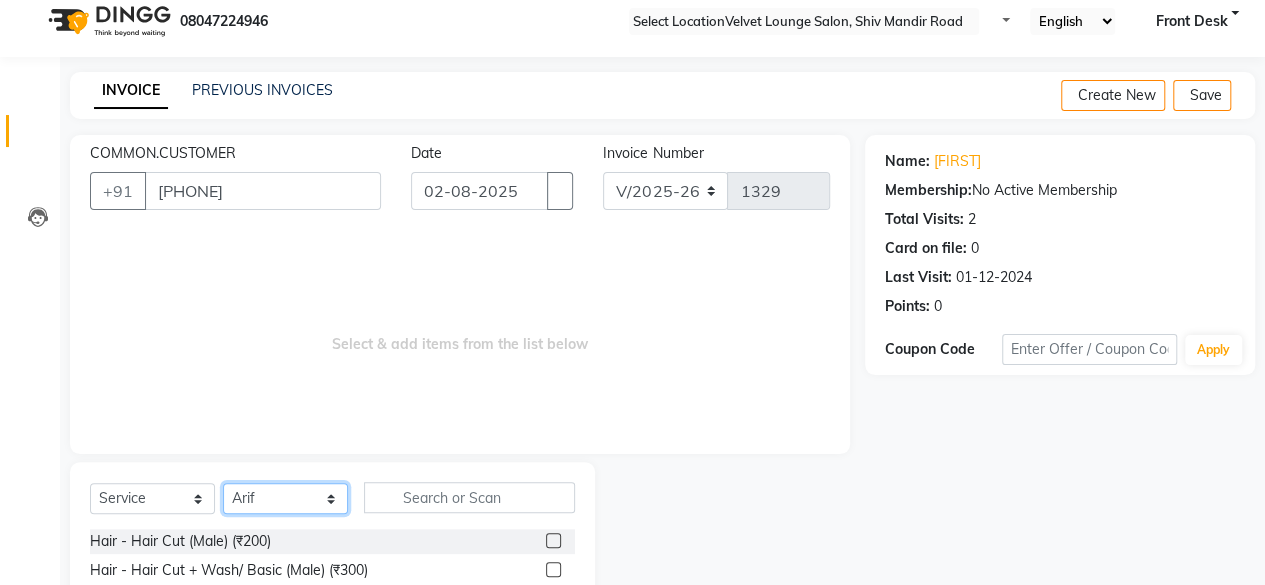 click on "Select Stylist [FIRST] [LAST]  aman shah Arif ashish Front Desk Jaya jyoti madhu Manish MUSTAKIM pradnya Rohit SALMA SALMA shalu SHWETA vishal" 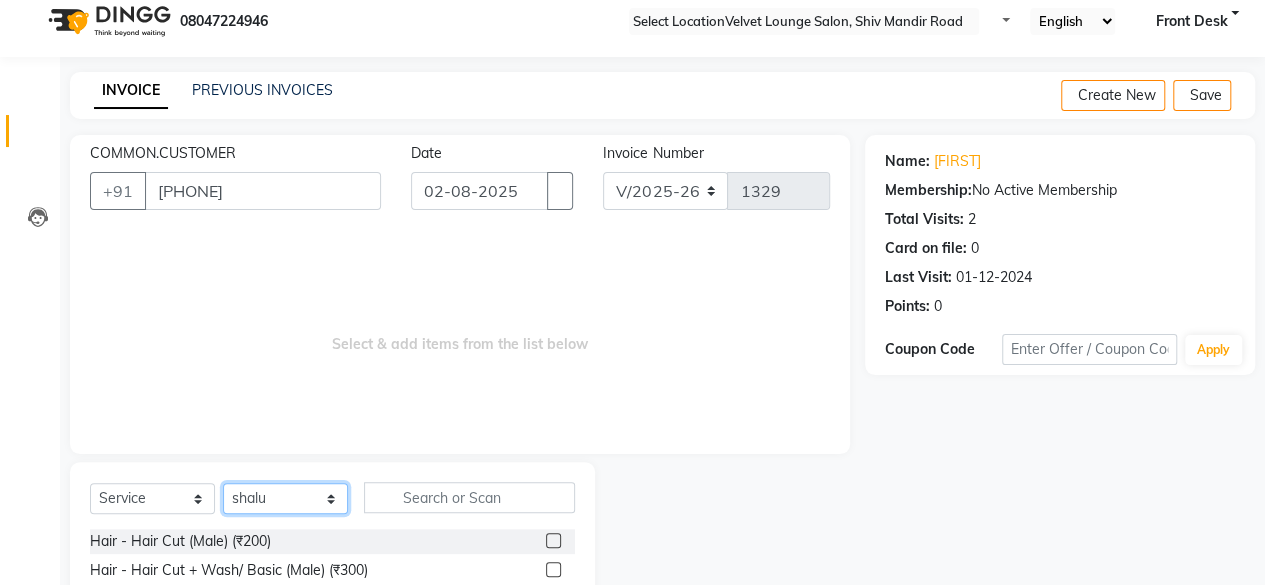 click on "Select Stylist [FIRST] [LAST]  aman shah Arif ashish Front Desk Jaya jyoti madhu Manish MUSTAKIM pradnya Rohit SALMA SALMA shalu SHWETA vishal" 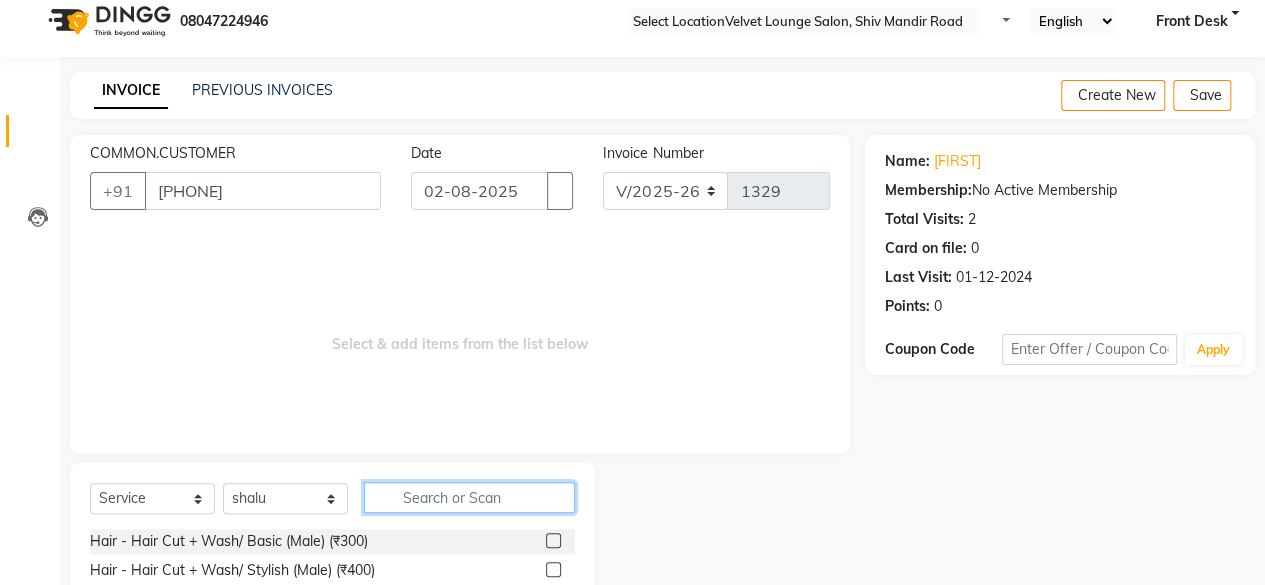 click 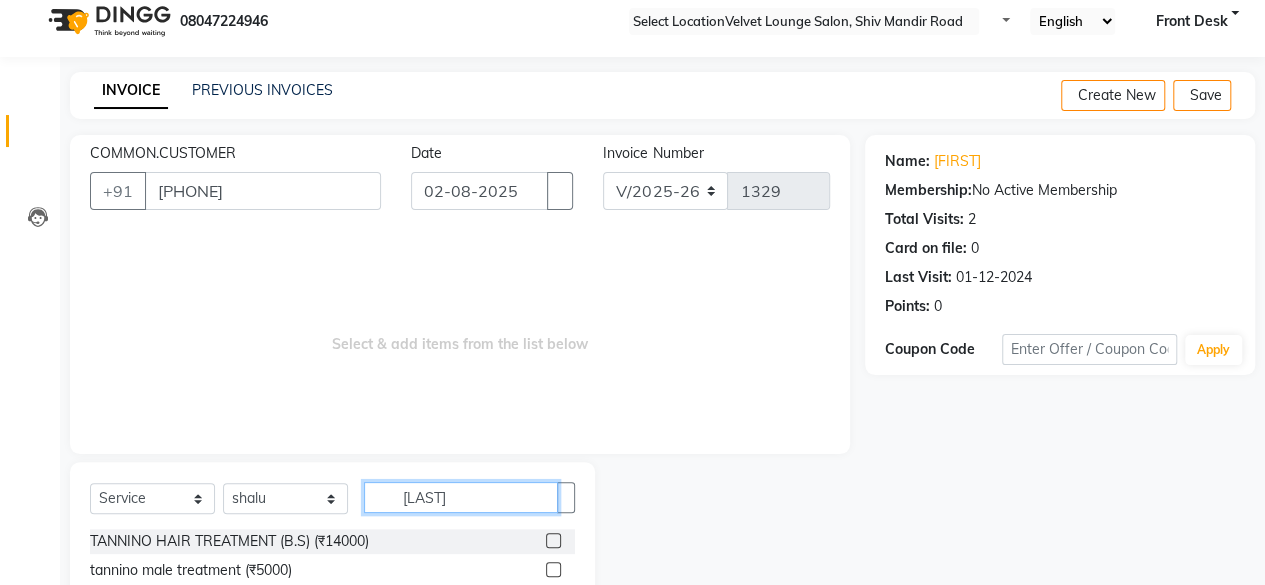 type on "[LAST]" 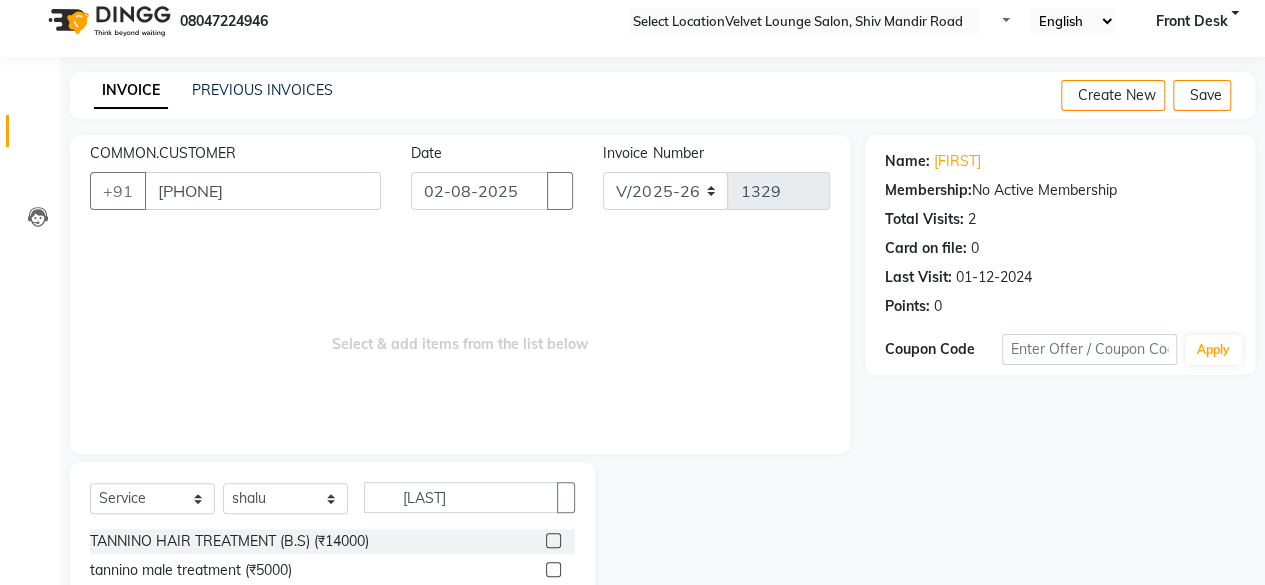 click 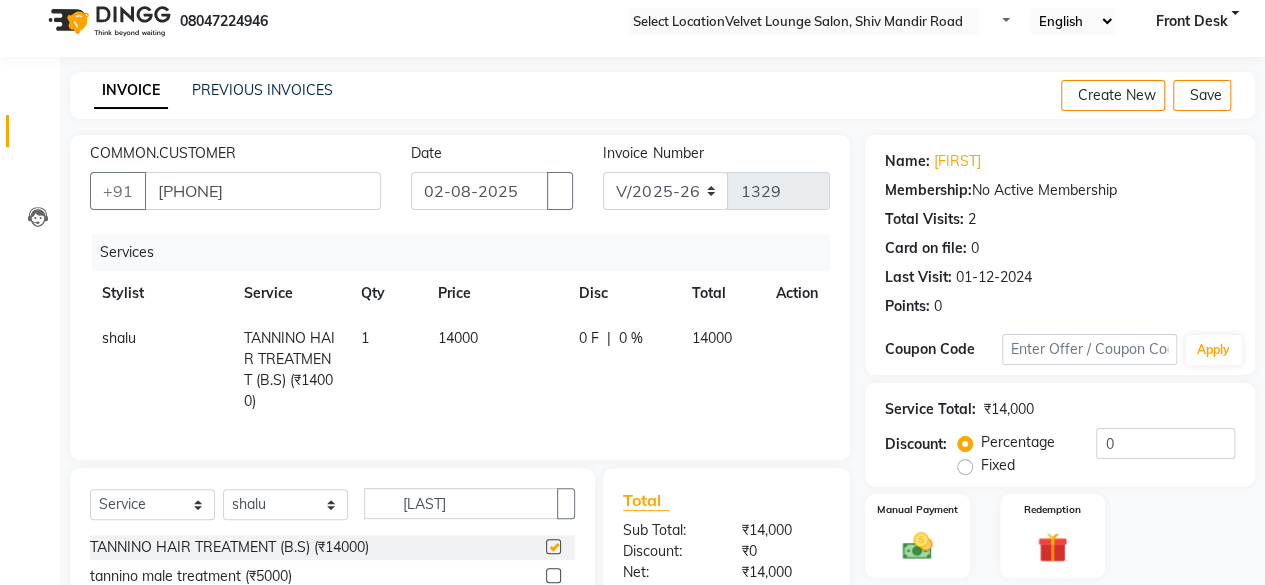 checkbox on "false" 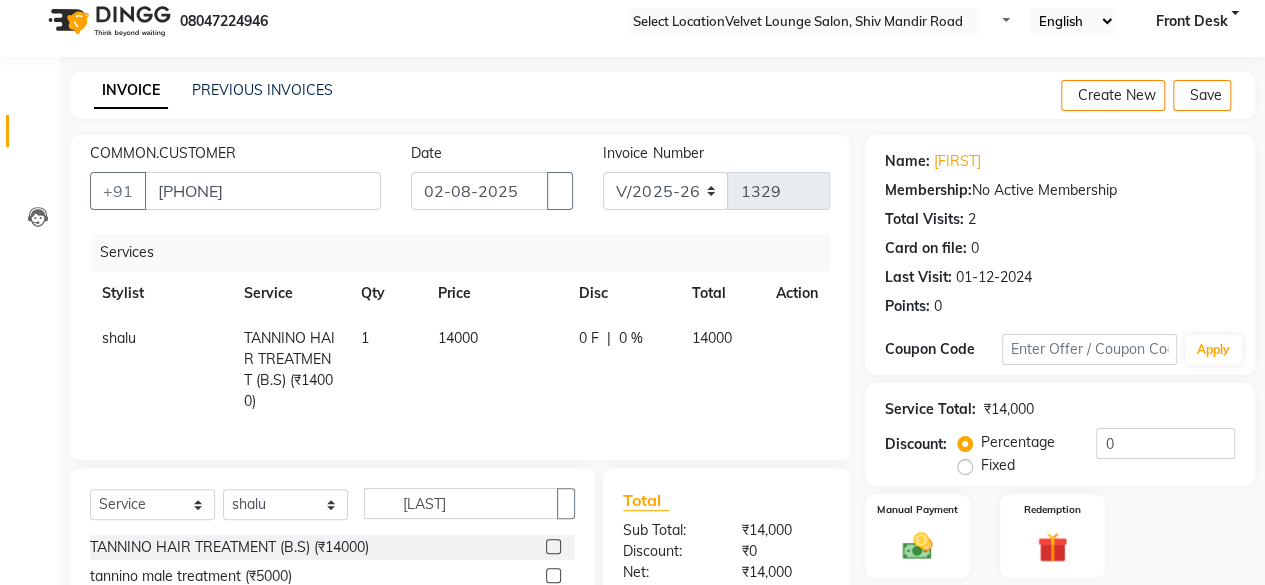 click on "14000" 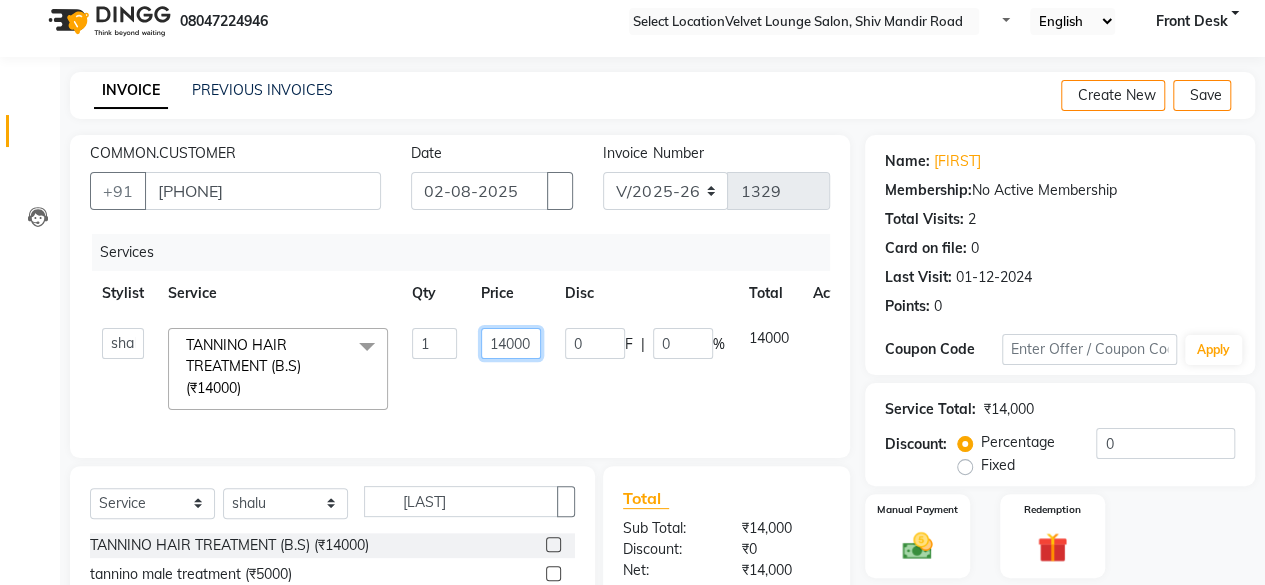 click on "14000" 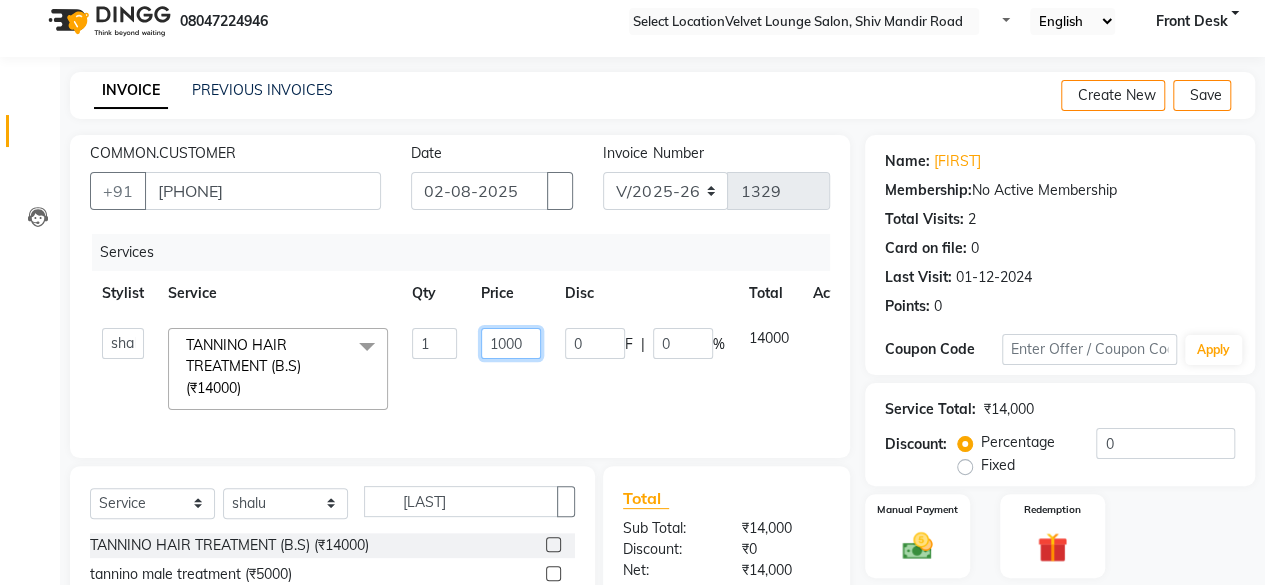 type on "12000" 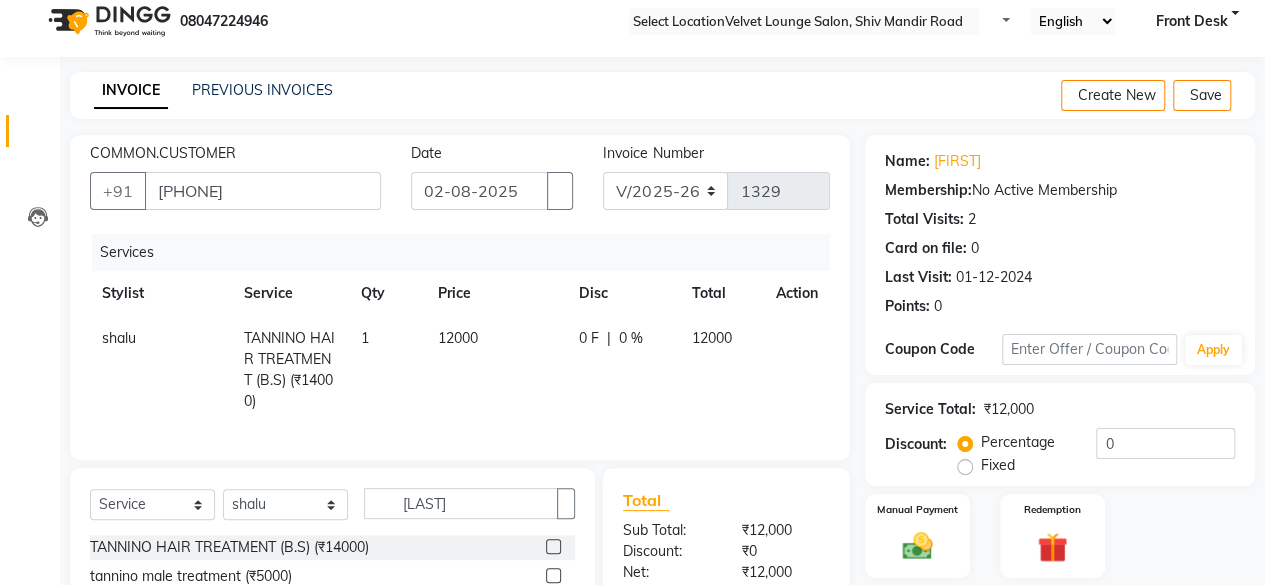 click on "0 F | 0 %" 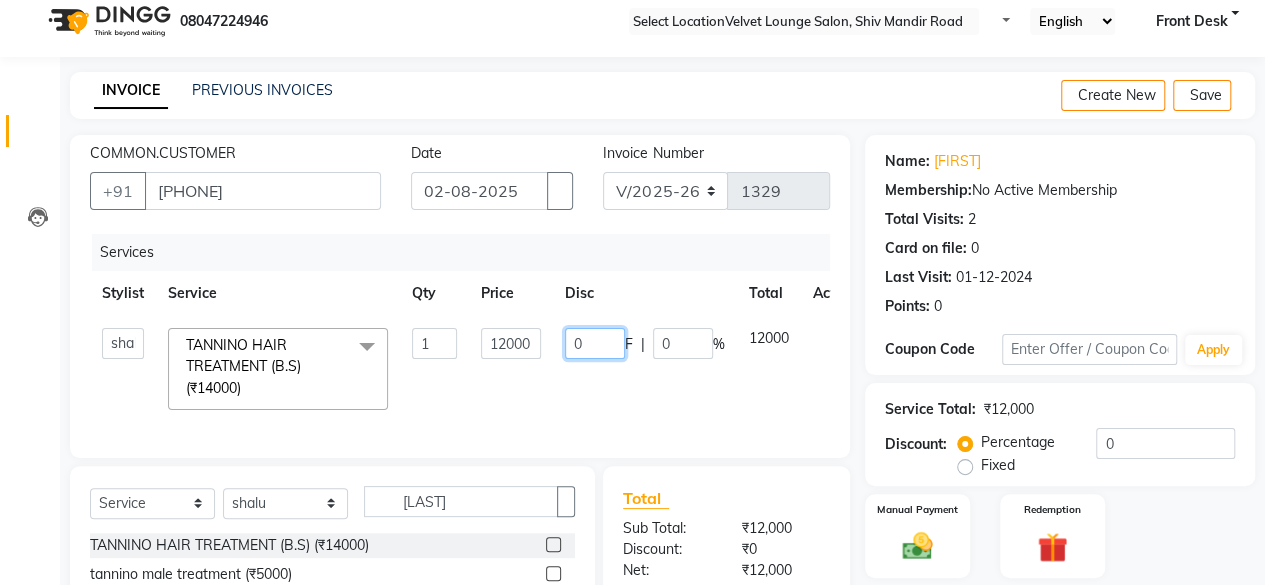 click on "0" 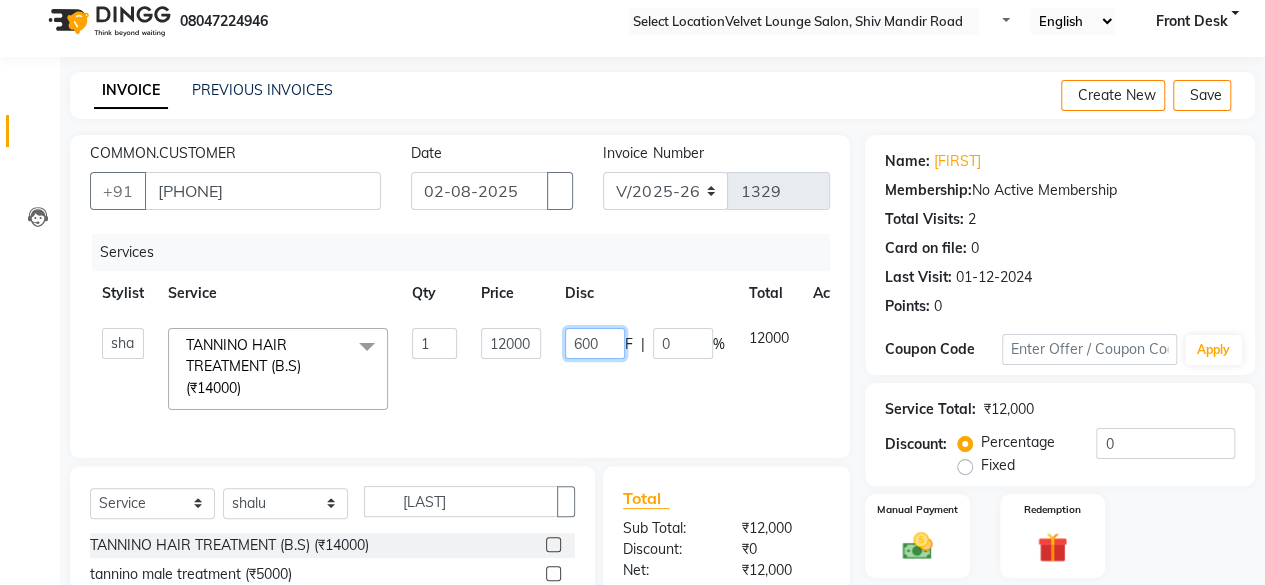 type on "6000" 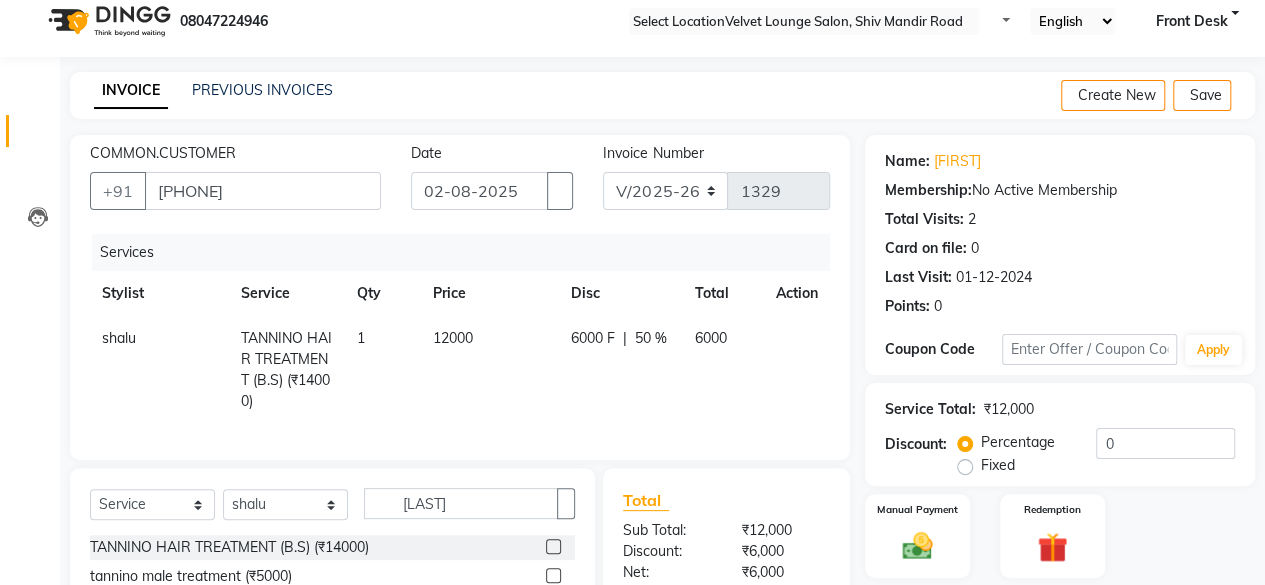 click on "Services Stylist Service Qty Price Disc Total Action shalu TANNINO HAIR TREATMENT (B.S) (₹14000) 1 12000 6000 F | 50 % 6000" 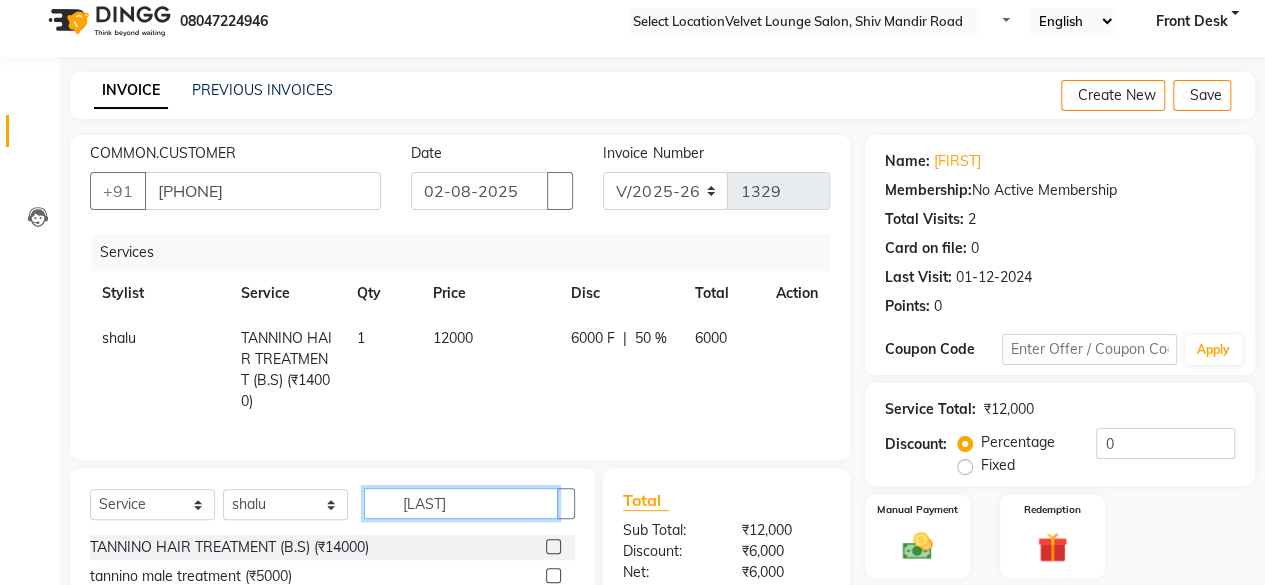 click on "[LAST]" 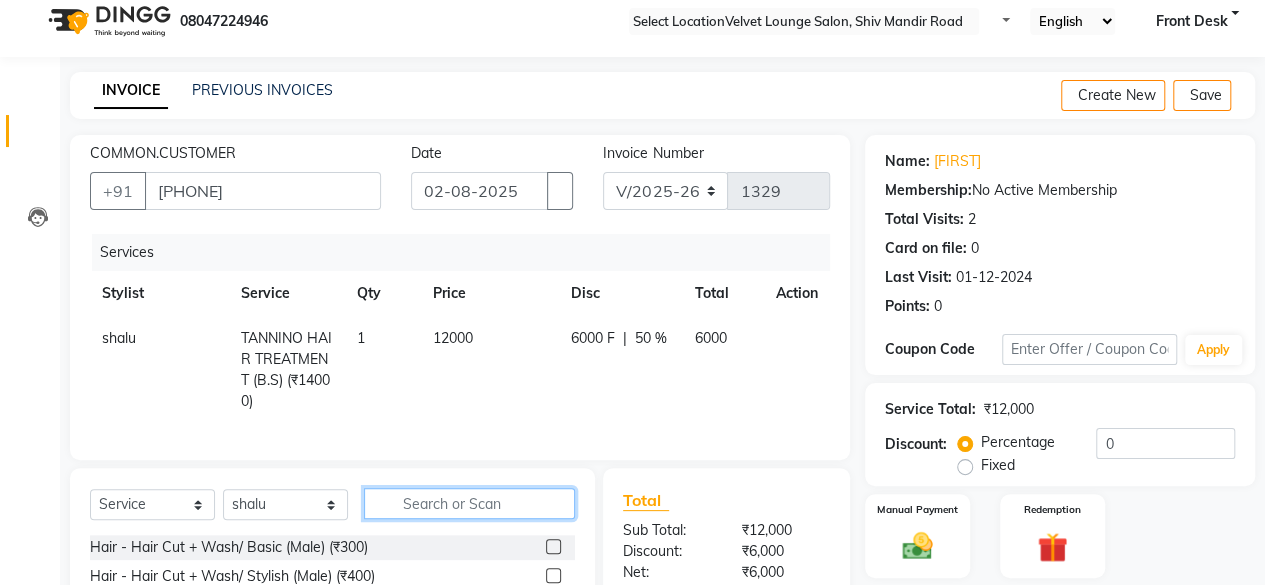 click 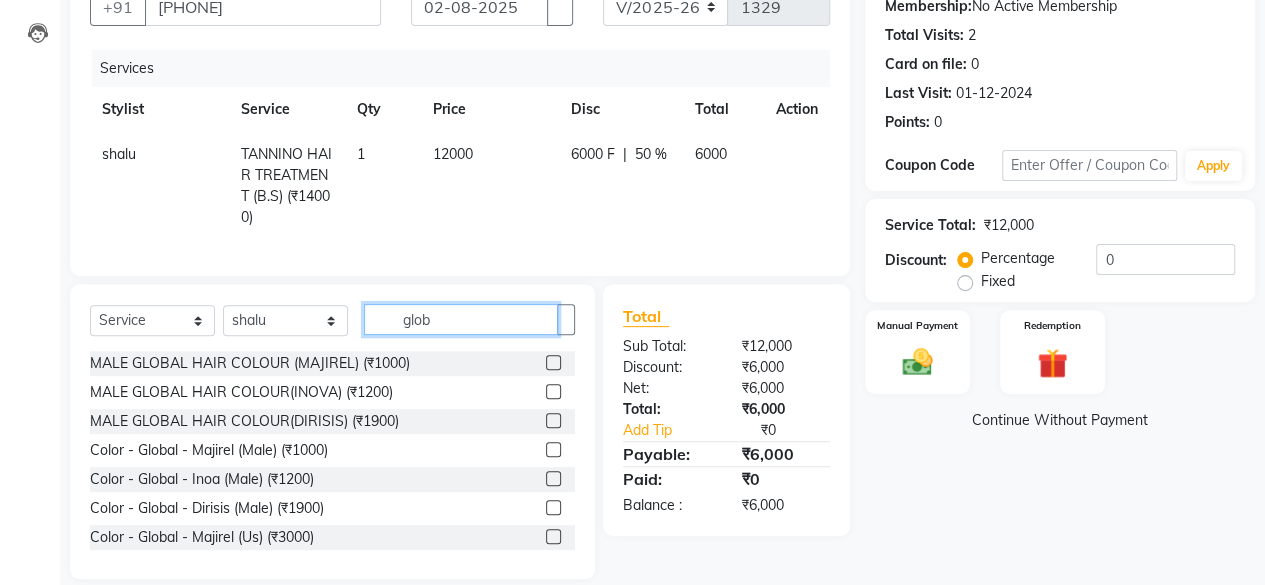 scroll, scrollTop: 236, scrollLeft: 0, axis: vertical 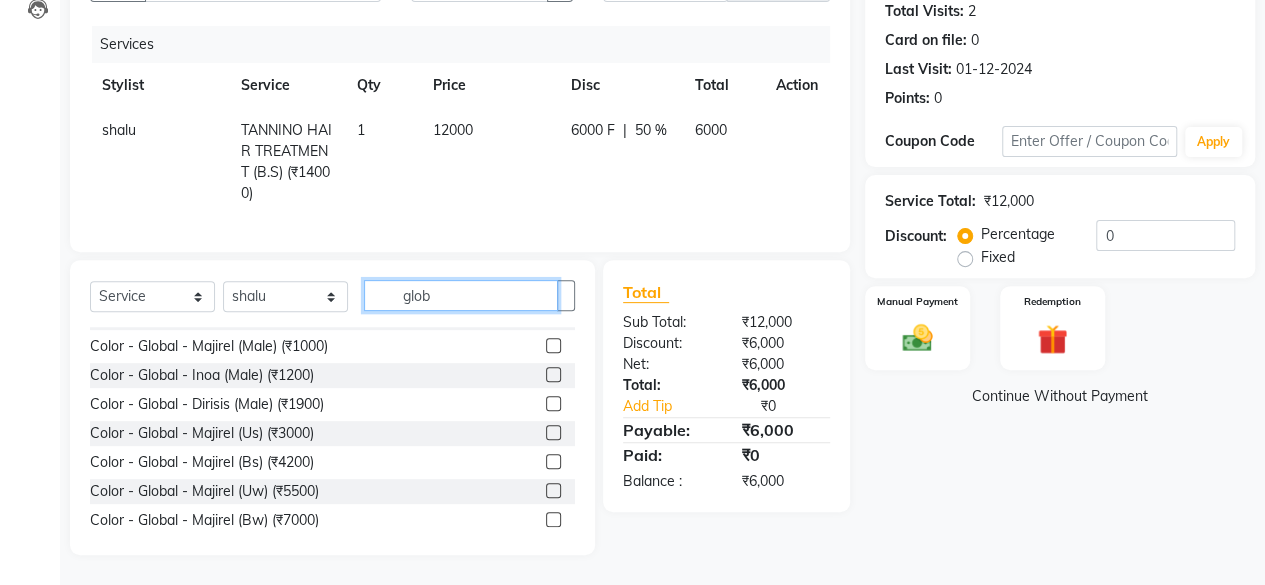 type on "glob" 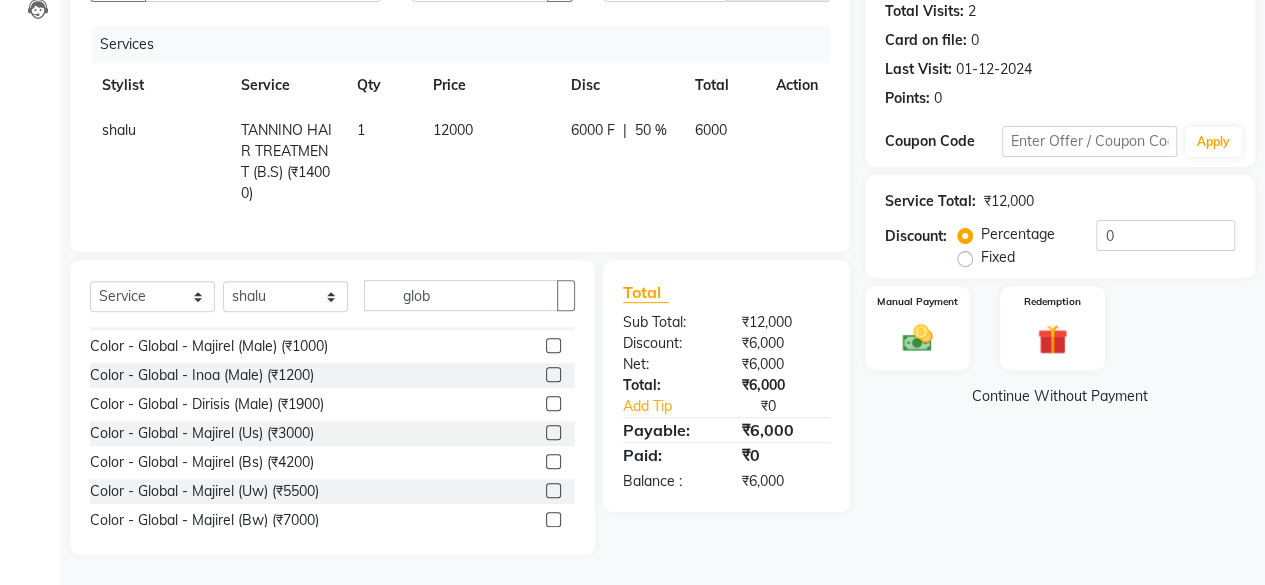 click 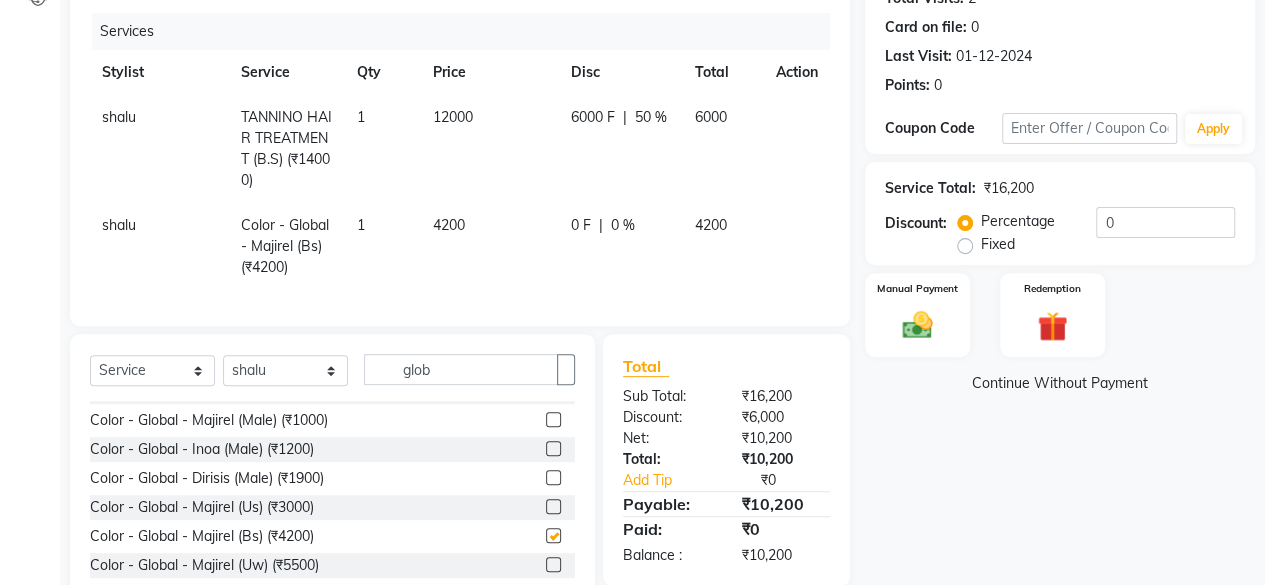 checkbox on "false" 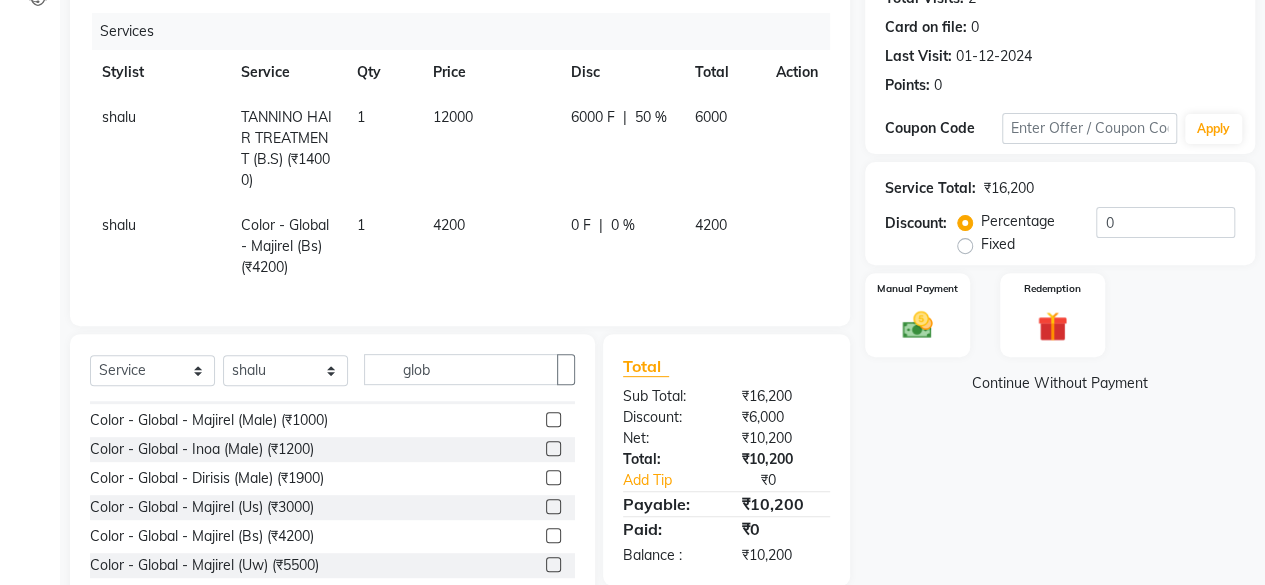 click on "4200" 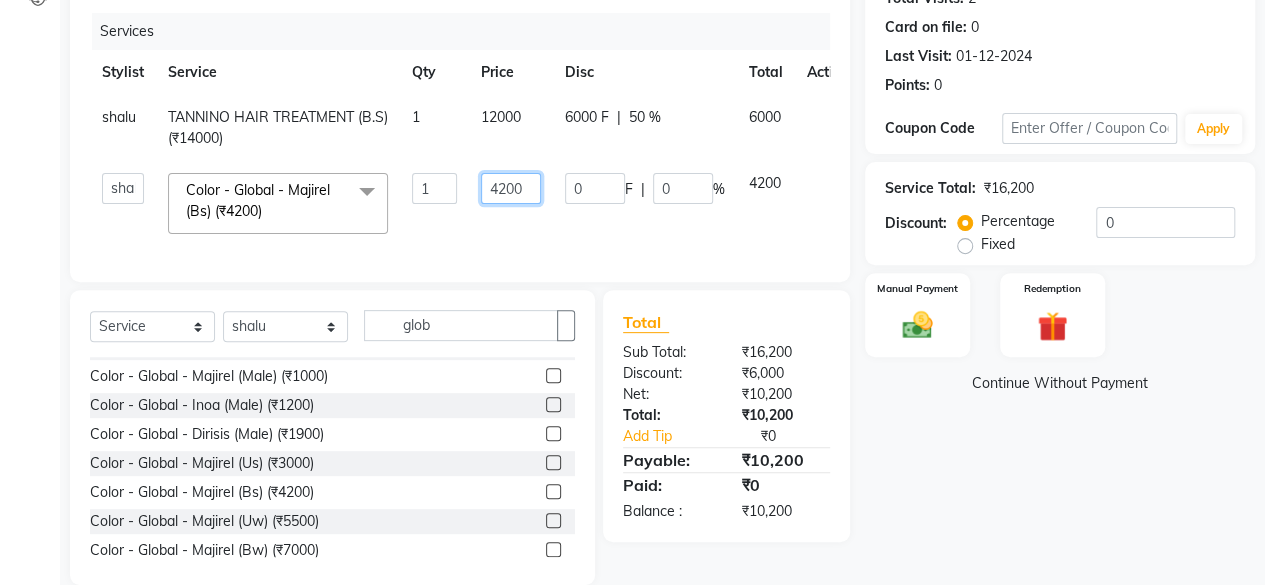 click on "4200" 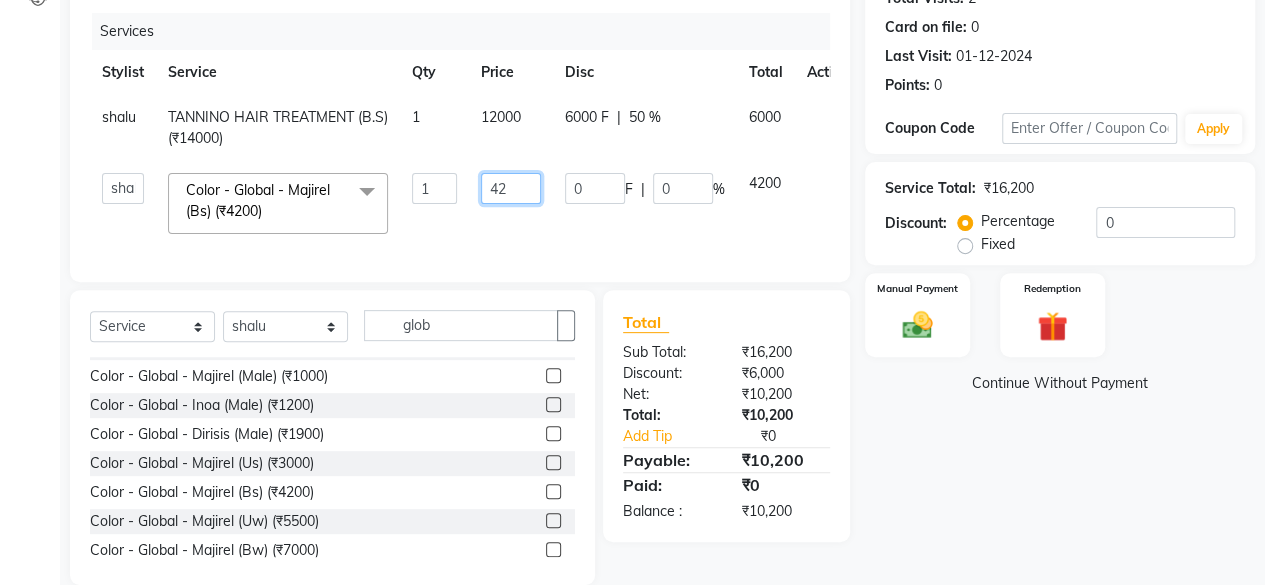 type on "4" 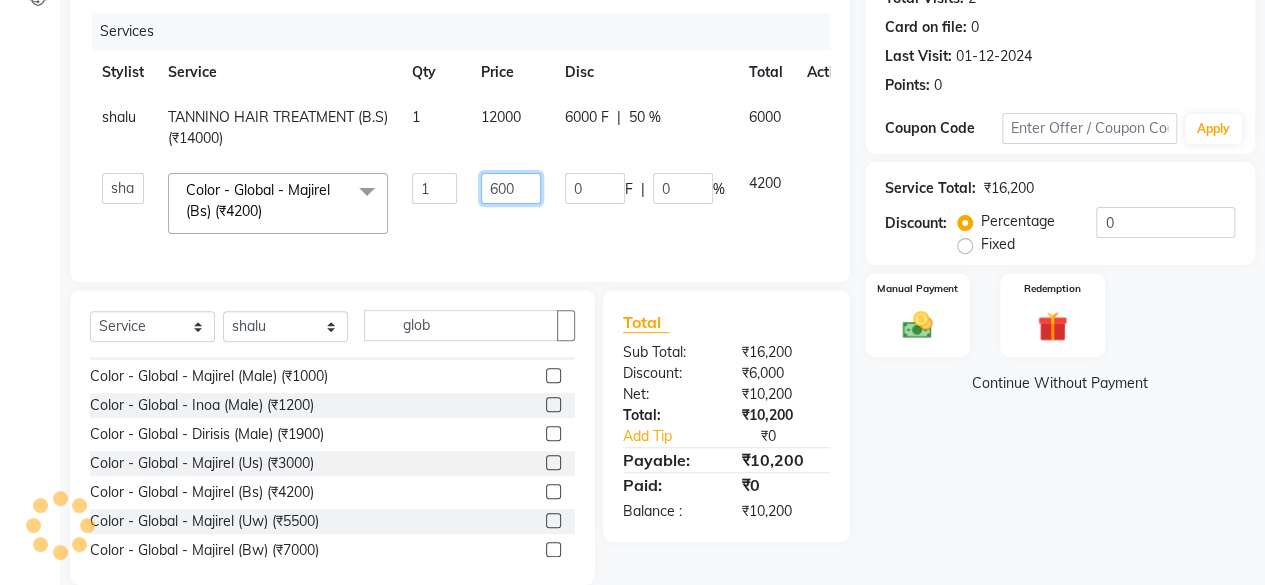 type on "6000" 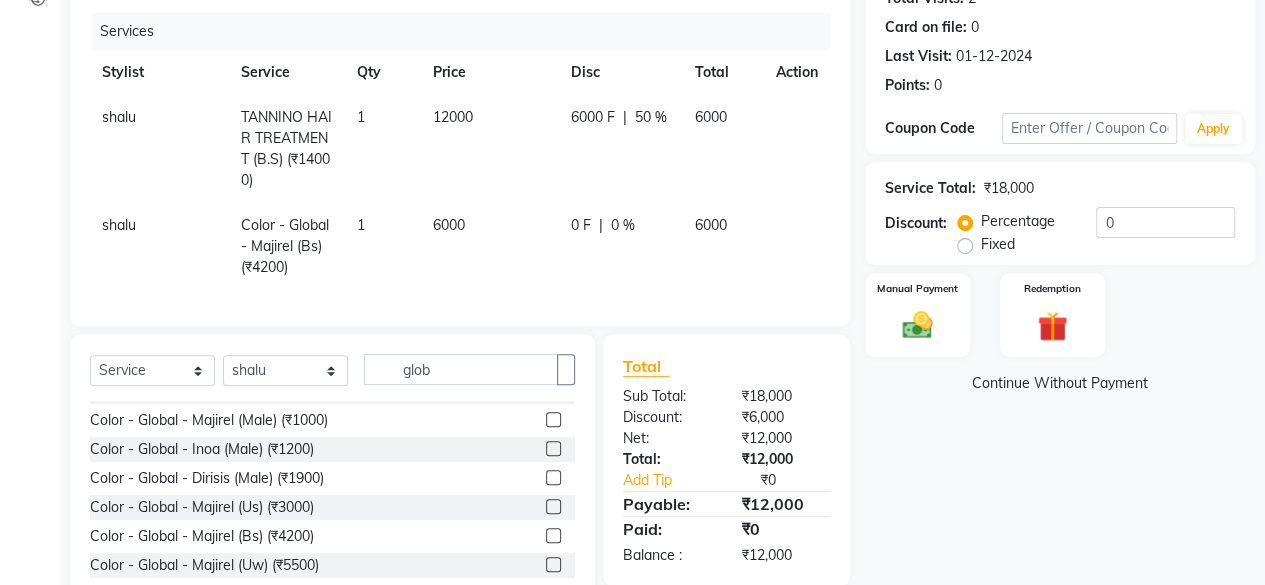 click on "0 F | 0 %" 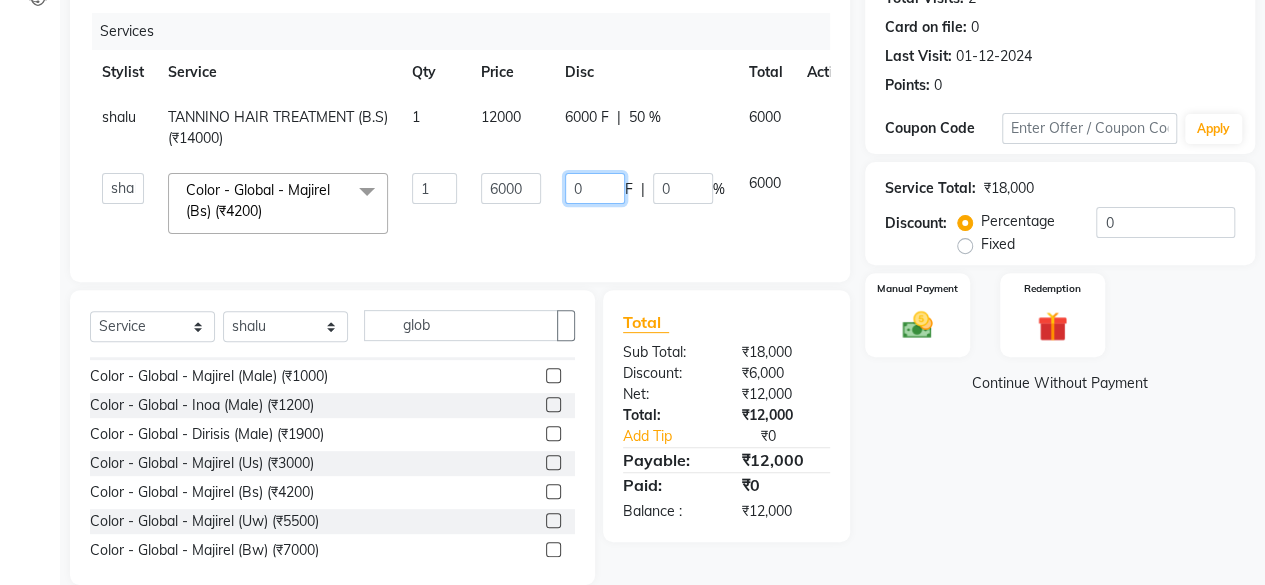 drag, startPoint x: 574, startPoint y: 207, endPoint x: 566, endPoint y: 195, distance: 14.422205 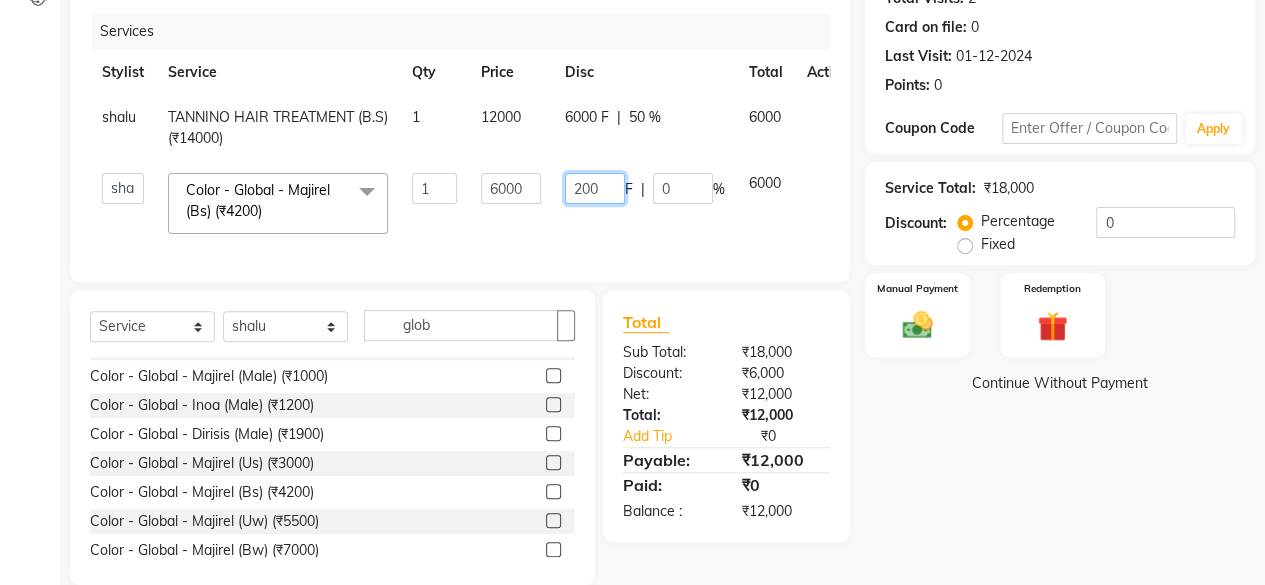 type on "2000" 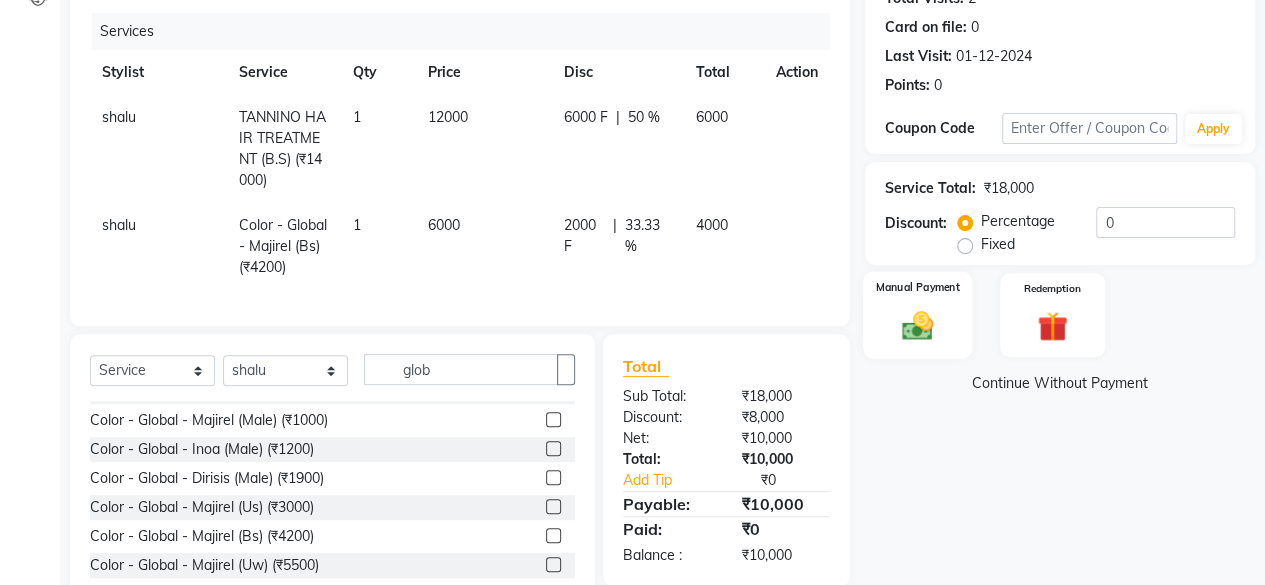 click on "Manual Payment" 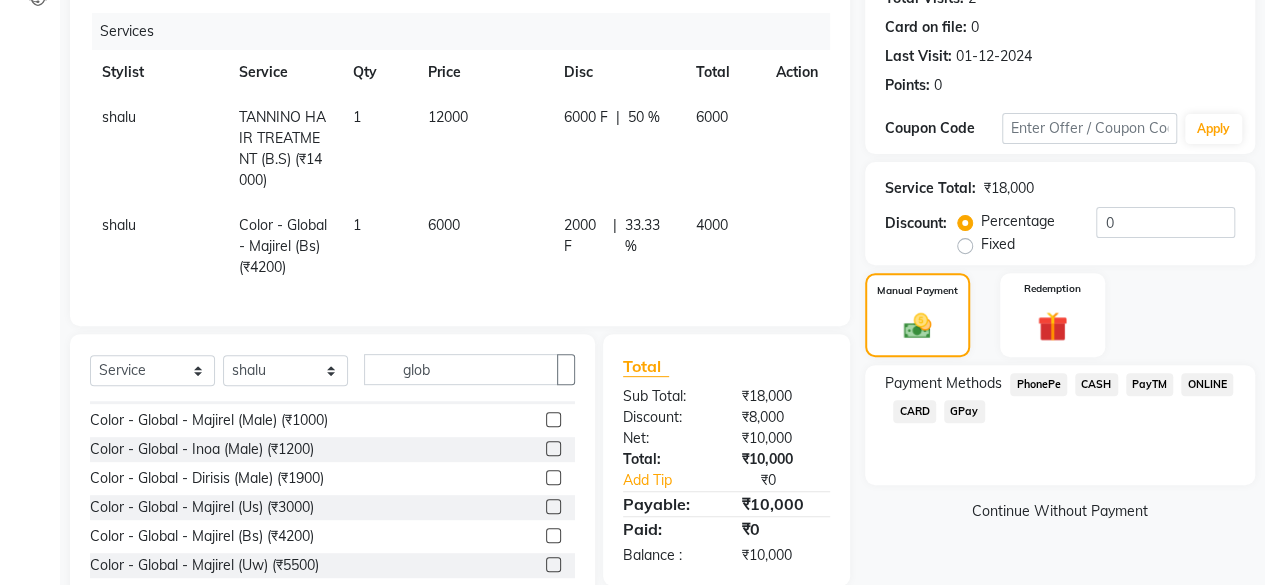 click on "PayTM" 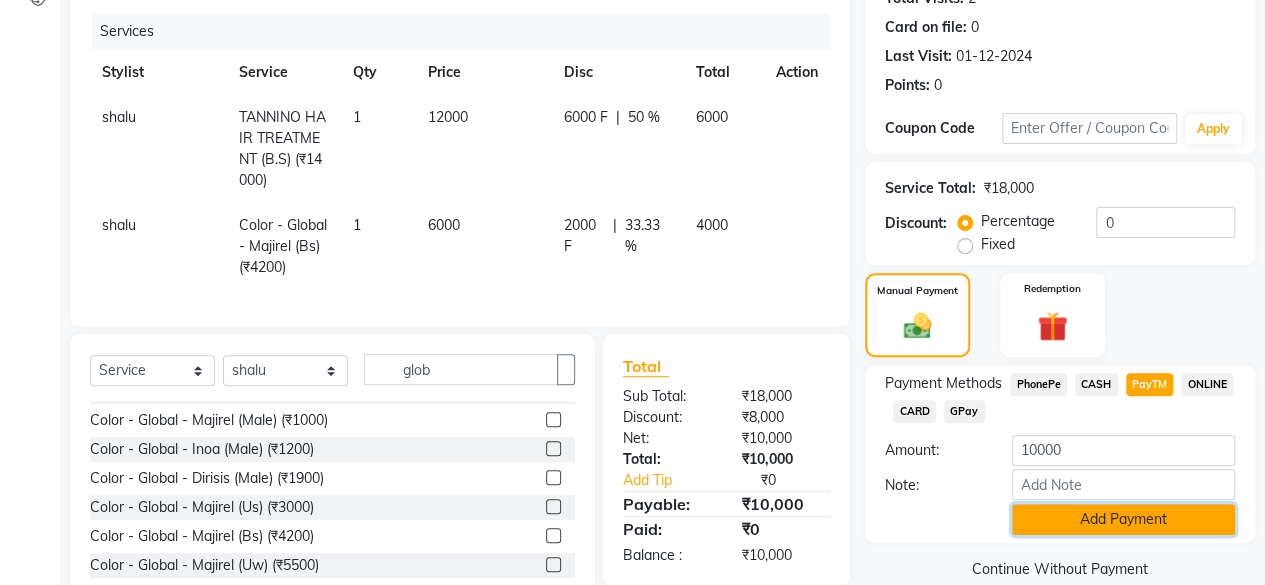 click on "Add Payment" 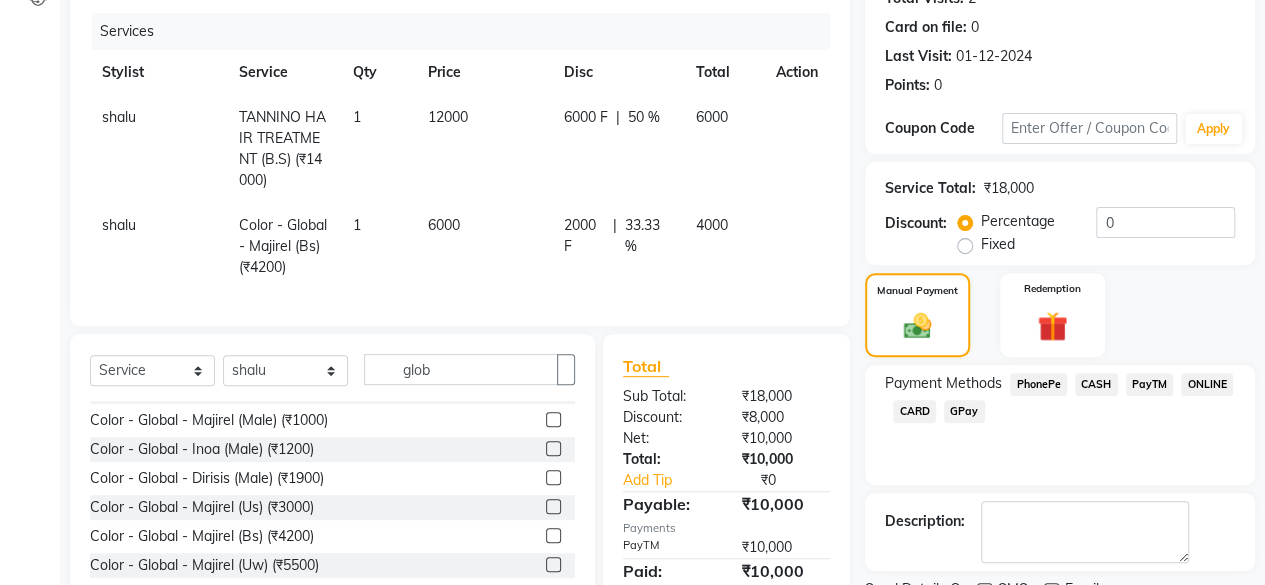click 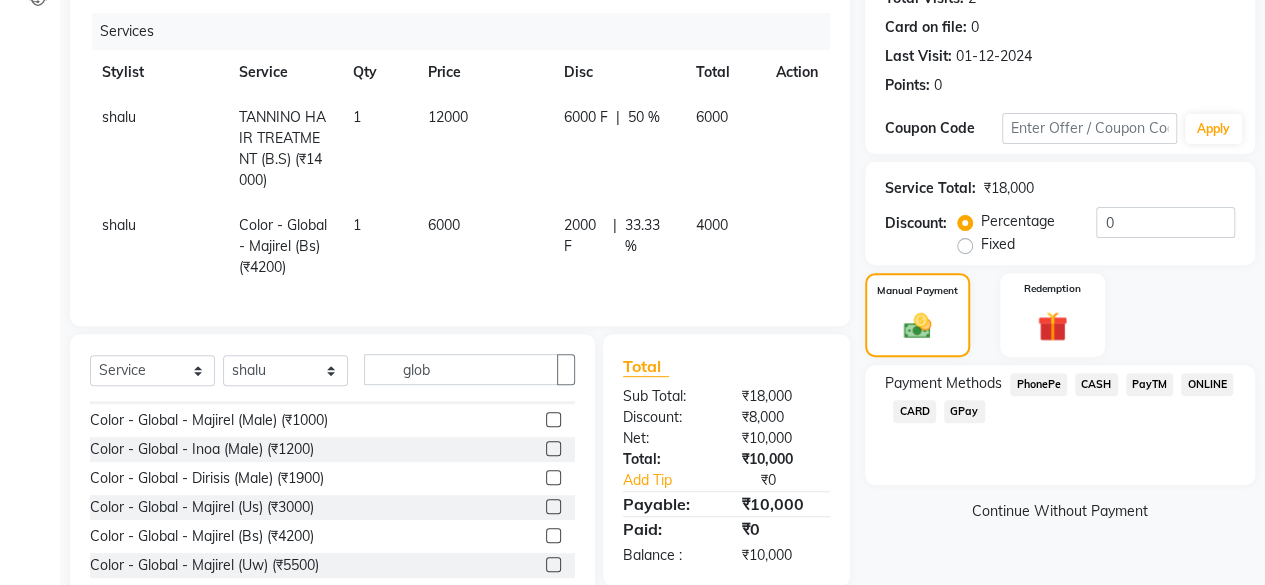 click on "PhonePe" 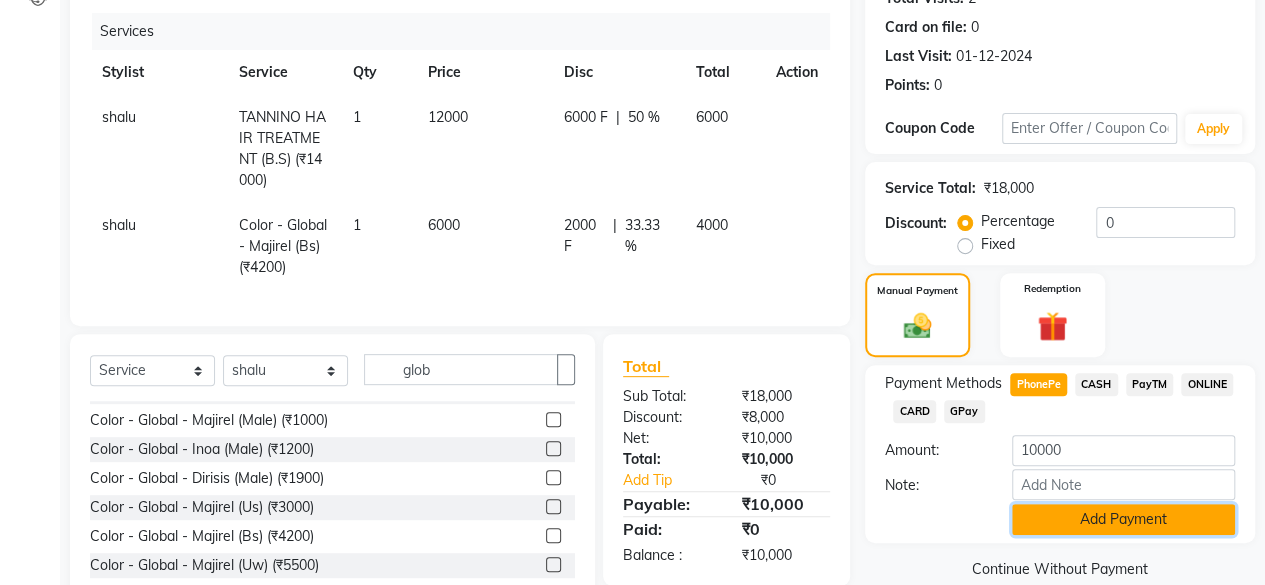 click on "Add Payment" 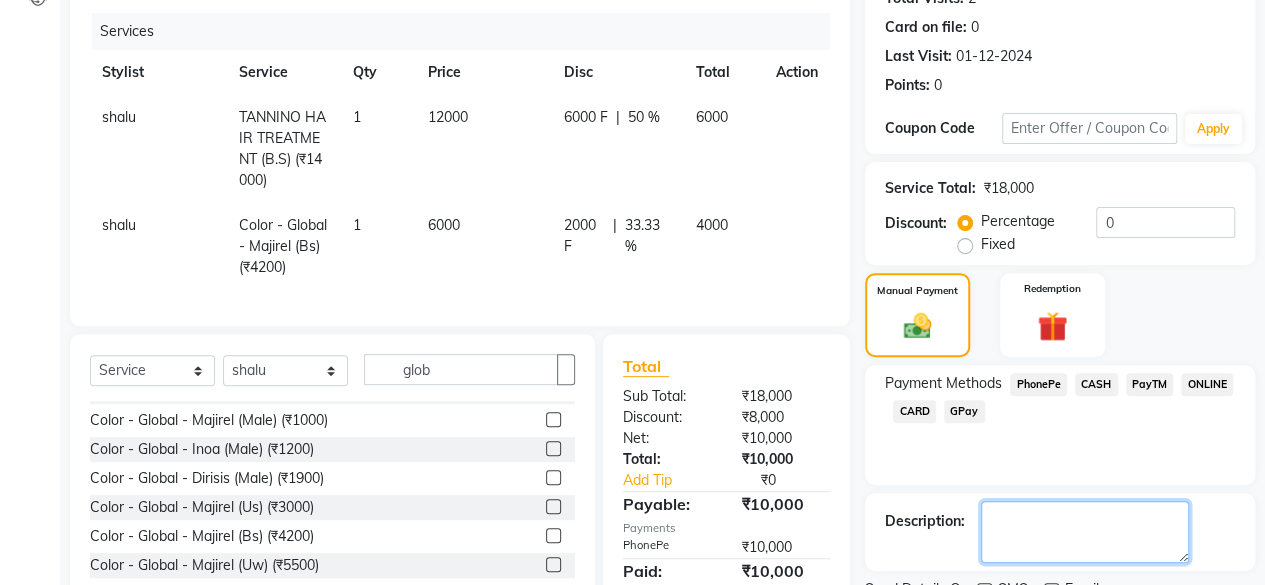 click 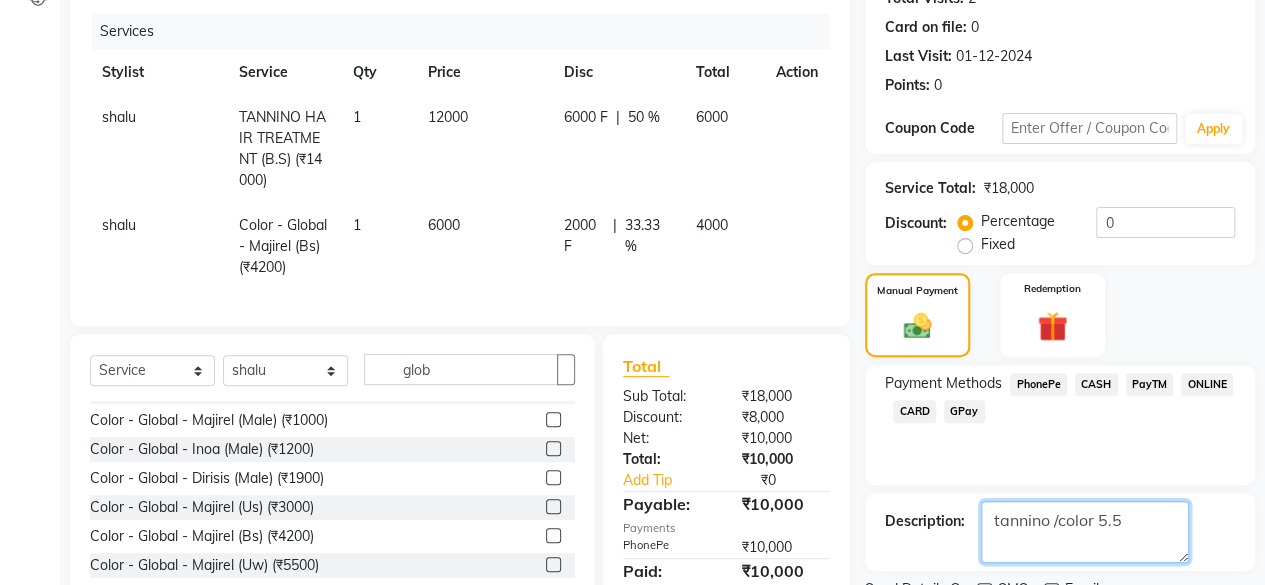 scroll, scrollTop: 324, scrollLeft: 0, axis: vertical 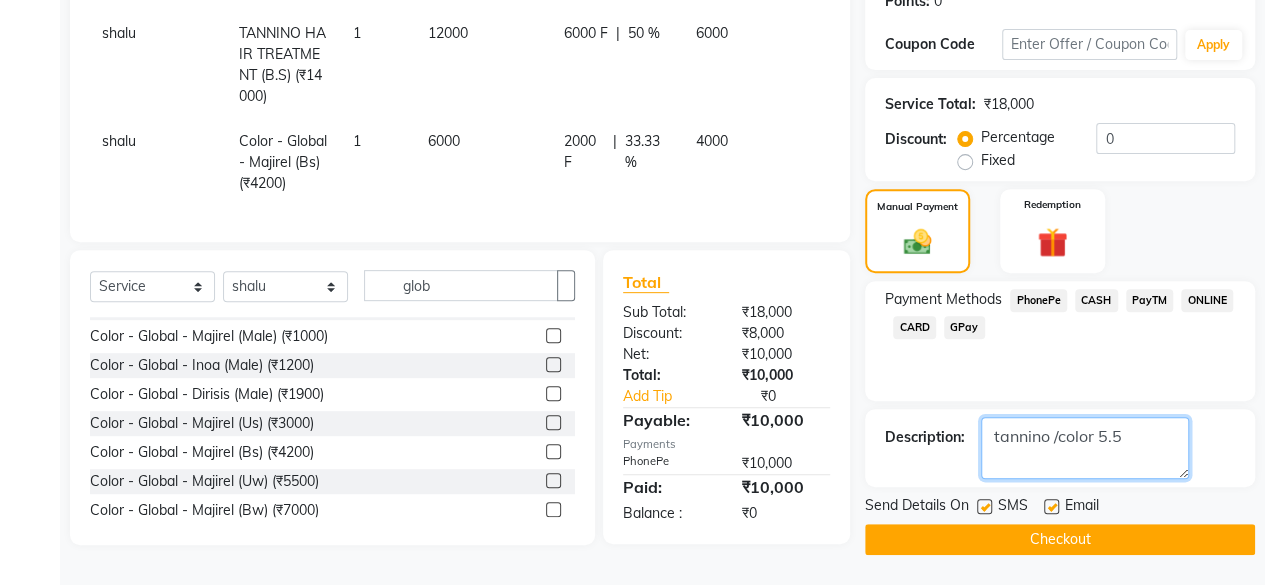 type on "tannino /color 5.5" 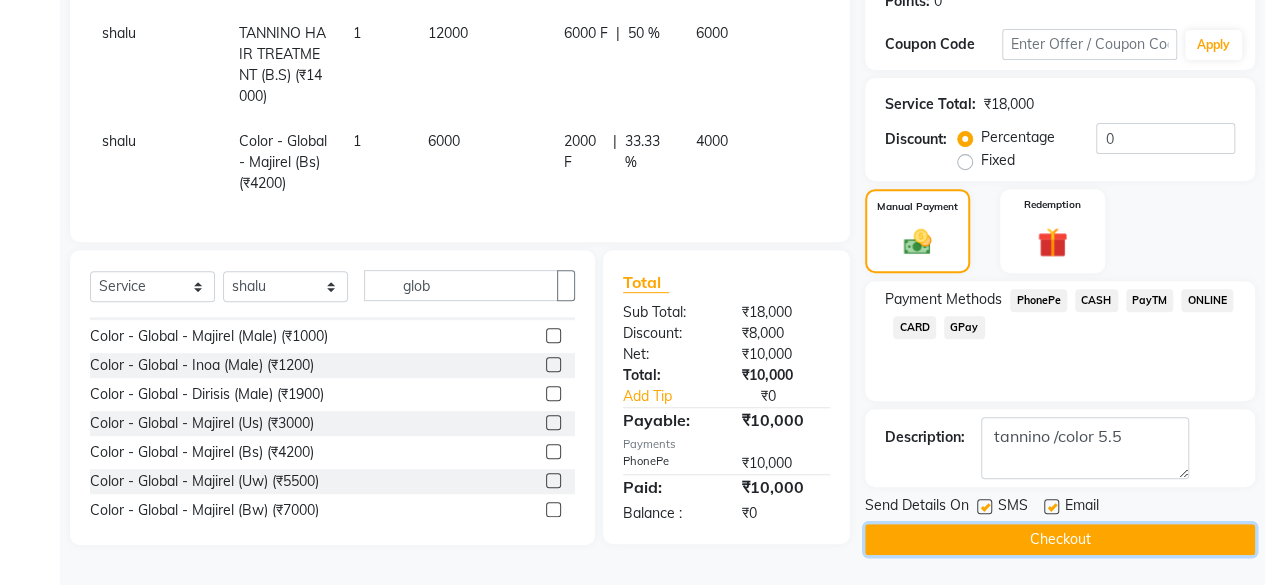click on "Checkout" 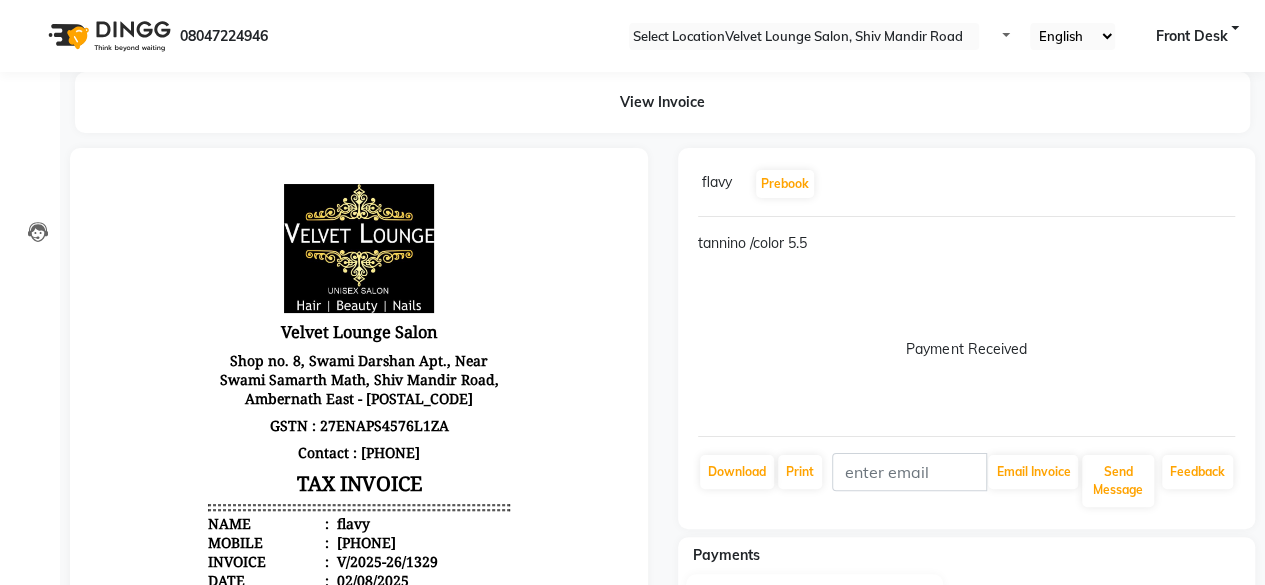 scroll, scrollTop: 0, scrollLeft: 0, axis: both 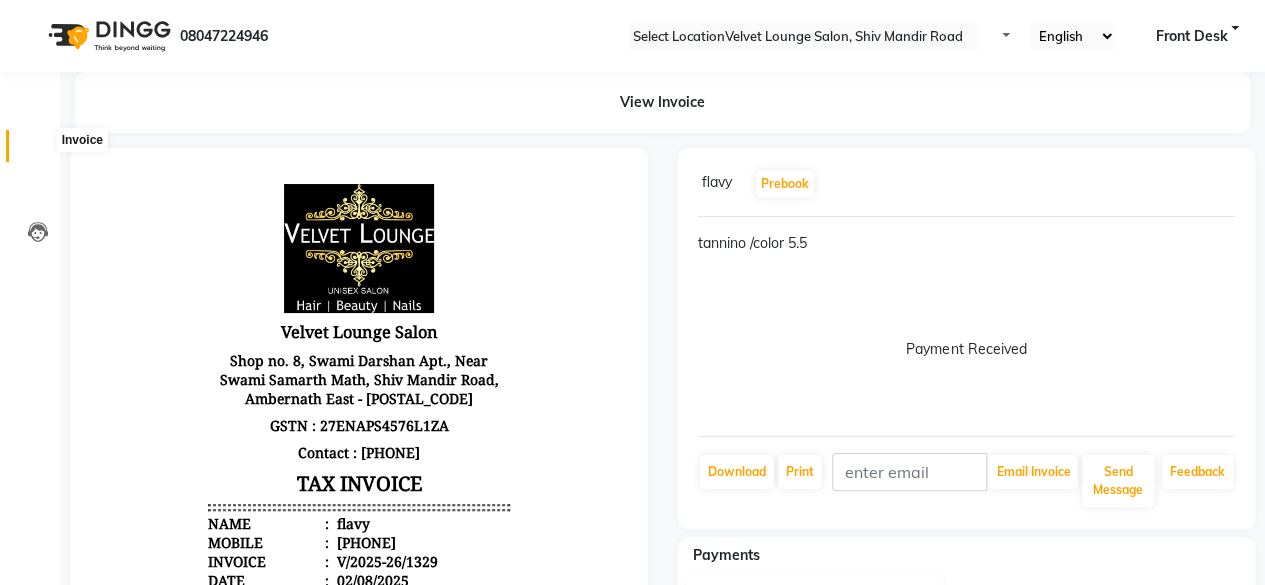 click 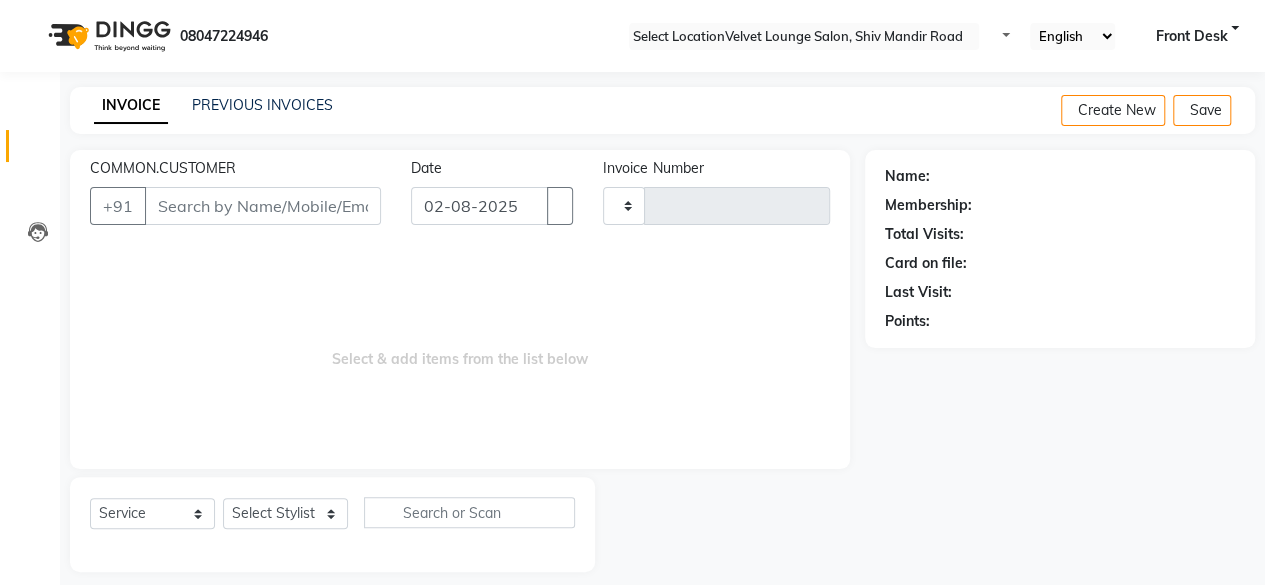 scroll, scrollTop: 15, scrollLeft: 0, axis: vertical 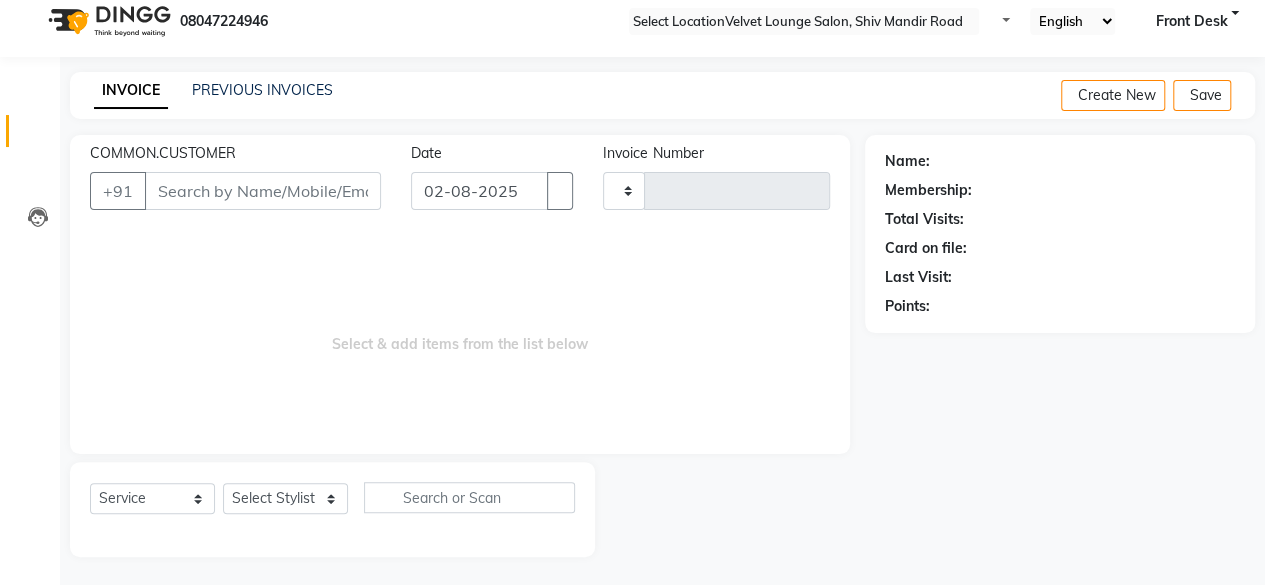 type on "1330" 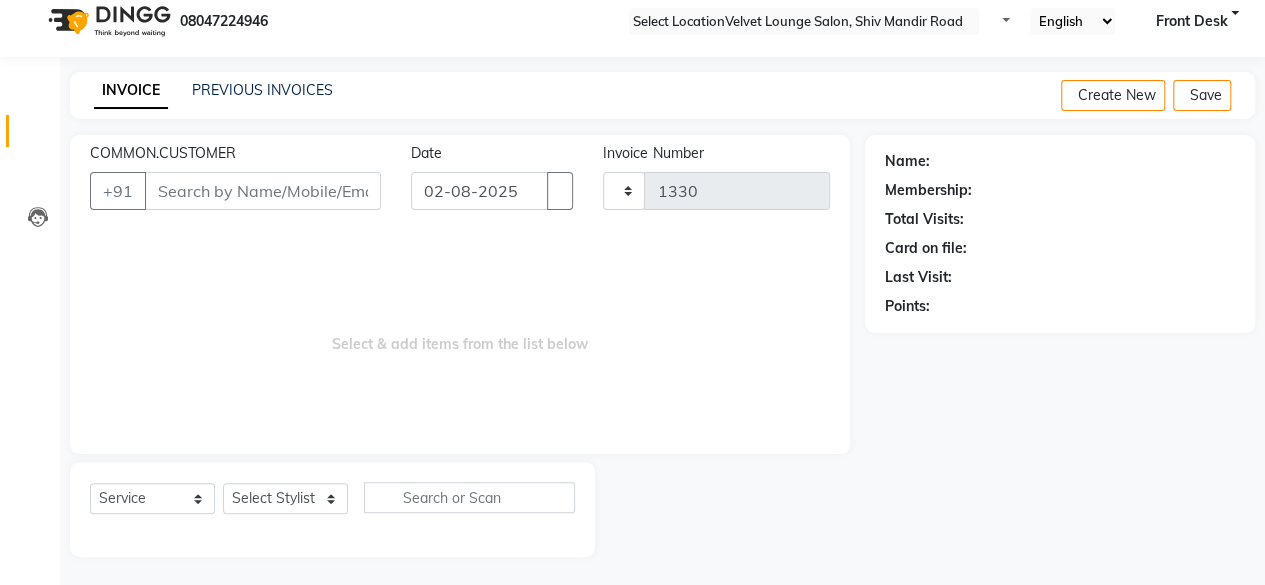 select on "5962" 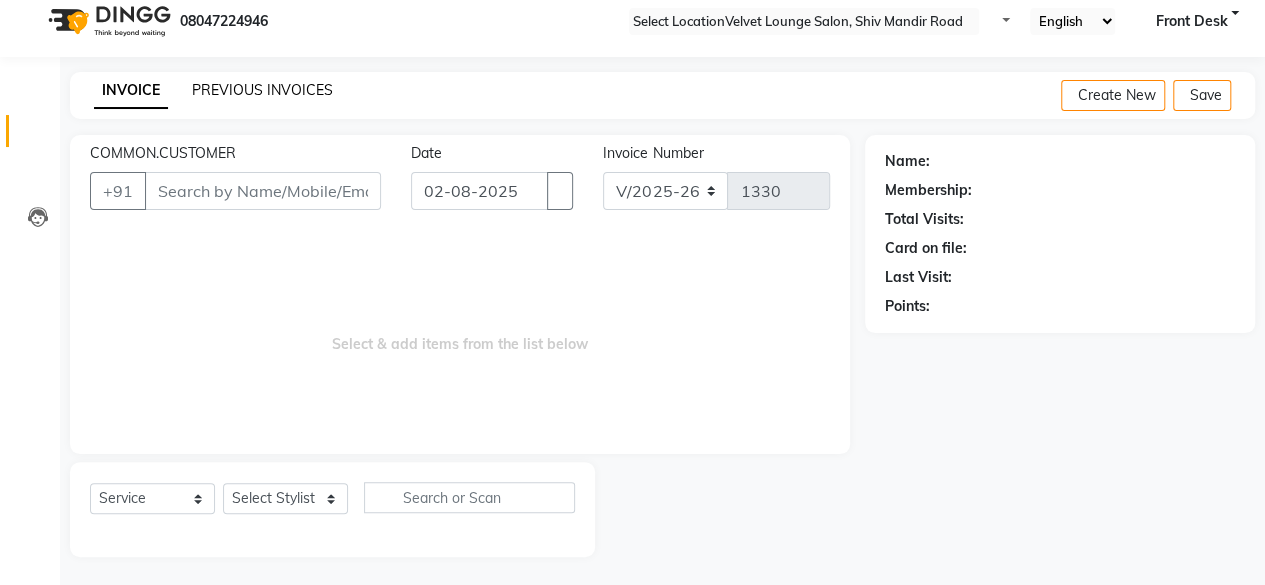 click on "PREVIOUS INVOICES" 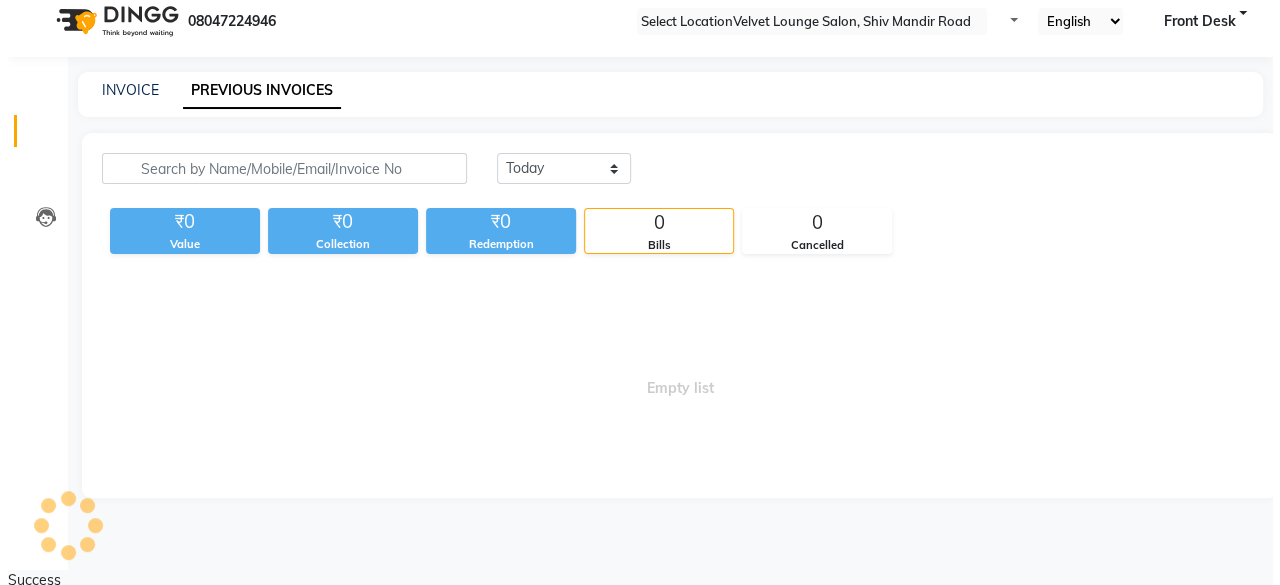 scroll, scrollTop: 0, scrollLeft: 0, axis: both 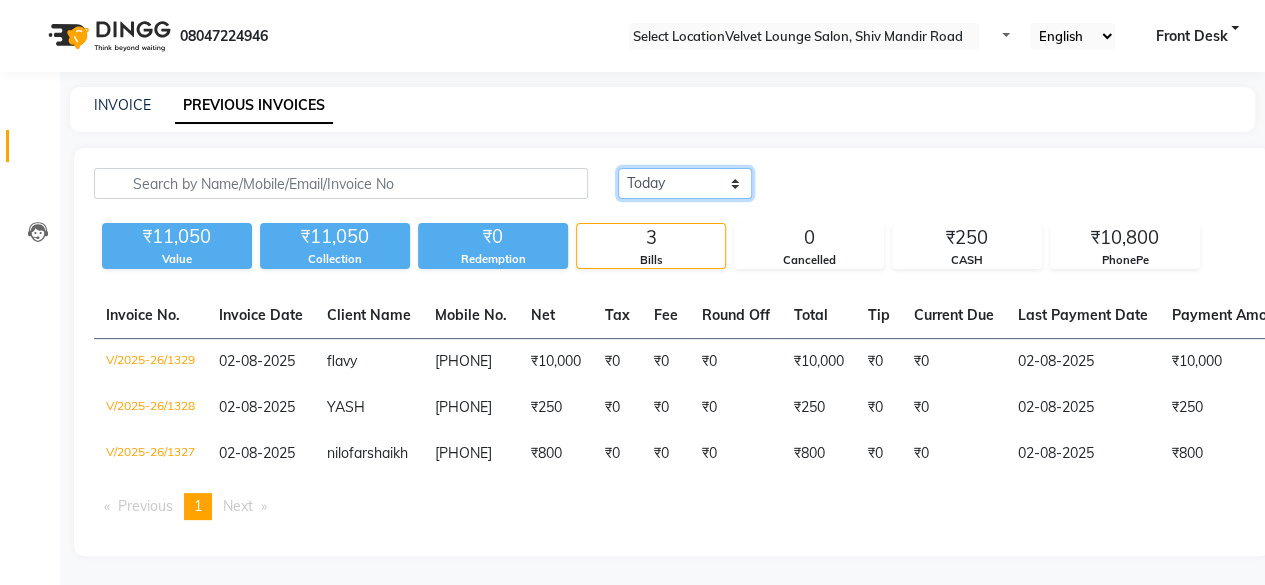 click on "Today Yesterday Custom Range" 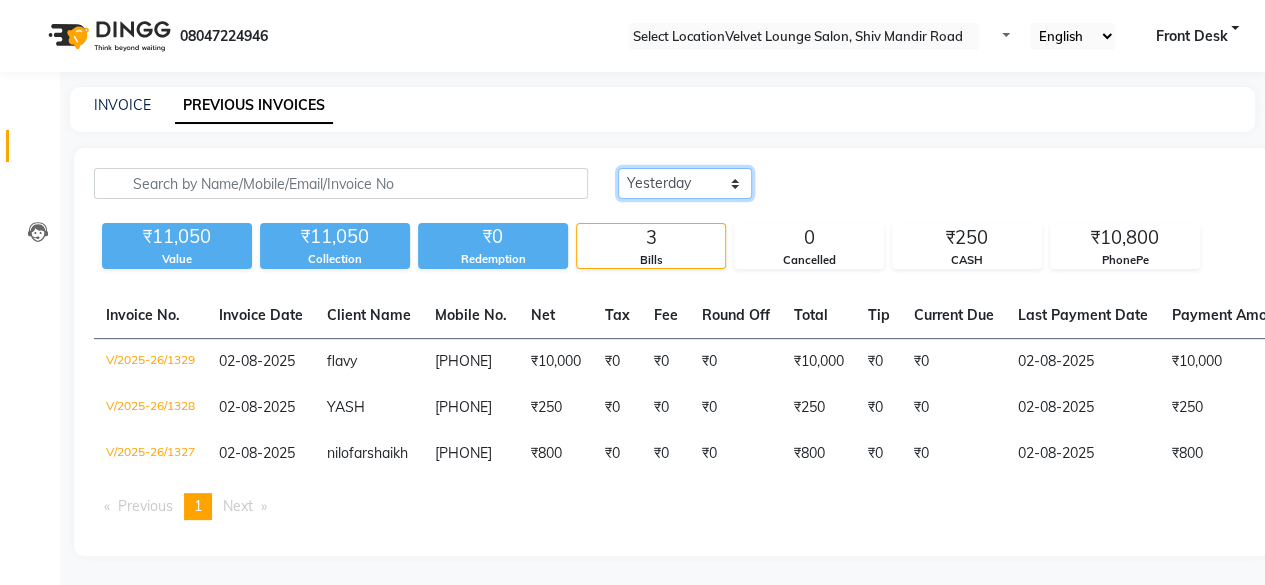 click on "Today Yesterday Custom Range" 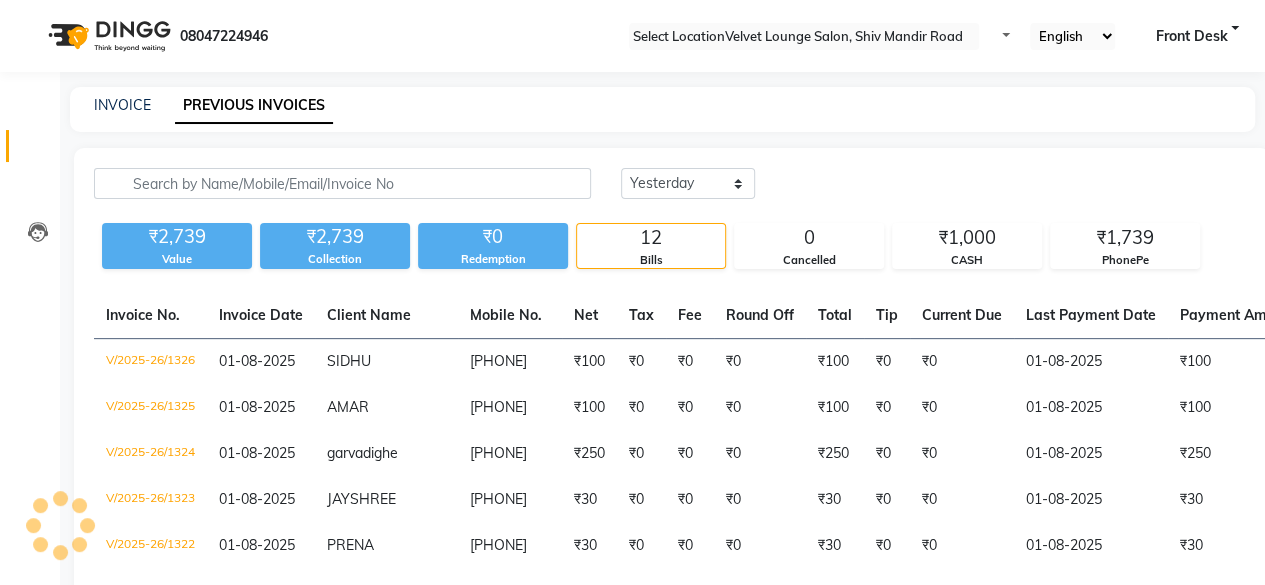 click on "₹0" 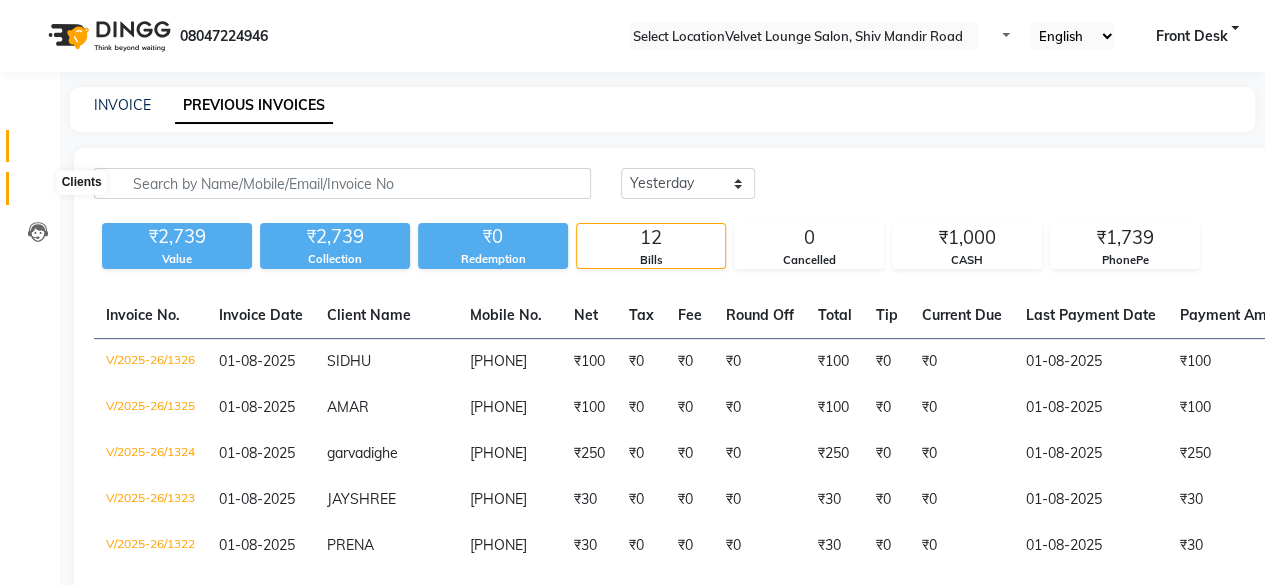 click 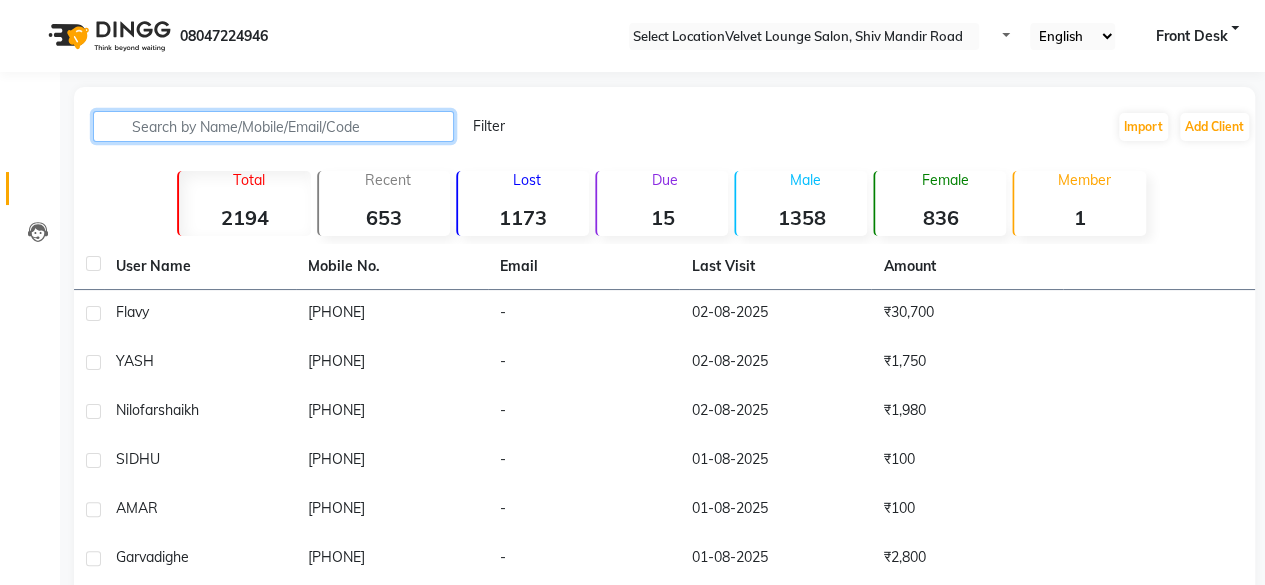 click 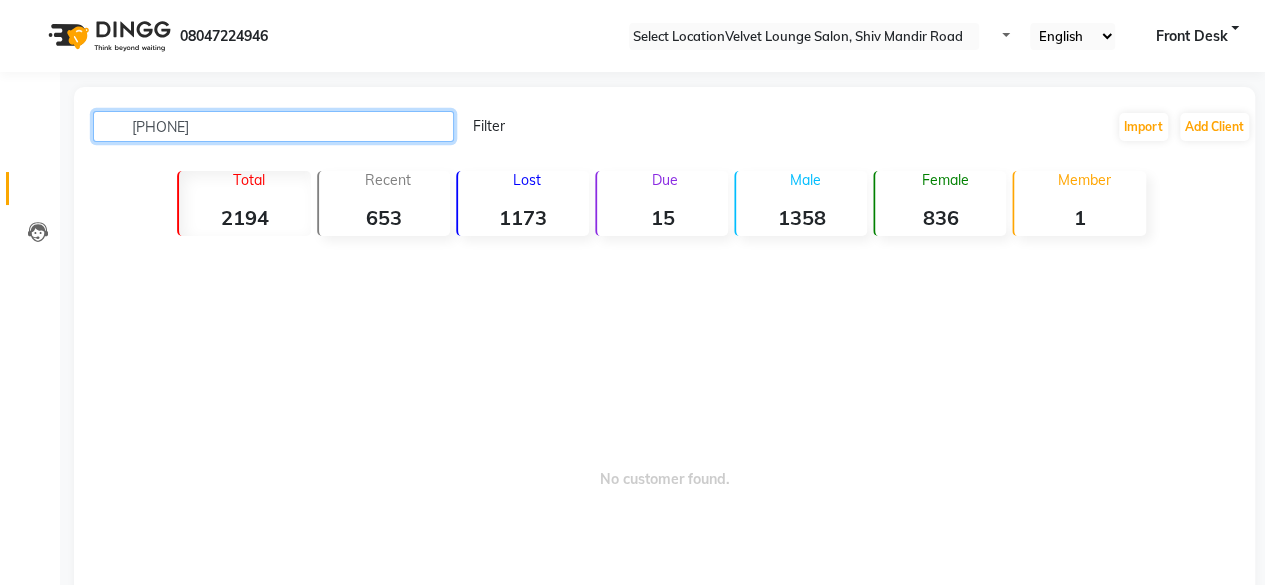 type on "[PHONE]" 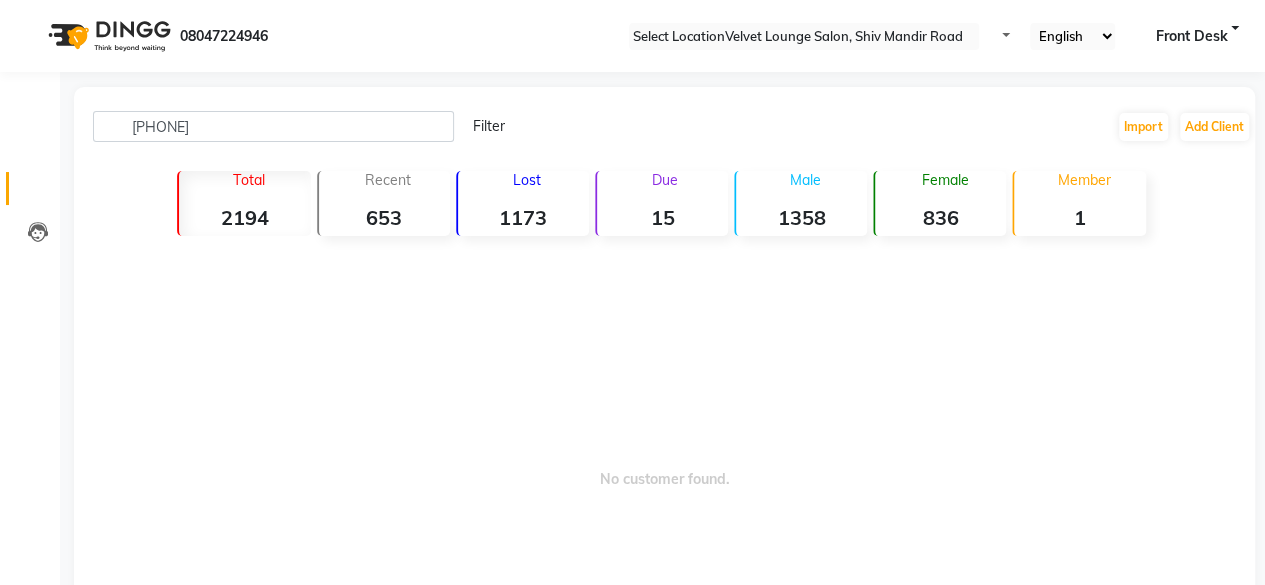click on "[PHONE] Filter Import Add Client Total 2194 Recent 653 Lost 1173 Due 15 Male 1358 Female 836 Member 1 No customer found. Previous" 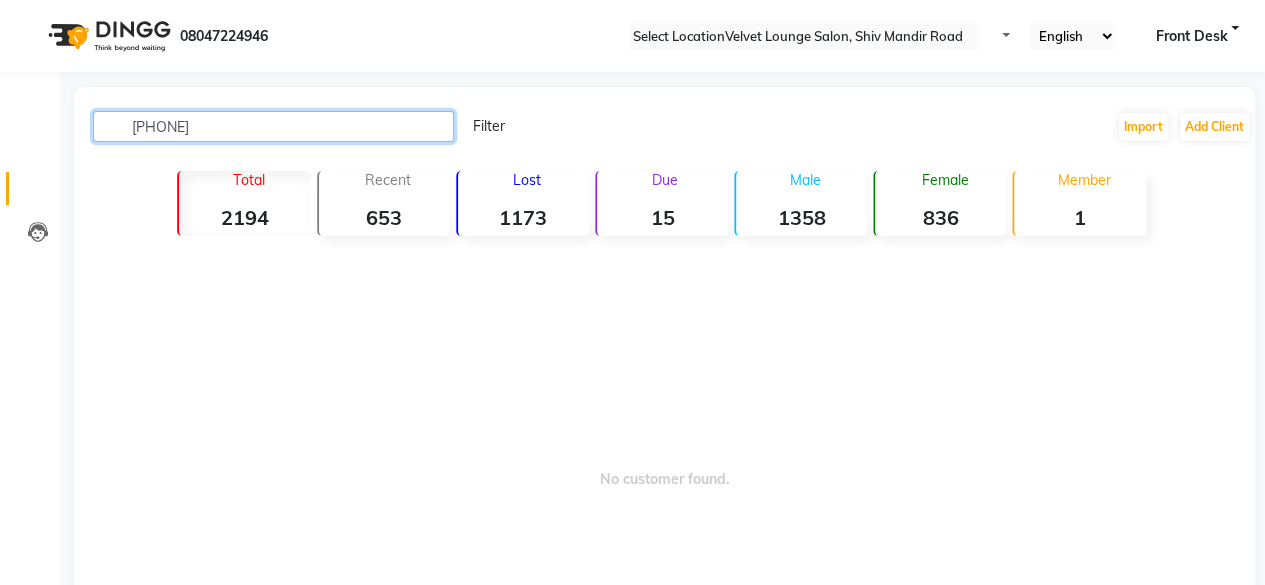 click on "[PHONE]" 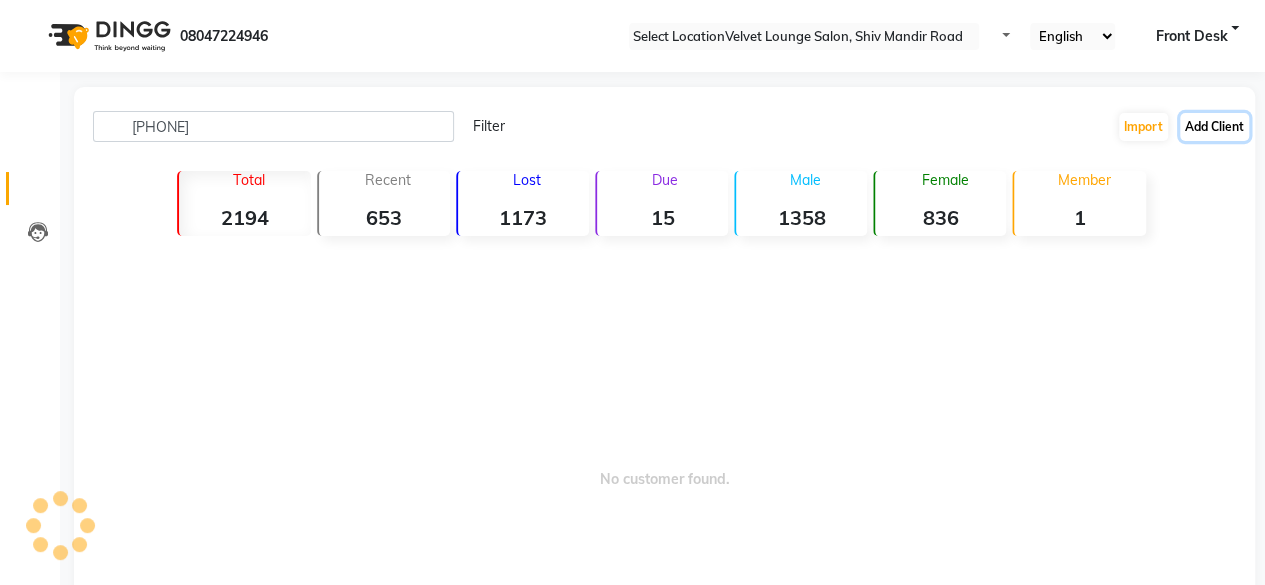 click on "Add Client" 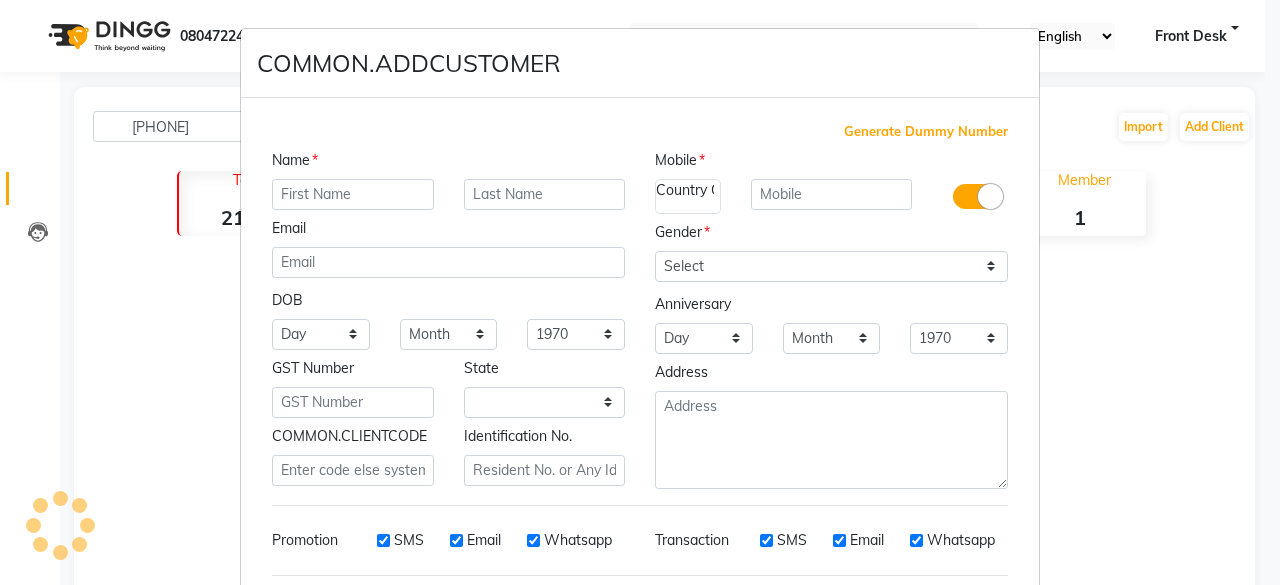 select on "22" 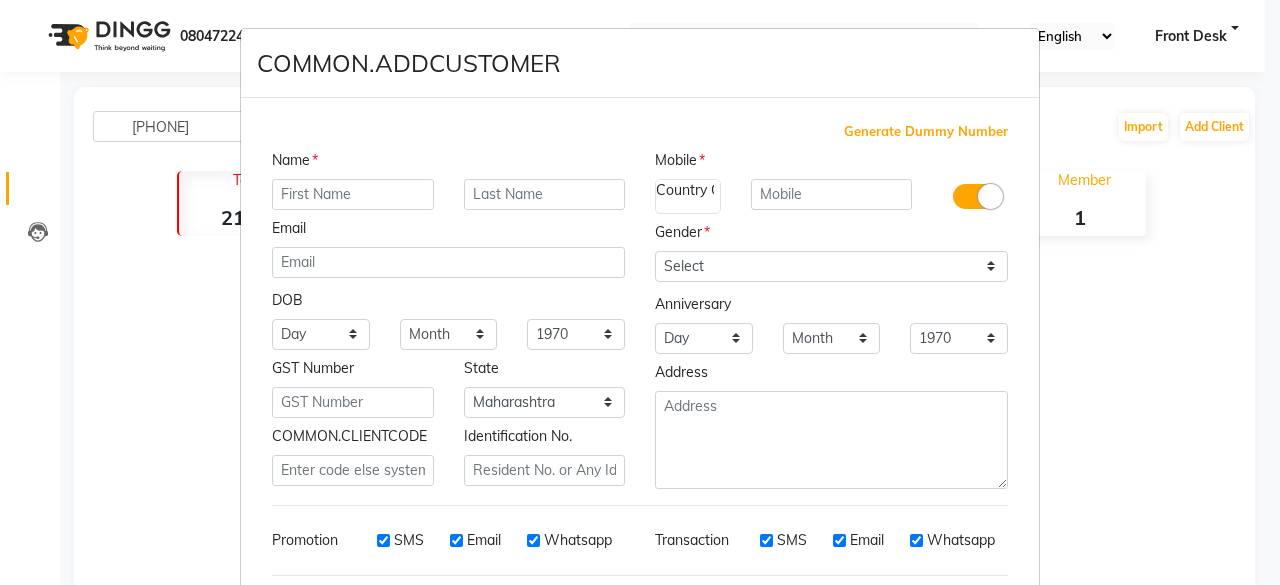 click at bounding box center (353, 194) 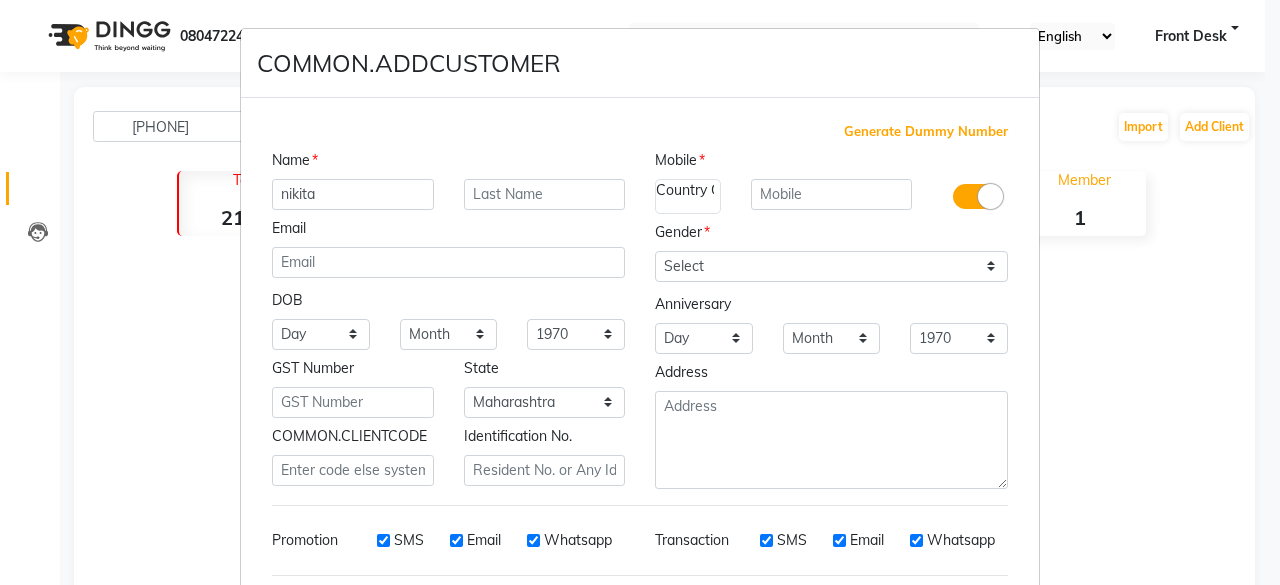 type on "nikita" 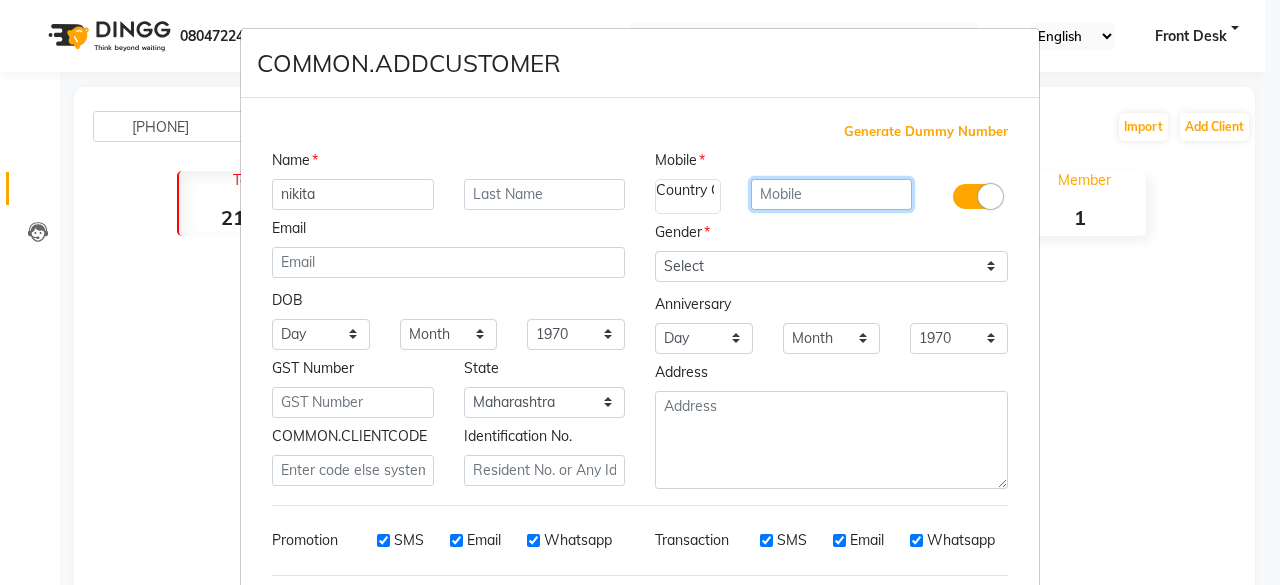 click at bounding box center [832, 194] 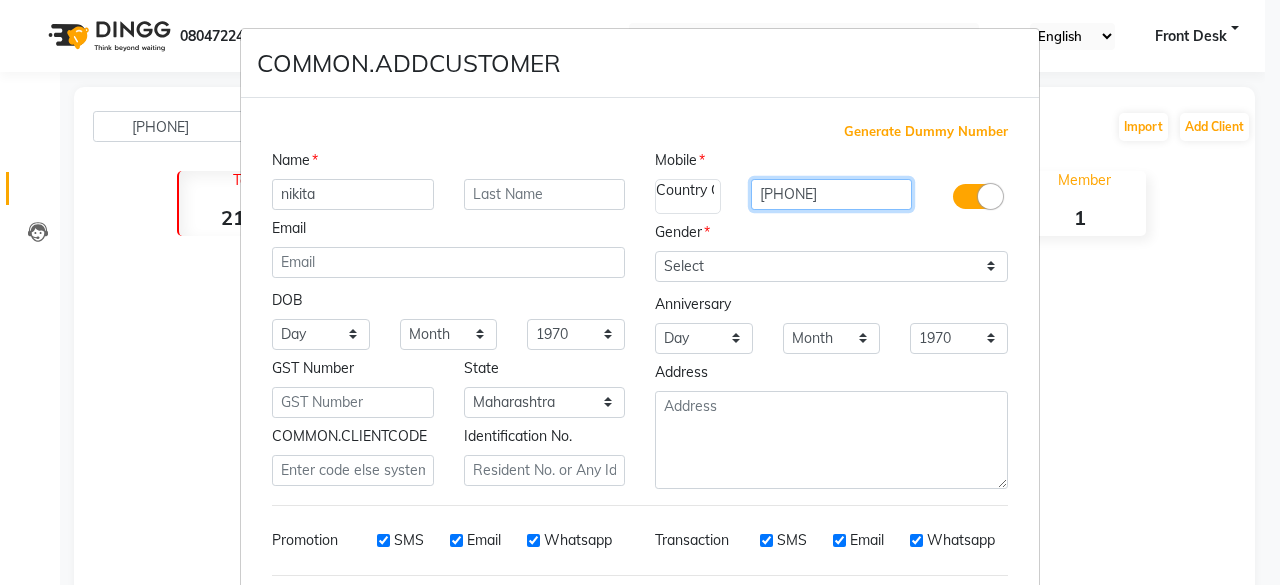 type on "[PHONE]" 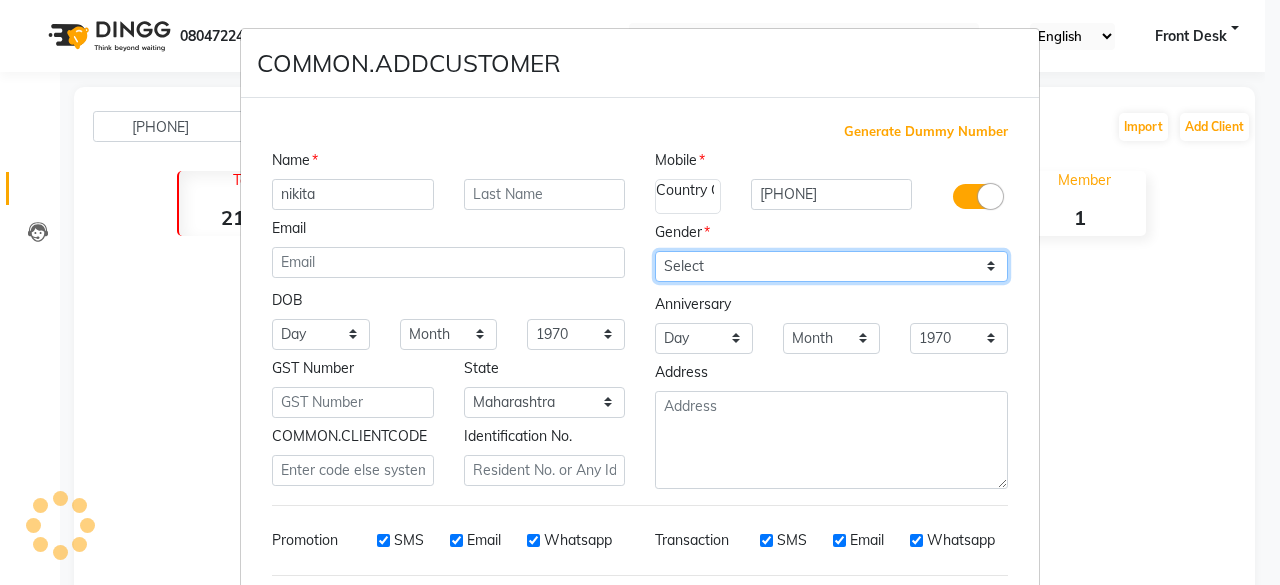 click on "Select Male Female Other Prefer Not To Say" at bounding box center (831, 266) 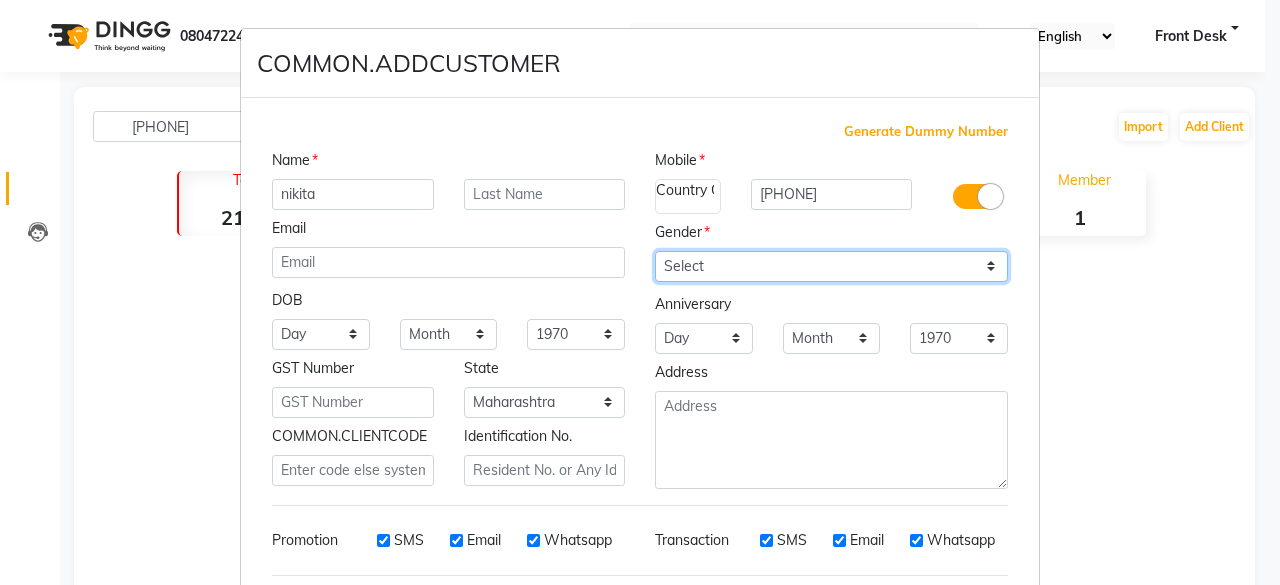 select on "female" 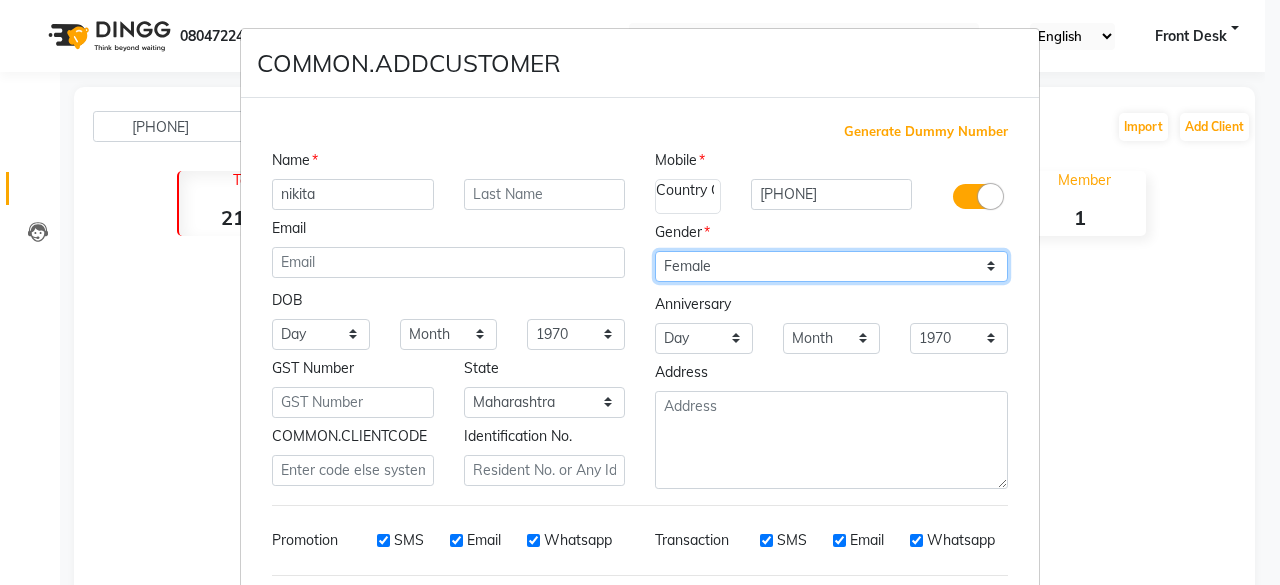 click on "Select Male Female Other Prefer Not To Say" at bounding box center [831, 266] 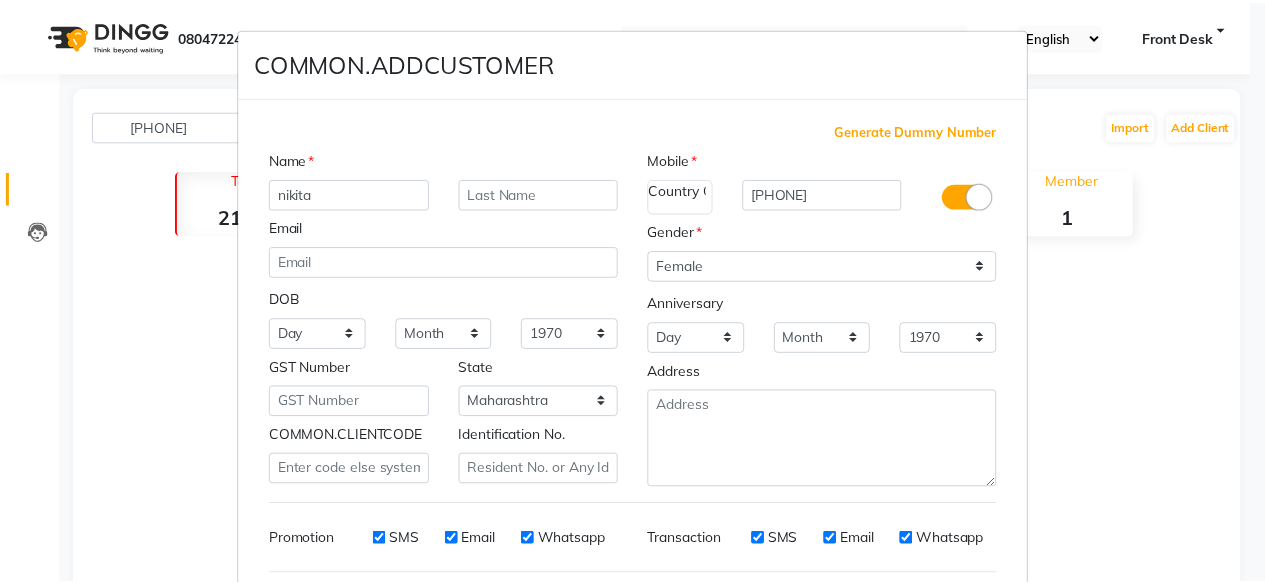 scroll, scrollTop: 260, scrollLeft: 0, axis: vertical 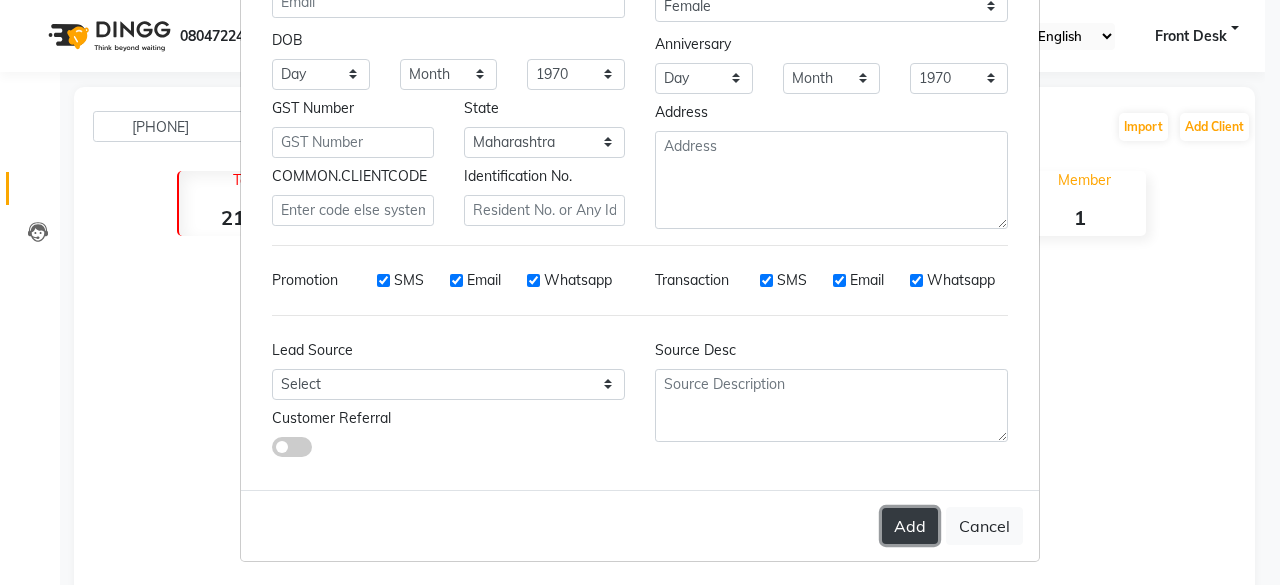 click on "Add" at bounding box center [910, 526] 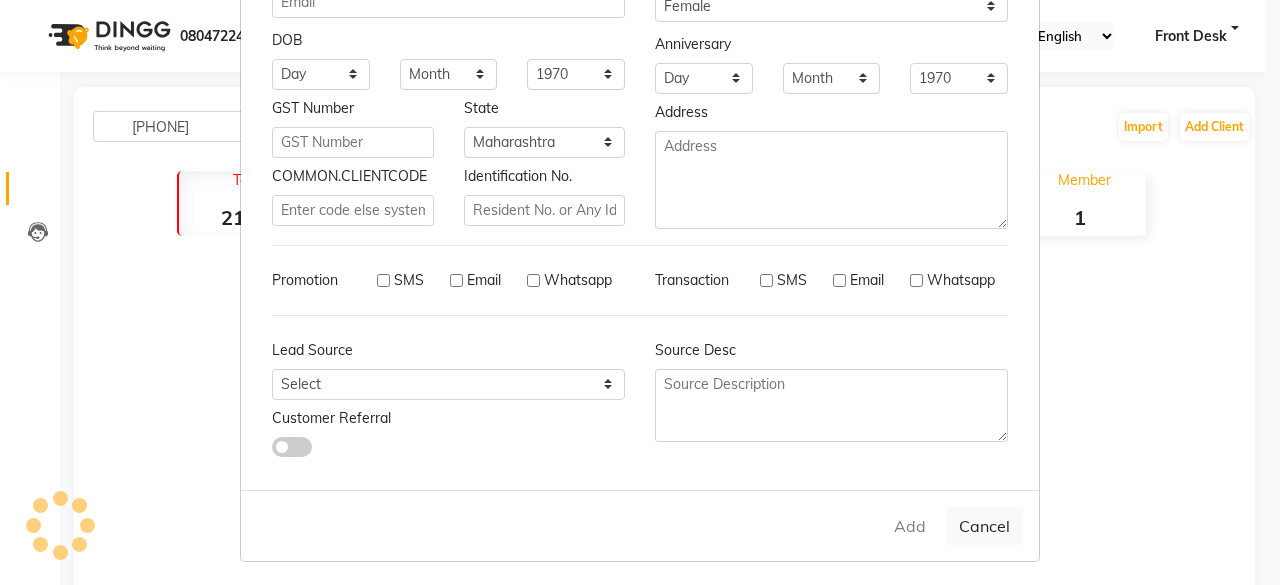 type 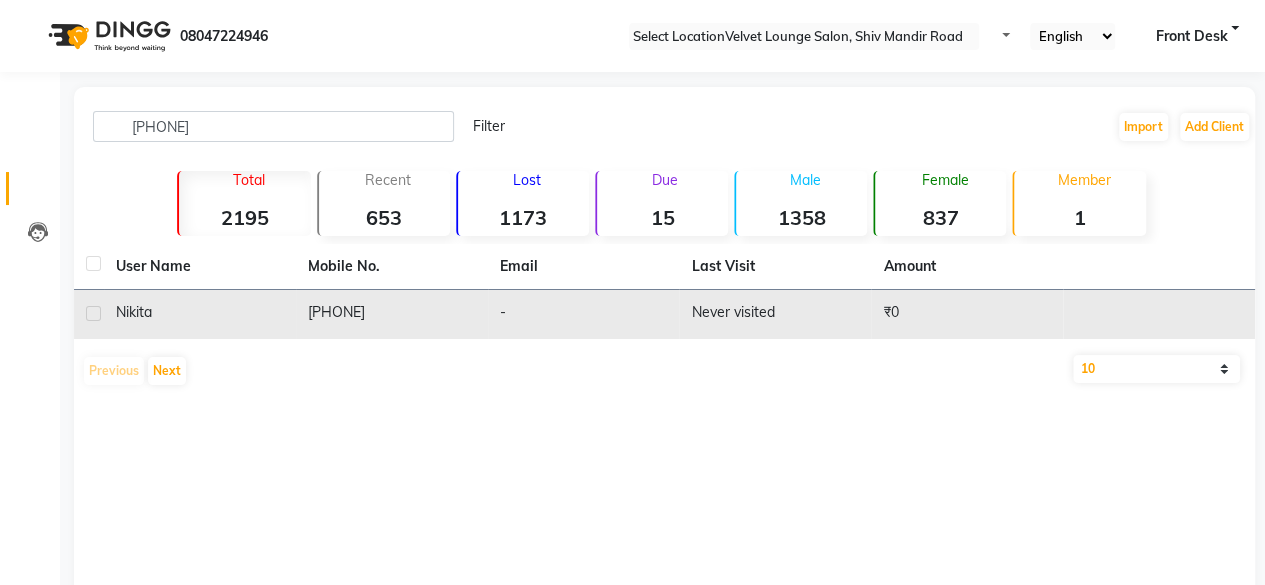 click on "Never visited" 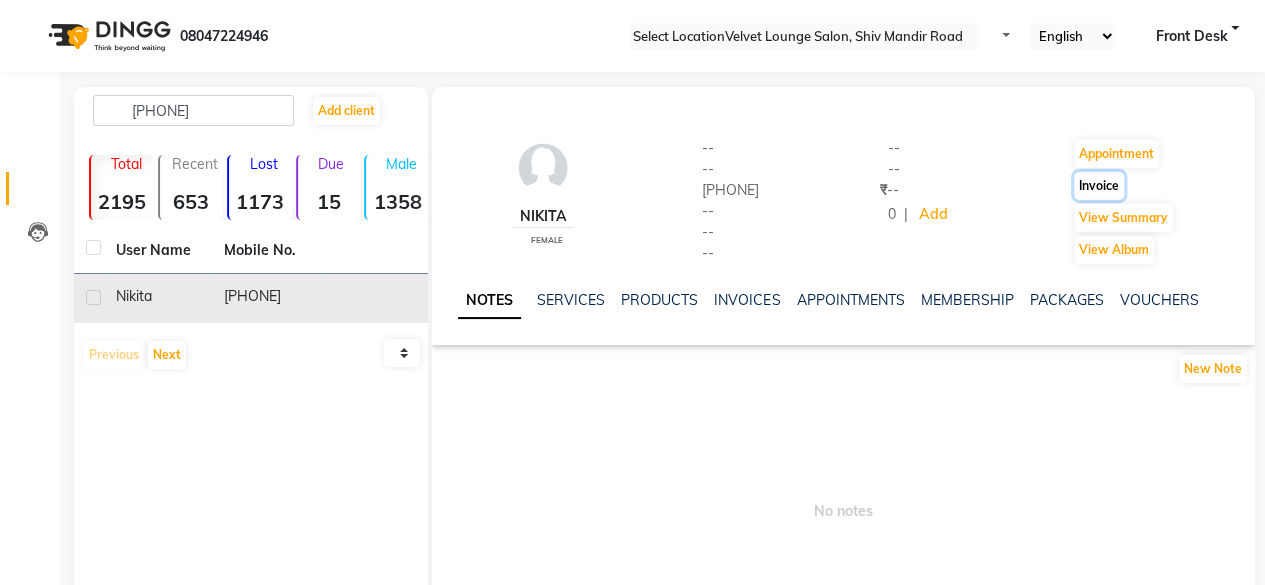 click on "Invoice" 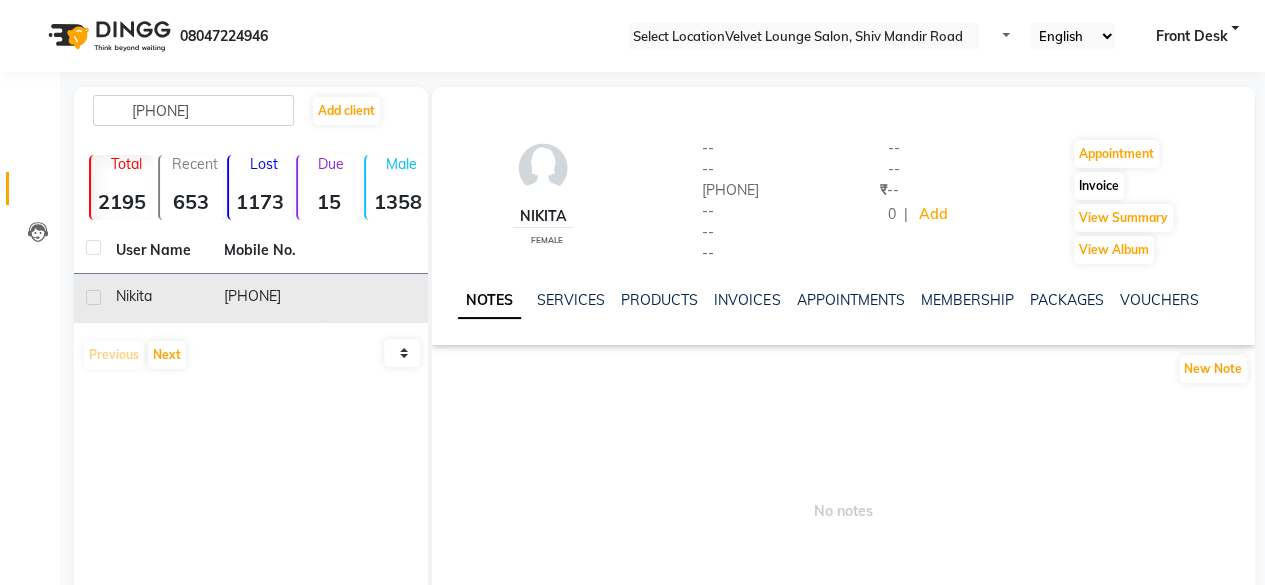 select on "service" 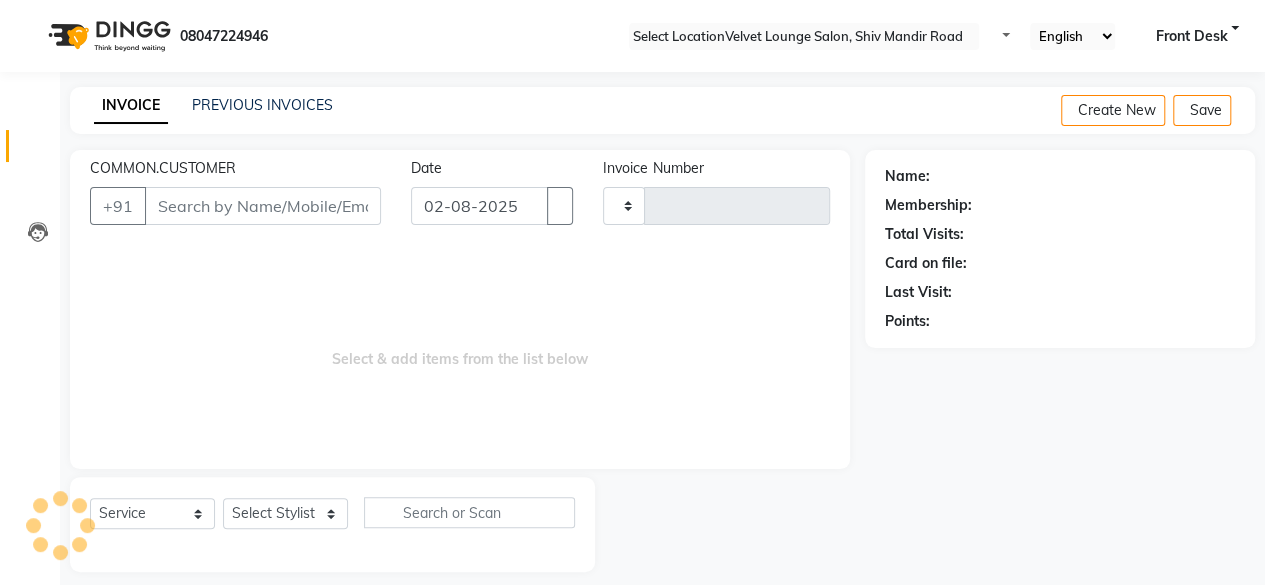 scroll, scrollTop: 15, scrollLeft: 0, axis: vertical 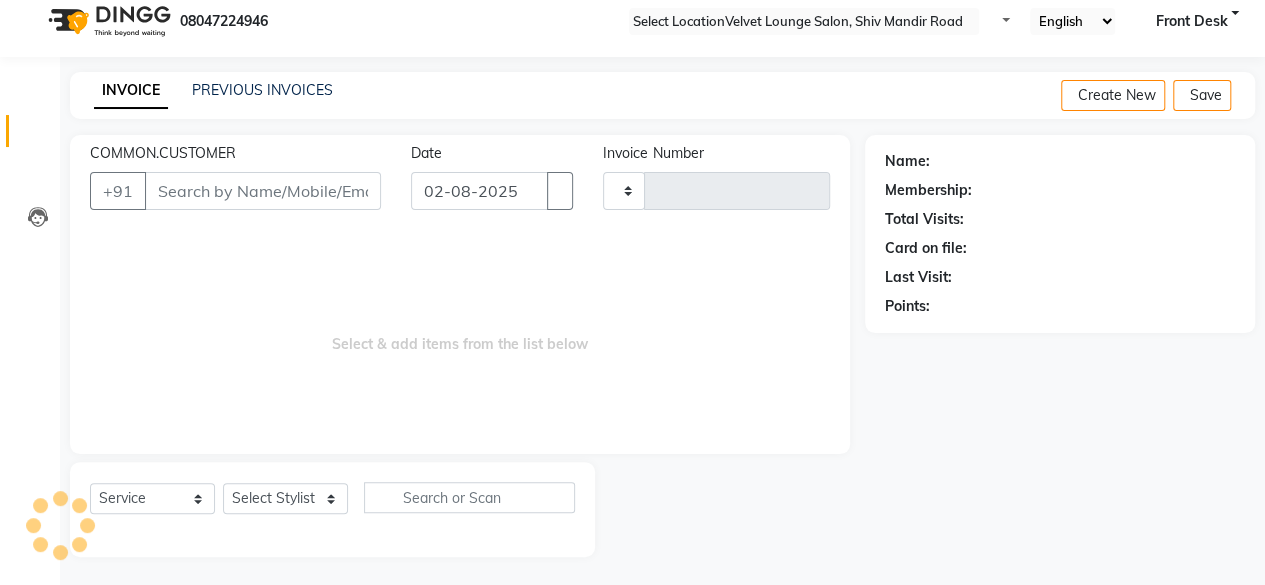 type on "1330" 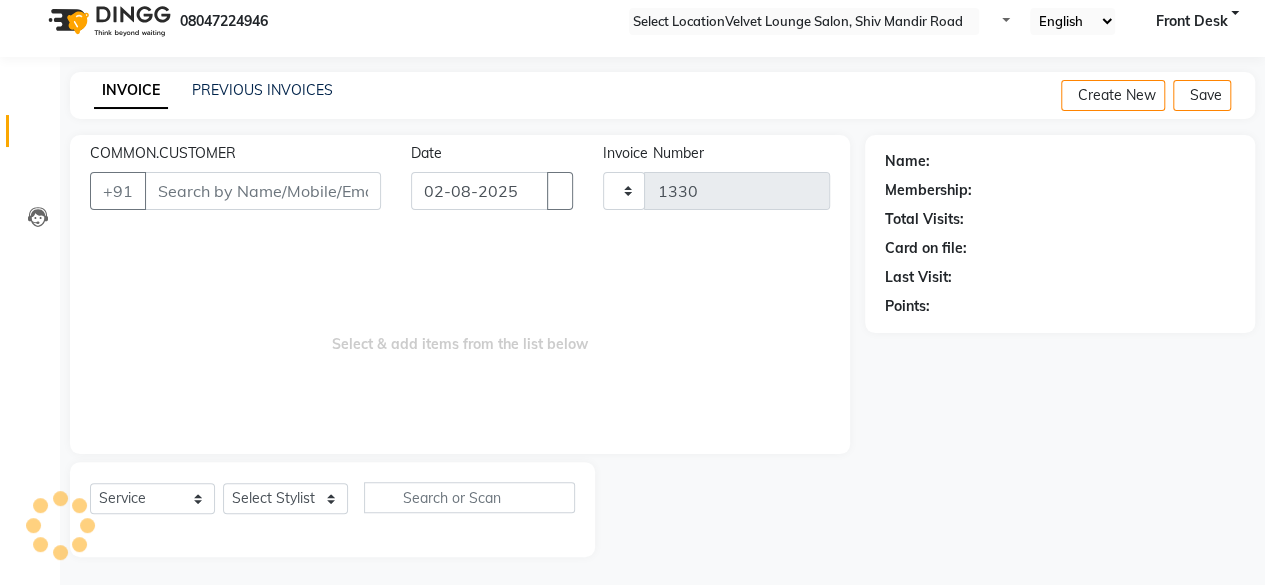 type on "[PHONE]" 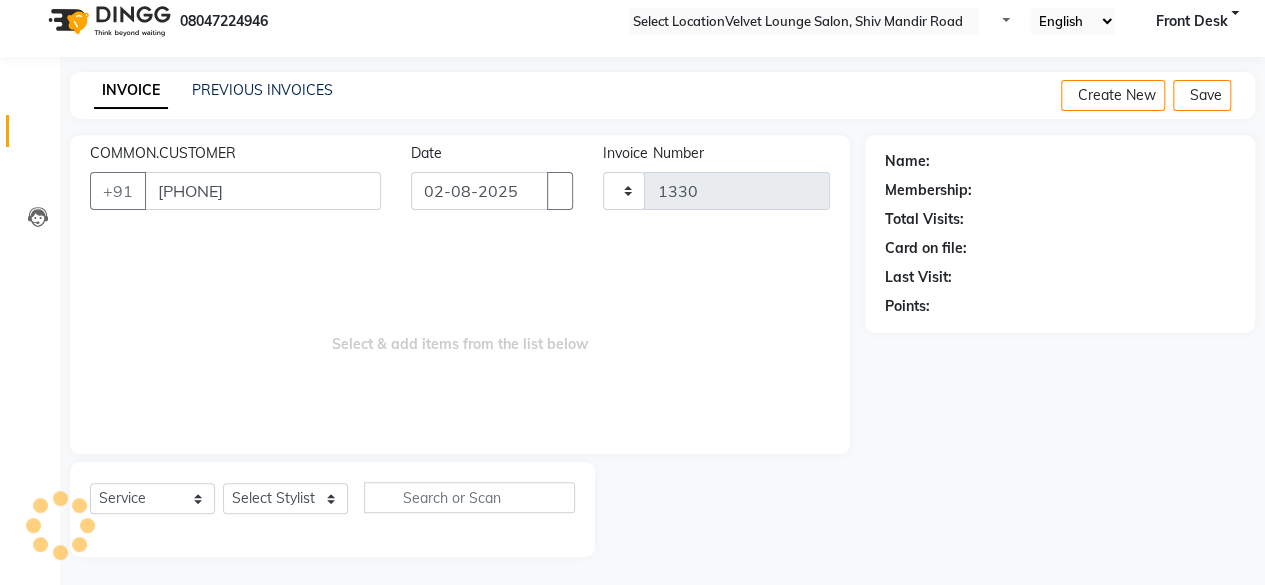 select on "5962" 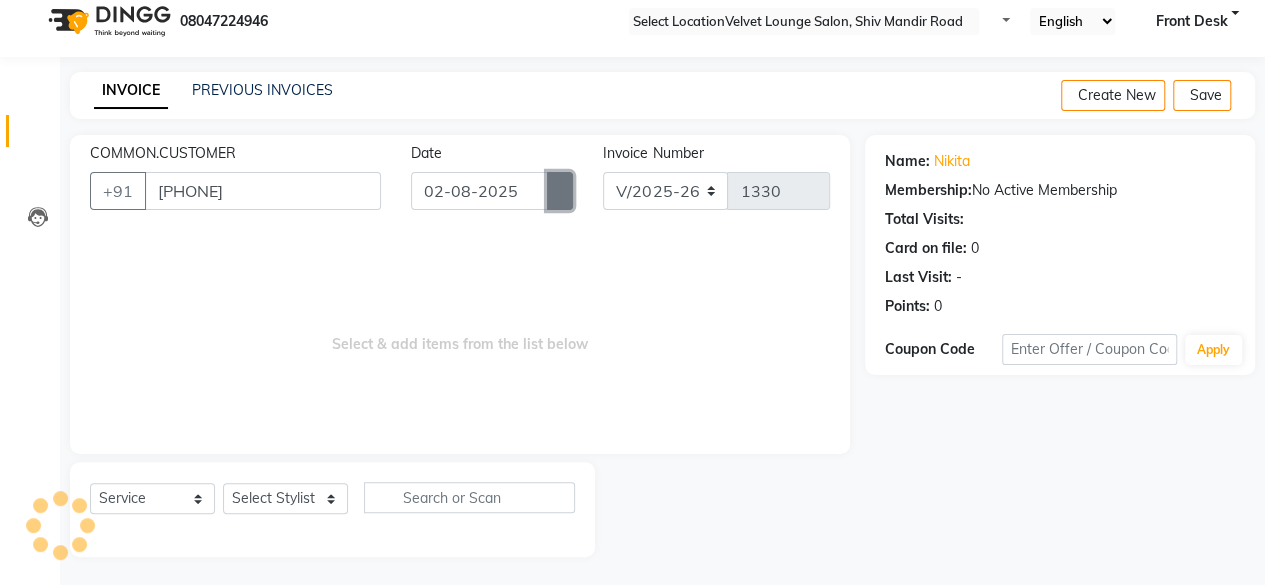 click 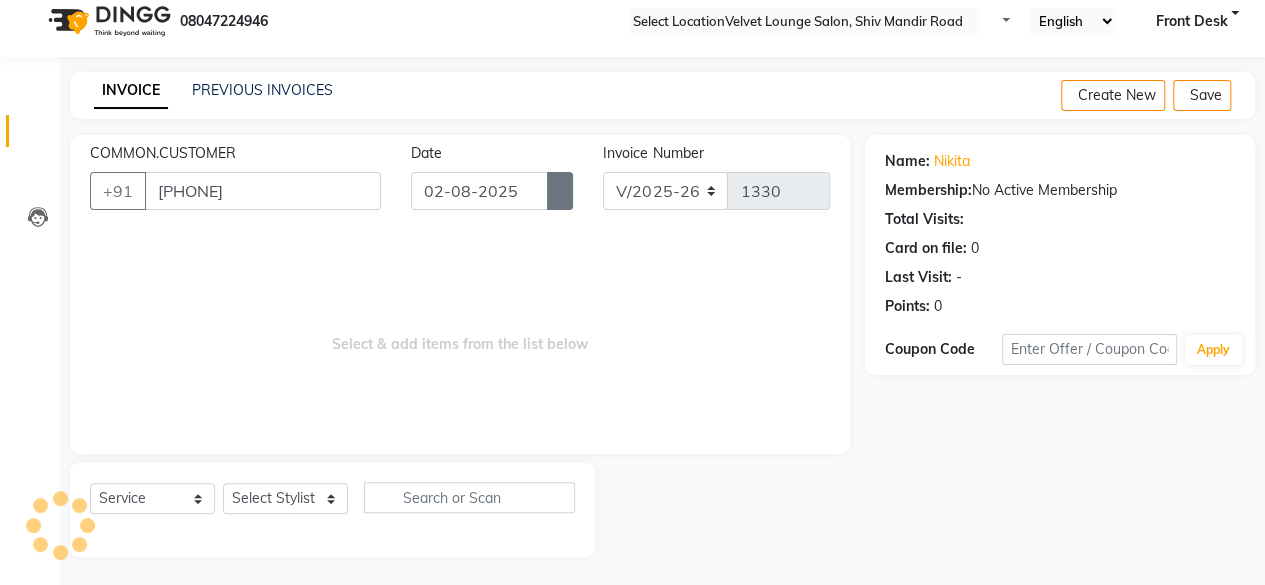 select on "8" 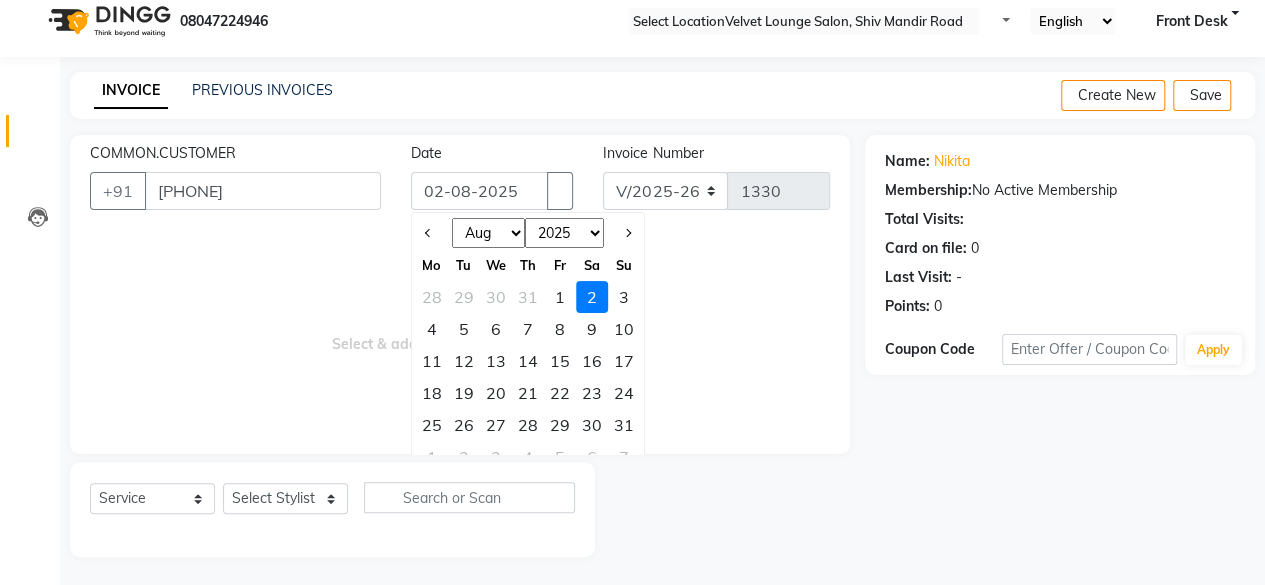 click on "1" 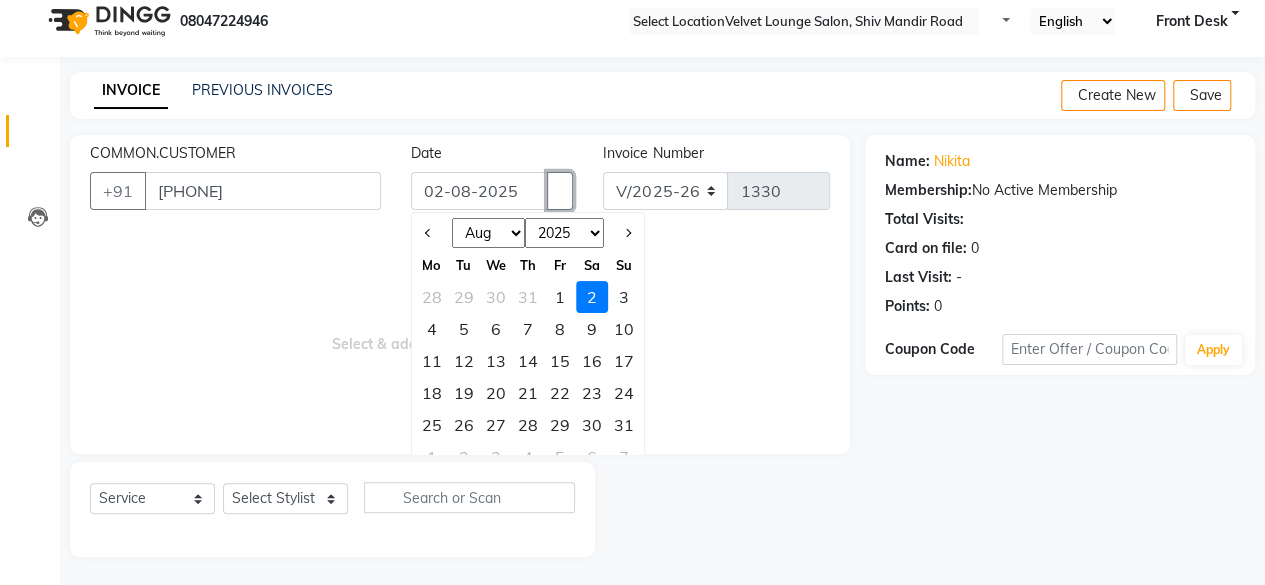 type on "01-08-2025" 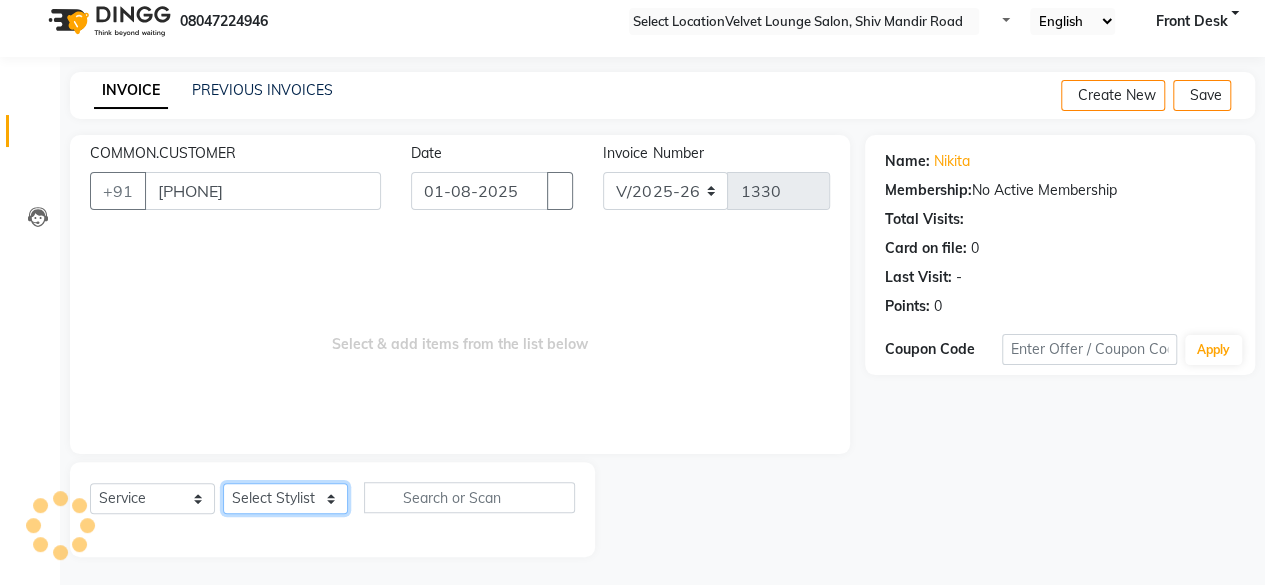 click on "Select Stylist [FIRST] [LAST]  aman shah Arif ashish Front Desk Jaya jyoti madhu Manish MUSTAKIM pradnya Rohit SALMA SALMA shalu SHWETA vishal" 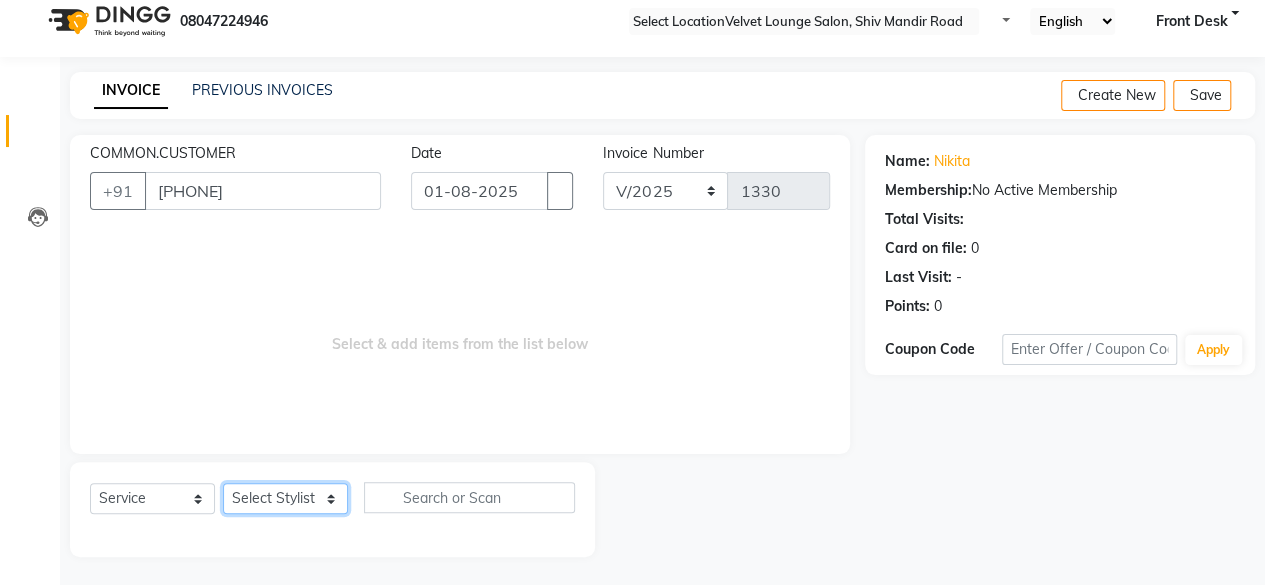 select on "42846" 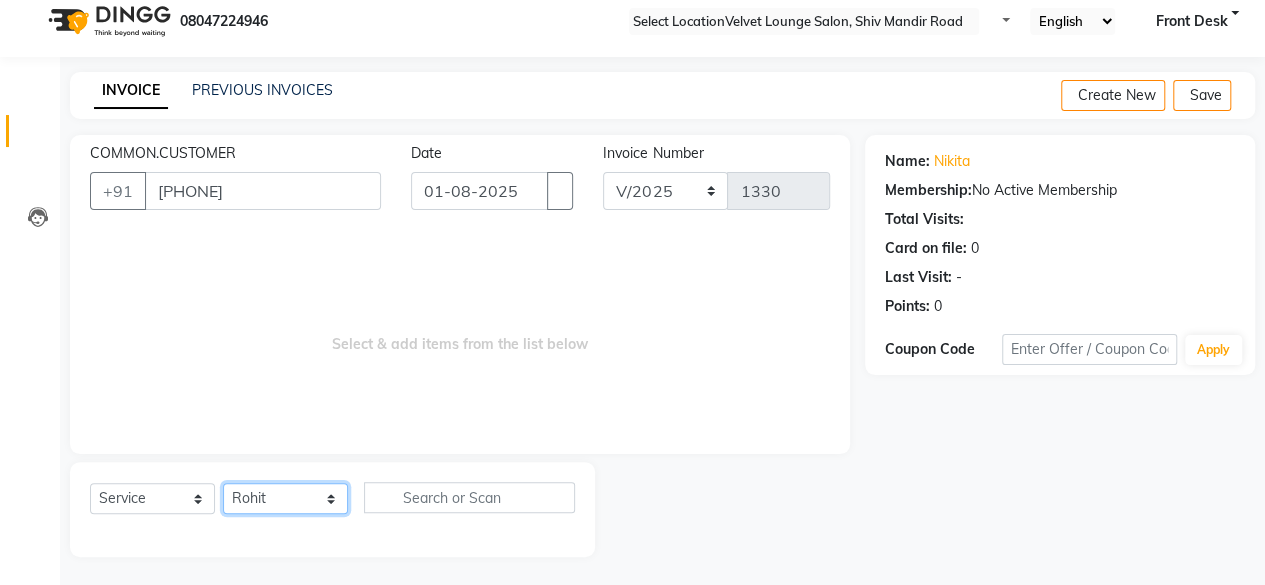 click on "Select Stylist [FIRST] [LAST]  aman shah Arif ashish Front Desk Jaya jyoti madhu Manish MUSTAKIM pradnya Rohit SALMA SALMA shalu SHWETA vishal" 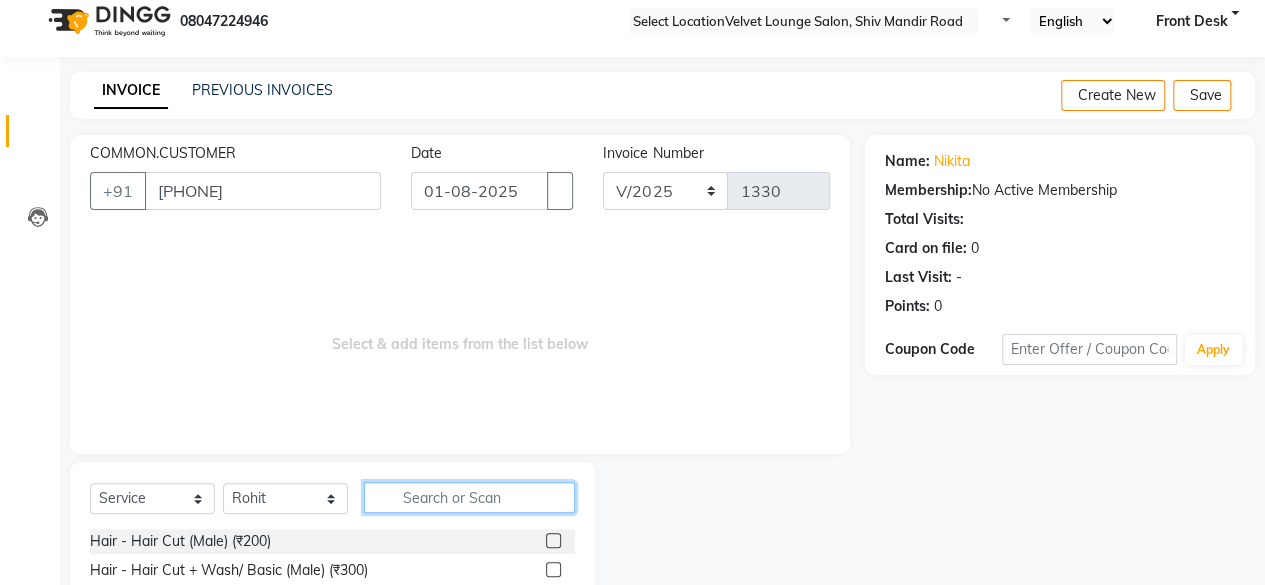 click 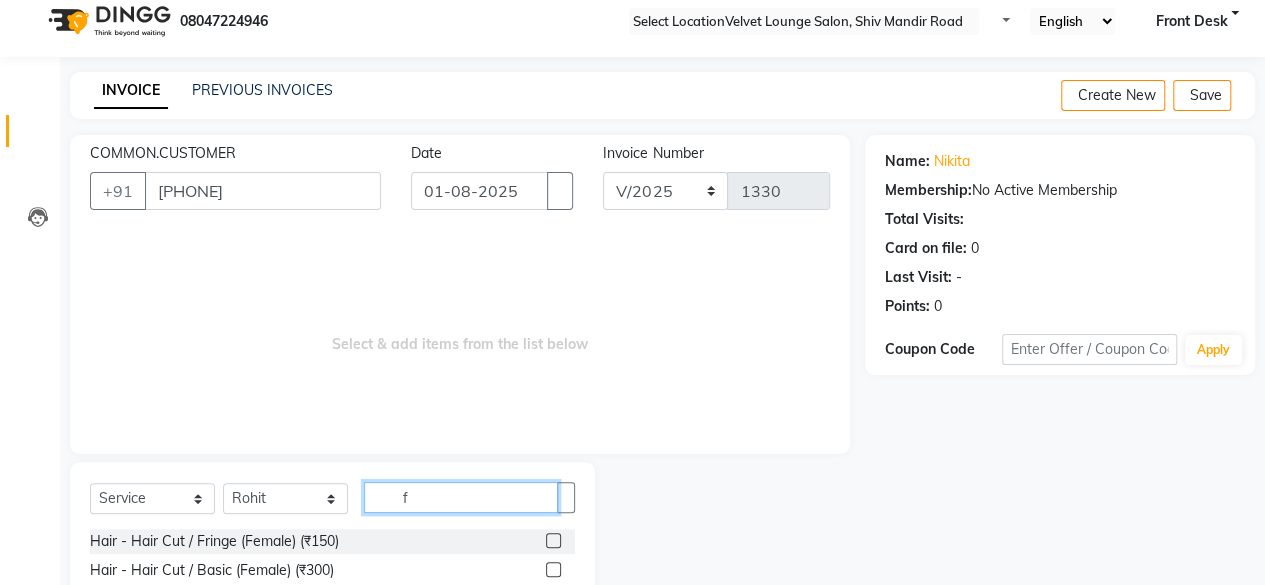 scroll, scrollTop: 215, scrollLeft: 0, axis: vertical 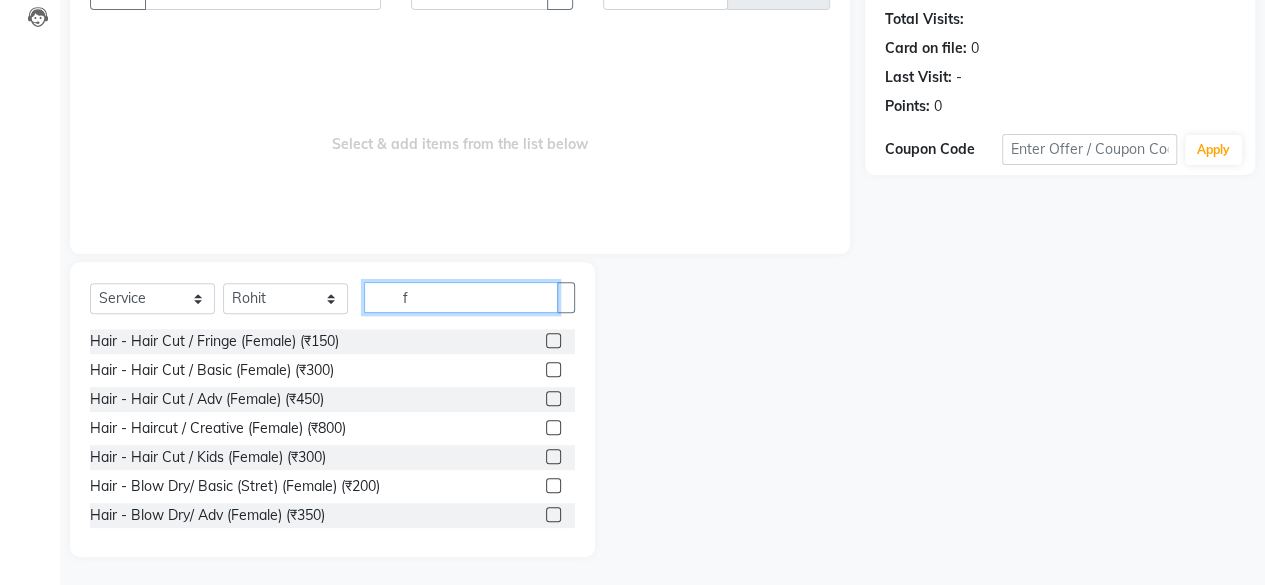 type on "f" 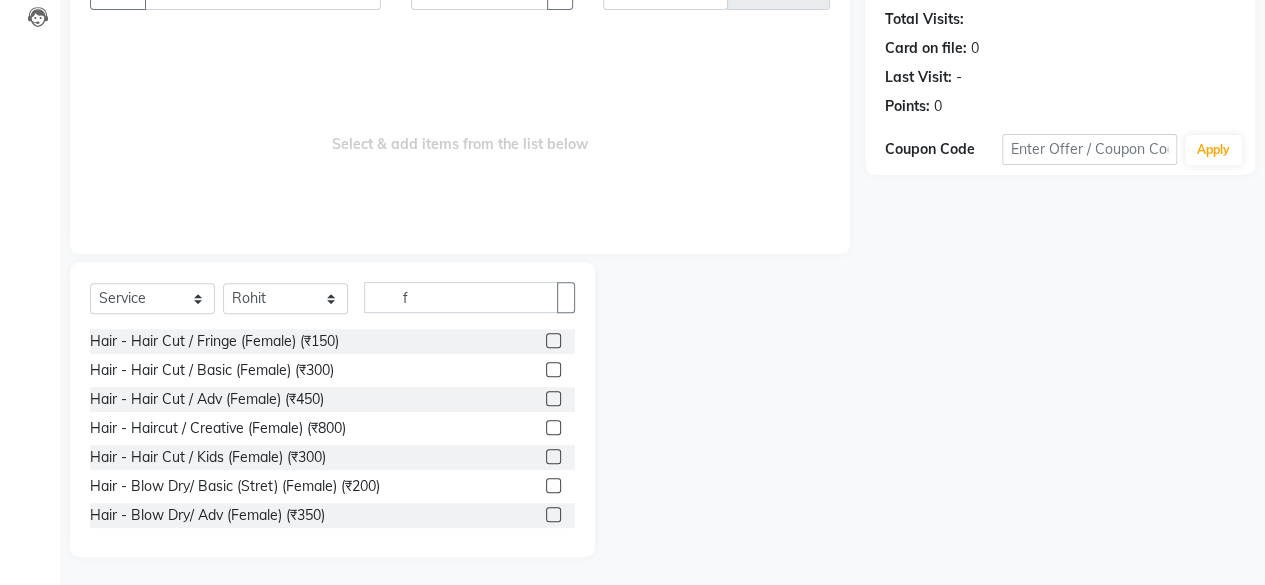 click 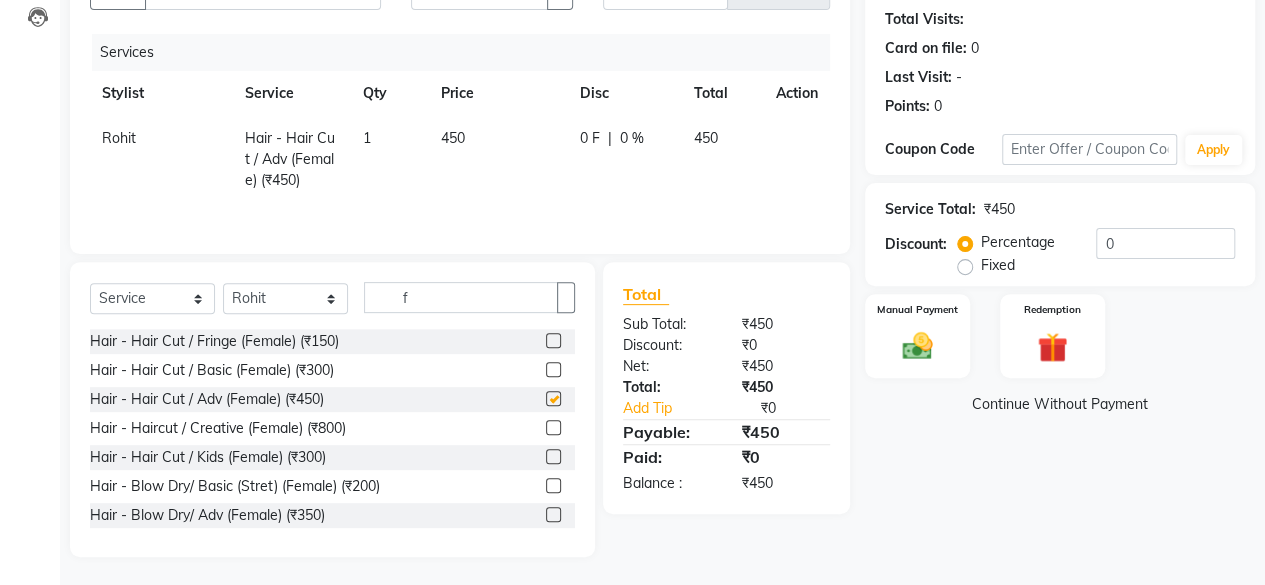 checkbox on "false" 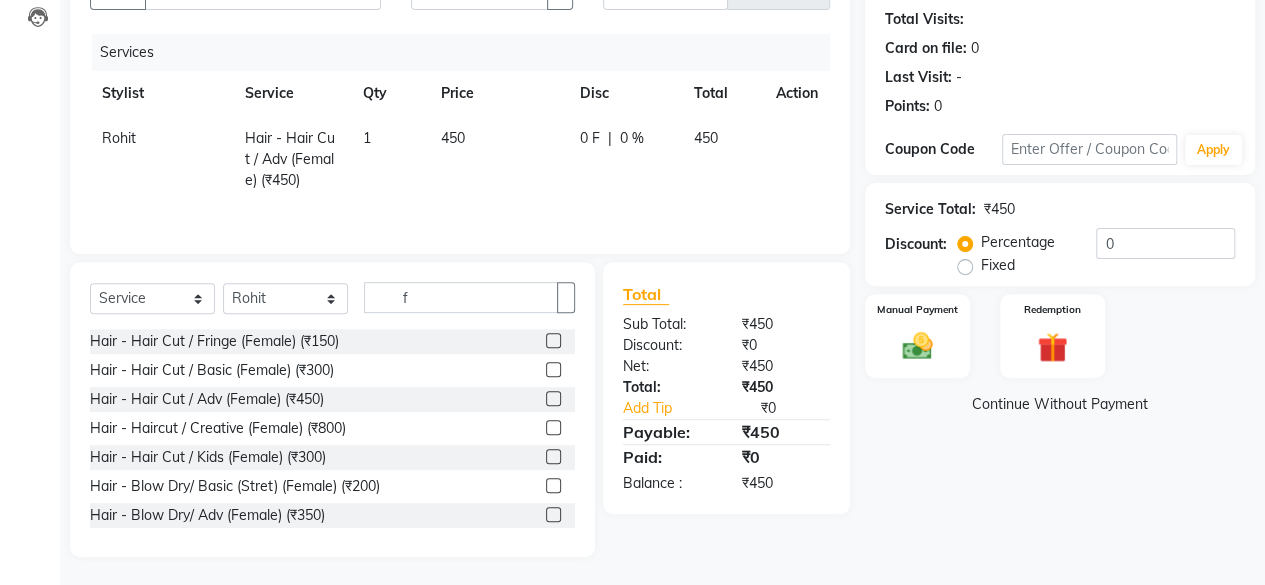 click 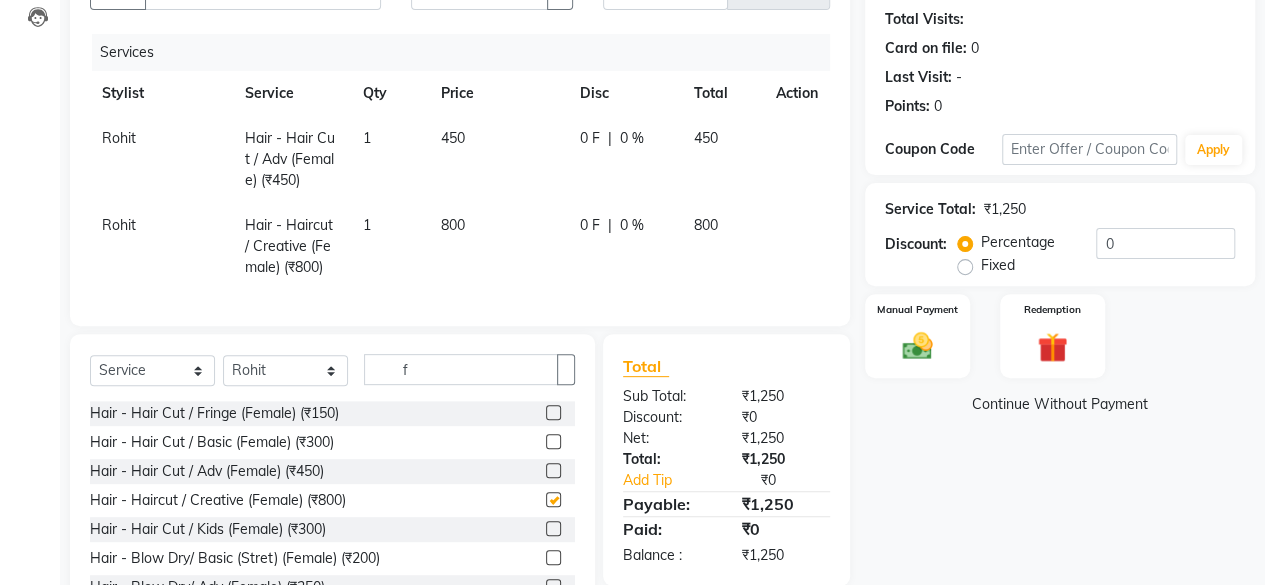 checkbox on "false" 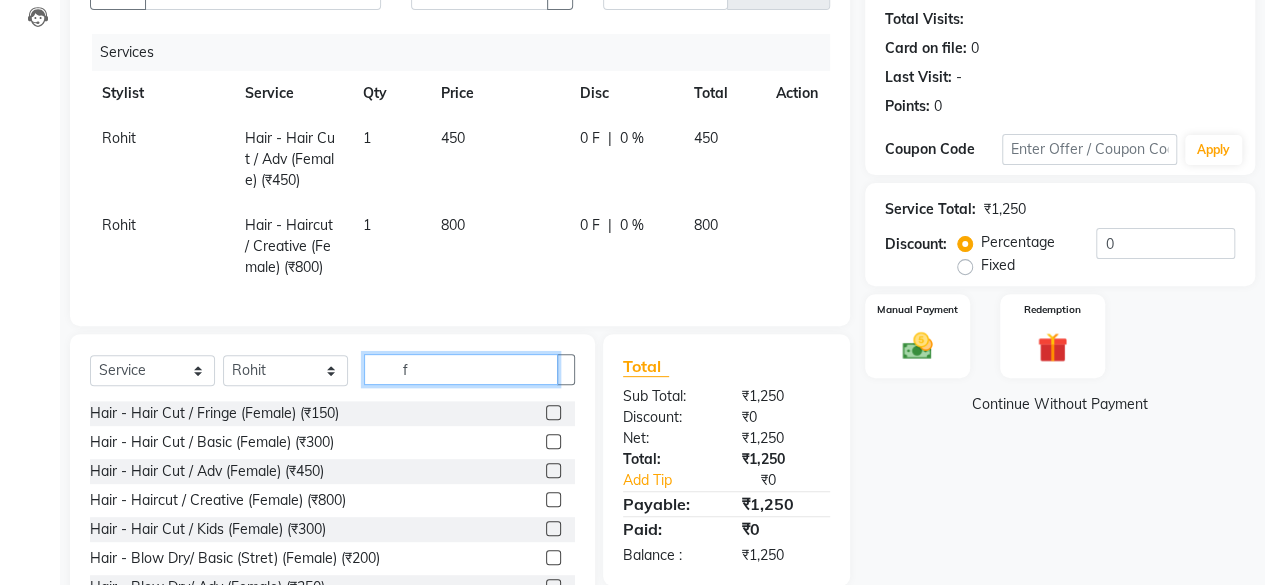click on "f" 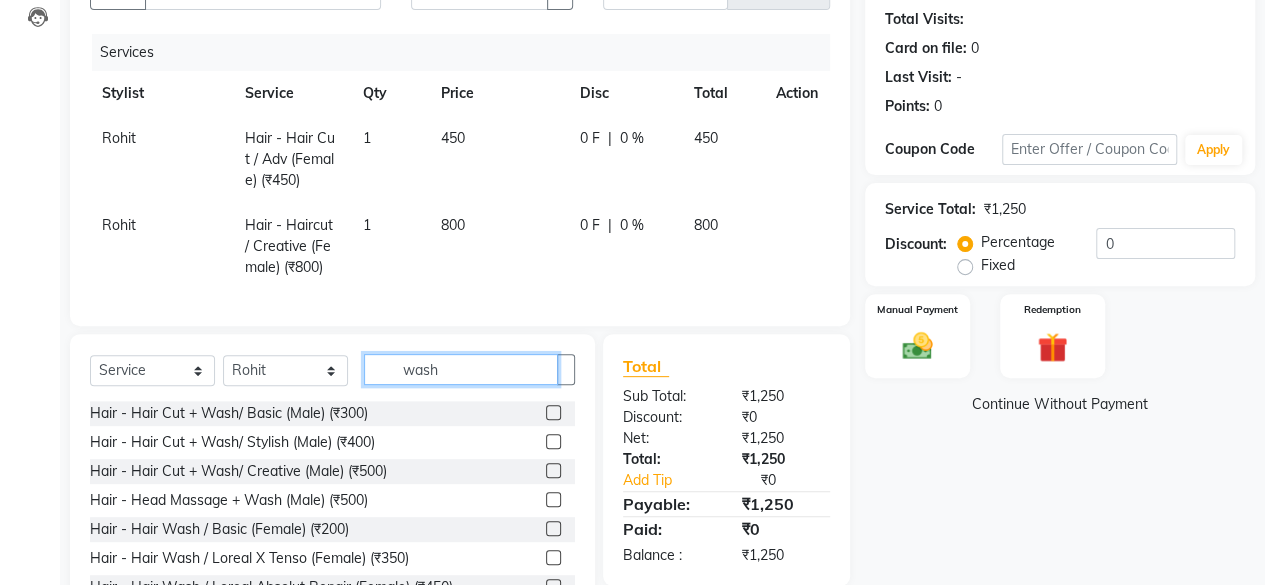 type on "wash" 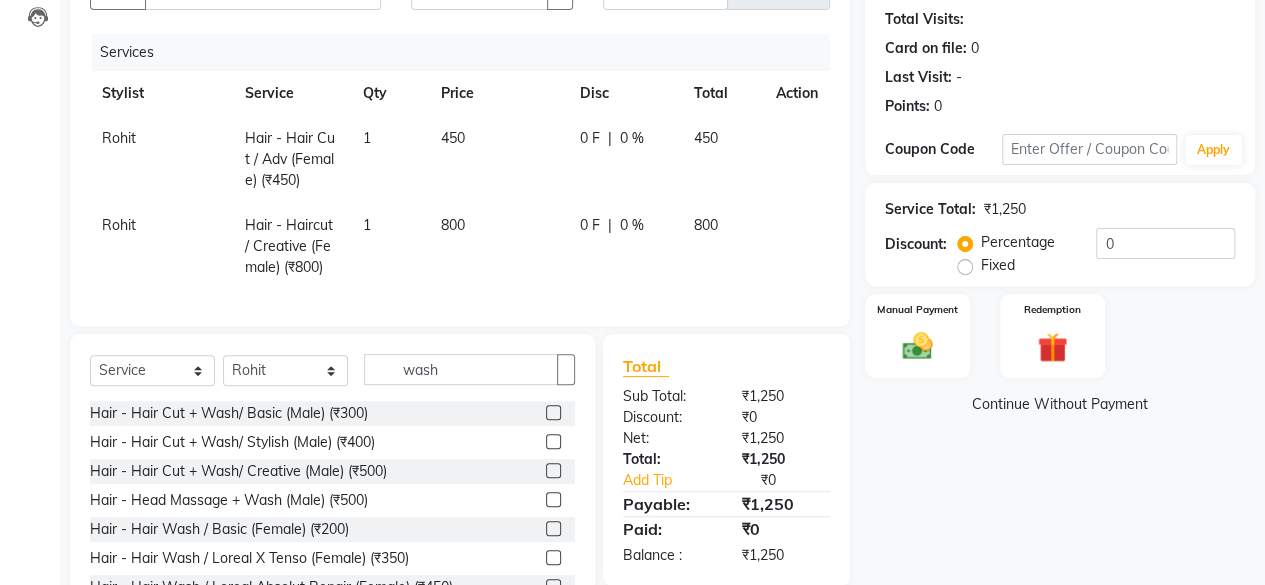 click 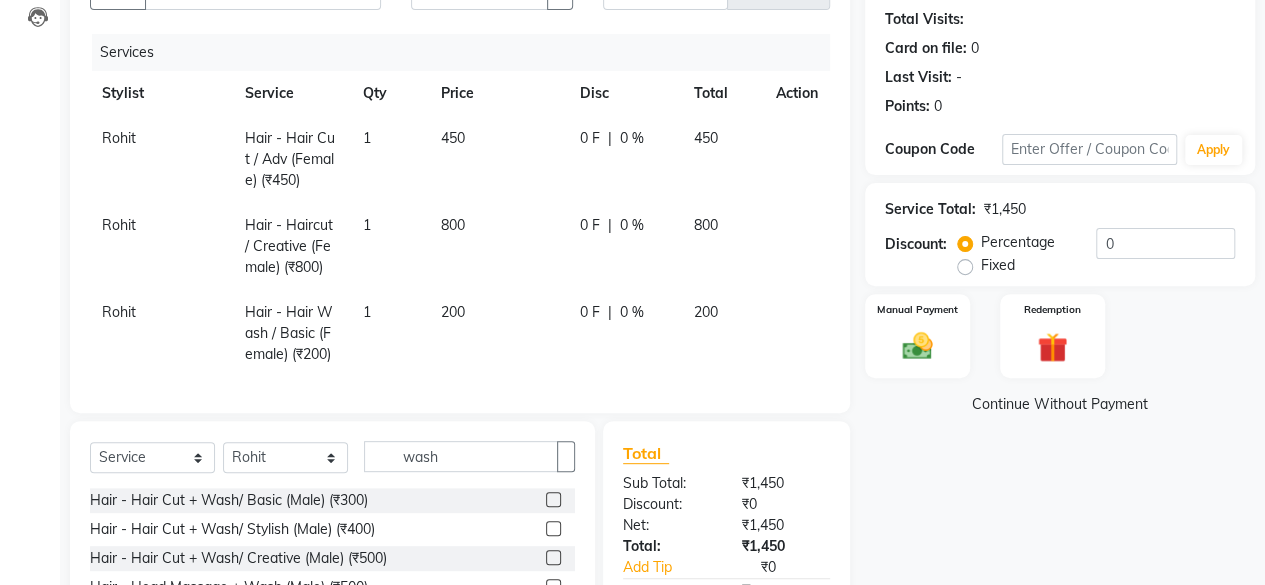 checkbox on "false" 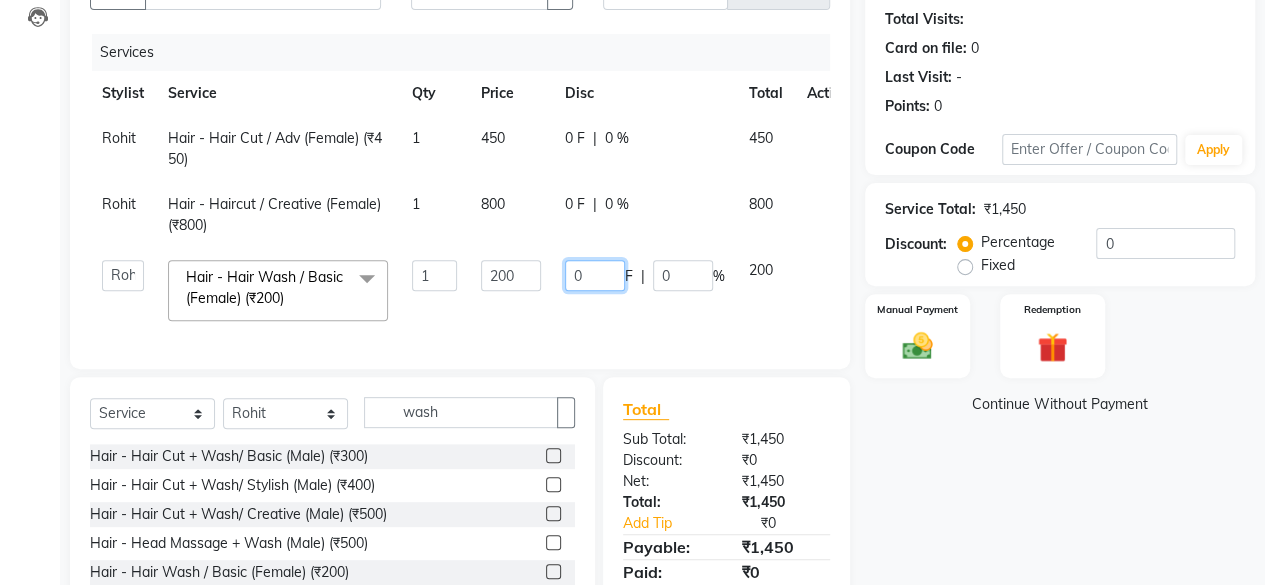 click on "0" 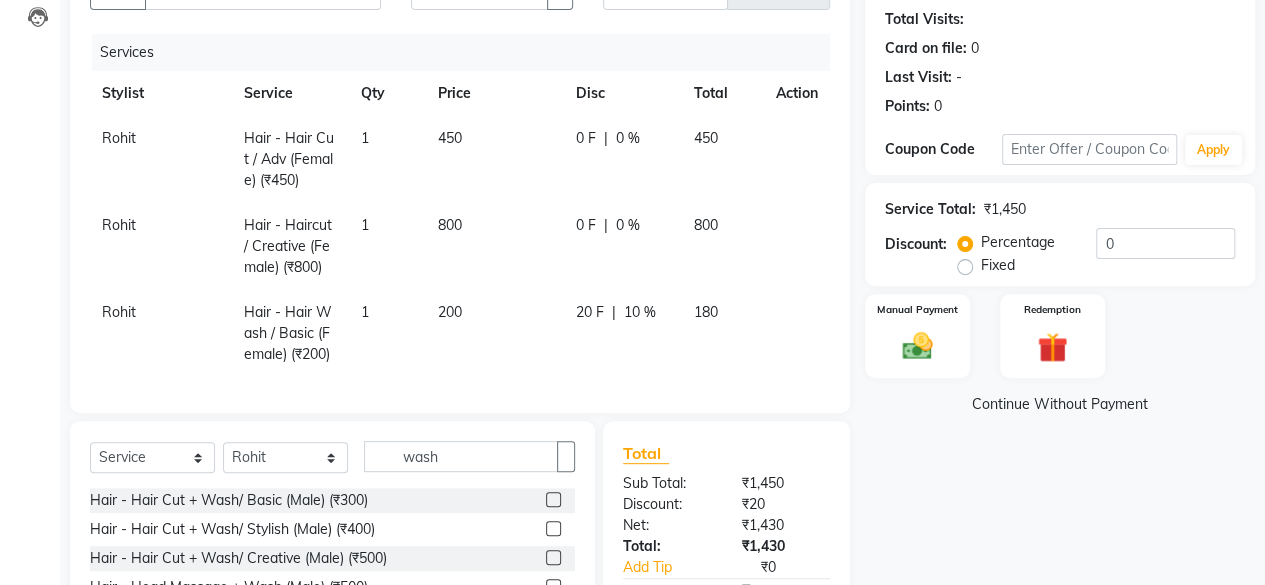 click on "20 F" 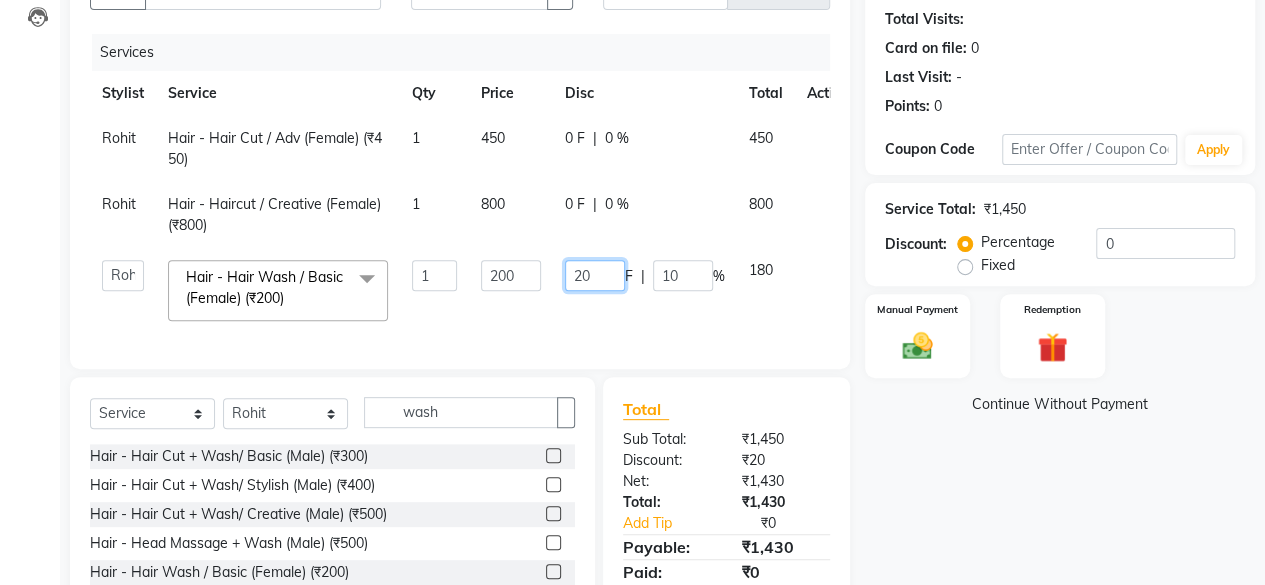 click on "20" 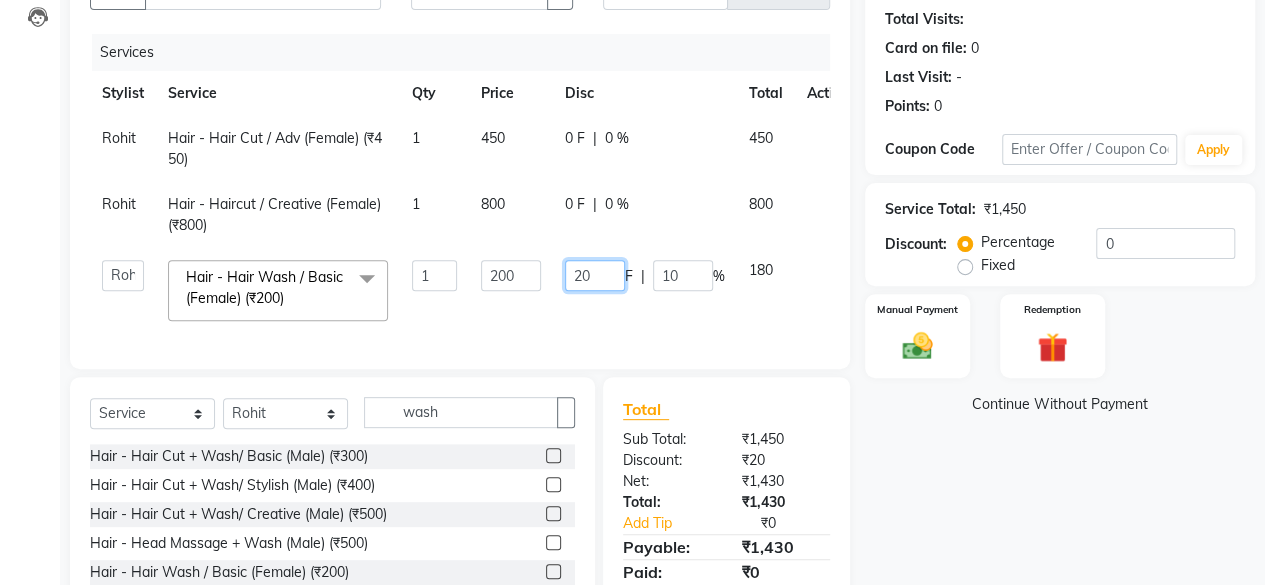 type on "200" 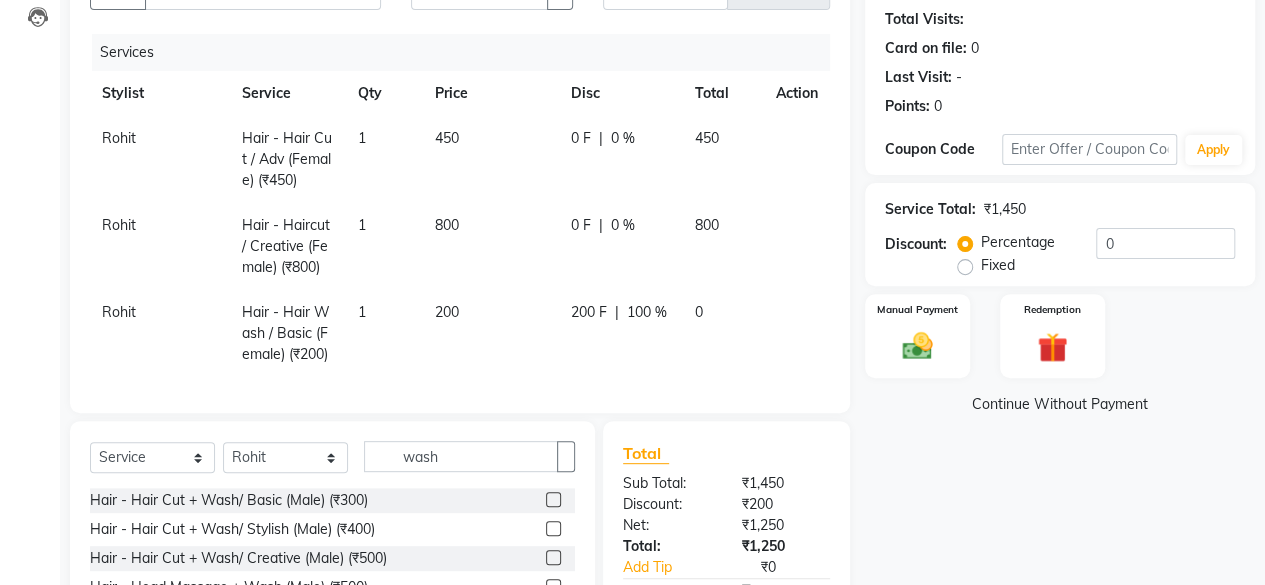 click on "Name: Nikita Membership: No Active Membership Total Visits: Card on file: 0 Last Visit: - Points: 0 Coupon Code Apply Service Total: ₹1,450 Discount: Percentage Fixed 0 Manual Payment Redemption Continue Without Payment" 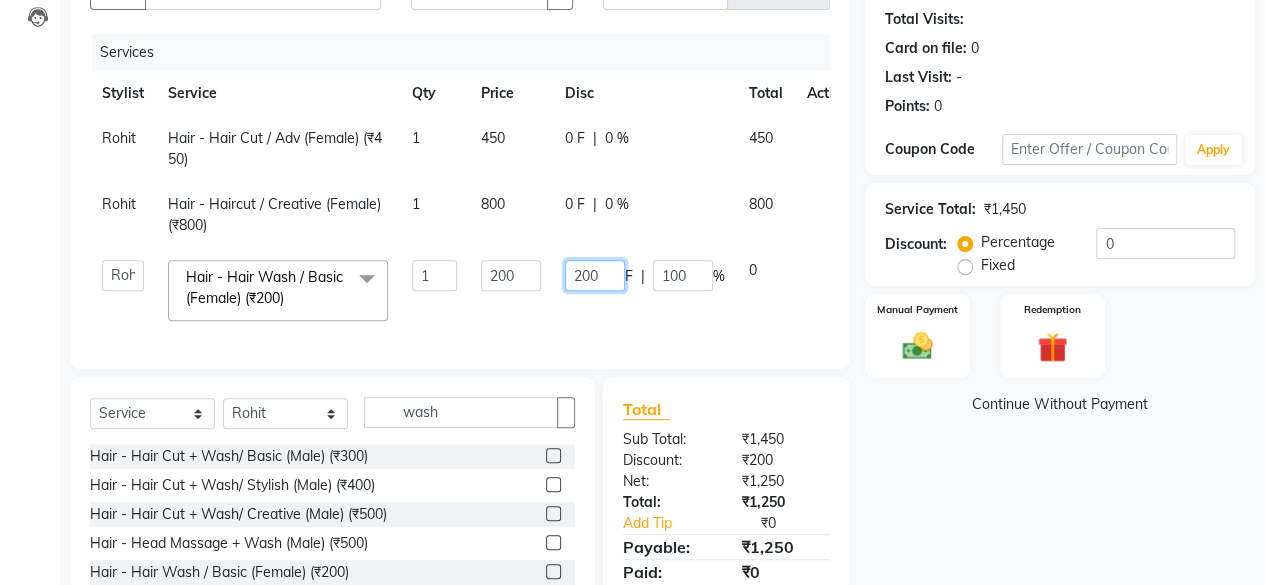 click on "200" 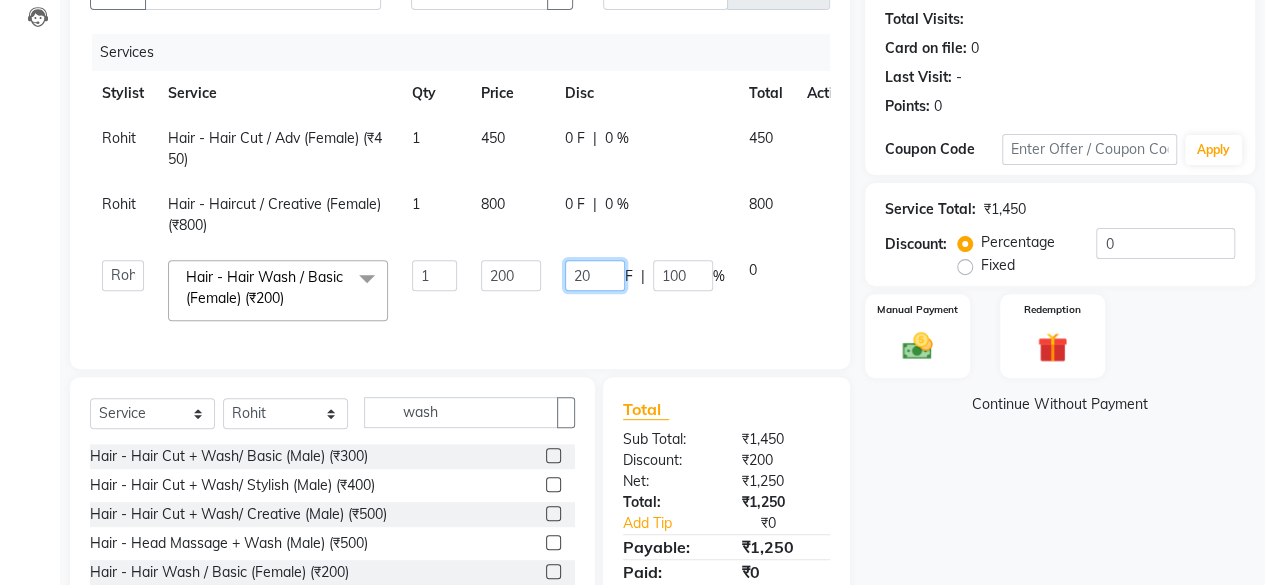type on "2" 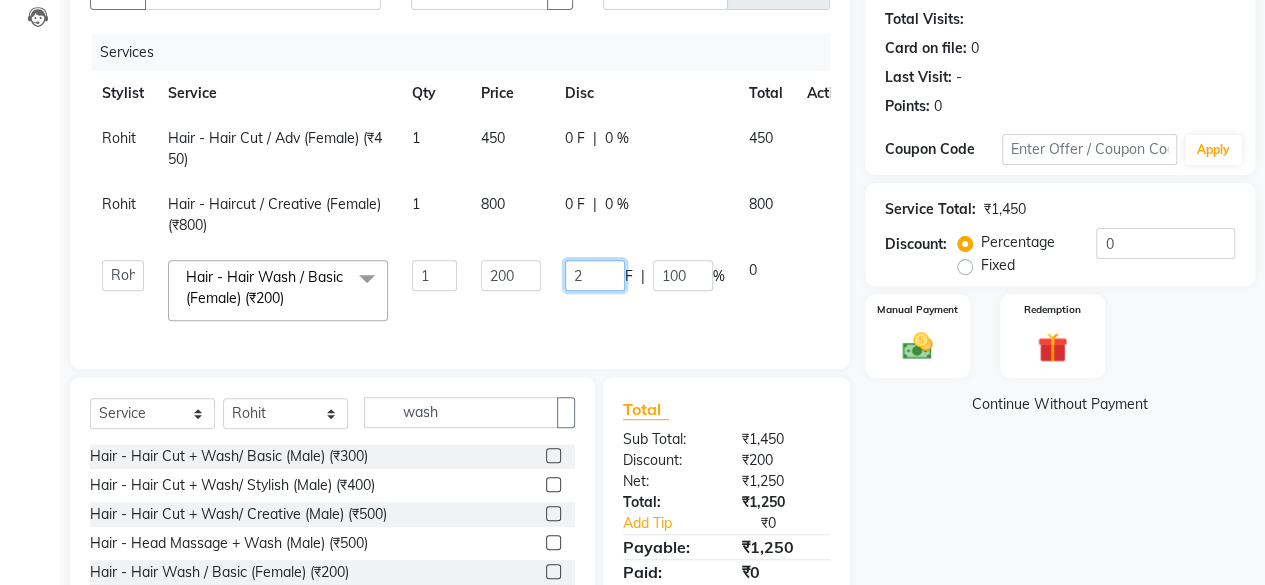 type 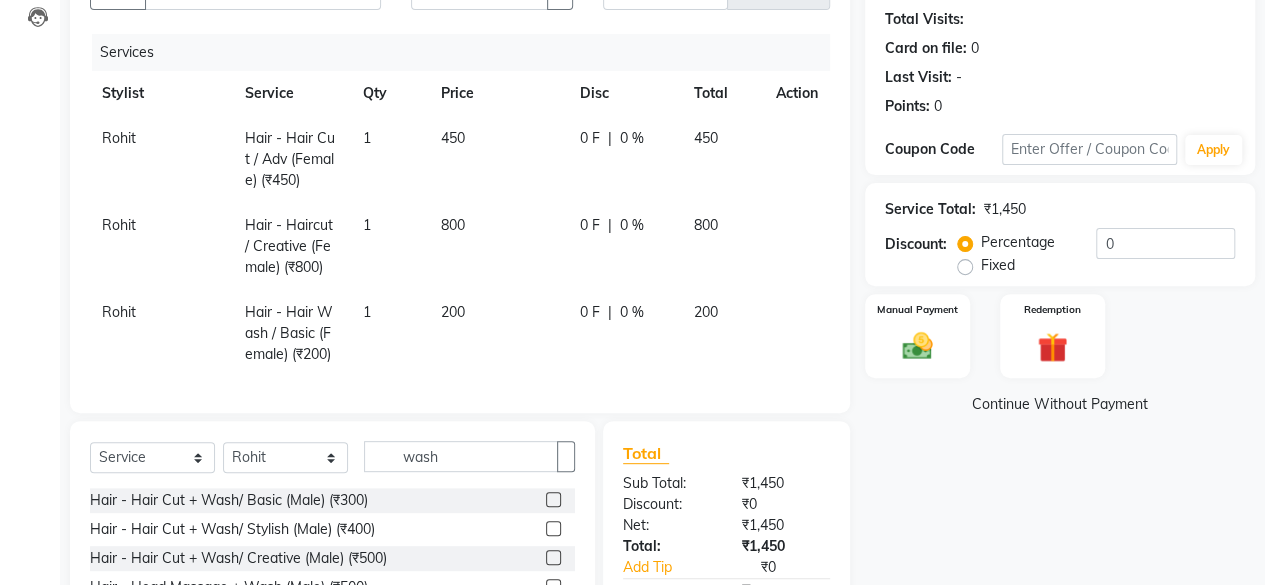 click on "Name: Nikita Membership: No Active Membership Total Visits: Card on file: 0 Last Visit: - Points: 0 Coupon Code Apply Service Total: ₹1,450 Discount: Percentage Fixed 0 Manual Payment Redemption Continue Without Payment" 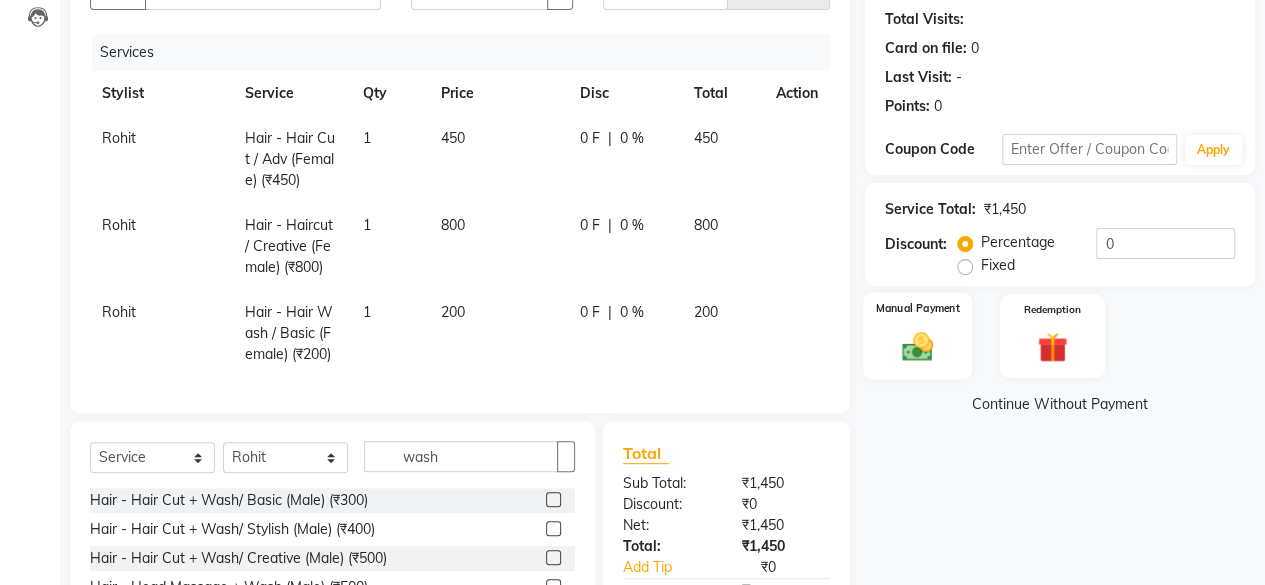 click 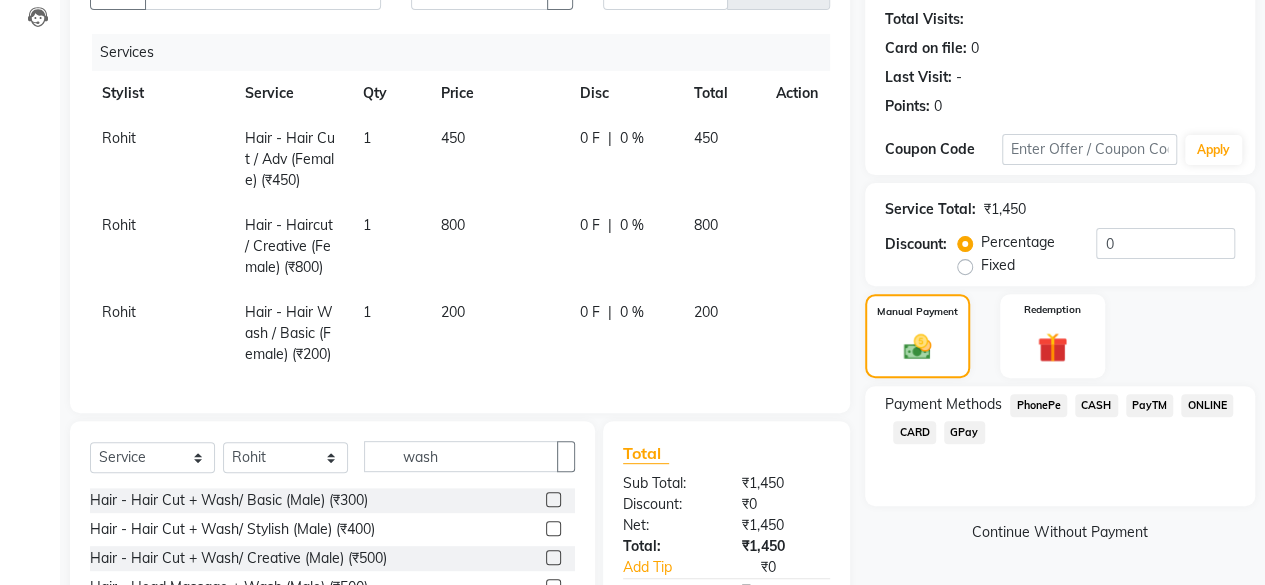 click on "PayTM" 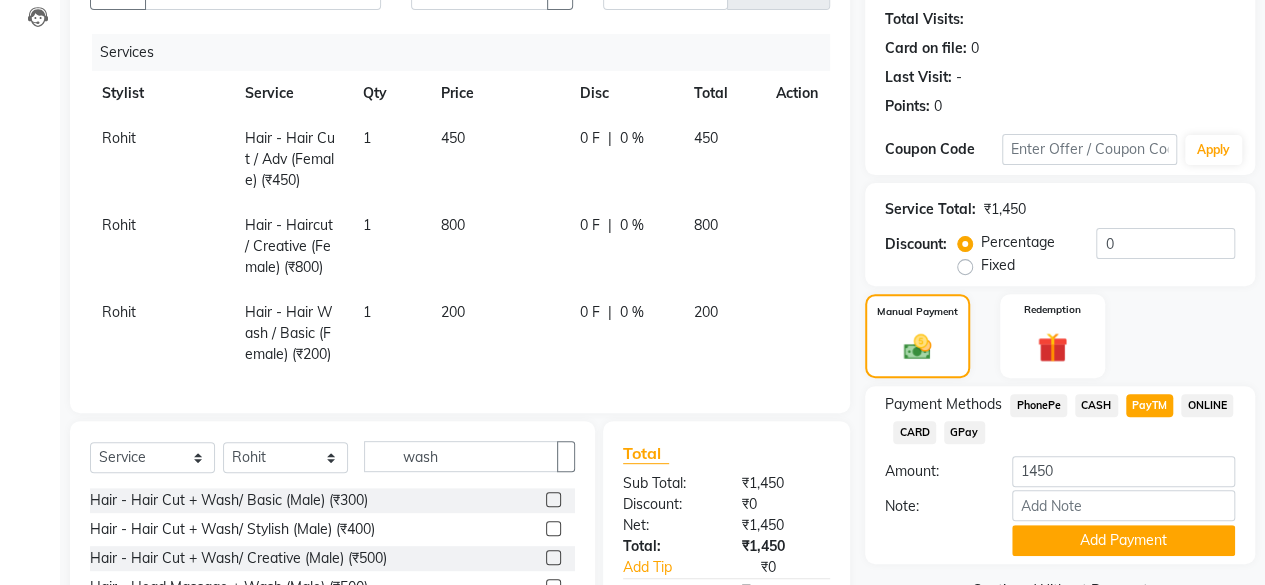click on "PhonePe" 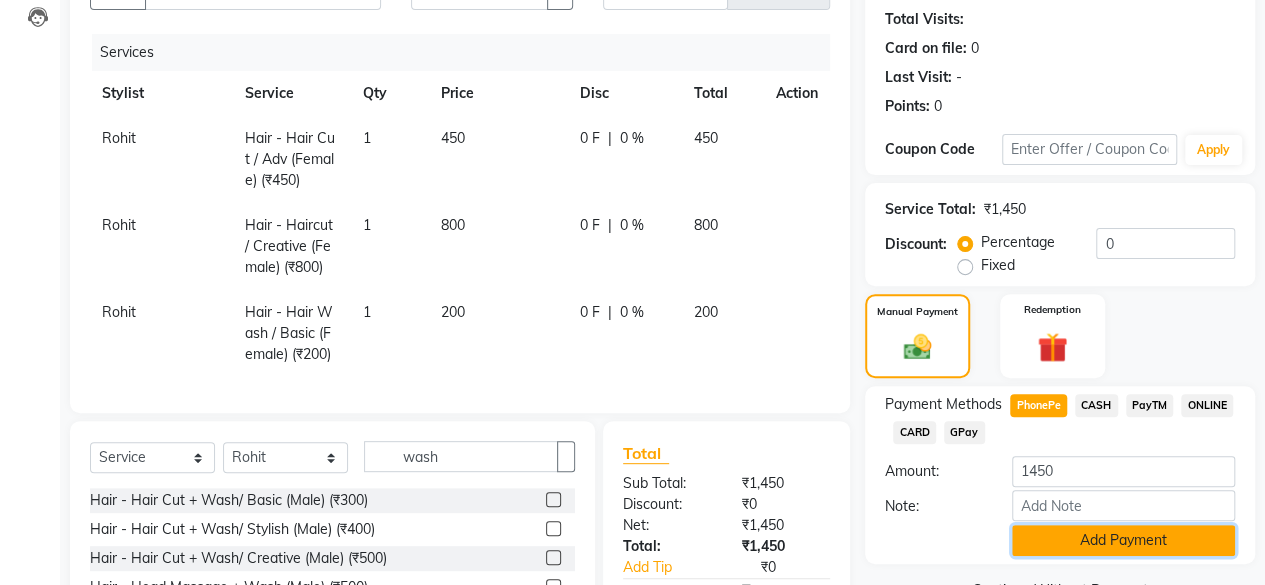 click on "Add Payment" 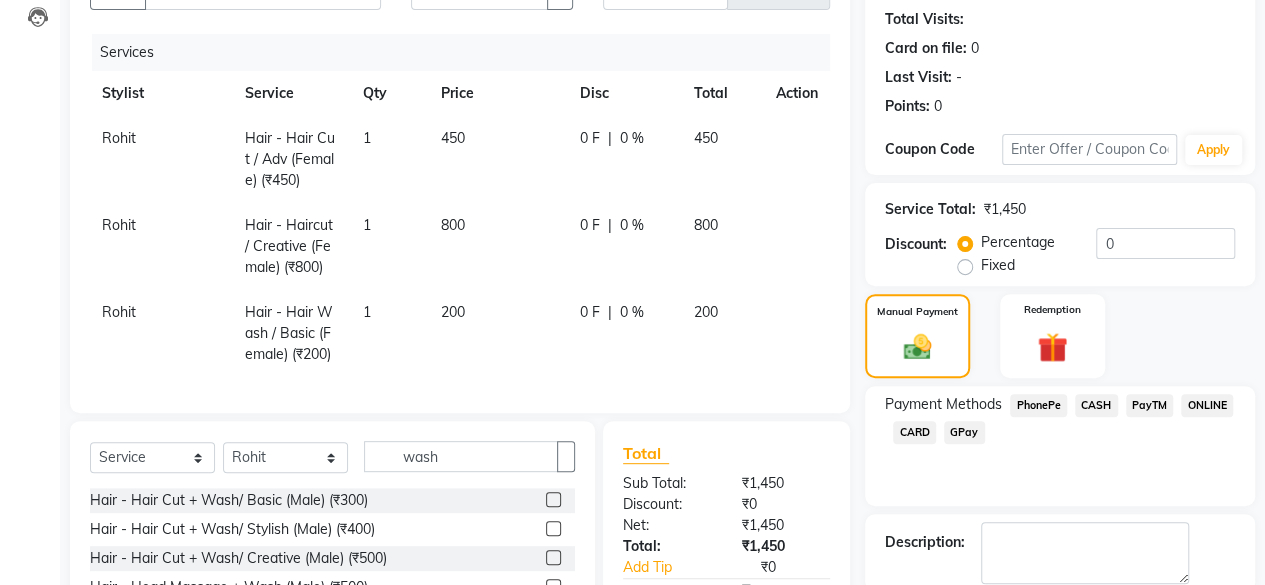 scroll, scrollTop: 389, scrollLeft: 0, axis: vertical 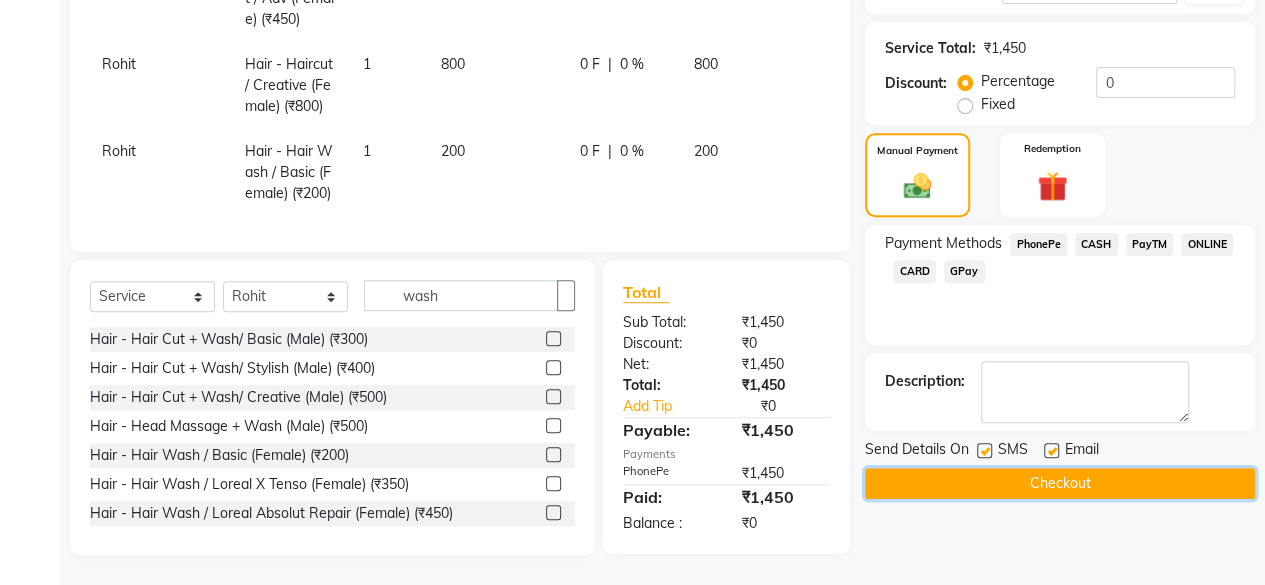 click on "Checkout" 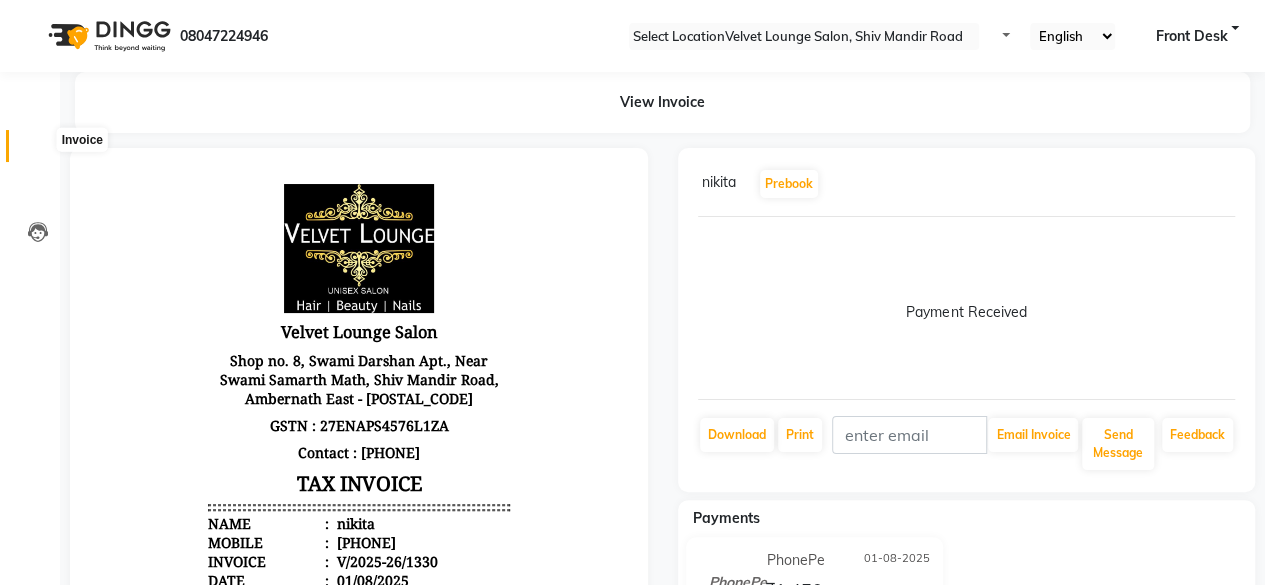 scroll, scrollTop: 0, scrollLeft: 0, axis: both 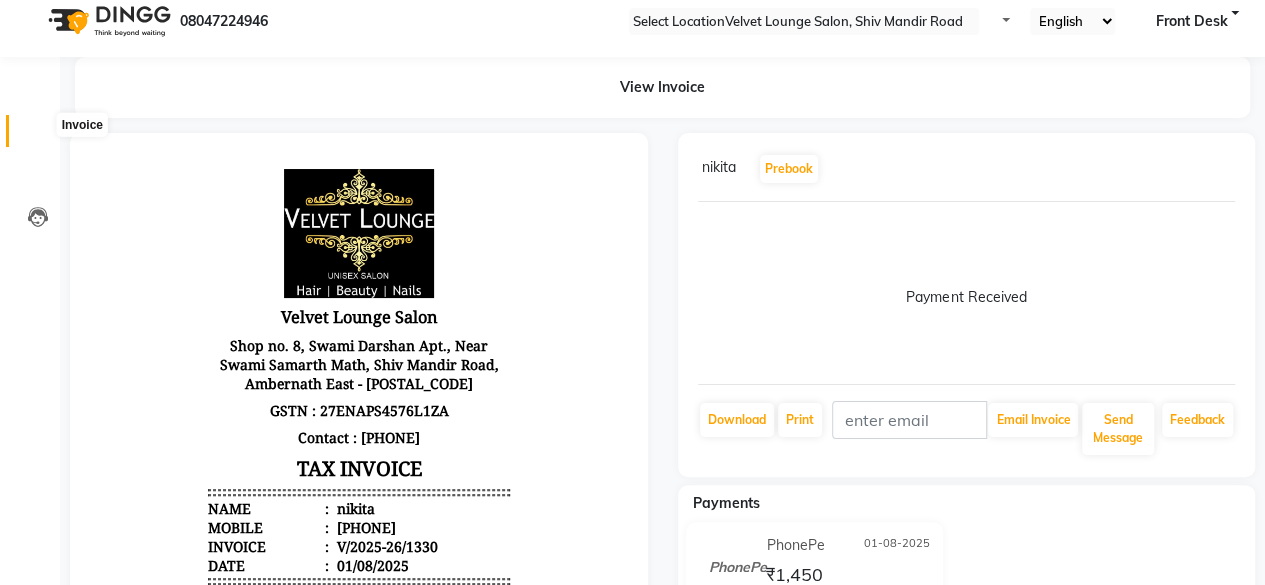 select on "5962" 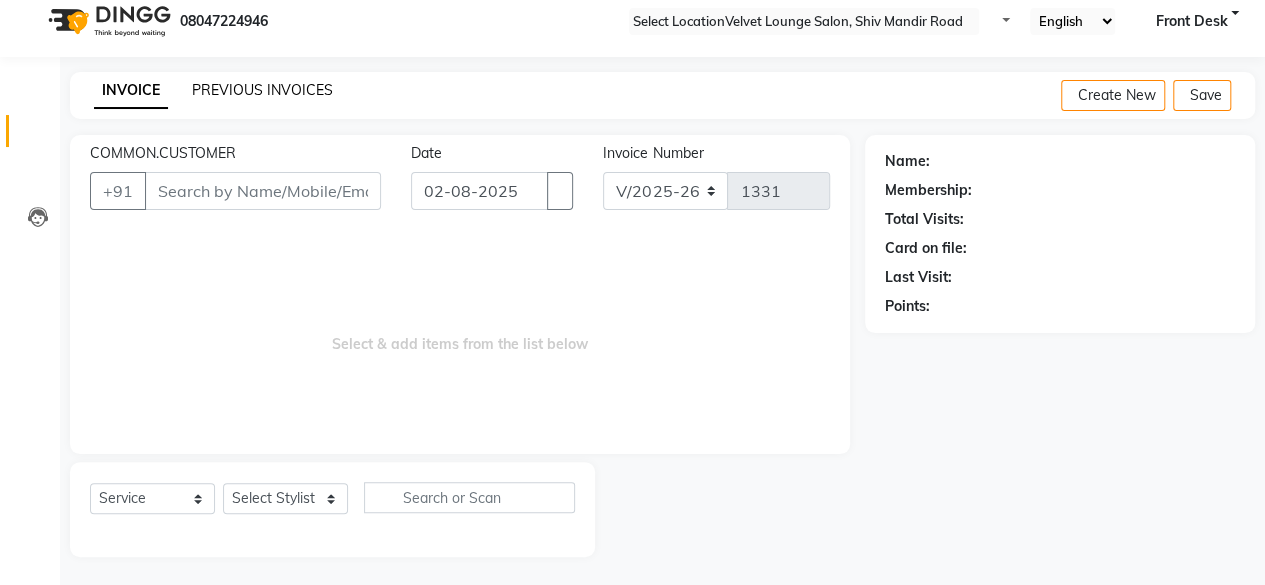 click on "PREVIOUS INVOICES" 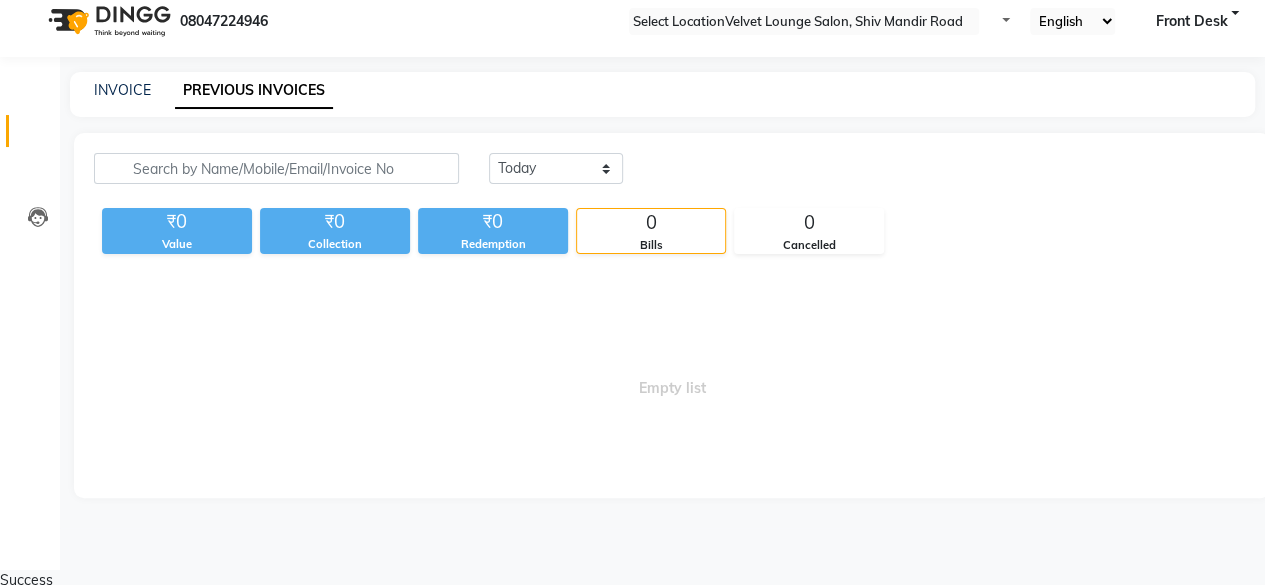 scroll, scrollTop: 0, scrollLeft: 0, axis: both 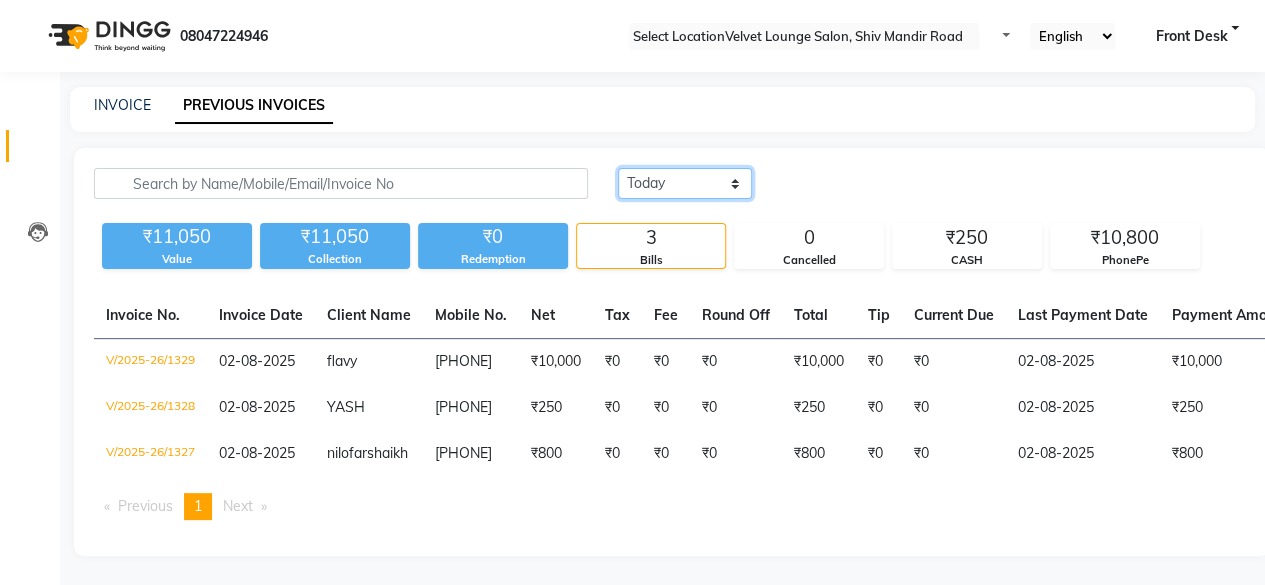 click on "Today Yesterday Custom Range" 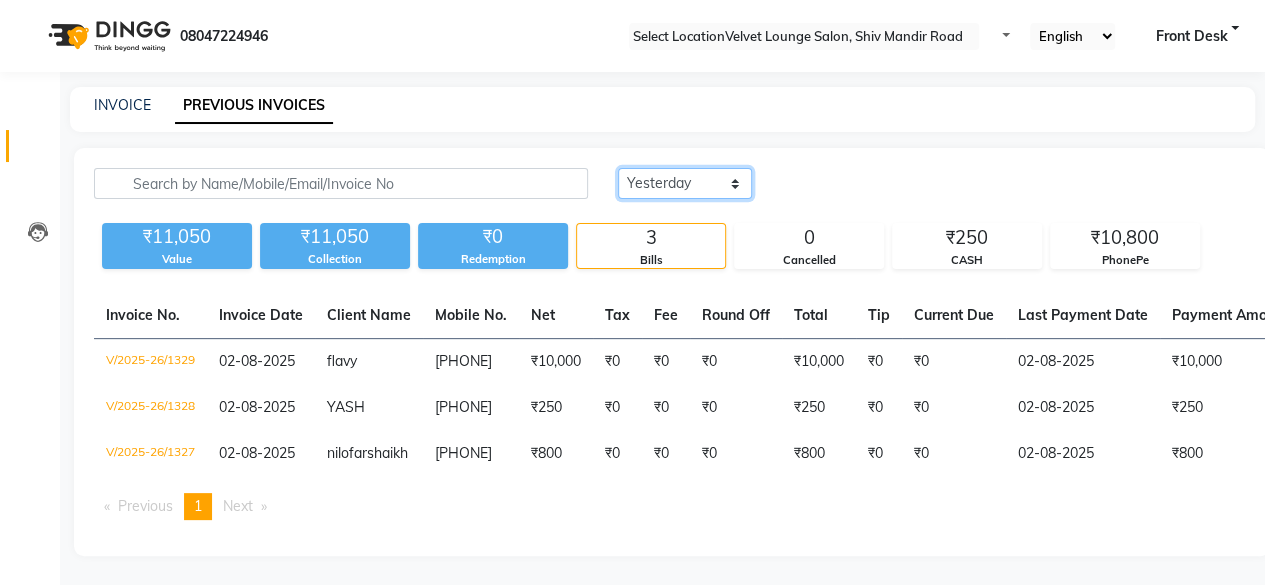 click on "Today Yesterday Custom Range" 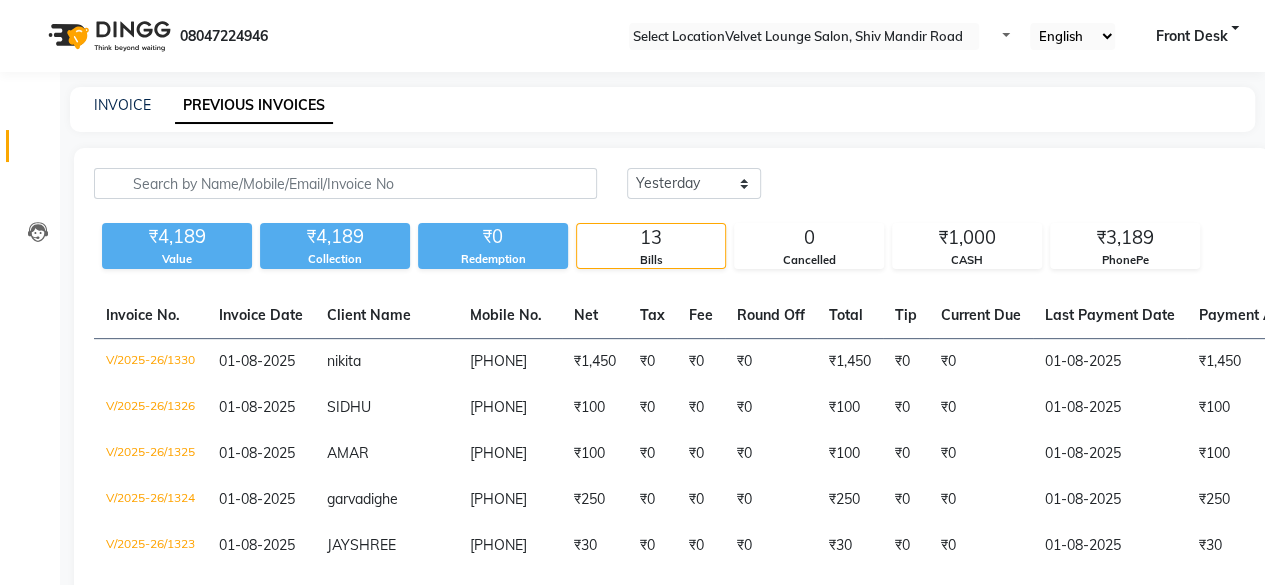 click on "₹4,189 Value ₹4,189 Collection ₹0 Redemption 13 Bills 0 Cancelled ₹1,000 CASH ₹3,189 PhonePe" 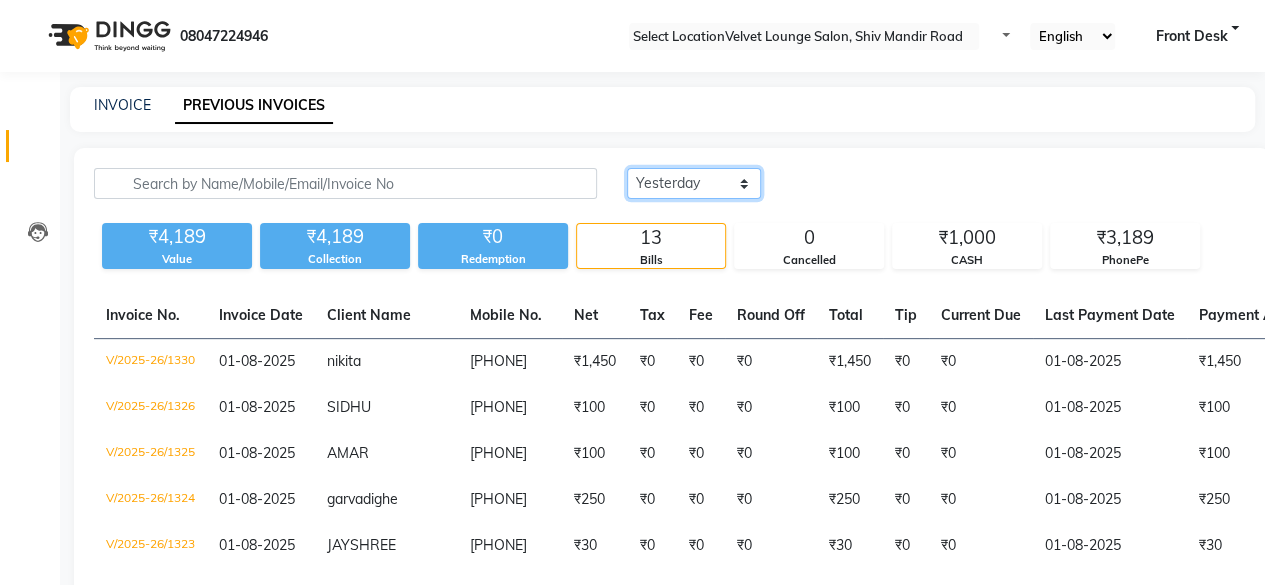 click on "Today Yesterday Custom Range" 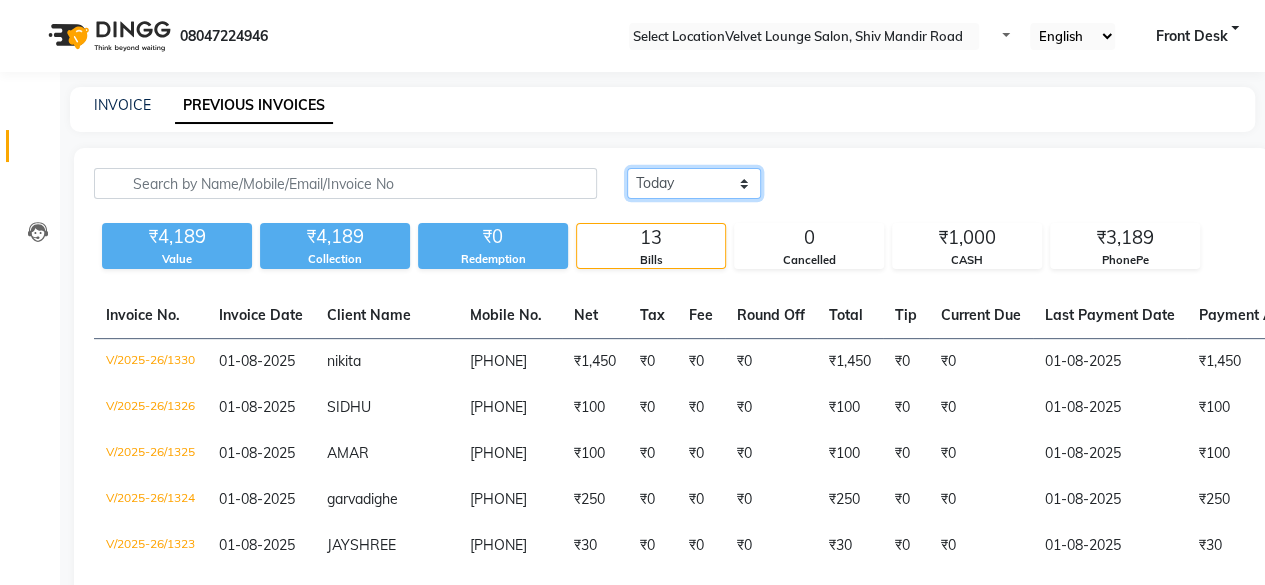 click on "Today Yesterday Custom Range" 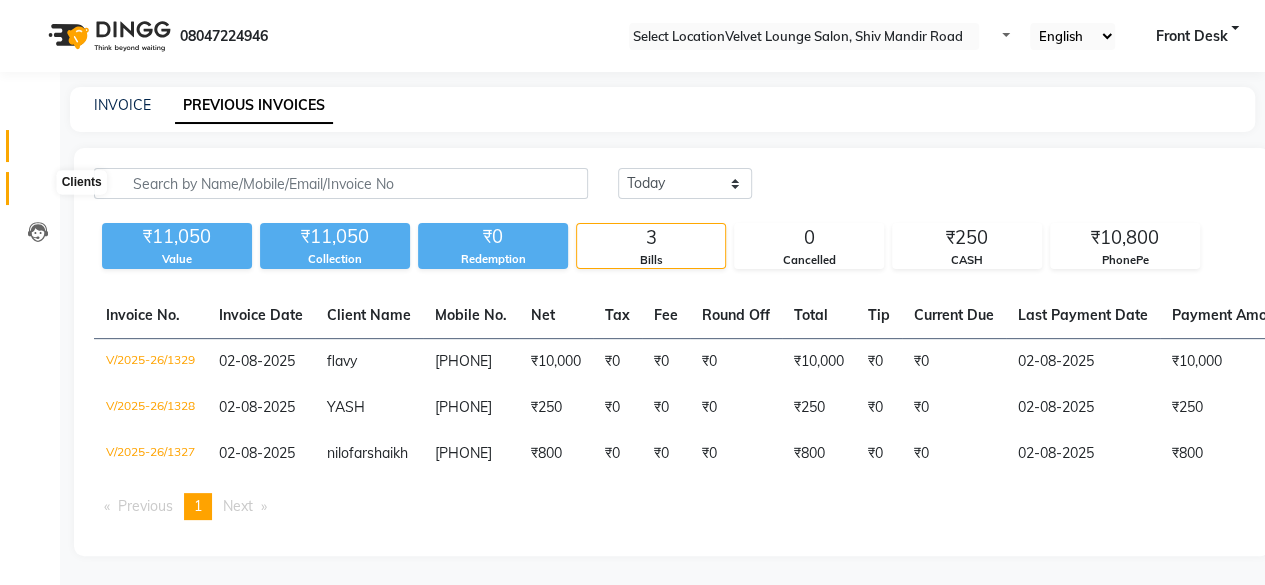 click 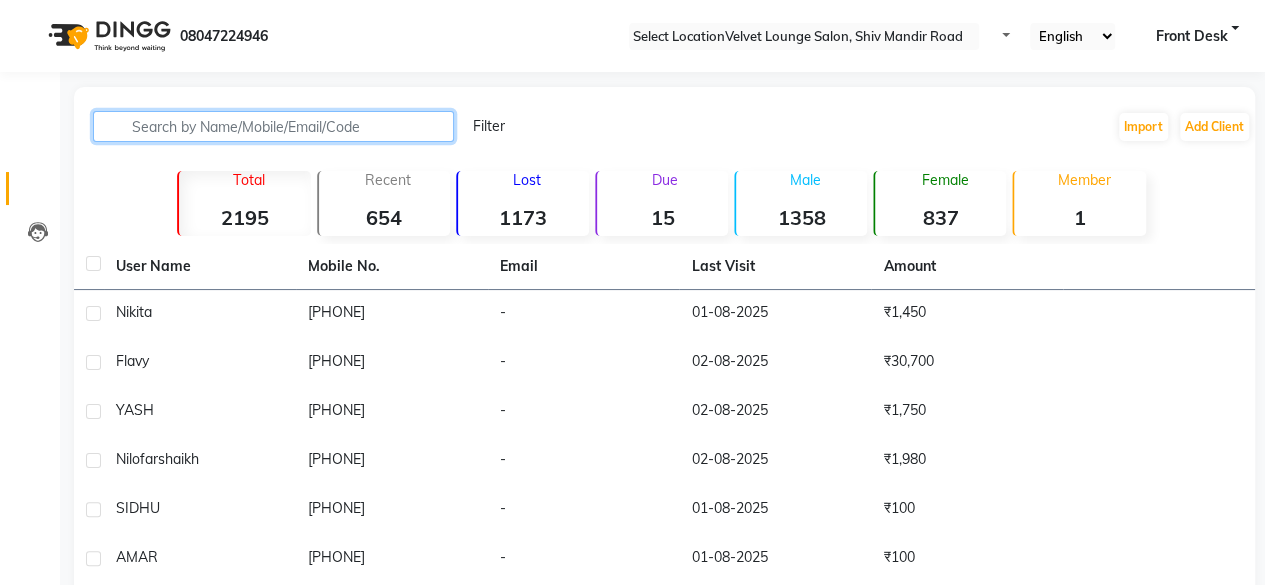 click 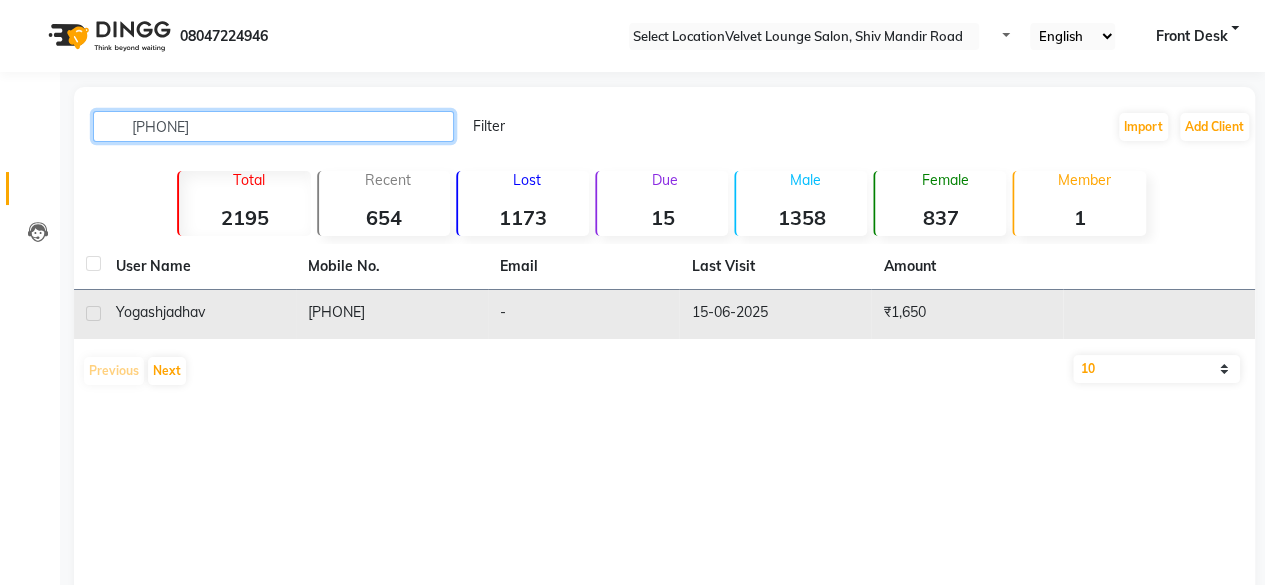 type on "[PHONE]" 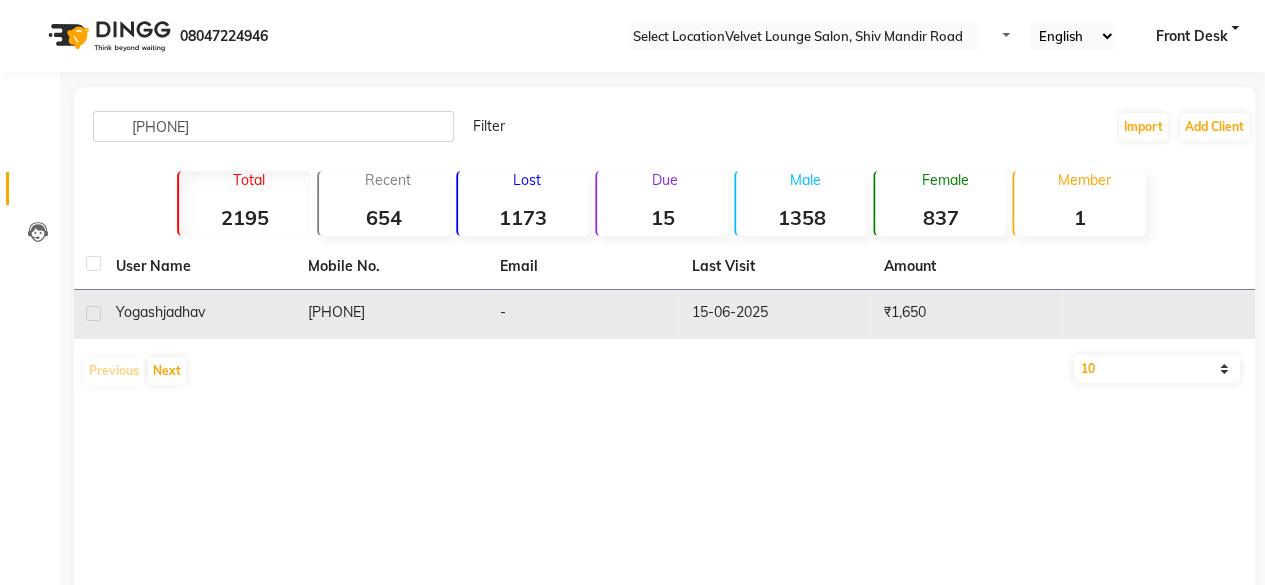 click on "-" 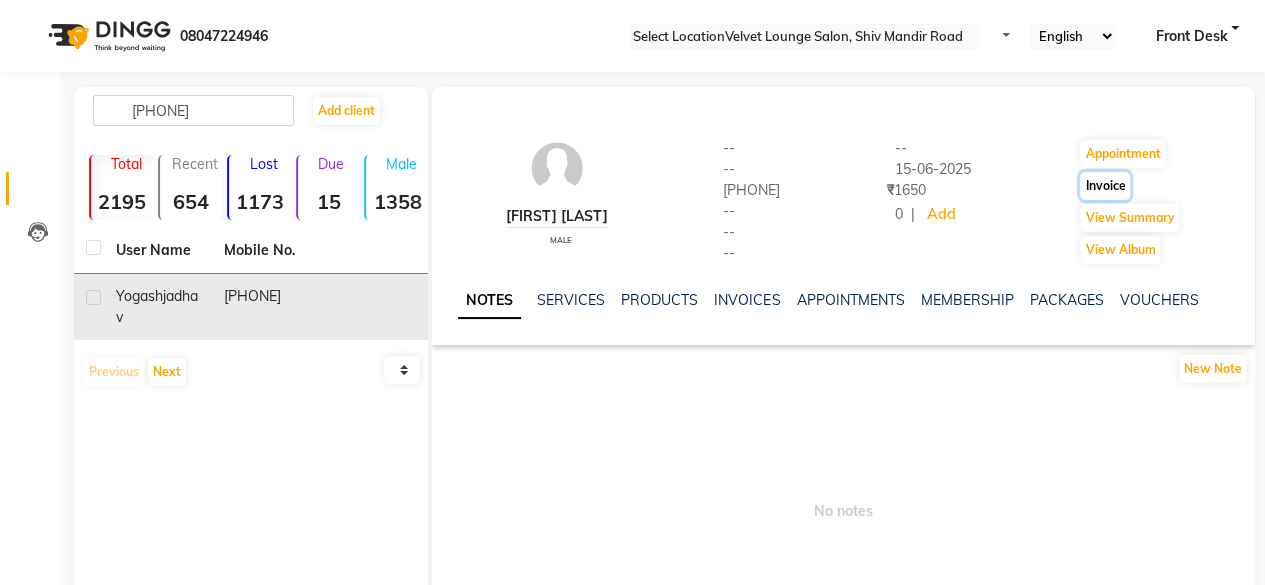 click on "Invoice" 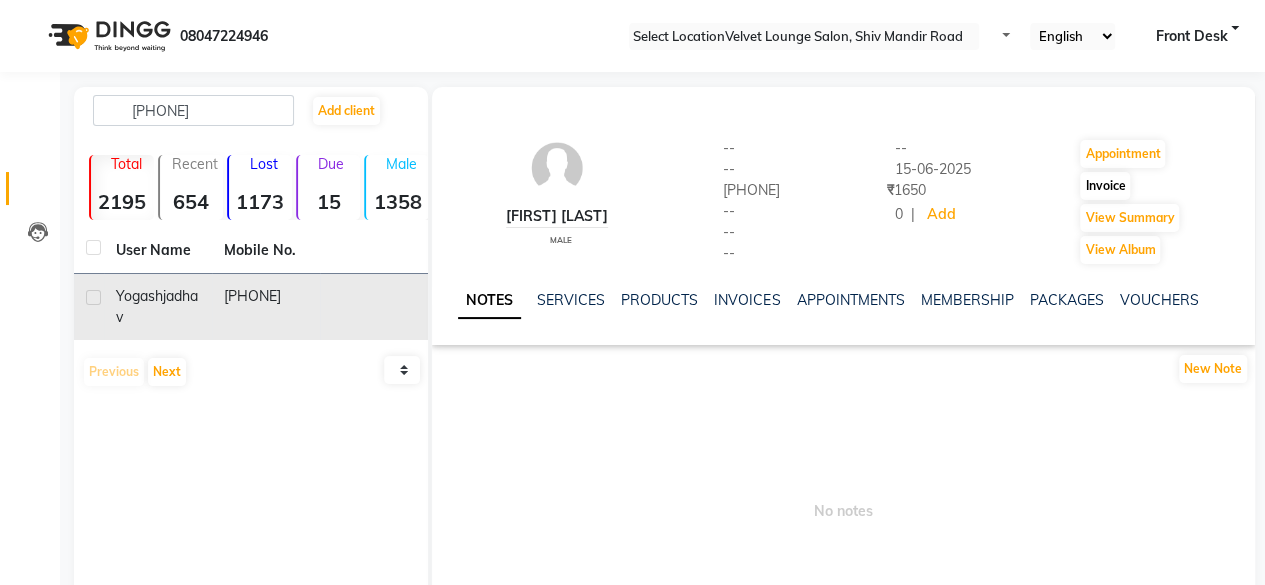 select on "service" 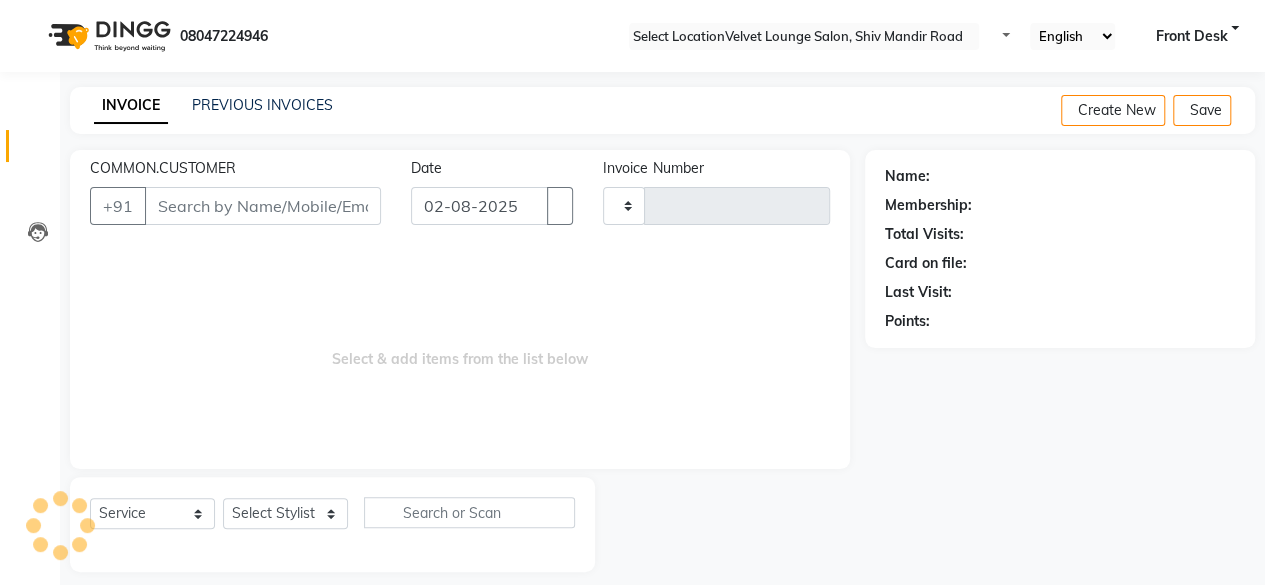 scroll, scrollTop: 15, scrollLeft: 0, axis: vertical 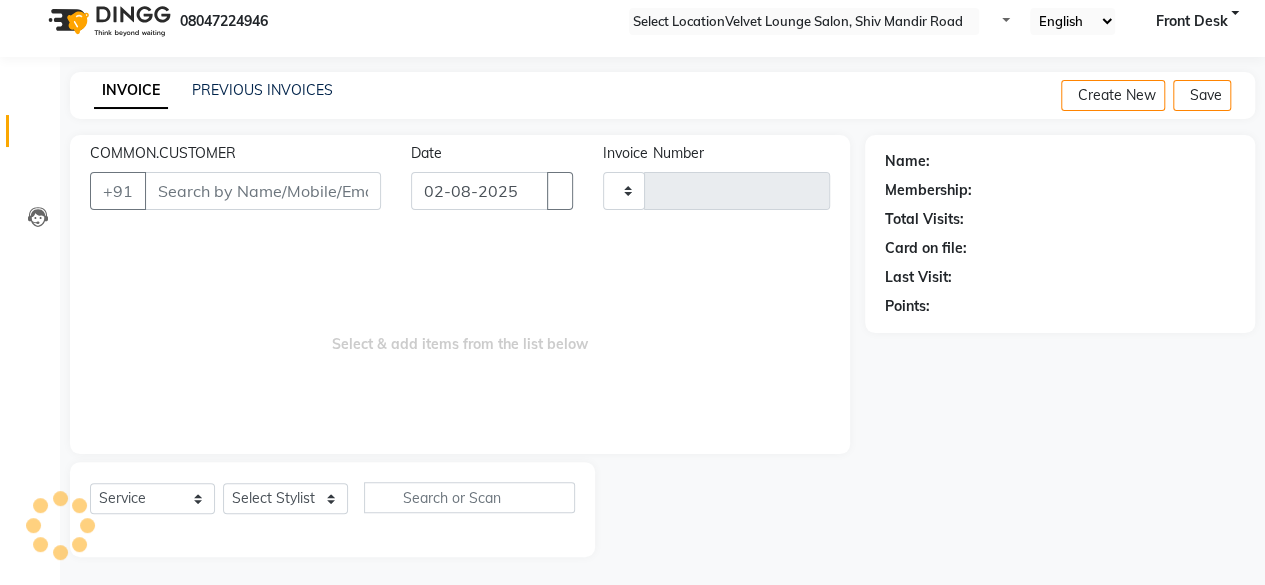 type on "[PHONE]" 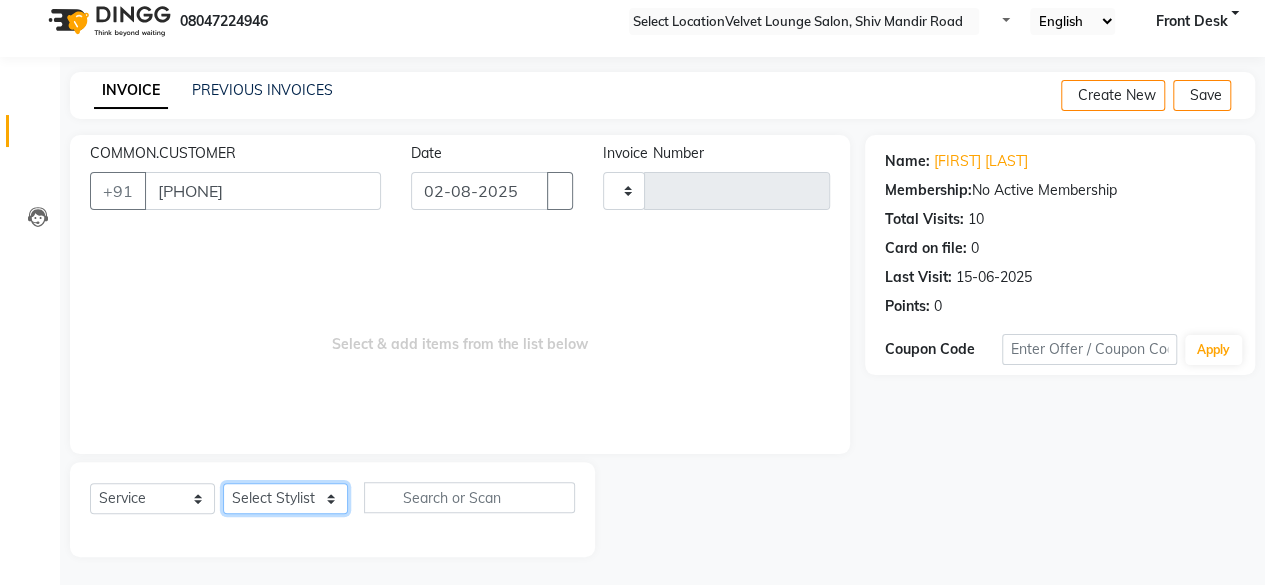 click on "Select Stylist [FIRST] [LAST]  aman shah Arif ashish Front Desk Jaya jyoti madhu Manish MUSTAKIM pradnya Rohit SALMA SALMA shalu SHWETA vishal" 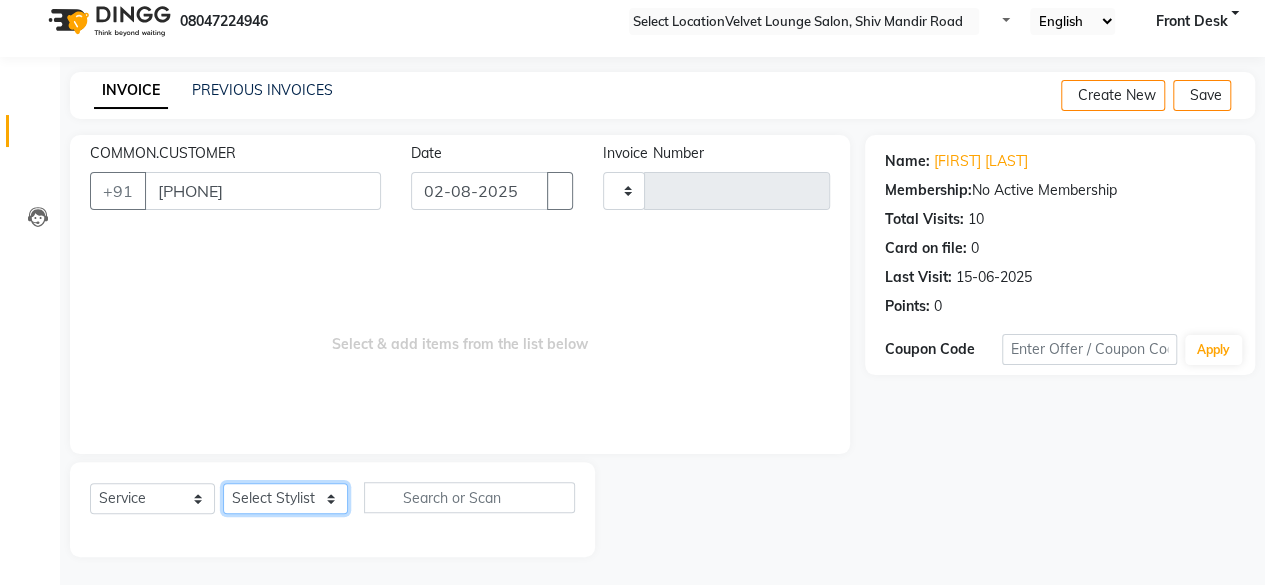 select on "42846" 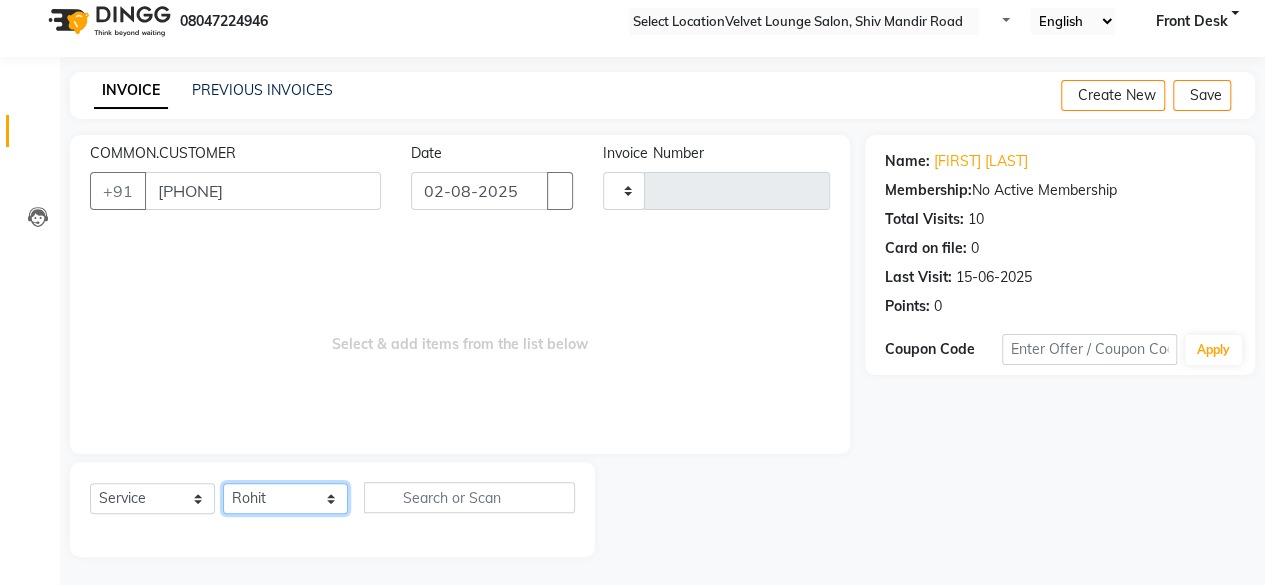 click on "Select Stylist [FIRST] [LAST]  aman shah Arif ashish Front Desk Jaya jyoti madhu Manish MUSTAKIM pradnya Rohit SALMA SALMA shalu SHWETA vishal" 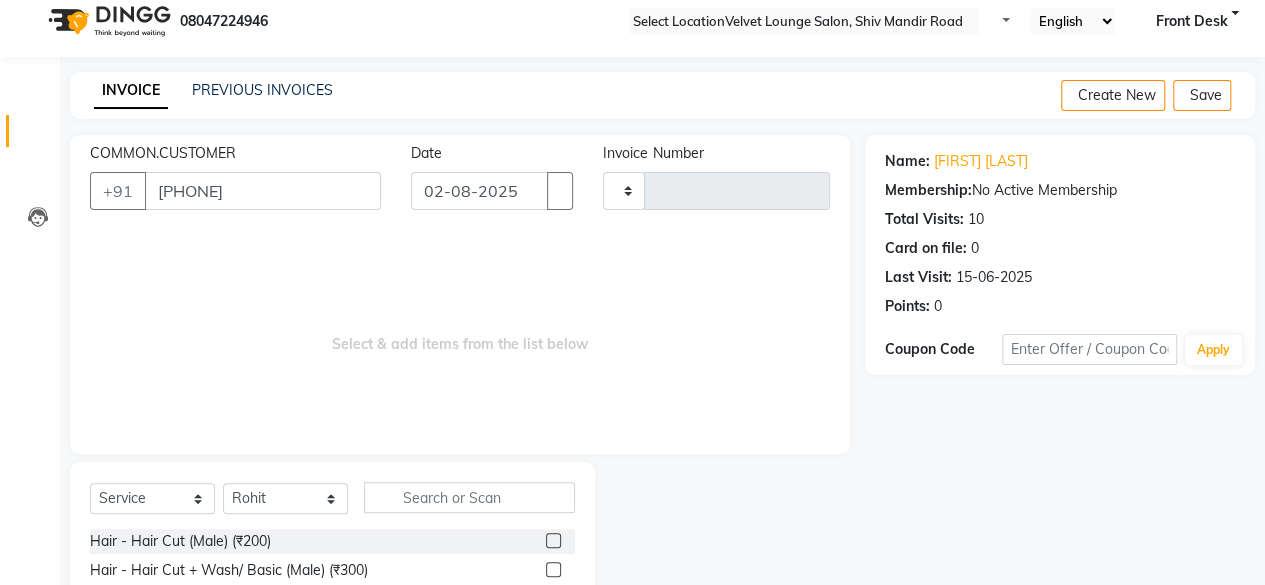 drag, startPoint x: 425, startPoint y: 463, endPoint x: 424, endPoint y: 502, distance: 39.012817 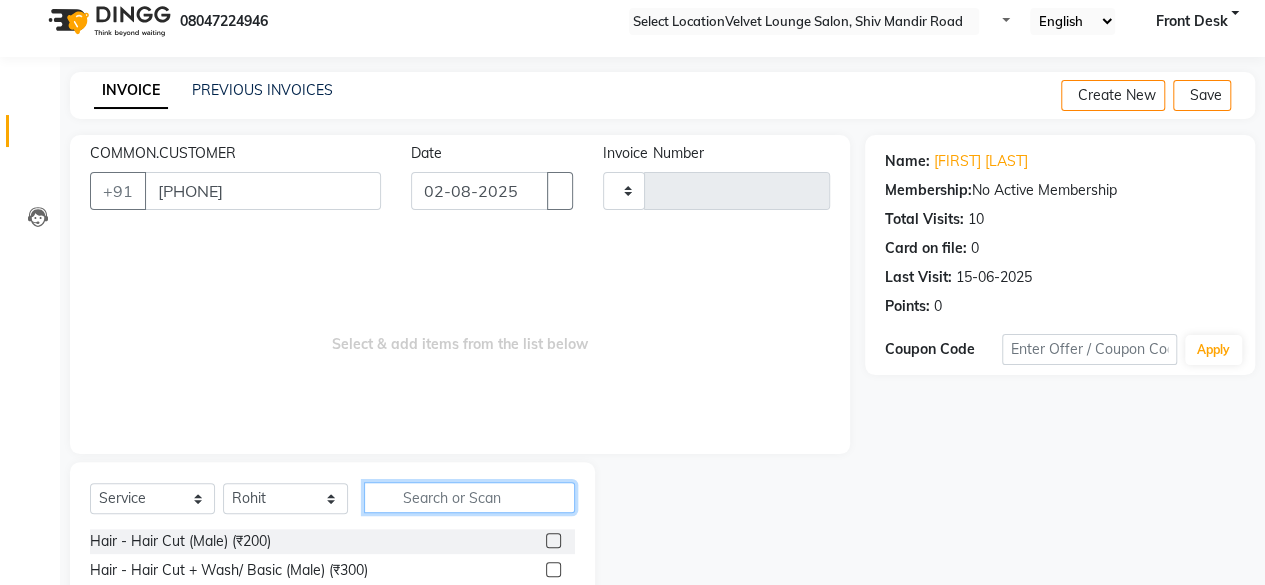 click 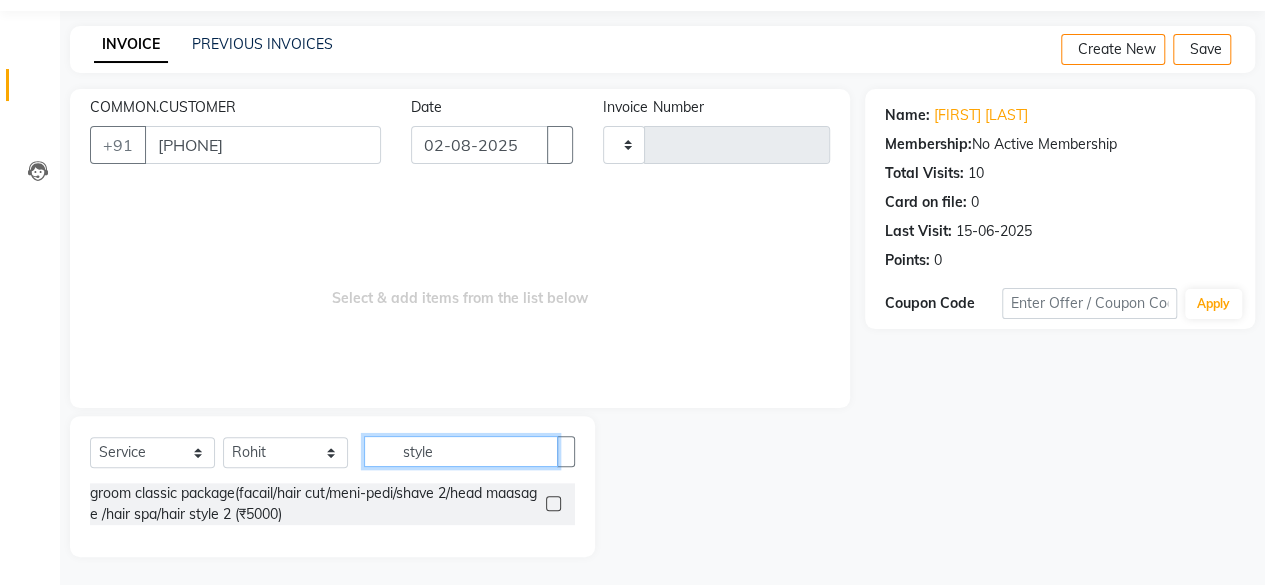 scroll, scrollTop: 61, scrollLeft: 0, axis: vertical 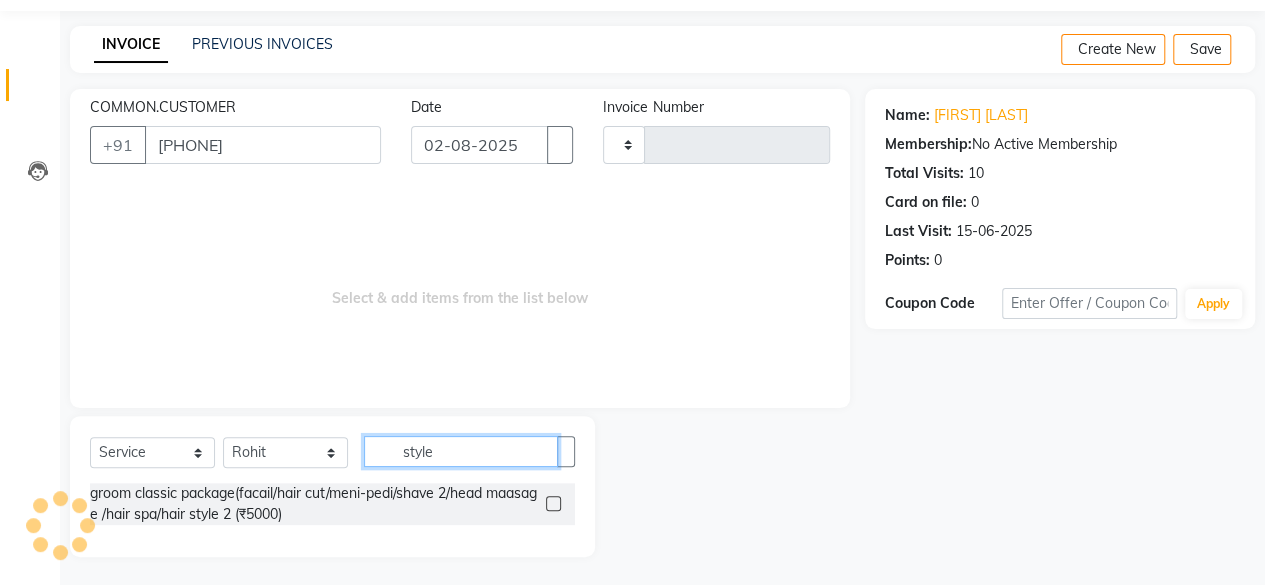 click on "style" 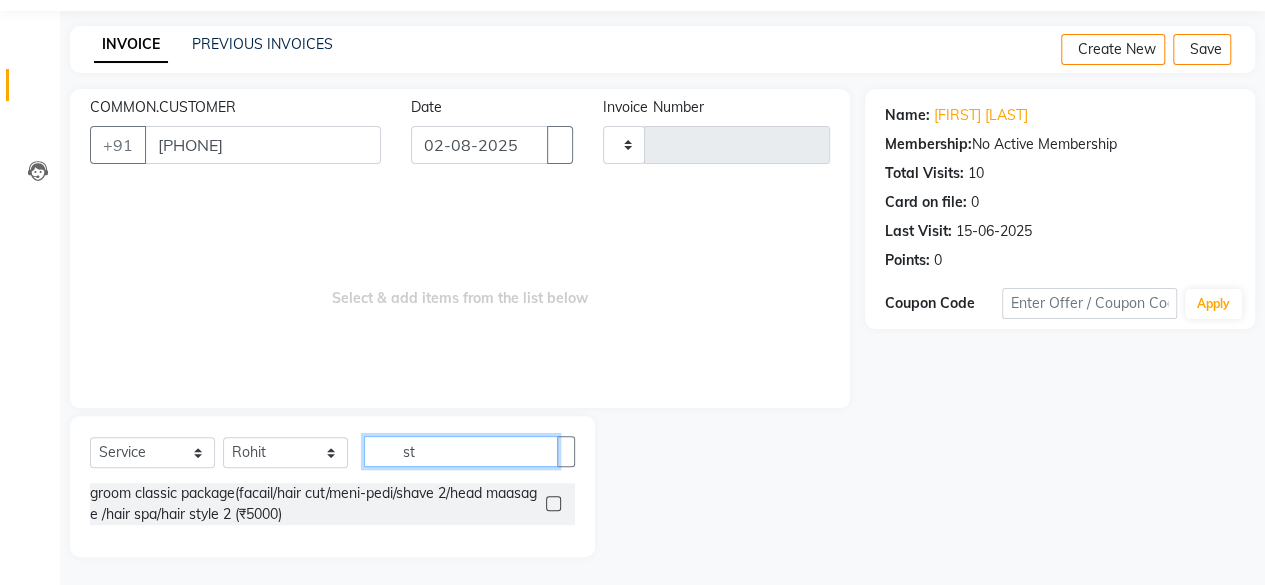 type on "s" 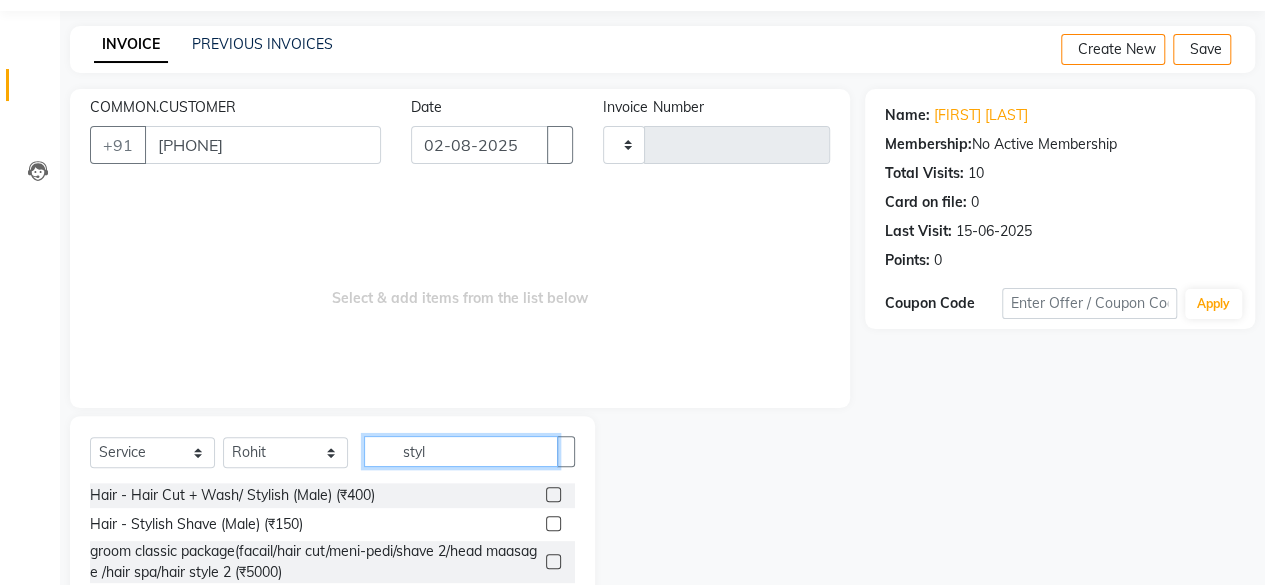type on "styl" 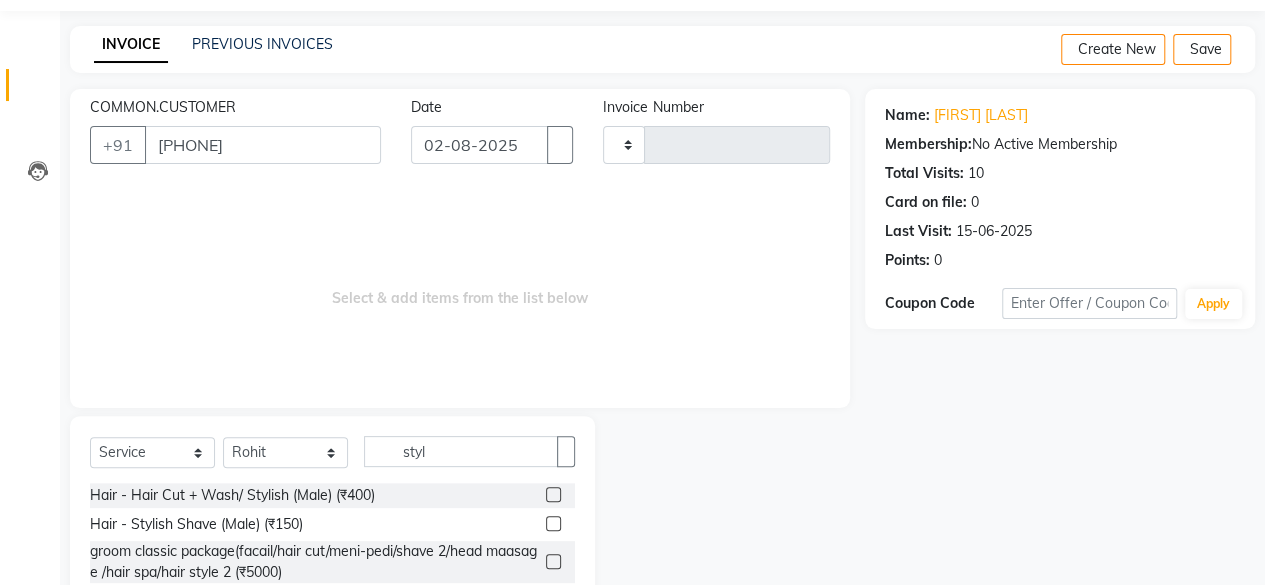 click 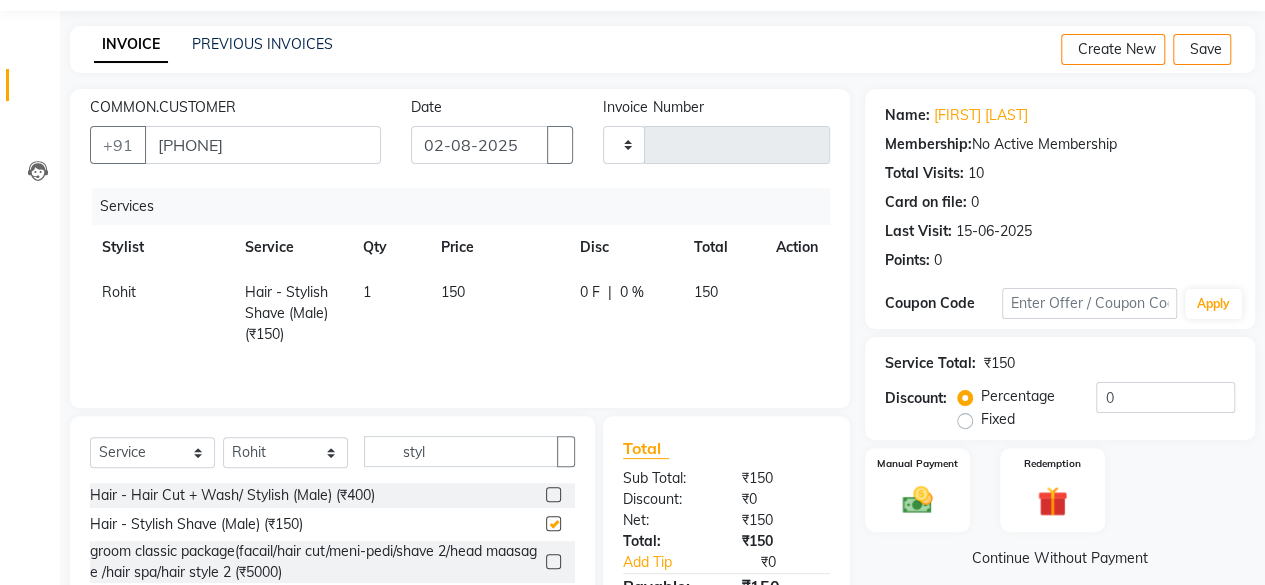 checkbox on "false" 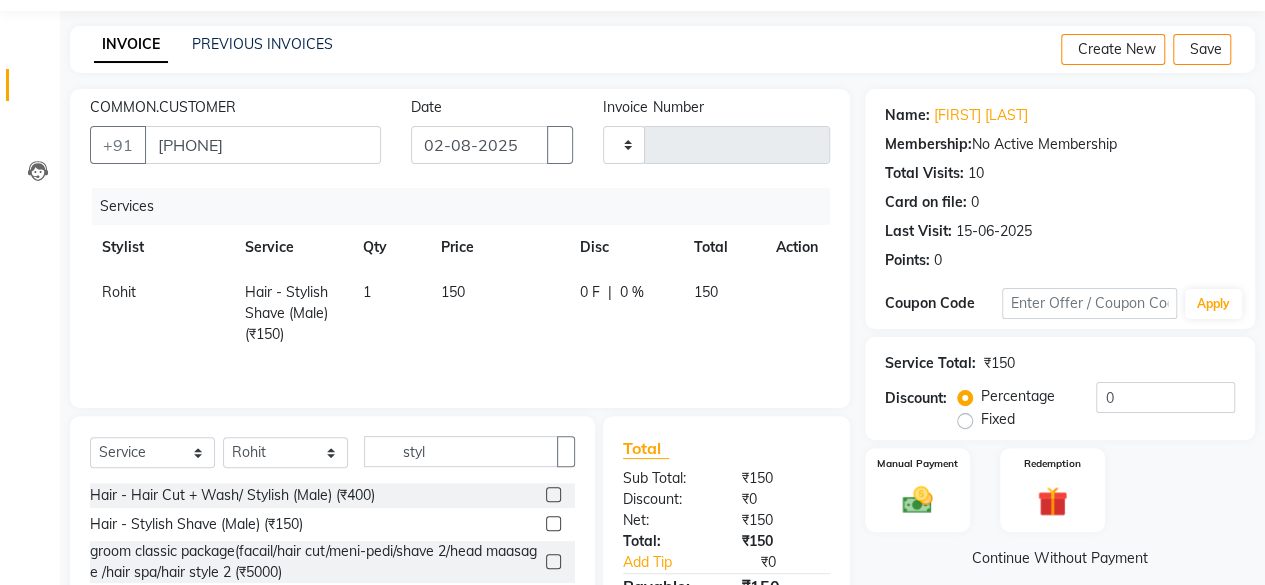 click on "0 F | 0 %" 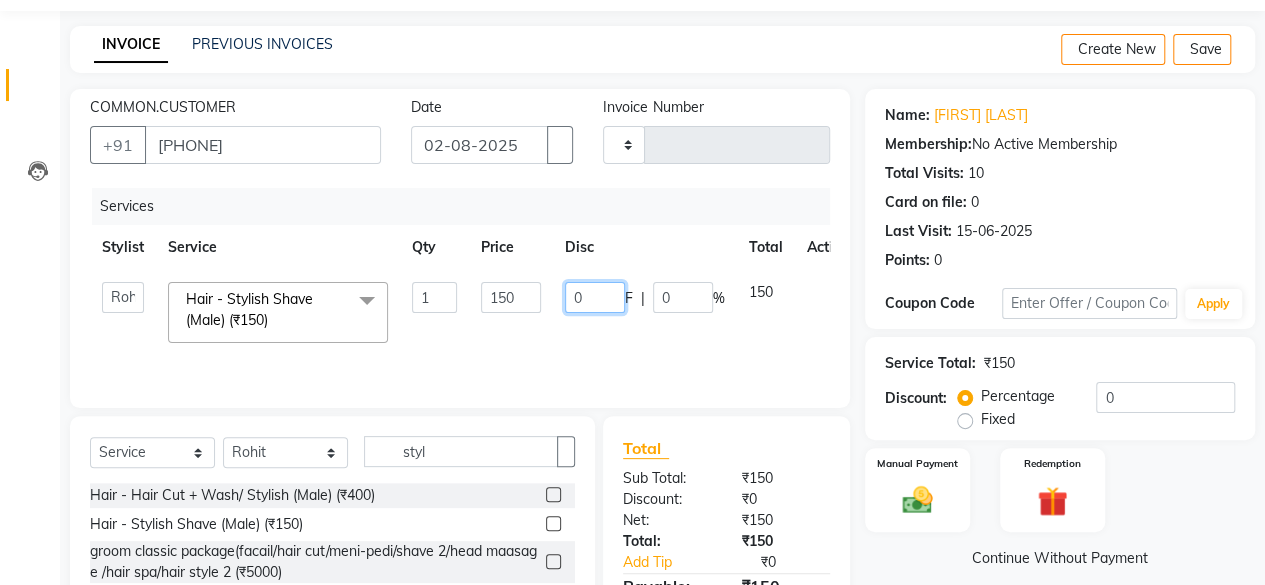 click on "0" 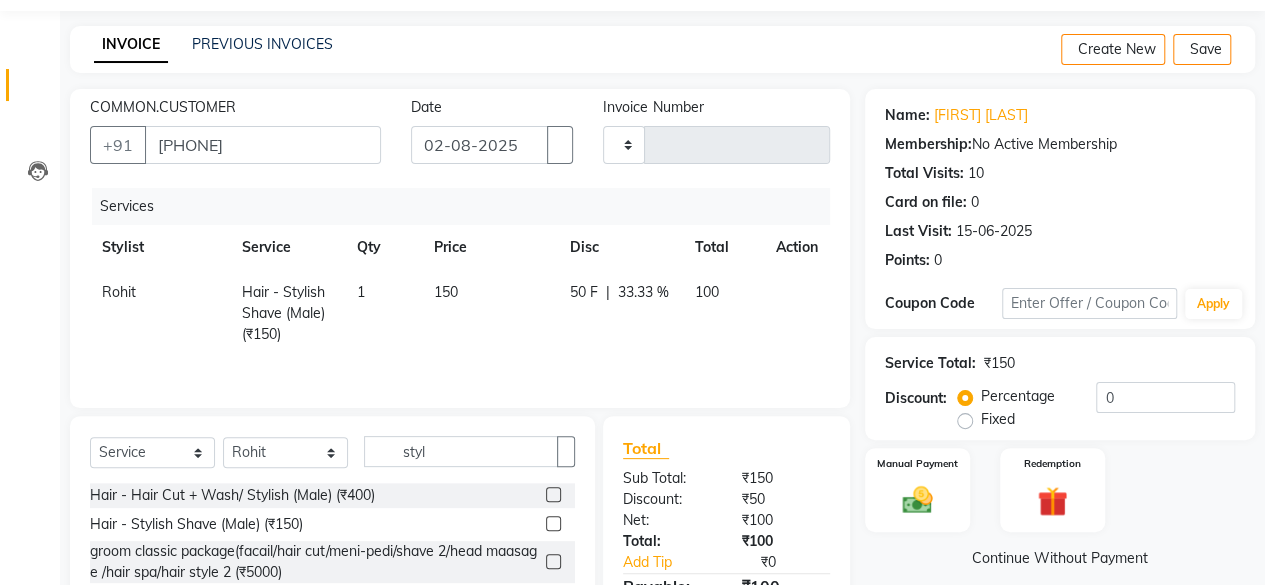click on "Total Sub Total: ₹150 Discount: ₹50 Net: ₹100 Total: ₹100 Add Tip ₹0 Payable: ₹100 Paid: ₹0 Balance : ₹100" 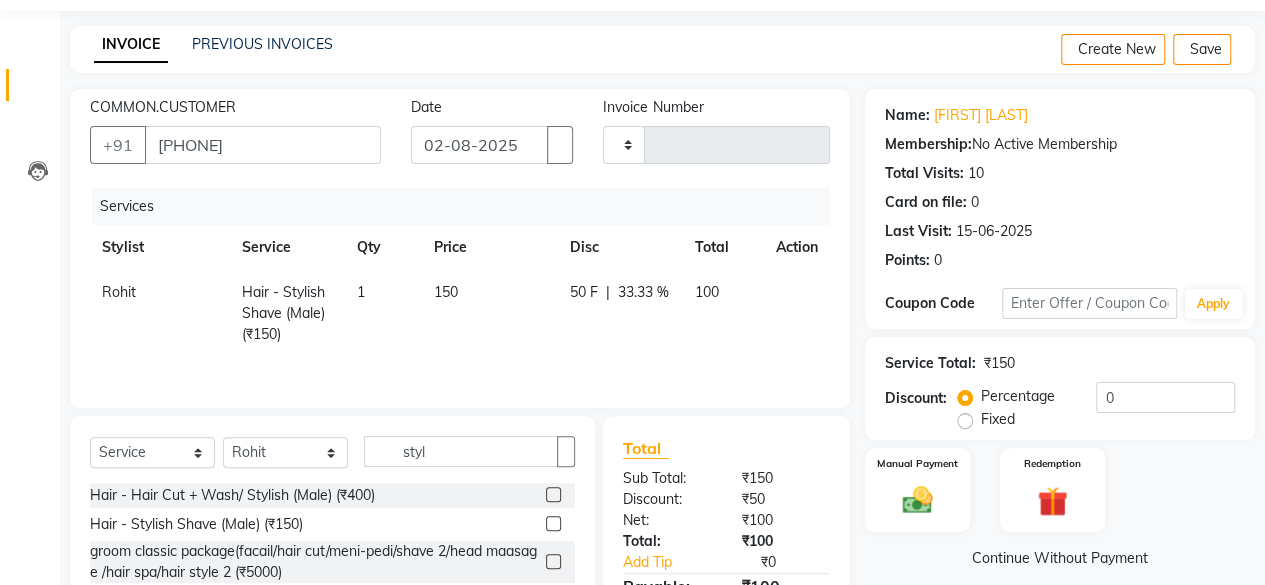 scroll, scrollTop: 172, scrollLeft: 0, axis: vertical 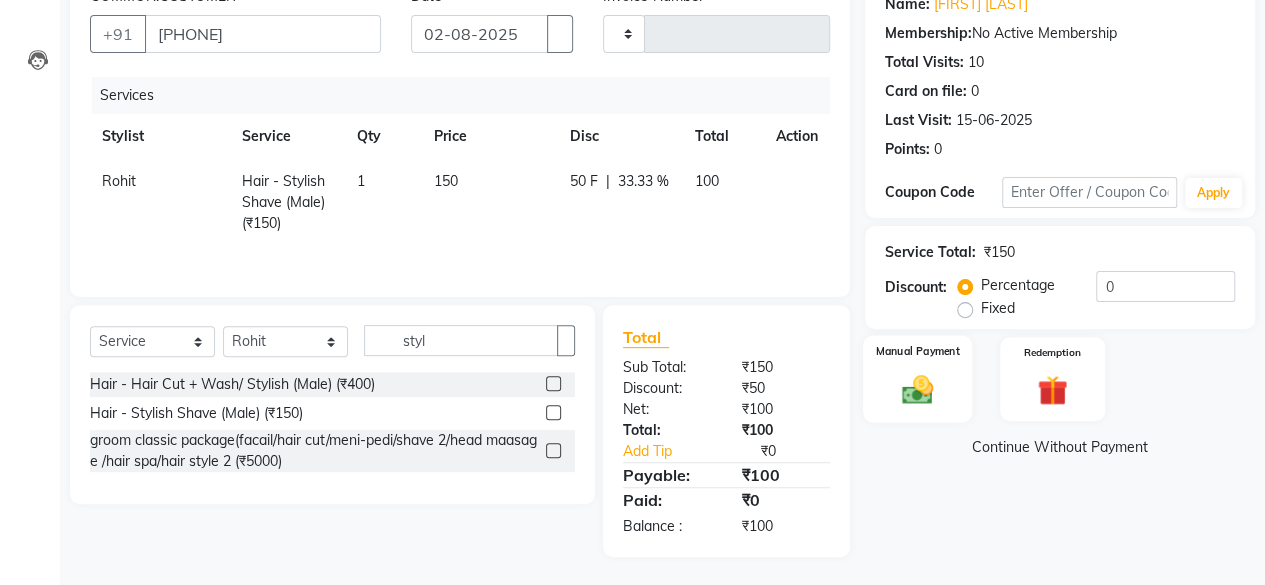 click on "Manual Payment" 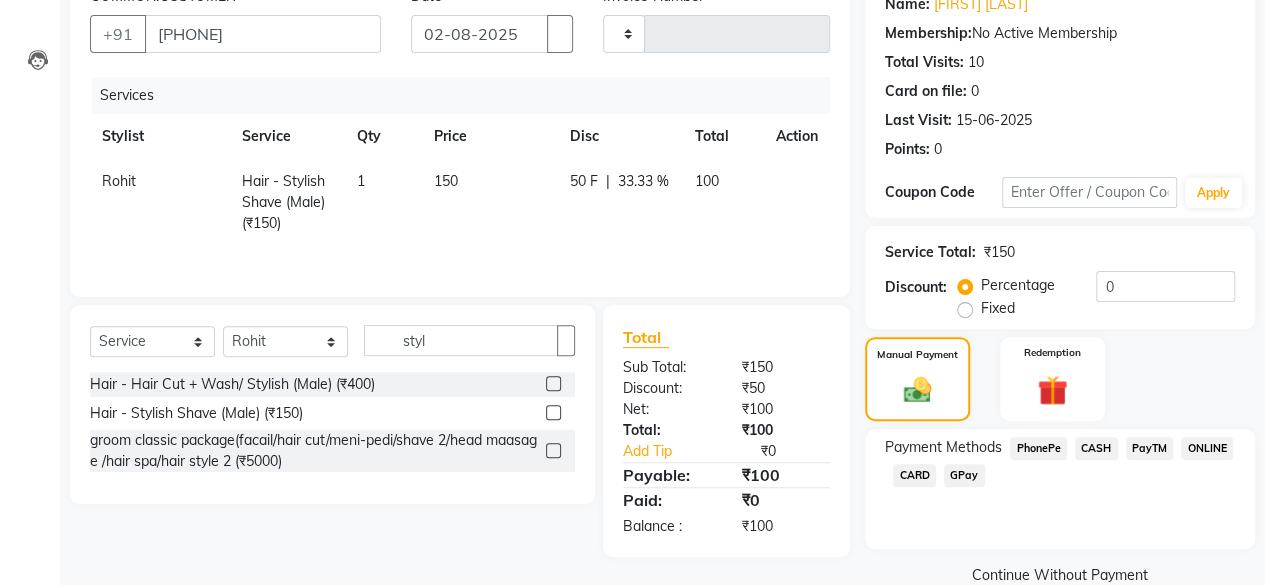 click on "PhonePe" 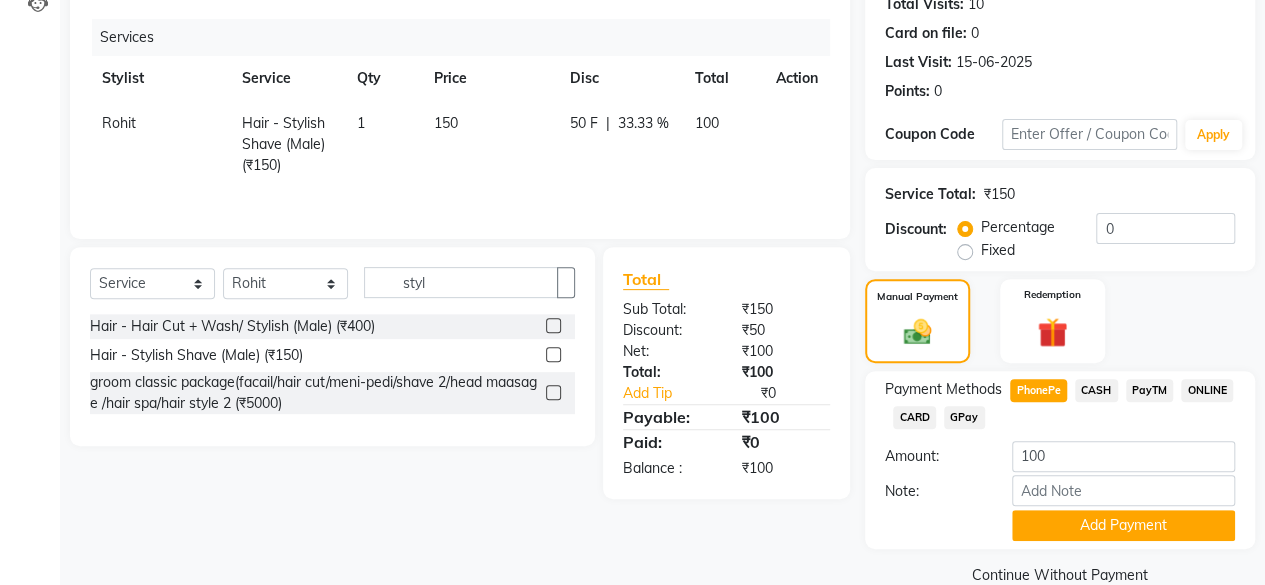 scroll, scrollTop: 268, scrollLeft: 0, axis: vertical 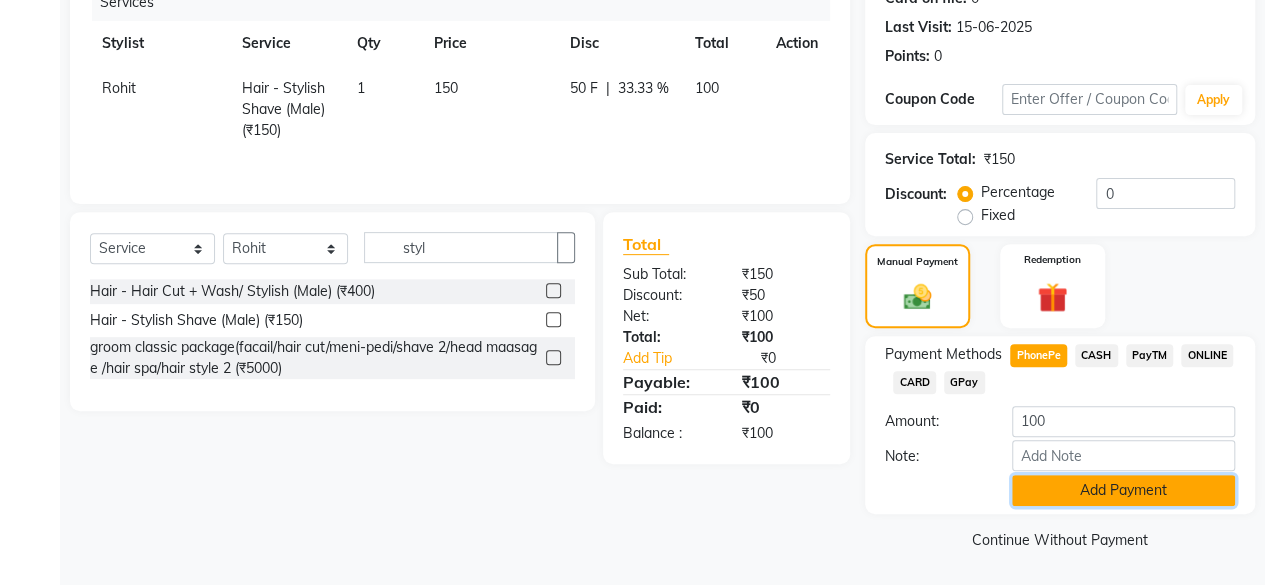 click on "Add Payment" 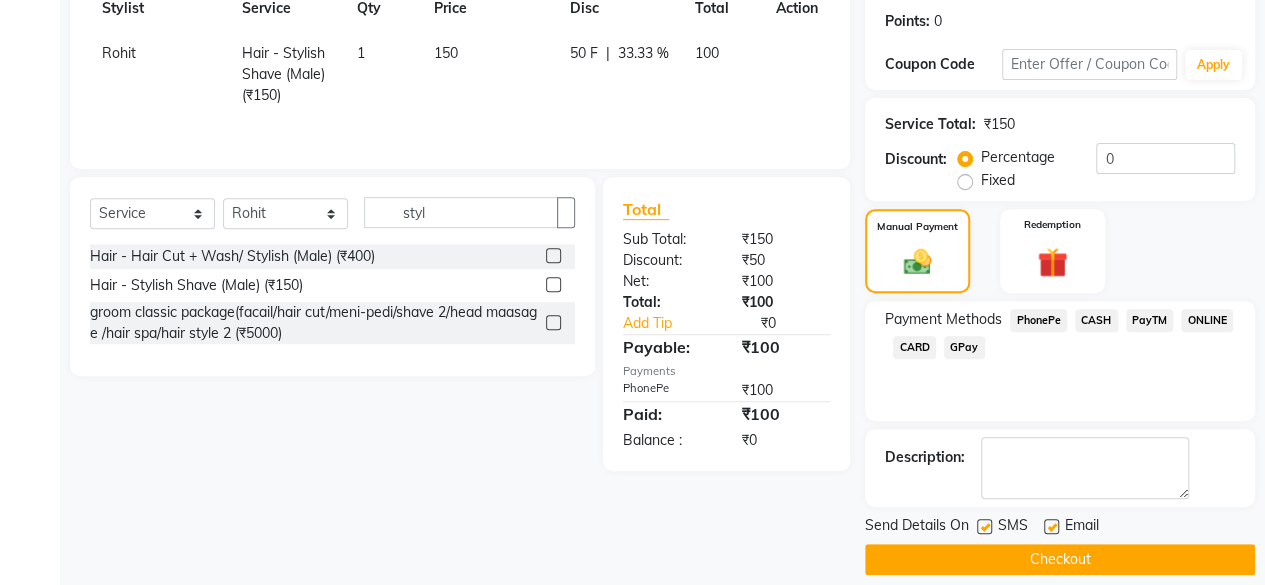 scroll, scrollTop: 324, scrollLeft: 0, axis: vertical 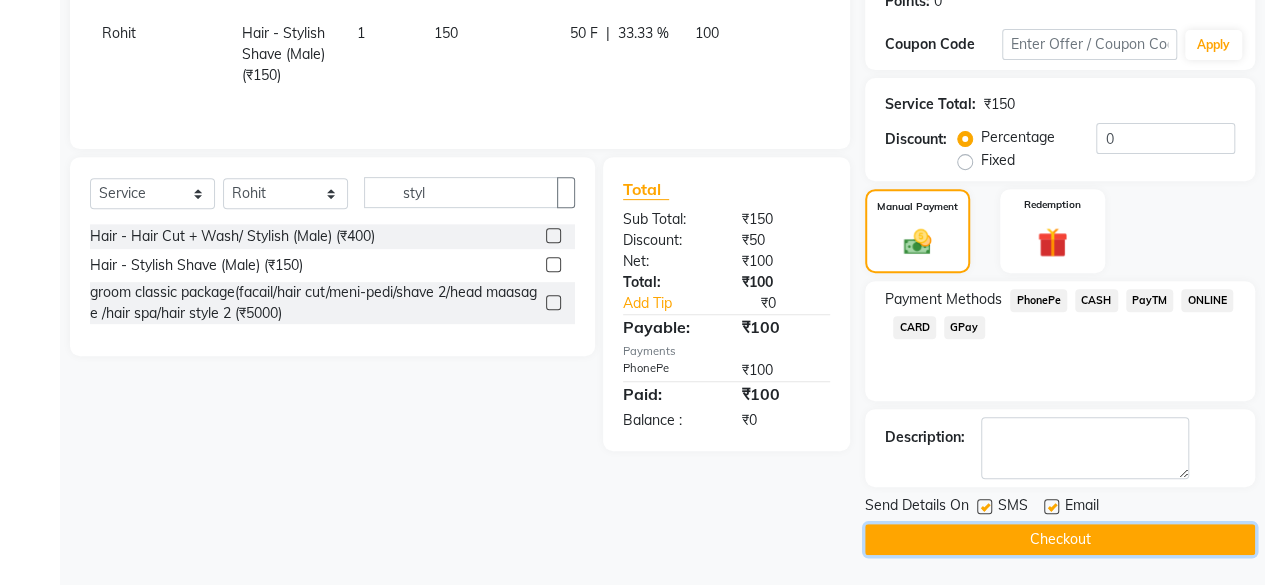 click on "Checkout" 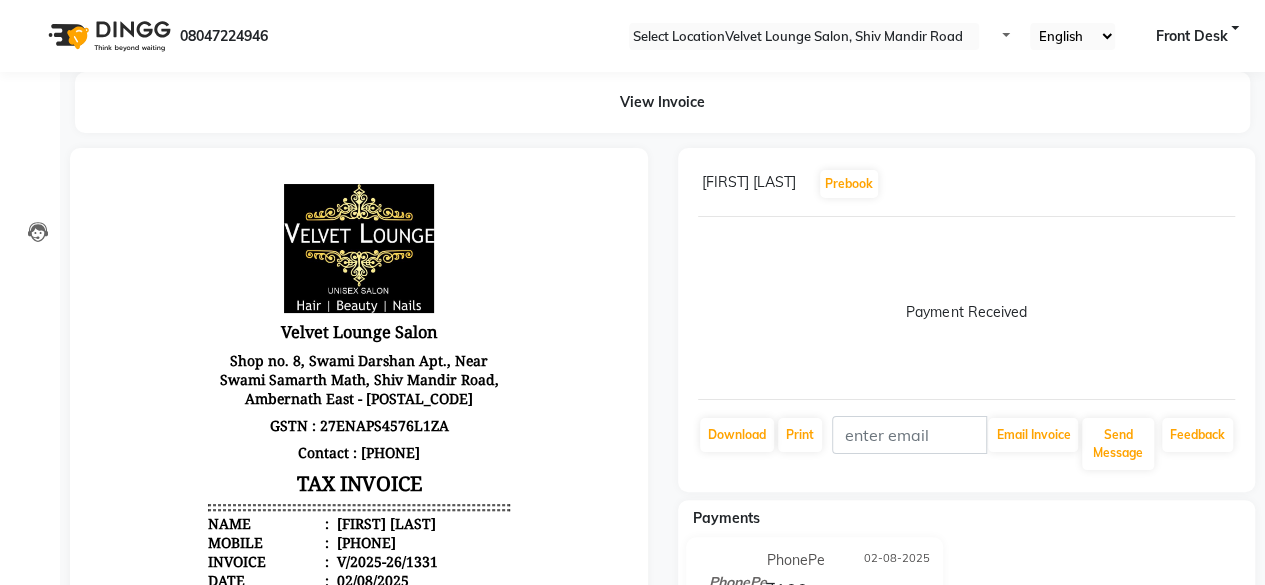 scroll, scrollTop: 0, scrollLeft: 0, axis: both 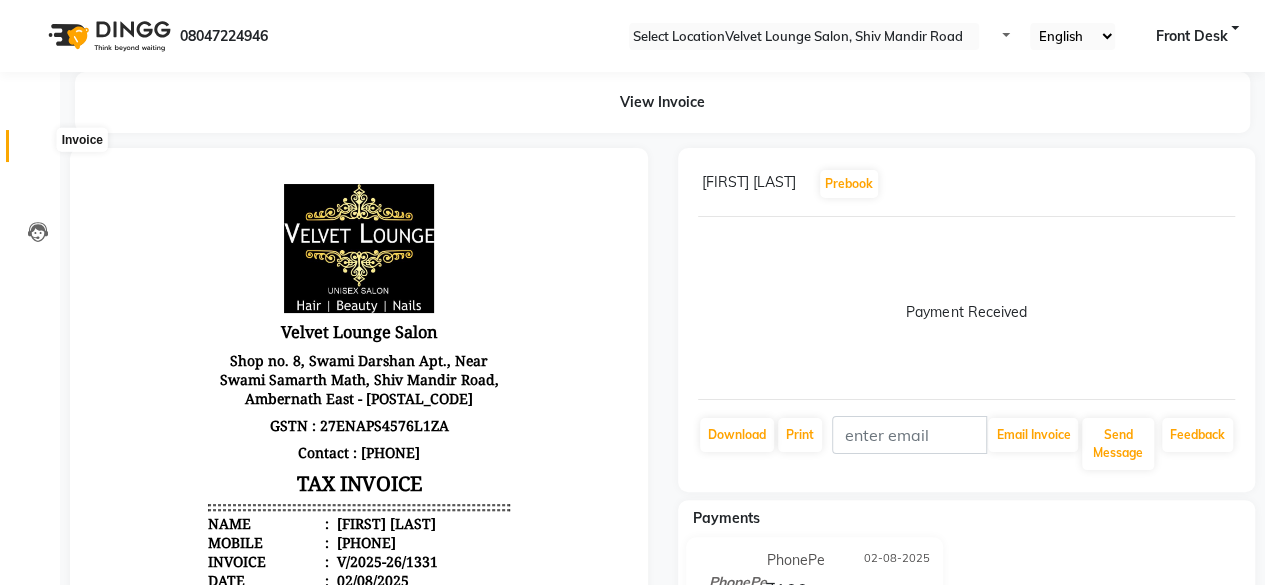 click 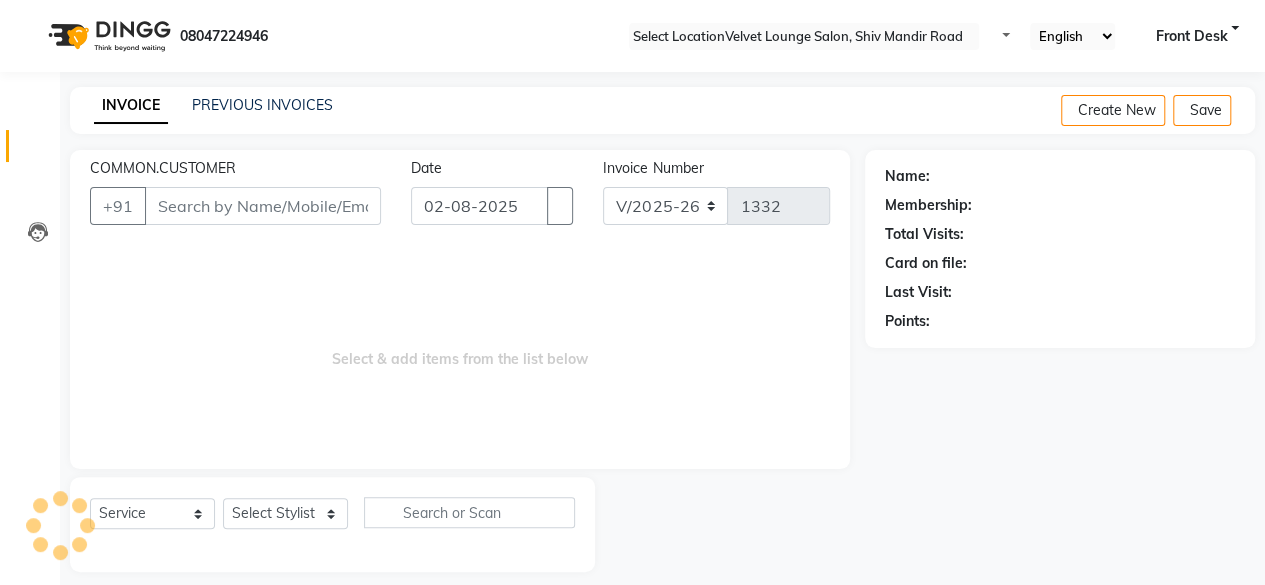 scroll, scrollTop: 15, scrollLeft: 0, axis: vertical 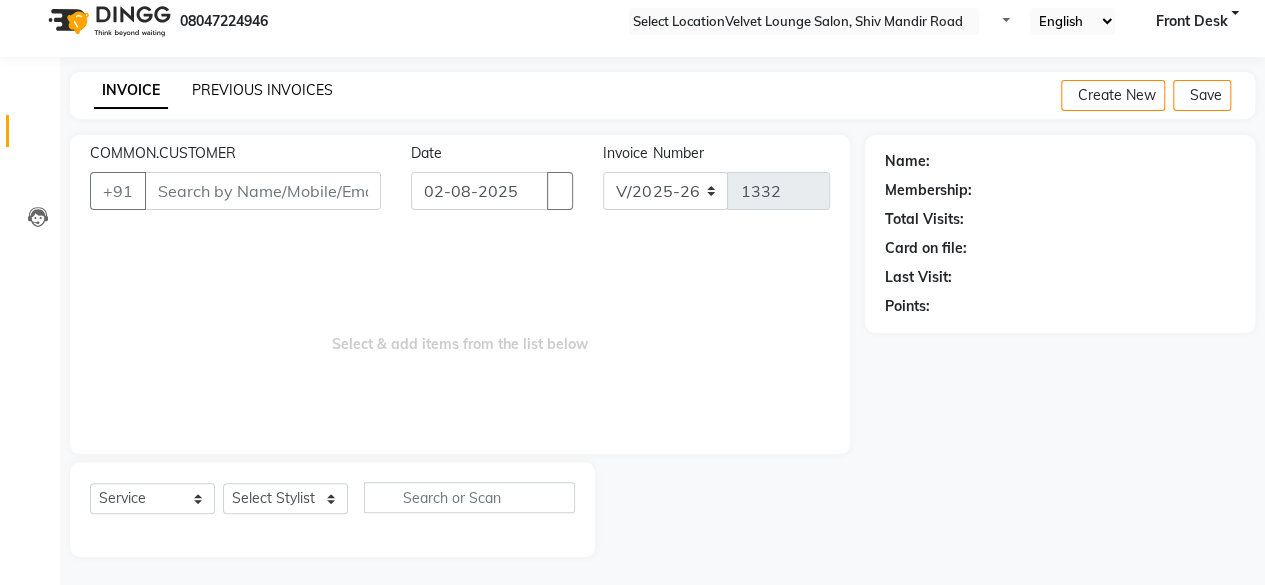 click on "PREVIOUS INVOICES" 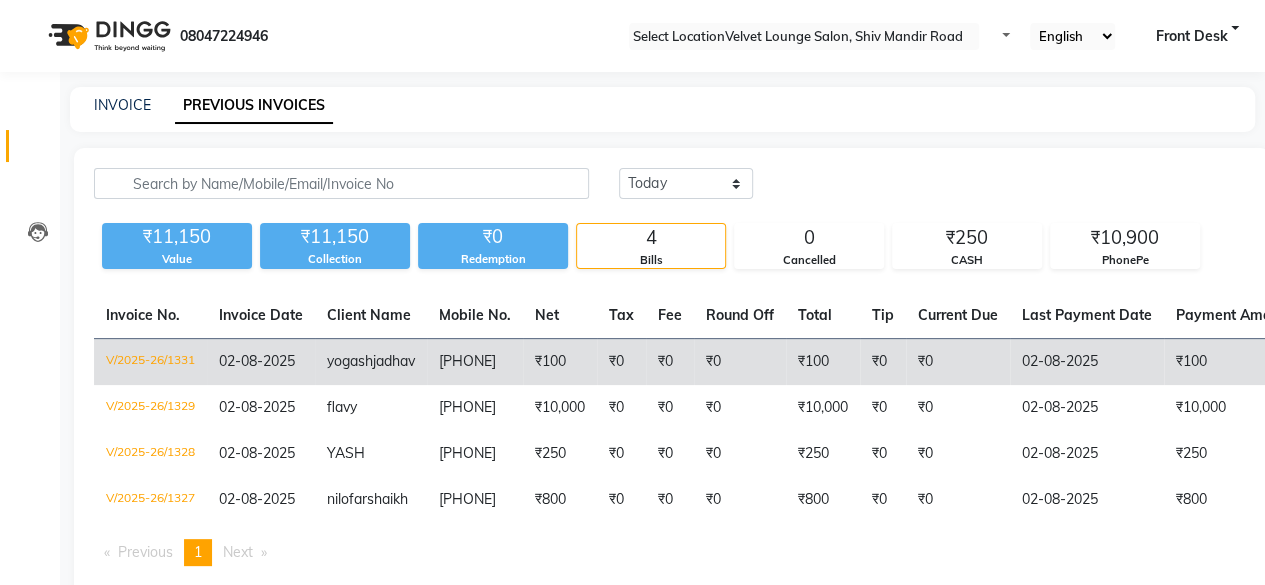 click on "₹0" 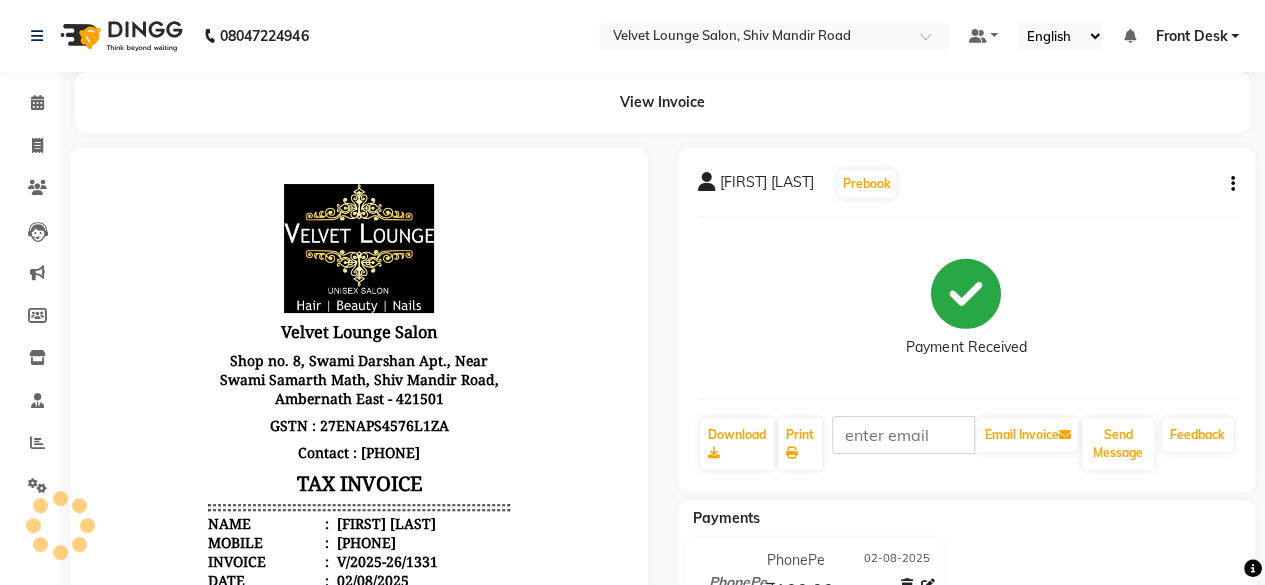 scroll, scrollTop: 0, scrollLeft: 0, axis: both 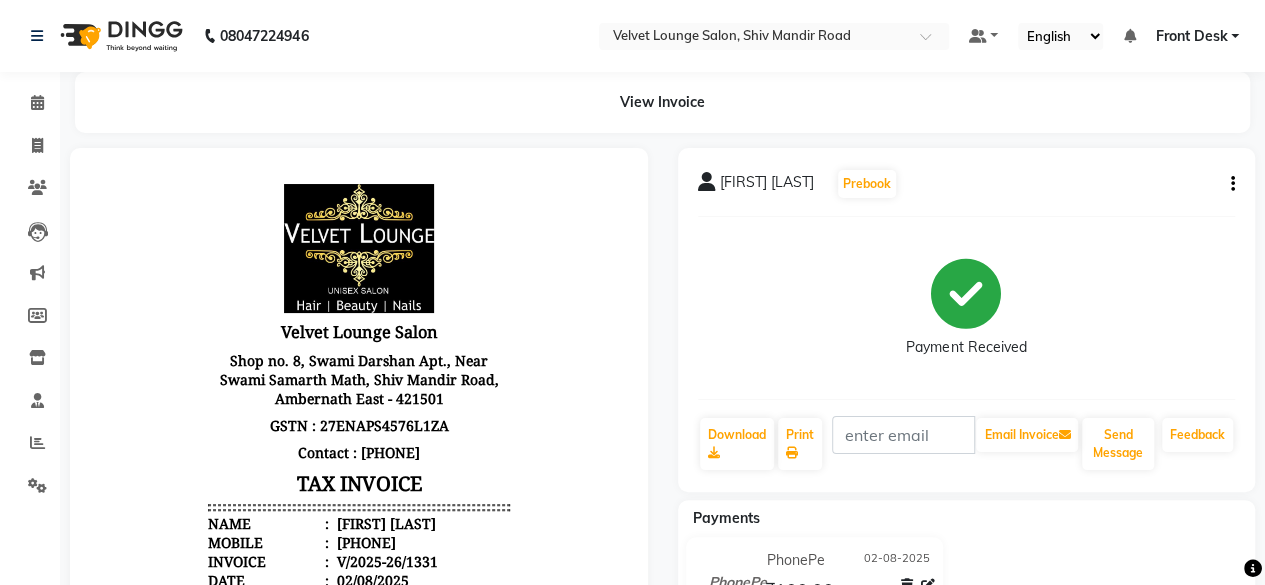 click 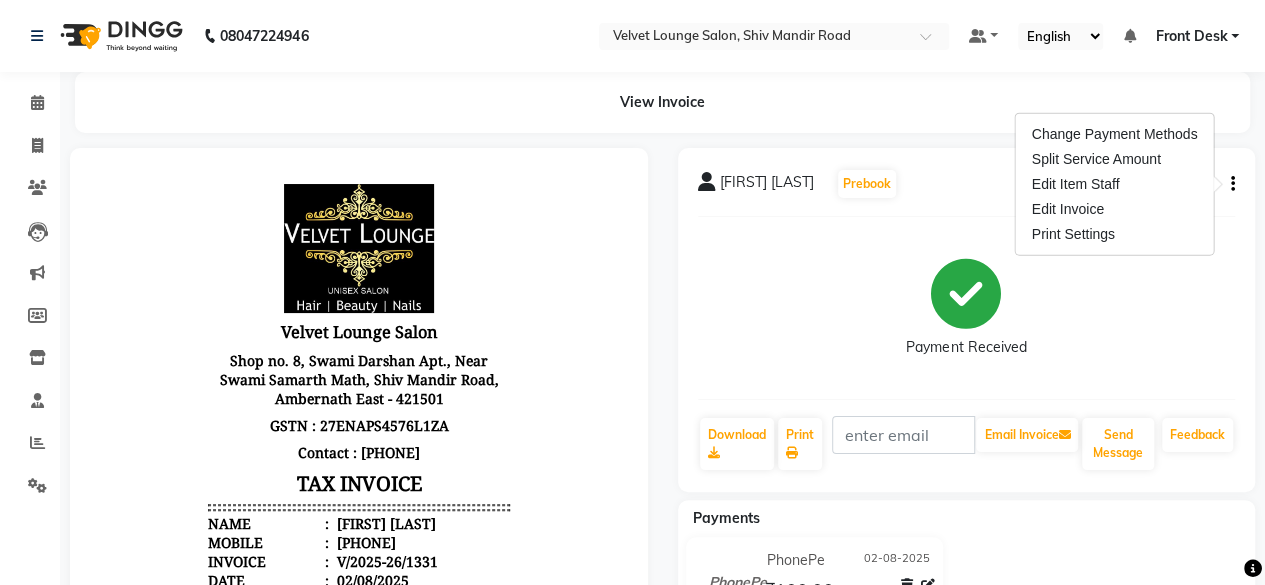 scroll, scrollTop: 422, scrollLeft: 0, axis: vertical 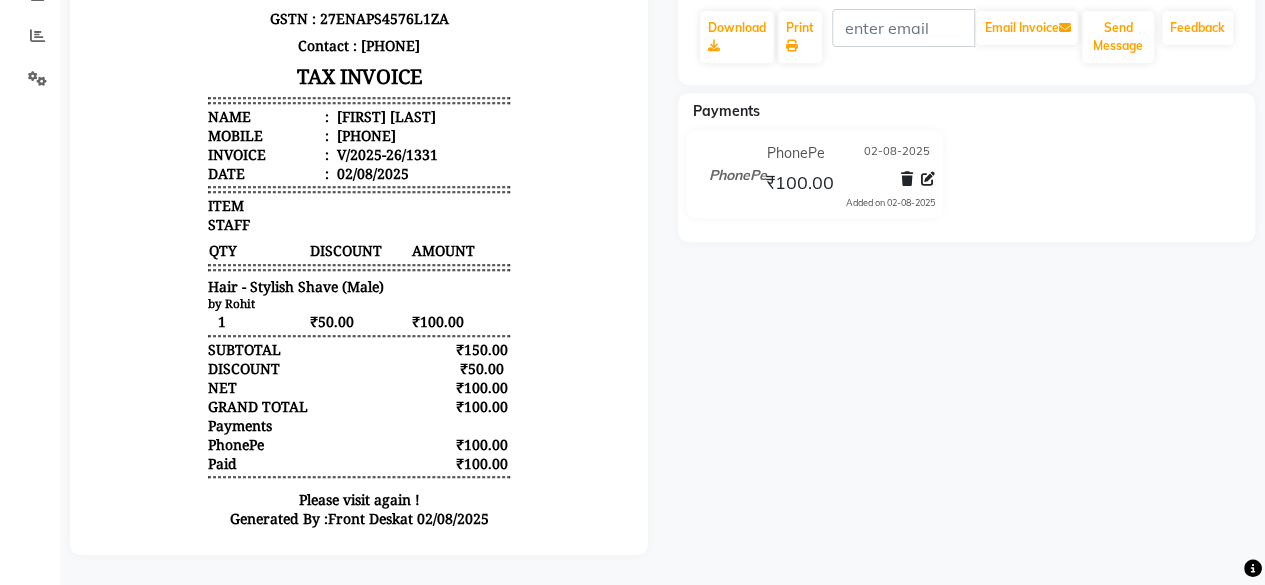 click 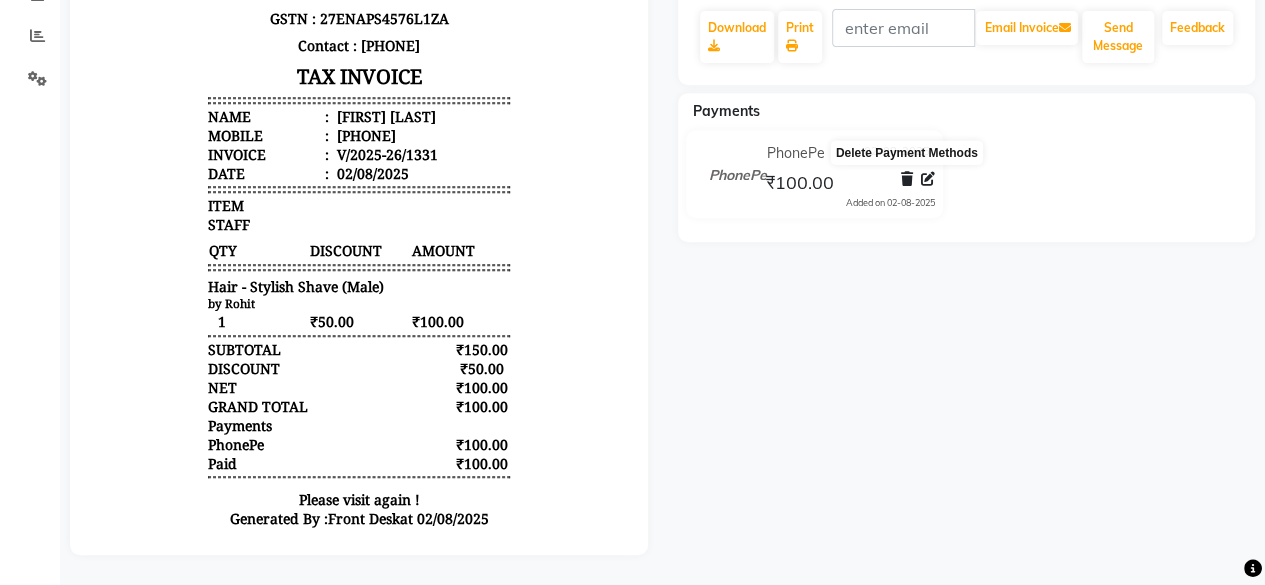 click 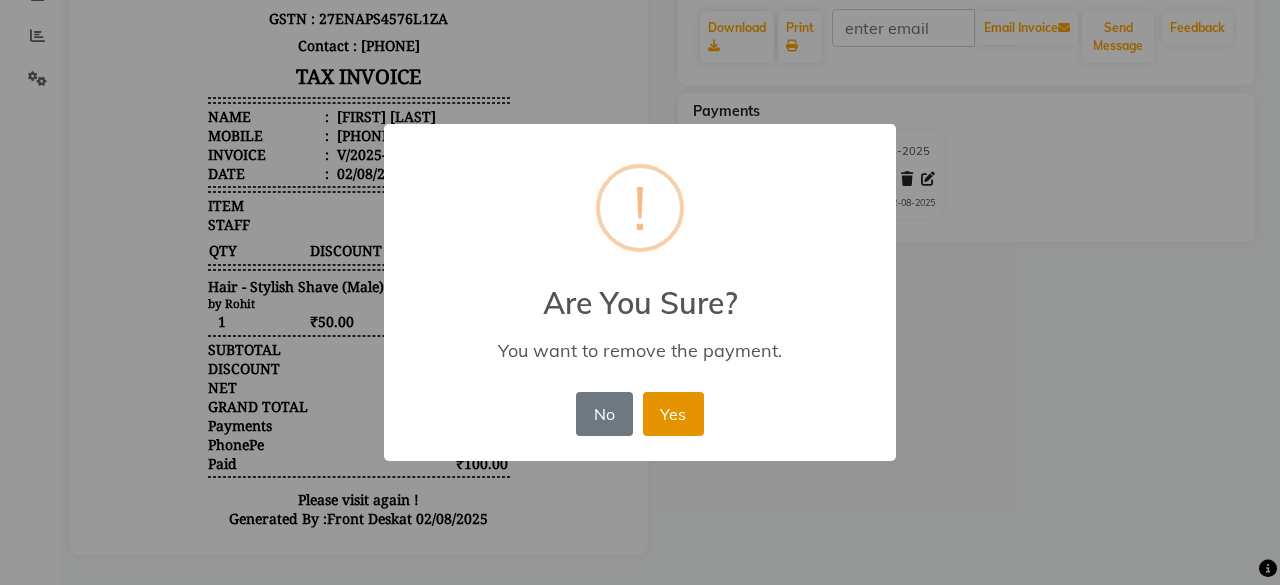 click on "Yes" at bounding box center (673, 414) 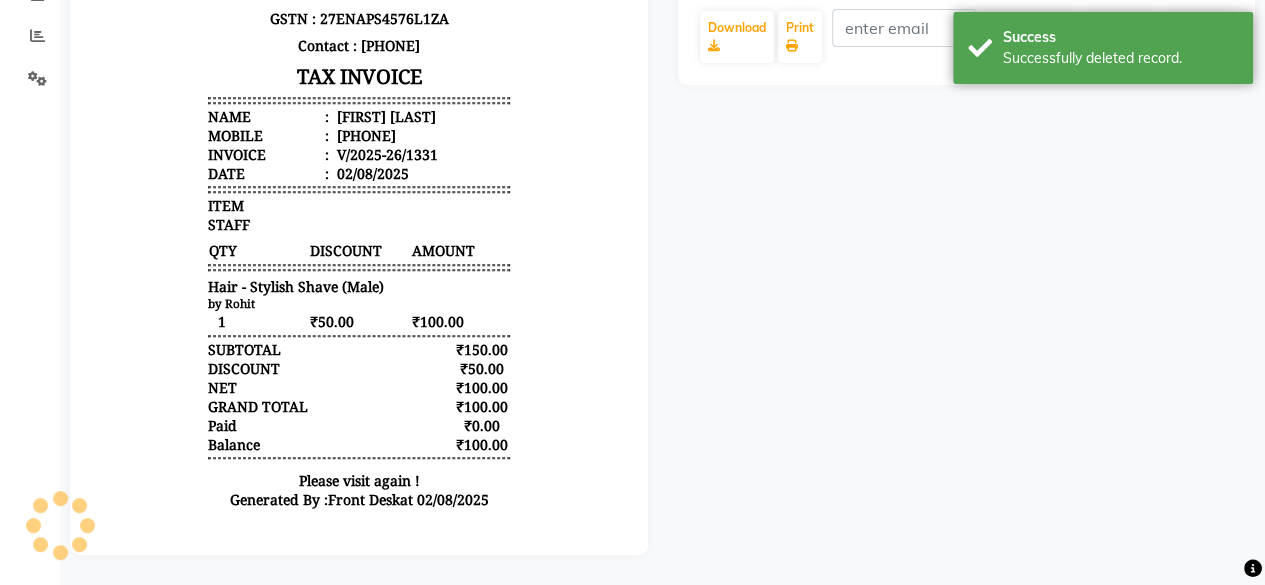 scroll, scrollTop: 402, scrollLeft: 0, axis: vertical 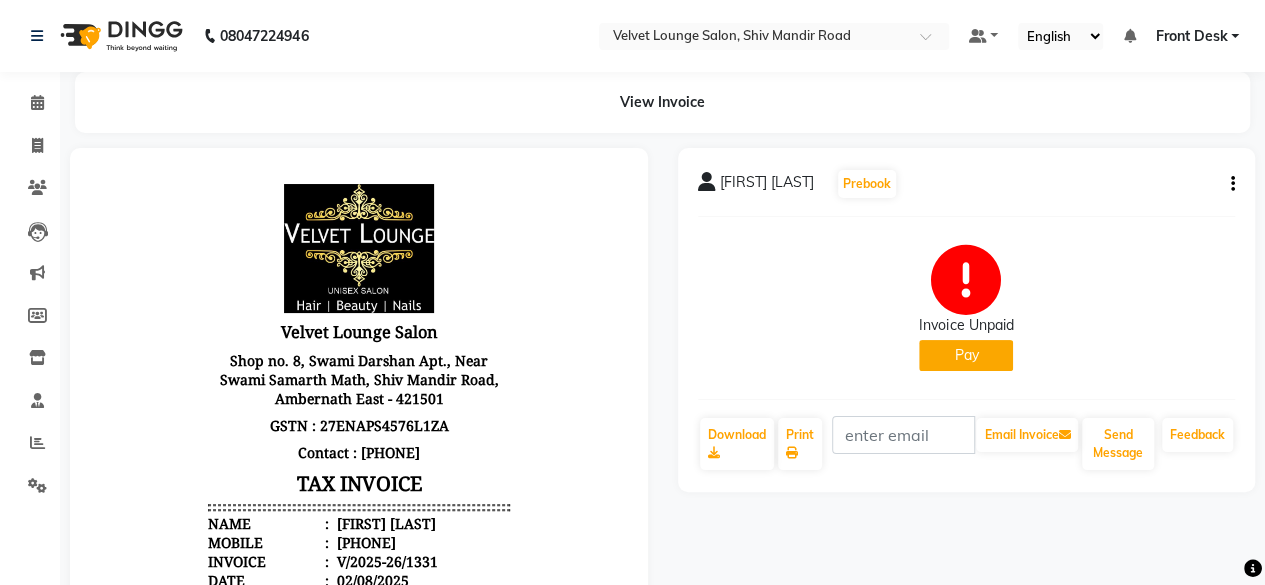 click on "Pay" 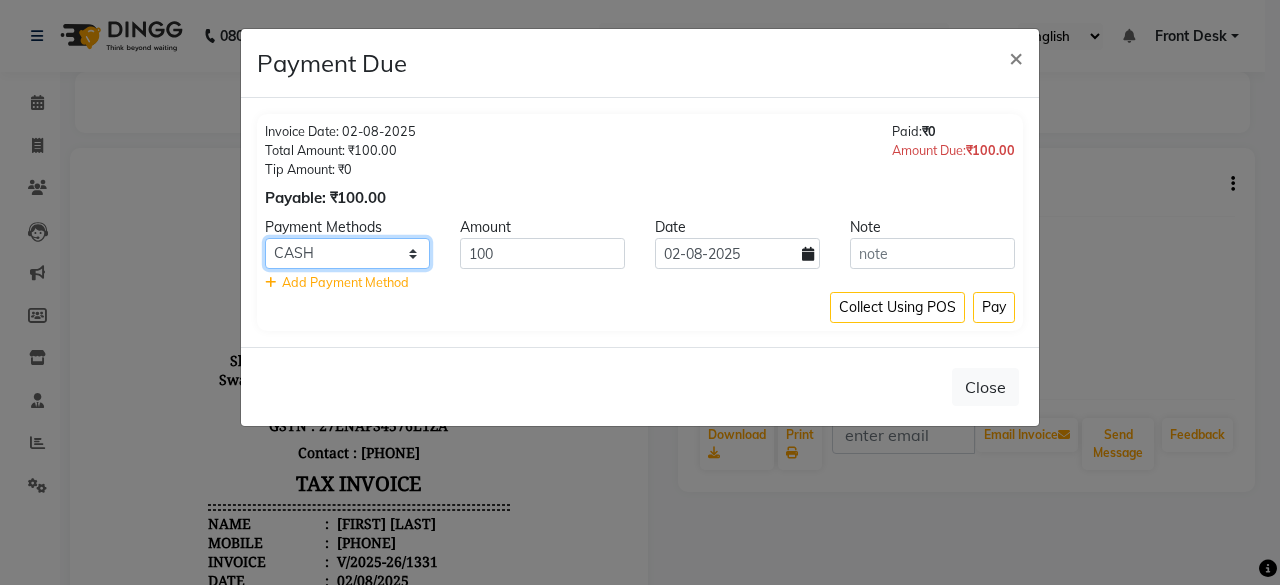 click on "PhonePe CASH PayTM ONLINE CARD GPay" 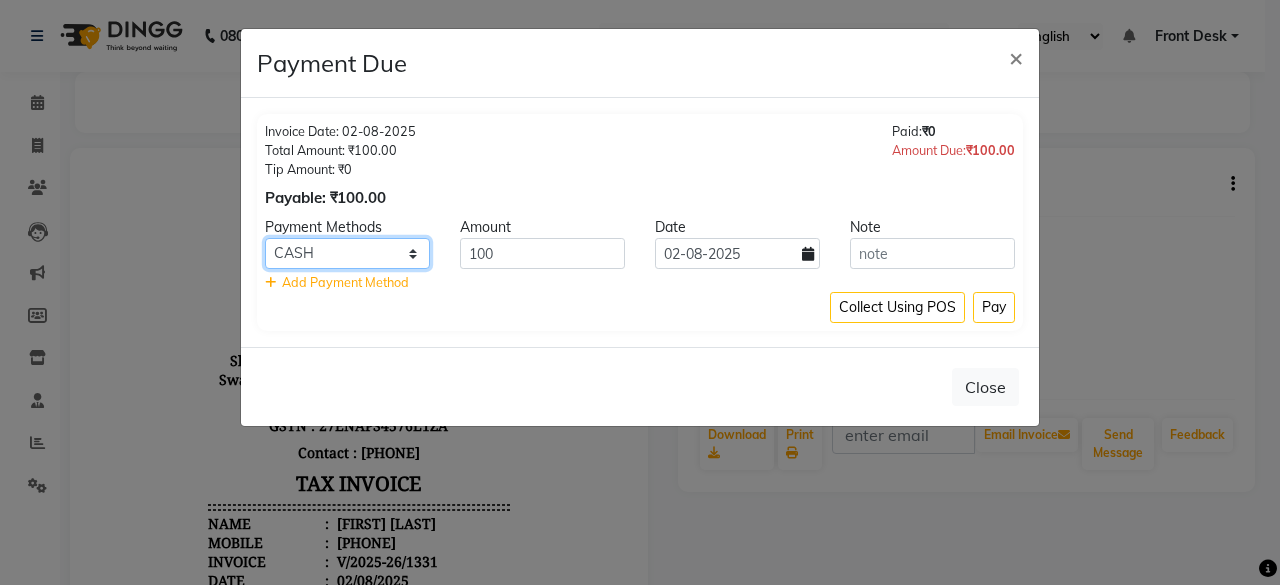 select on "7" 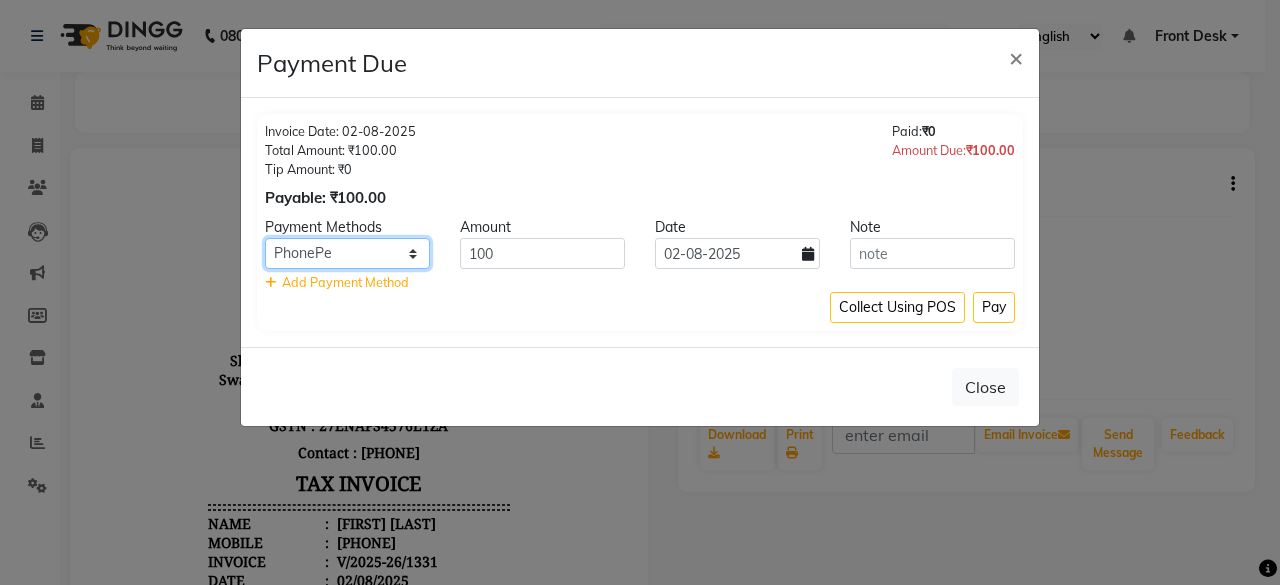 click on "PhonePe CASH PayTM ONLINE CARD GPay" 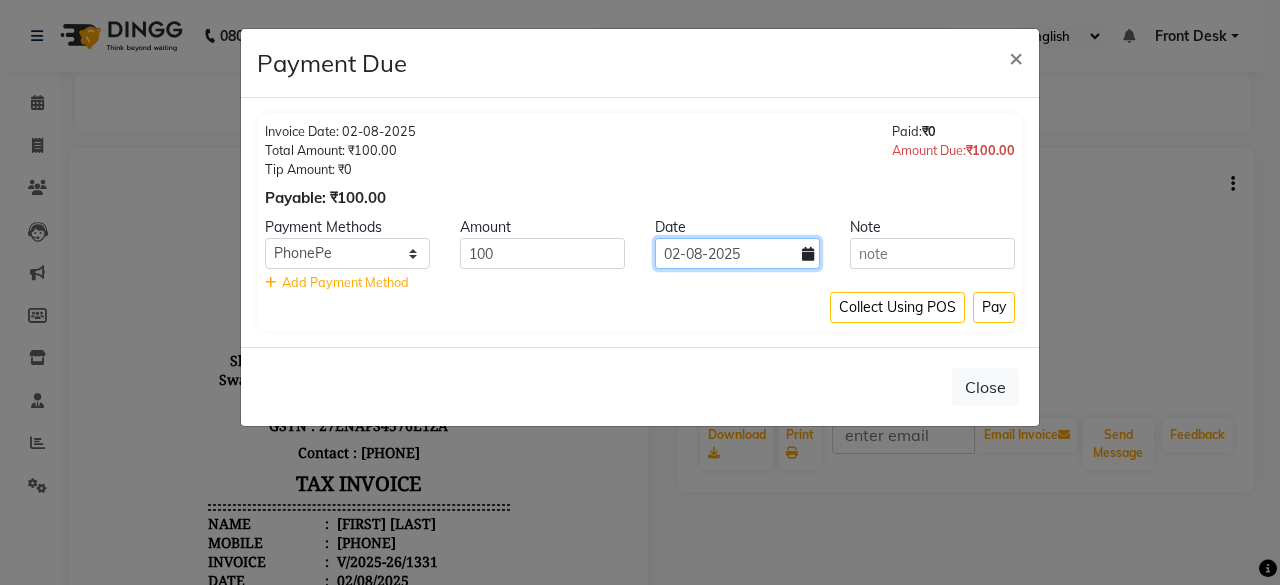 click on "02-08-2025" 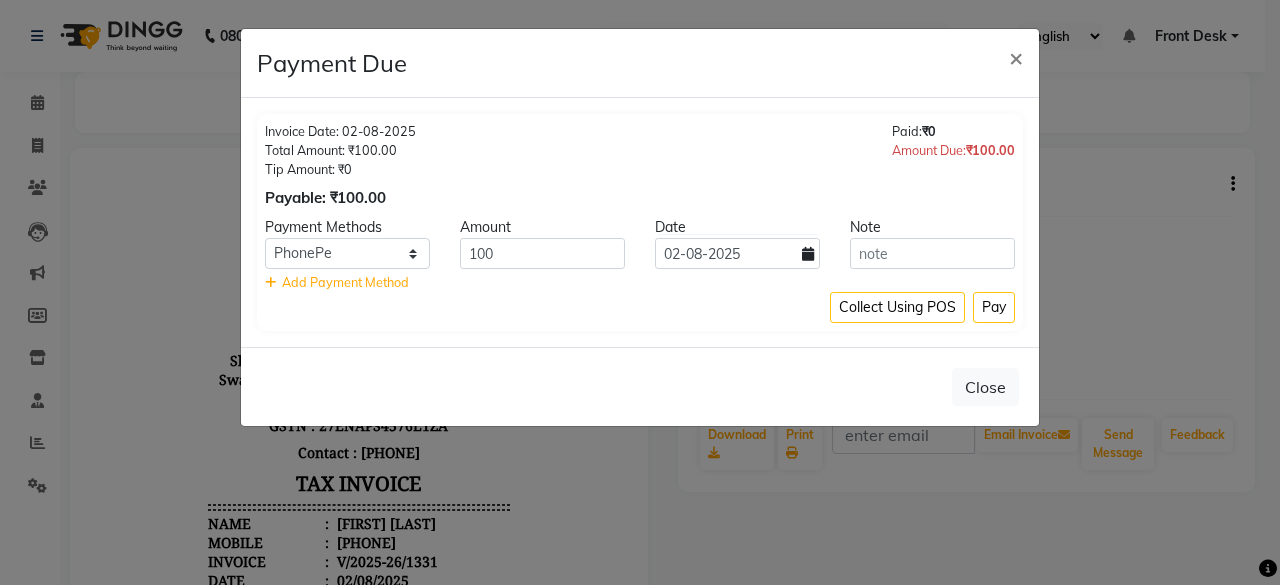 select on "8" 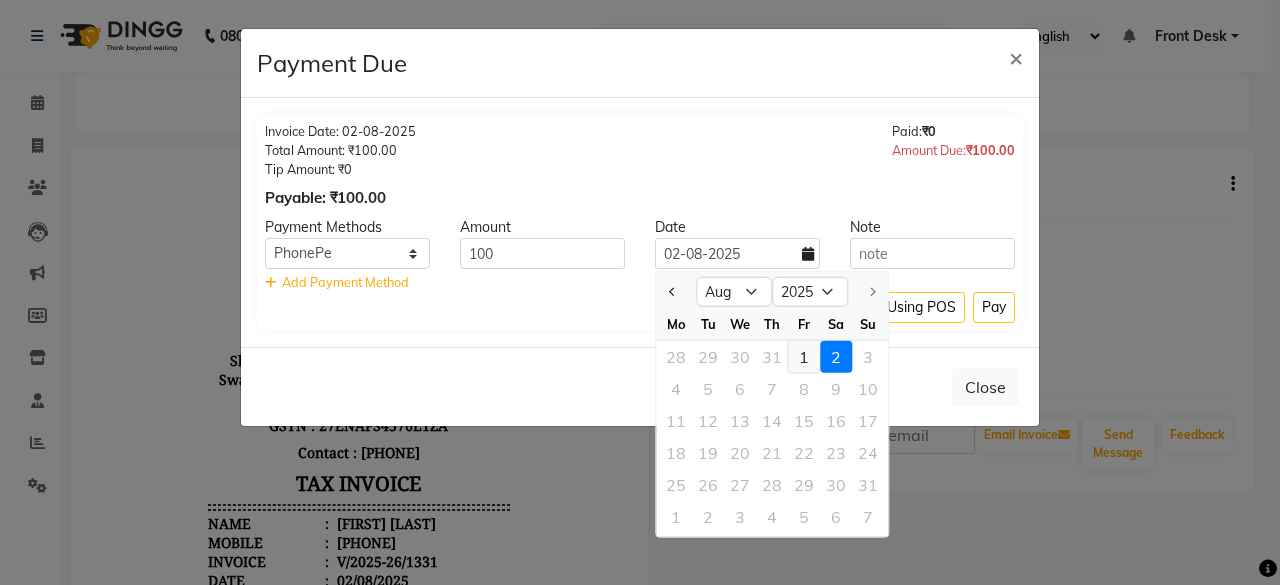 click on "1" 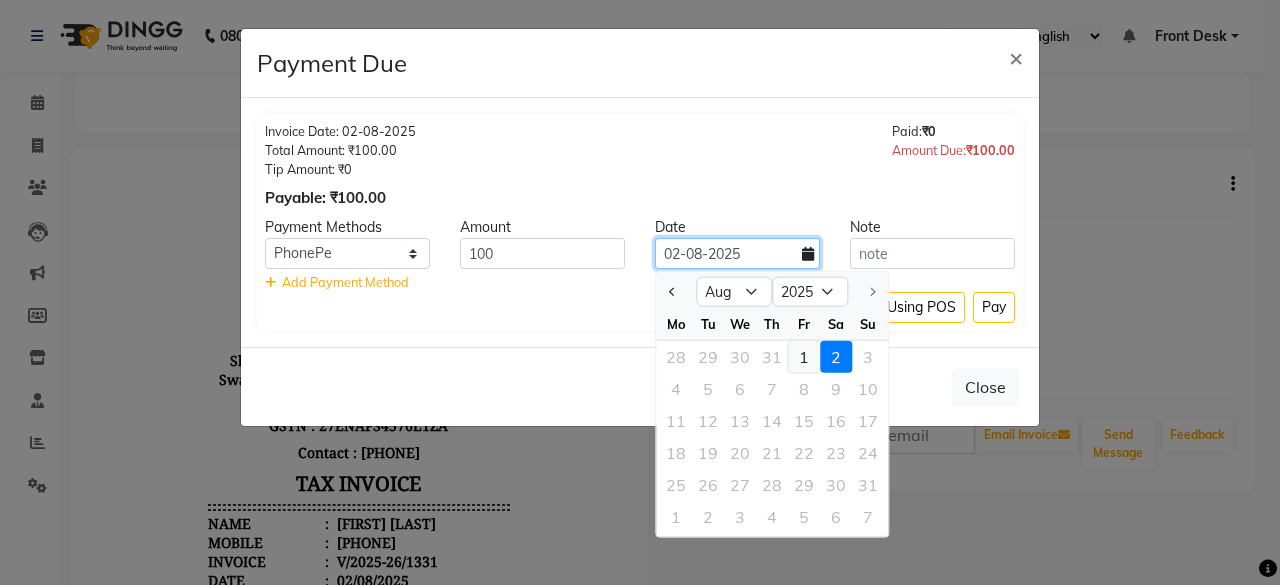 type on "01-08-2025" 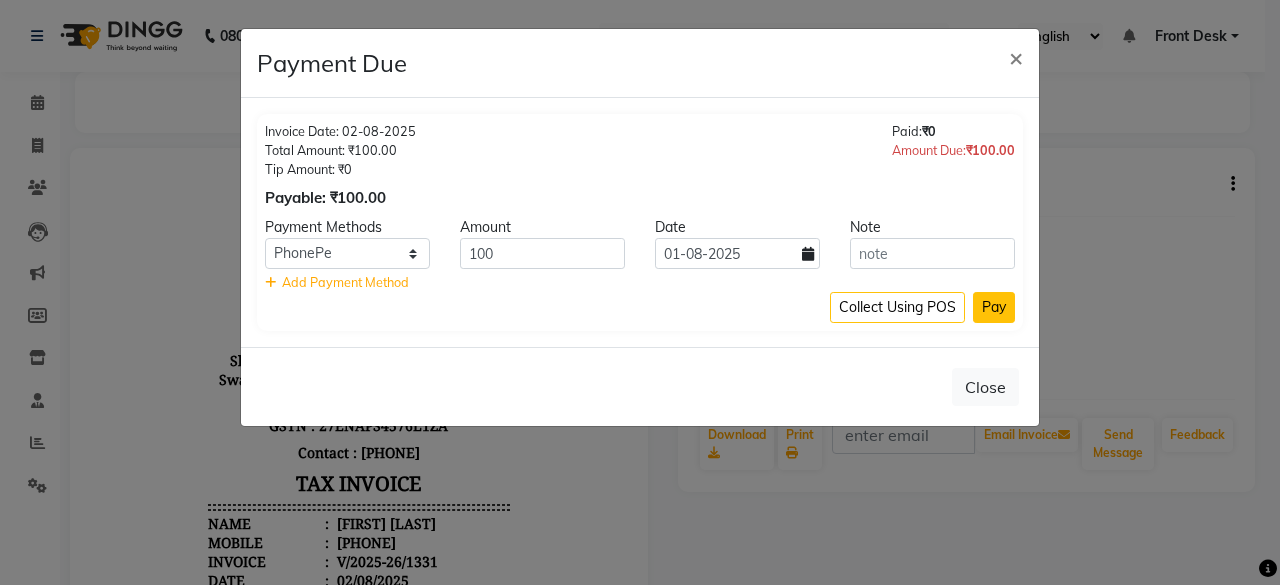 click on "Pay" 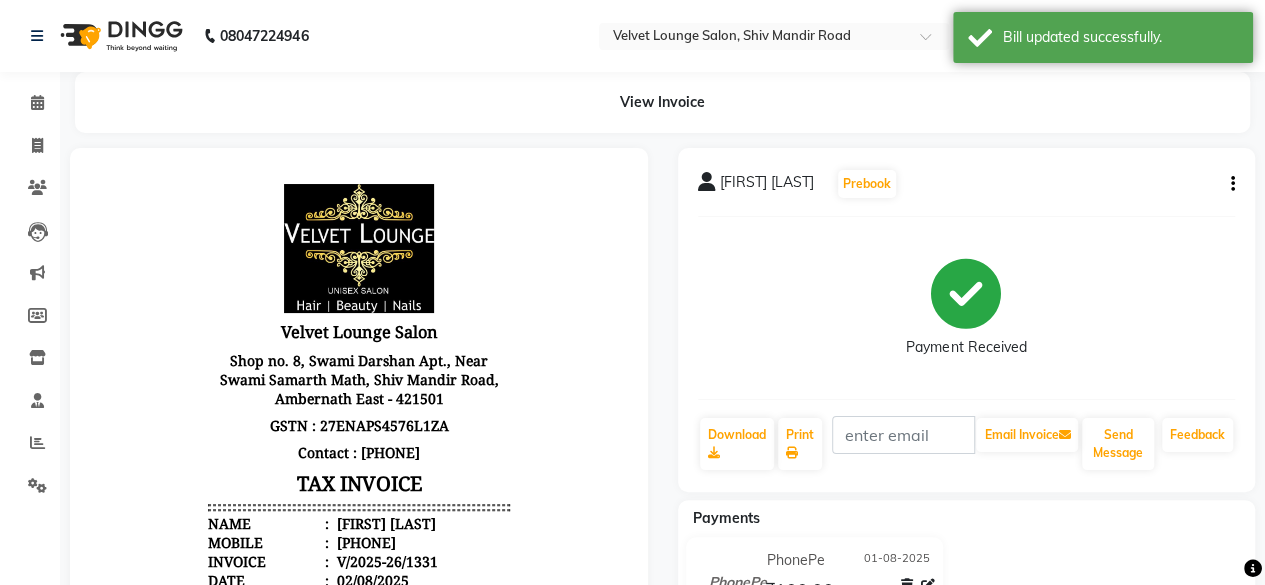 scroll, scrollTop: 422, scrollLeft: 0, axis: vertical 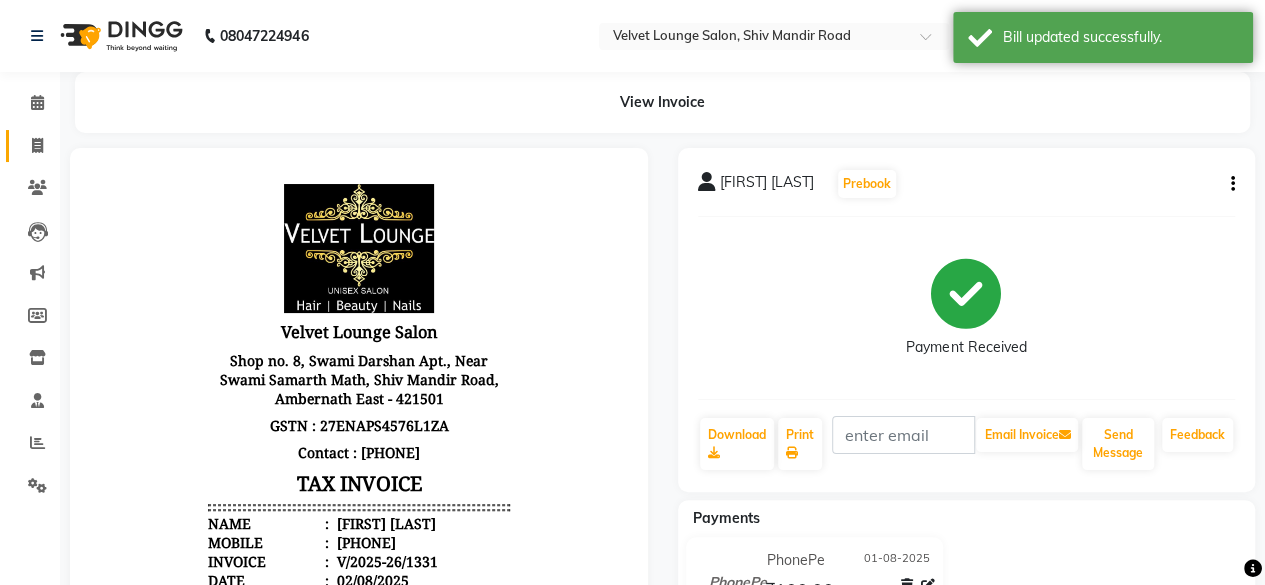 click on "Invoice" 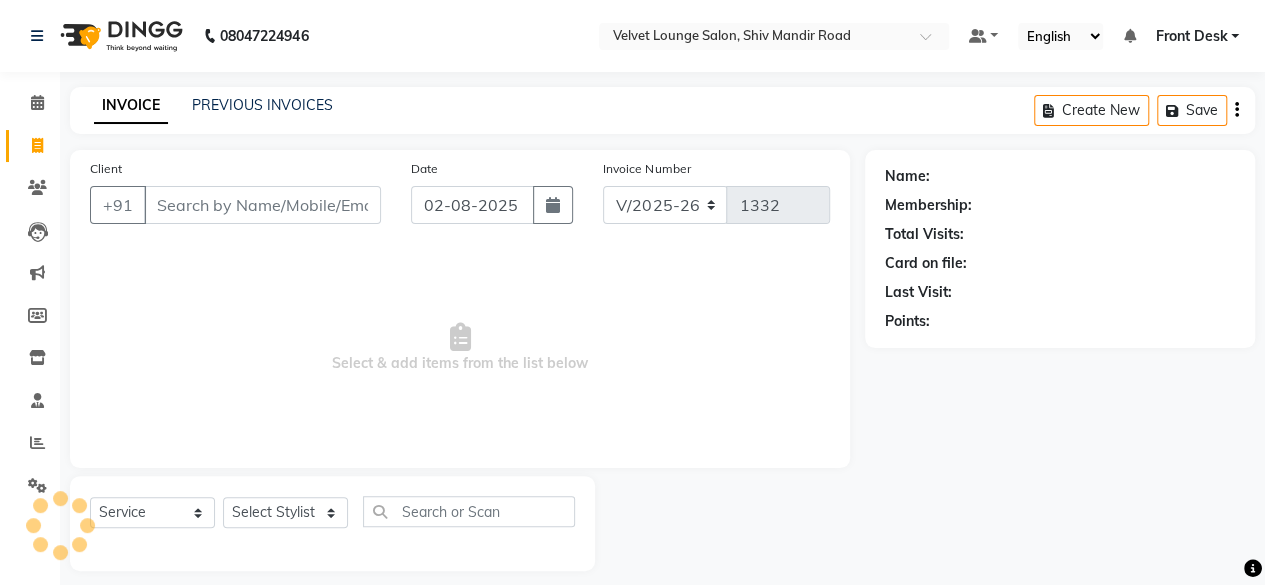 scroll, scrollTop: 15, scrollLeft: 0, axis: vertical 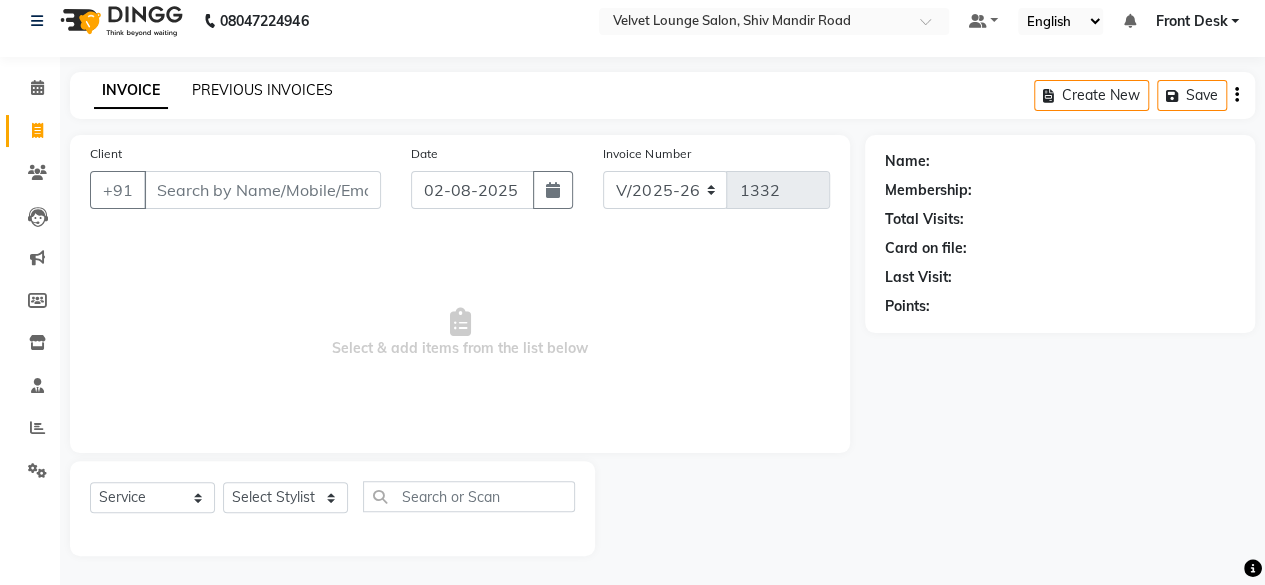 click on "PREVIOUS INVOICES" 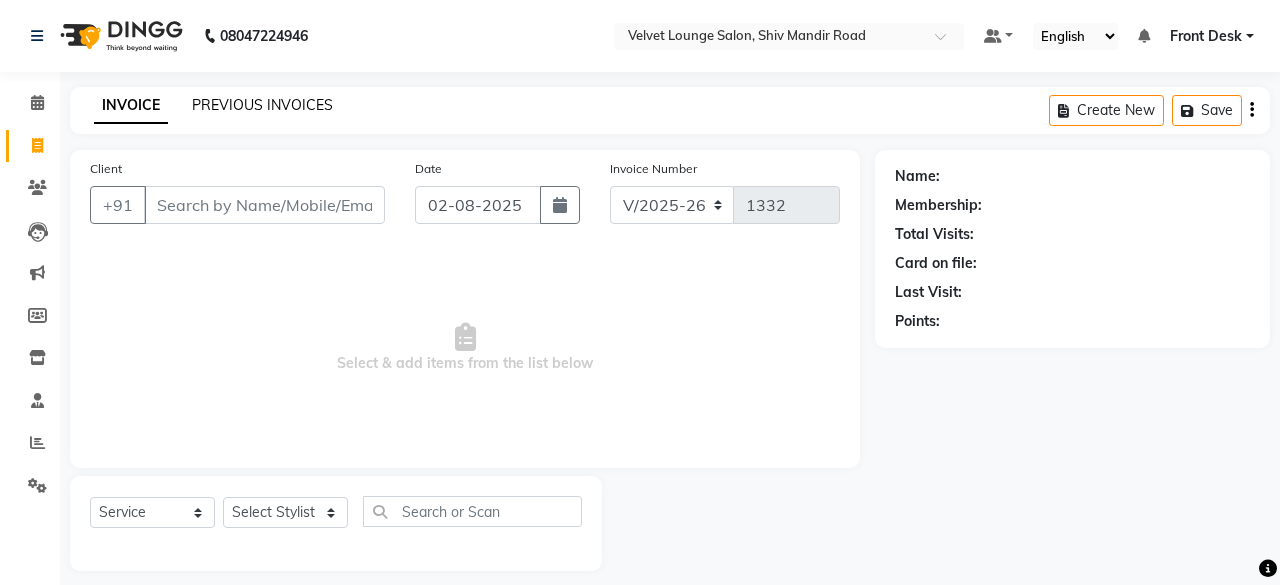 click on "08047224946 Select Location × Velvet Lounge Salon, Shiv Mandir Road Default Panel My Panel English ENGLISH Español العربية मराठी हिंदी ગુજરાતી தமிழ் 中文 Notifications nothing to show Front Desk Manage Profile Change Password Sign out  Version:3.15.11  ☀ Velvet Lounge Salon, Shiv Mandir Road  Calendar  Invoice  Clients  Leads   Marketing  Members  Inventory  Staff  Reports  Settings Completed InProgress Upcoming Dropped Tentative Check-In Confirm Bookings Generate Report Segments Page Builder INVOICE PREVIOUS INVOICES Create New   Save  Client +91 Date 02-08-2025 Invoice Number V/2025 V/2025-26 1332  Select & add items from the list below  Select  Service  Product  Membership  Package Voucher Prepaid Gift Card  Select Stylist Aadil zaher  aman shah Arif ashish Front Desk Jaya jyoti madhu Manish MUSTAKIM pradnya Rohit SALMA SALMA shalu SHWETA vishal Name: Membership: Total Visits: Card on file: Last Visit:  Points:" at bounding box center (640, 300) 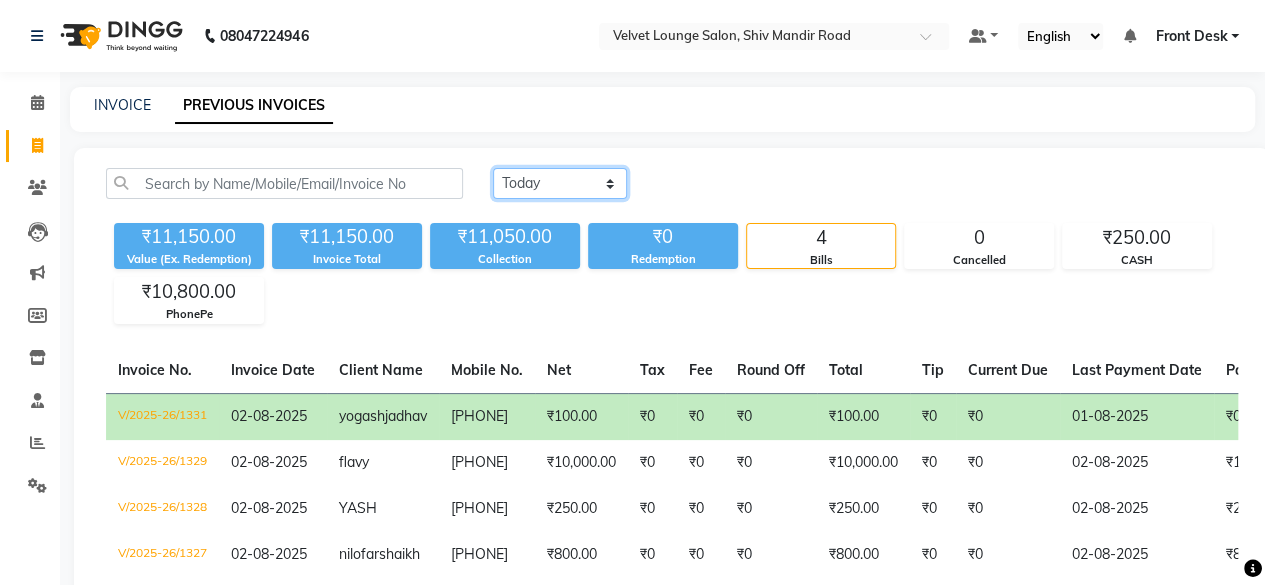click on "Today Yesterday Custom Range" 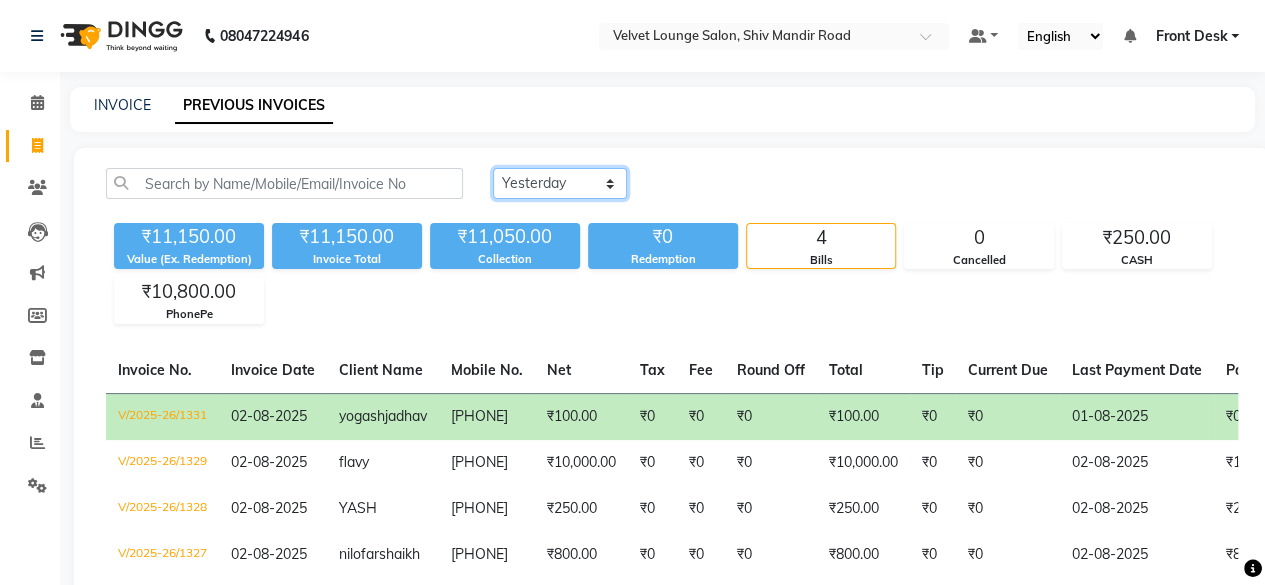 click on "Today Yesterday Custom Range" 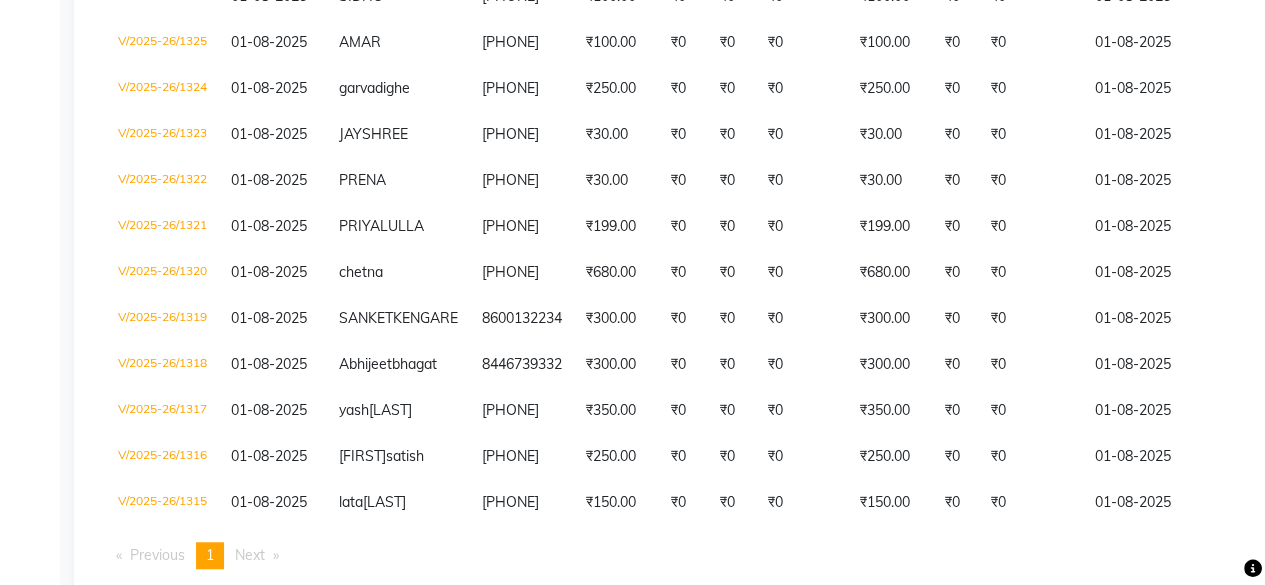 scroll, scrollTop: 0, scrollLeft: 0, axis: both 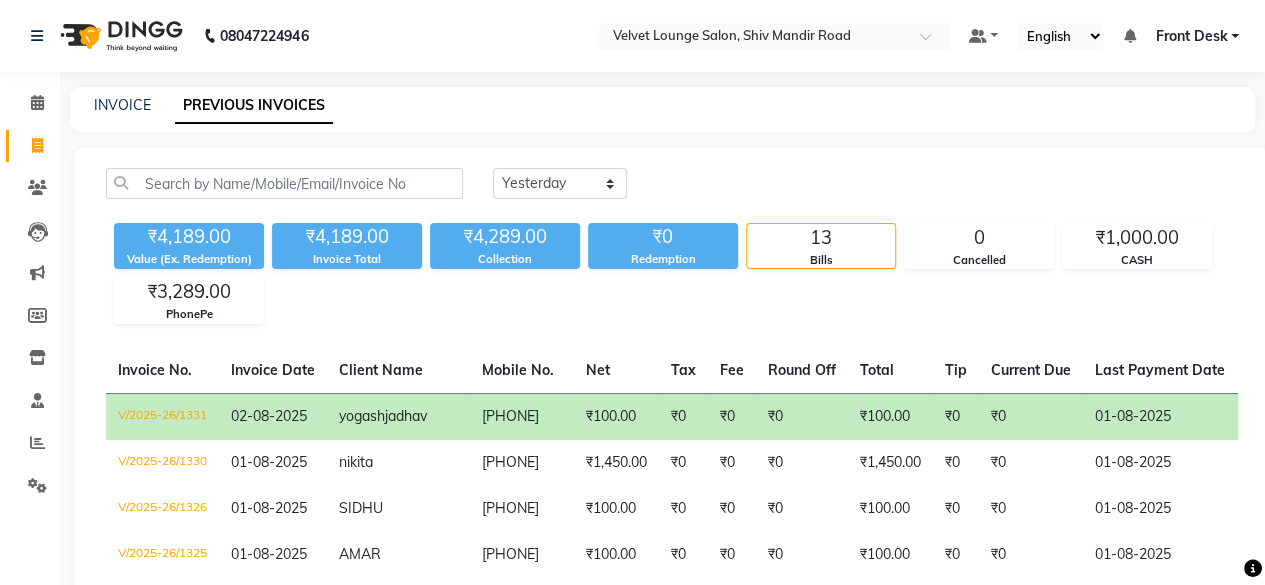 click on "Today Yesterday Custom Range ₹4,189.00 Value (Ex. Redemption) ₹4,189.00 Invoice Total  ₹4,289.00 Collection ₹0 Redemption 13 Bills 0 Cancelled ₹1,000.00 CASH ₹3,289.00 PhonePe  Invoice No.   Invoice Date   Client Name   Mobile No.   Net   Tax   Fee   Round Off   Total   Tip   Current Due   Last Payment Date   Payment Amount   Payment Methods   Cancel Reason   Status   V/2025-26/1331  02-08-2025 yogash  jadhav 7887619024 ₹100.00 ₹0  ₹0  ₹0 ₹100.00 ₹0 ₹0 01-08-2025 ₹100.00  PhonePe - PAID  V/2025-26/1330  01-08-2025 nikita   9766399426 ₹1,450.00 ₹0  ₹0  ₹0 ₹1,450.00 ₹0 ₹0 01-08-2025 ₹1,450.00  PhonePe - PAID  V/2025-26/1326  01-08-2025 SIDHU   8850588749 ₹100.00 ₹0  ₹0  ₹0 ₹100.00 ₹0 ₹0 01-08-2025 ₹100.00  PhonePe - PAID  V/2025-26/1325  01-08-2025 AMAR   9527425273 ₹100.00 ₹0  ₹0  ₹0 ₹100.00 ₹0 ₹0 01-08-2025 ₹100.00  CASH - PAID  V/2025-26/1324  01-08-2025 garva  dighe 9860498757 ₹250.00 ₹0  ₹0  ₹0 ₹250.00 ₹0 ₹0 CASH -" 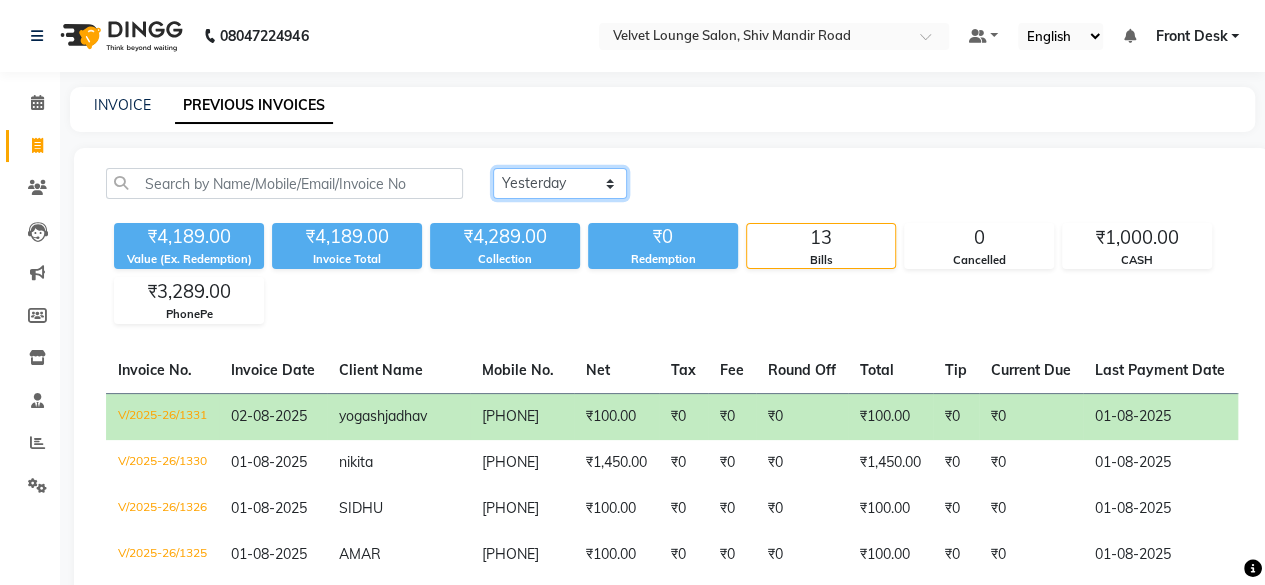 click on "Today Yesterday Custom Range" 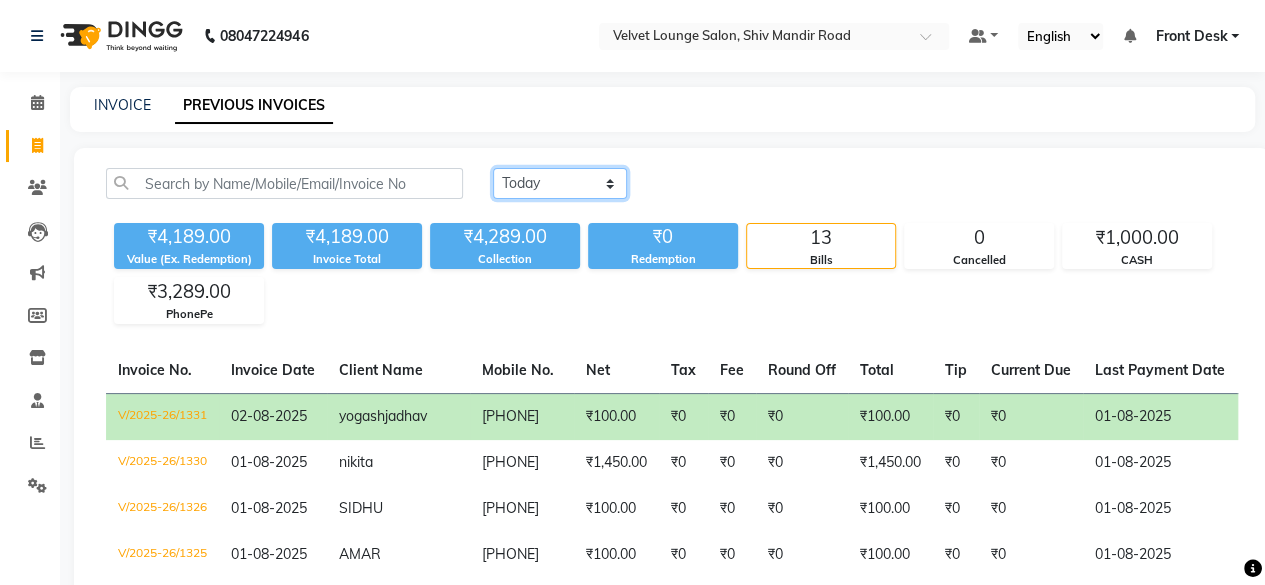 click on "Today Yesterday Custom Range" 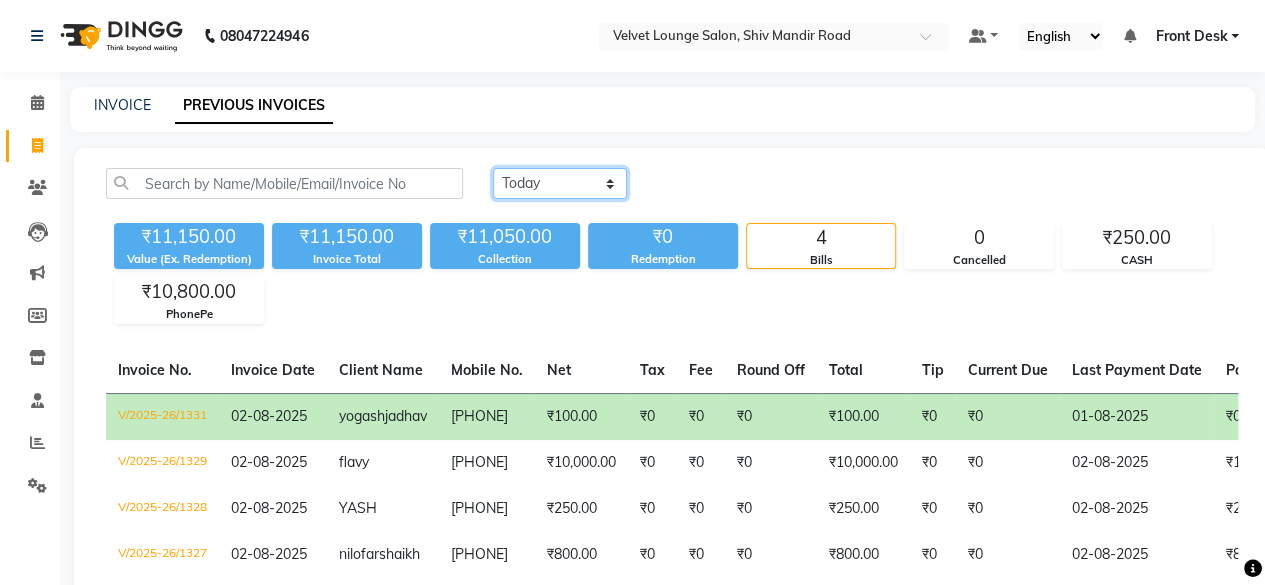 click on "Today Yesterday Custom Range" 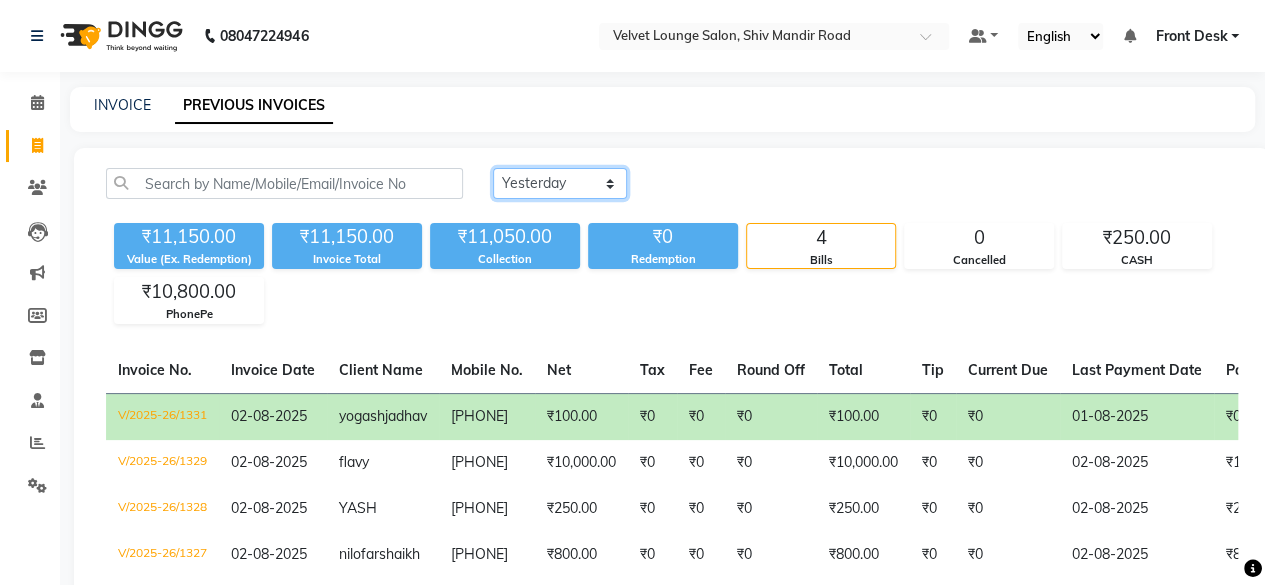 click on "Today Yesterday Custom Range" 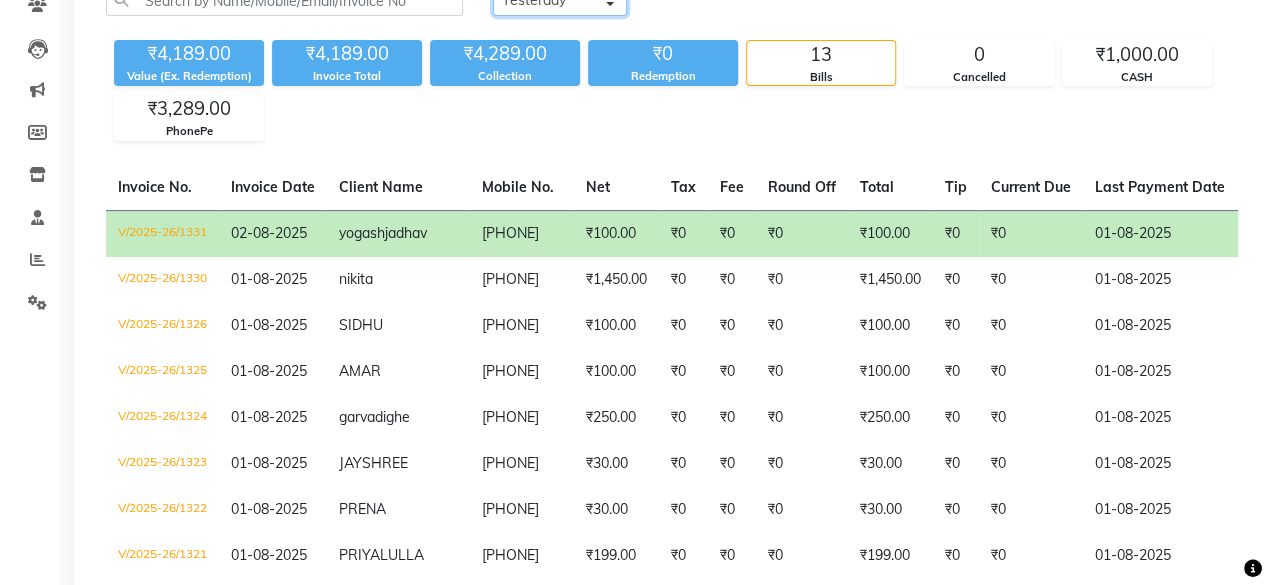 scroll, scrollTop: 200, scrollLeft: 0, axis: vertical 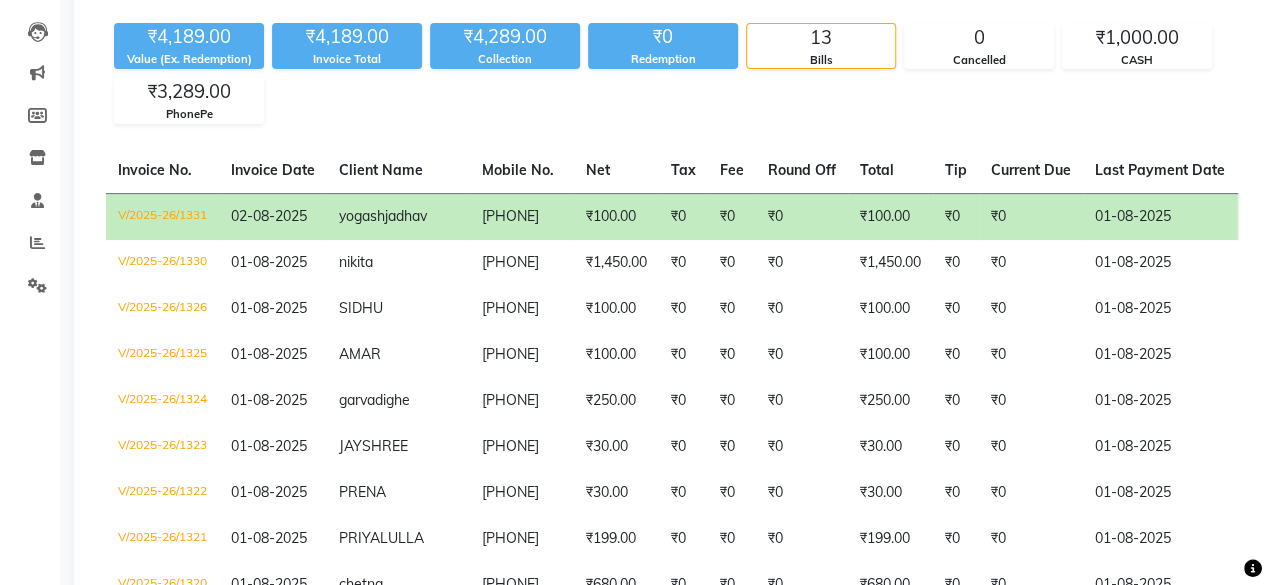 click on "01-08-2025" 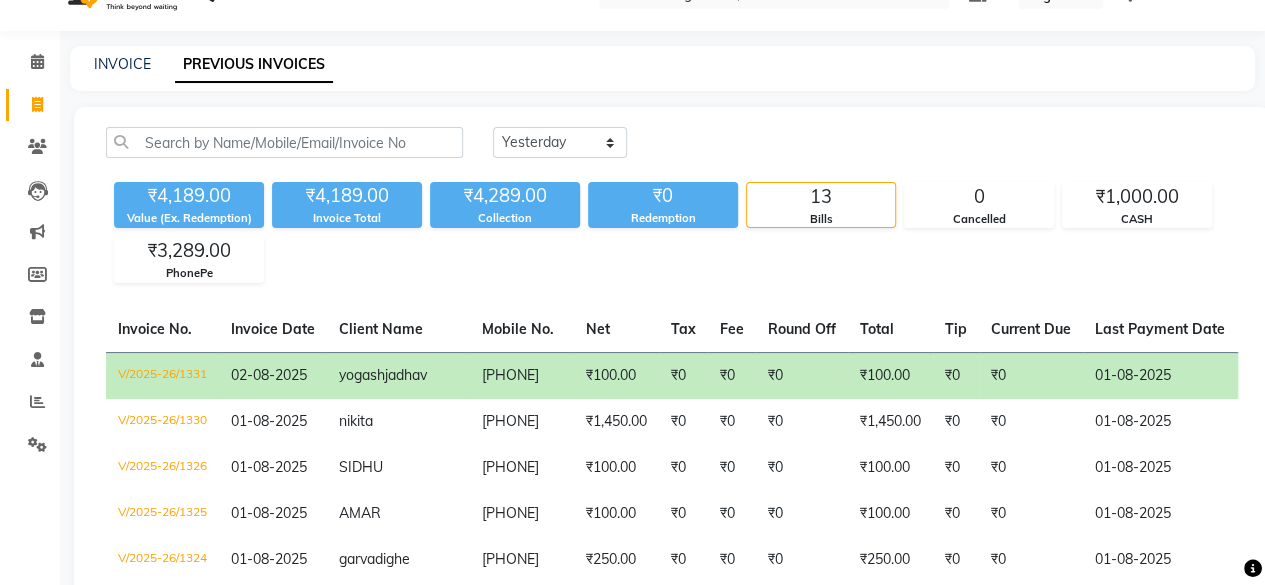 scroll, scrollTop: 0, scrollLeft: 0, axis: both 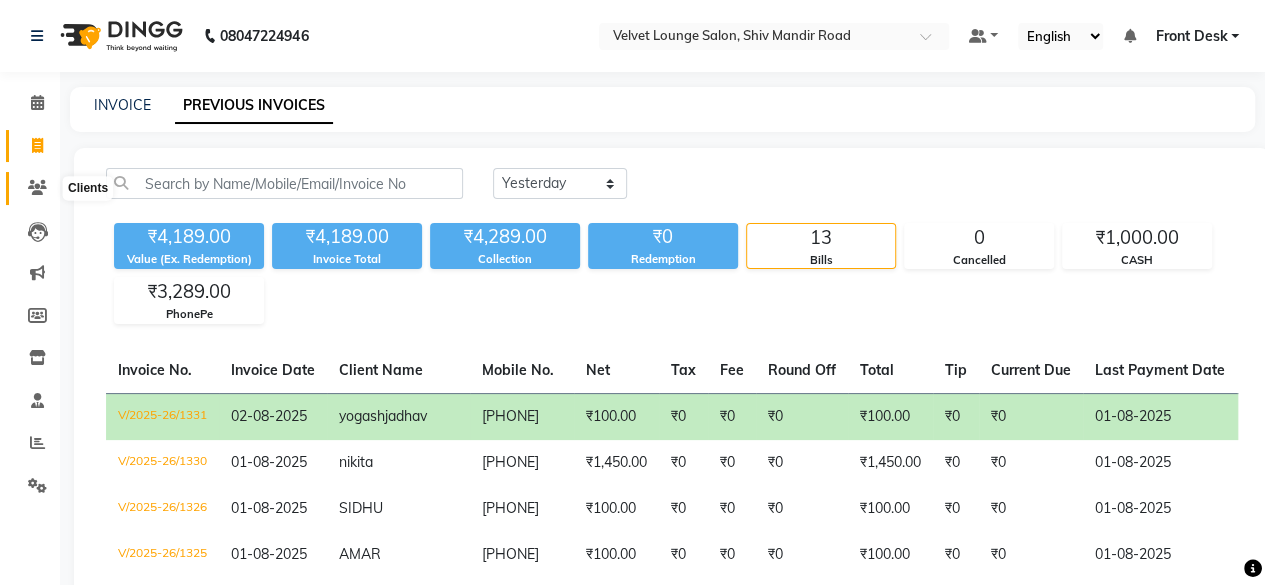 click 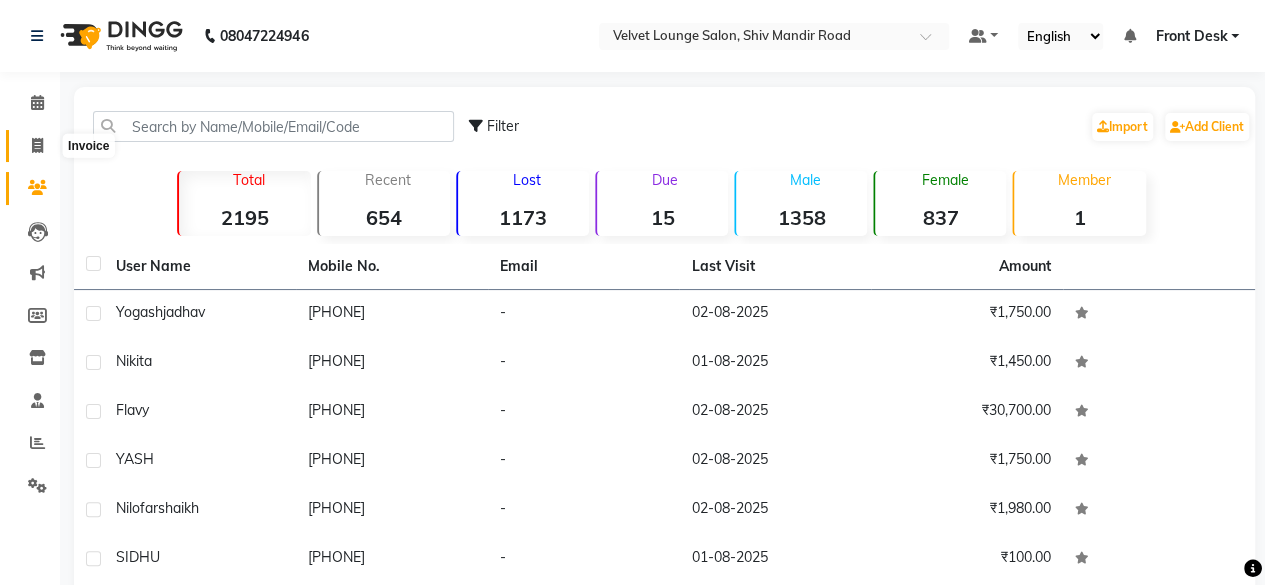 click 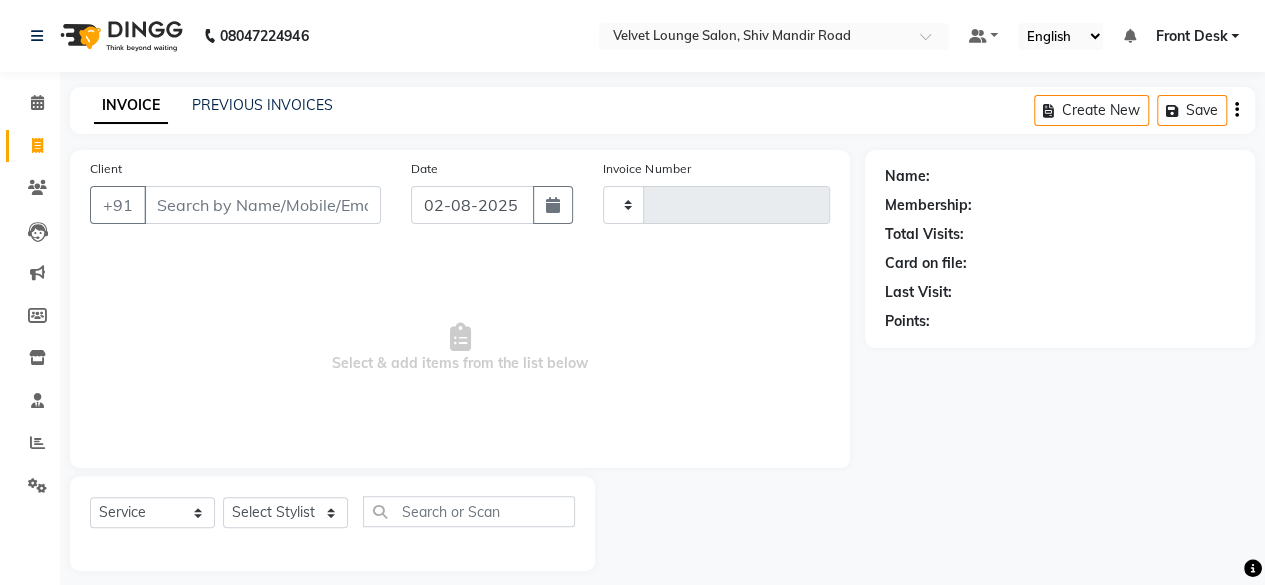 scroll, scrollTop: 15, scrollLeft: 0, axis: vertical 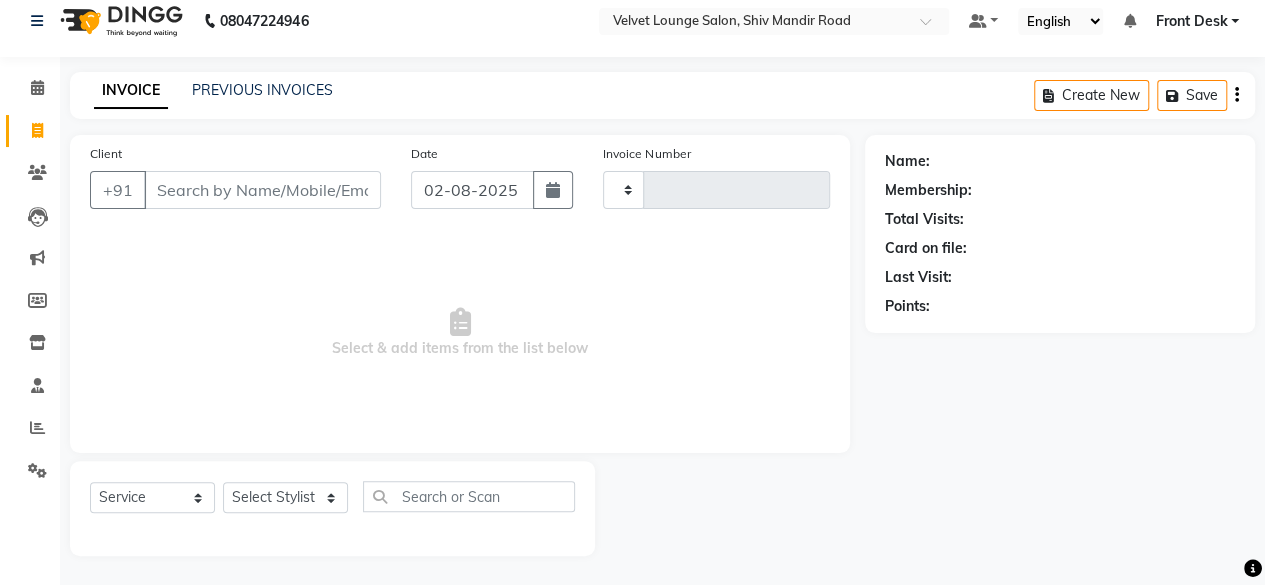type on "1332" 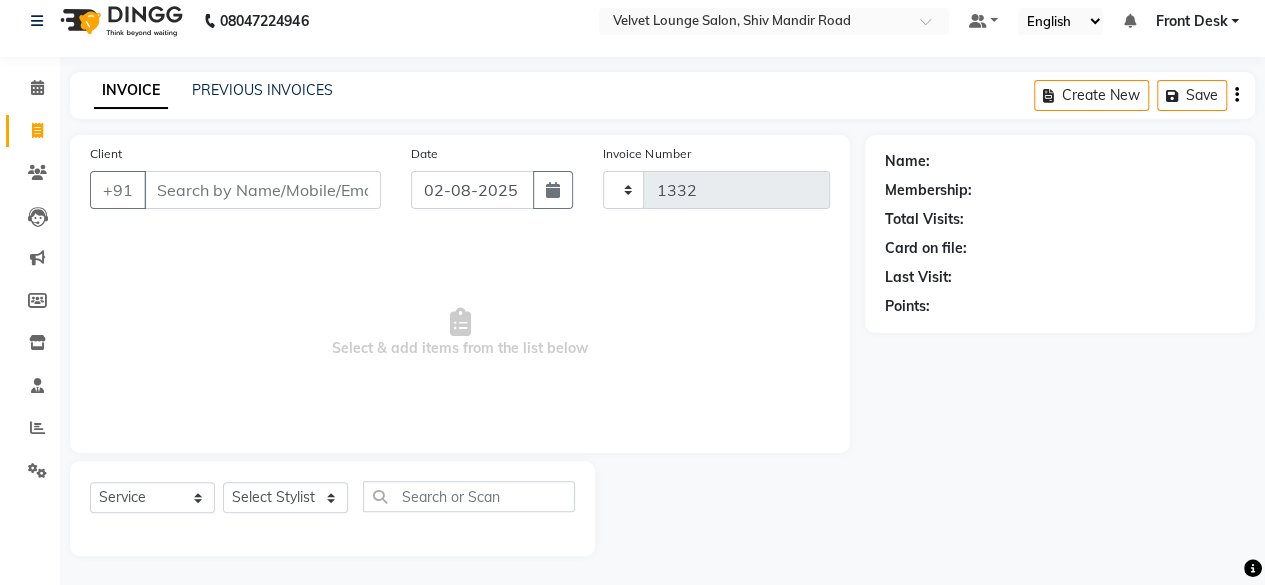 select on "5962" 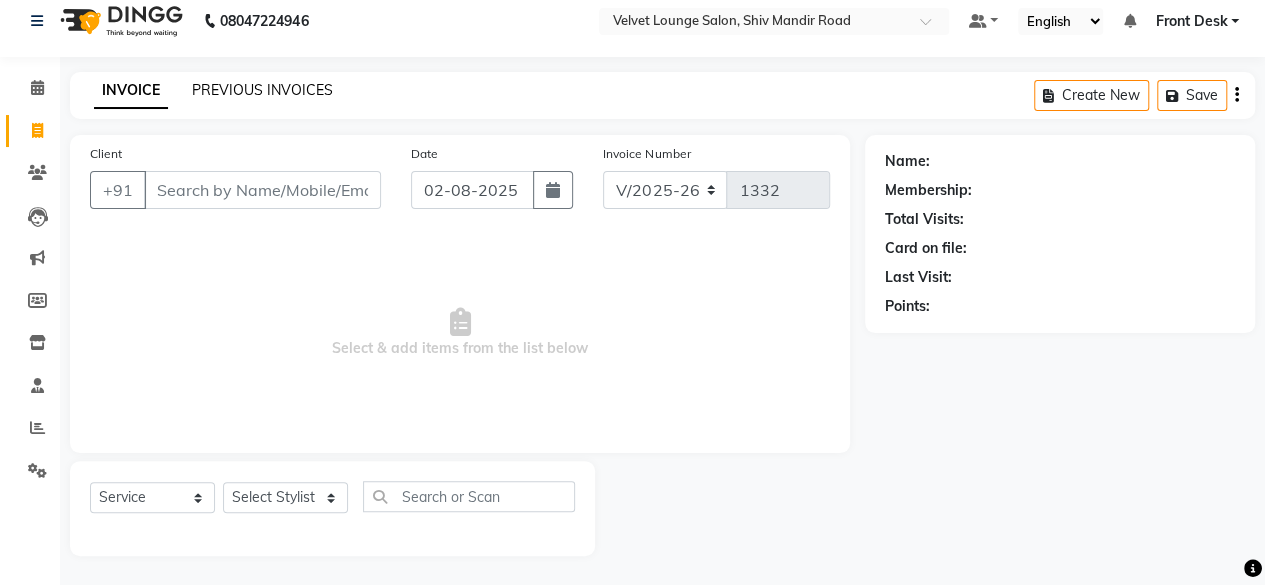 click on "PREVIOUS INVOICES" 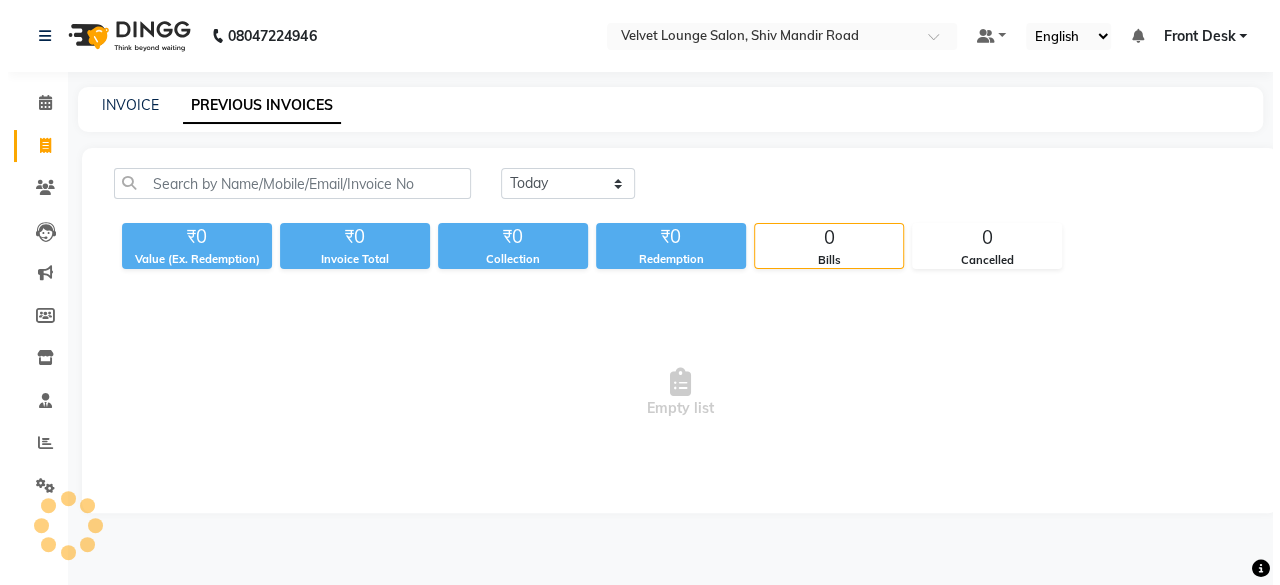 scroll, scrollTop: 0, scrollLeft: 0, axis: both 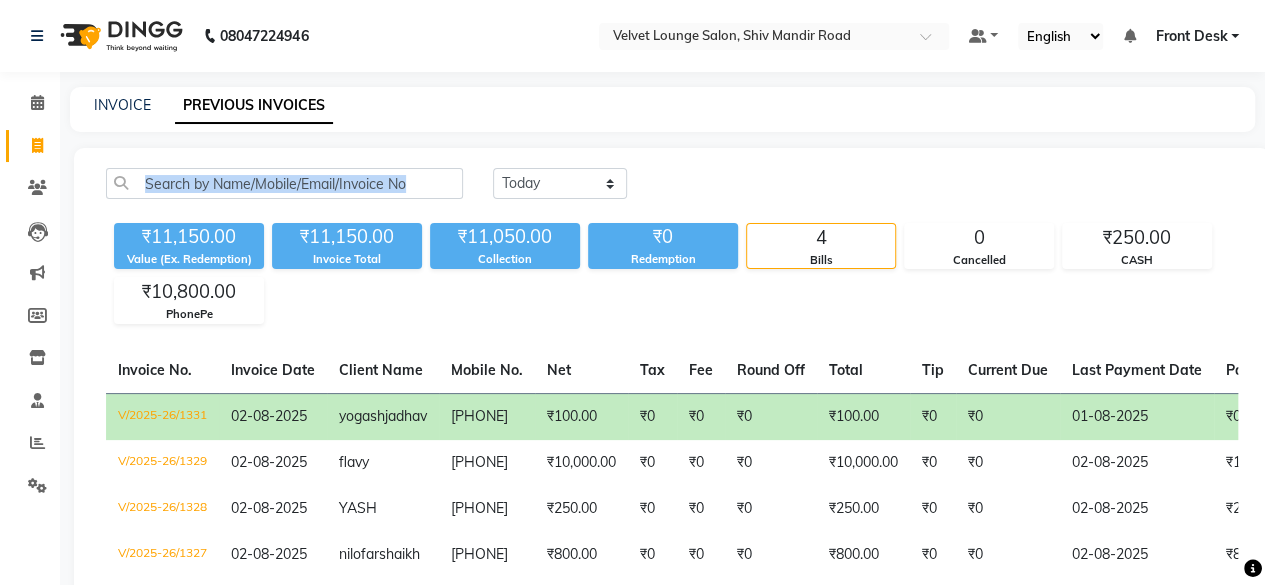 drag, startPoint x: 748, startPoint y: 92, endPoint x: 522, endPoint y: 183, distance: 243.63292 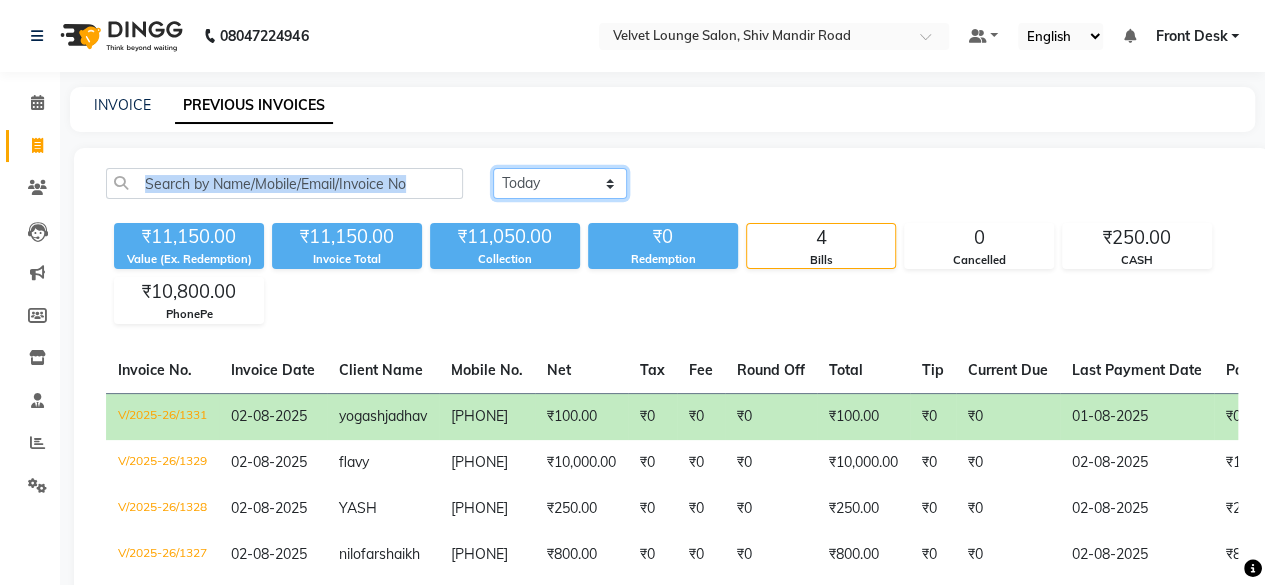 click on "Today Yesterday Custom Range" 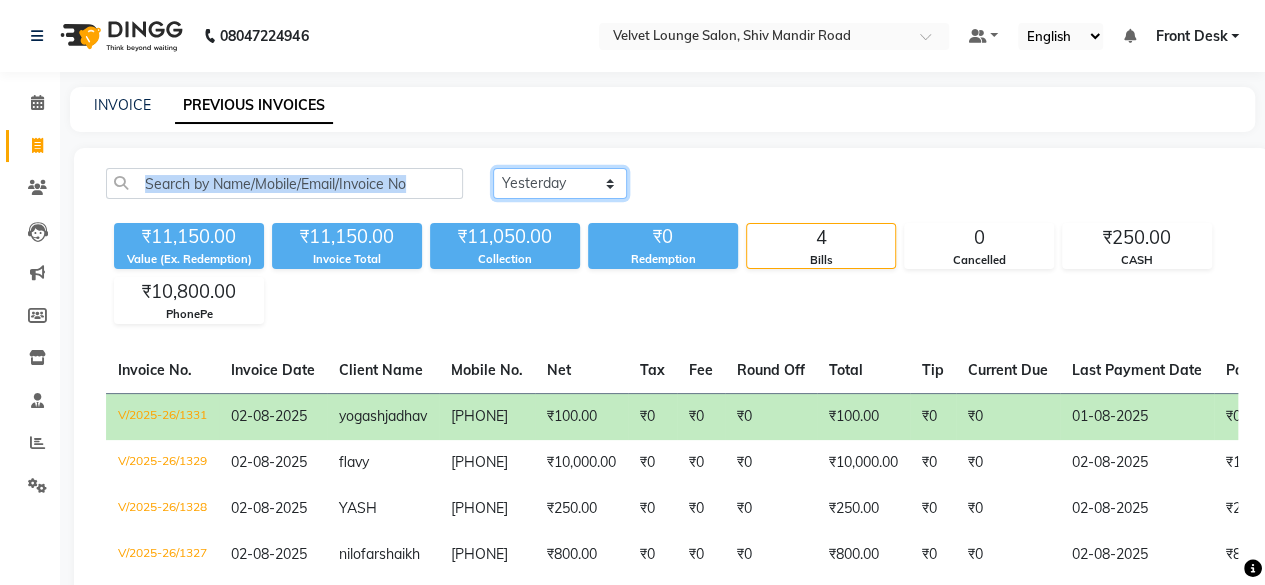 click on "Today Yesterday Custom Range" 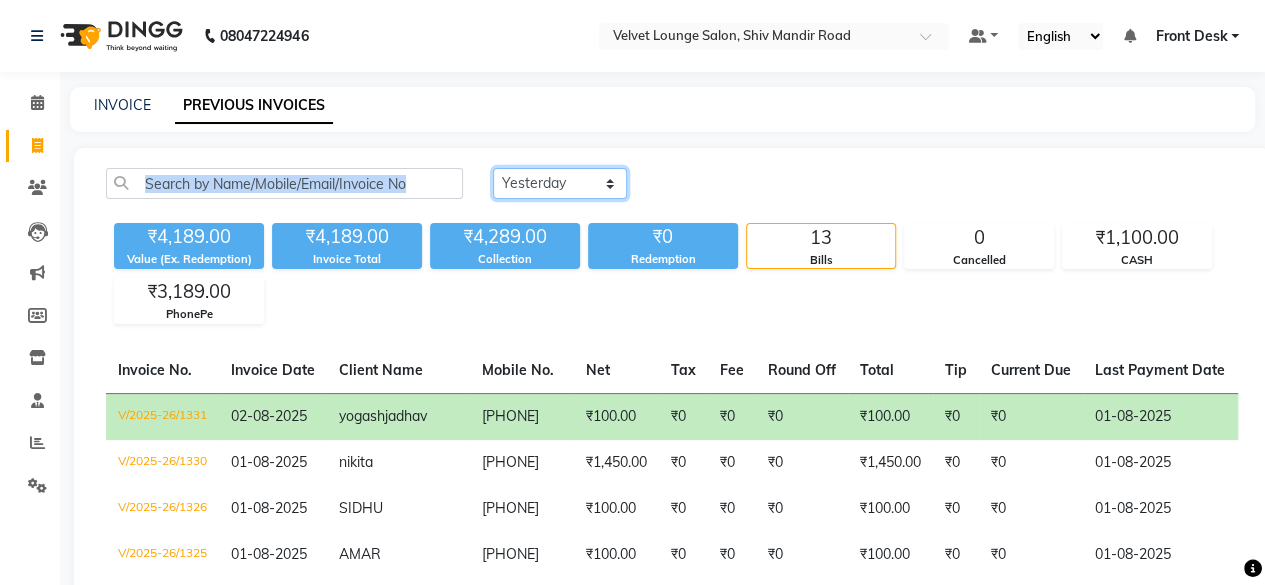 click on "Today Yesterday Custom Range" 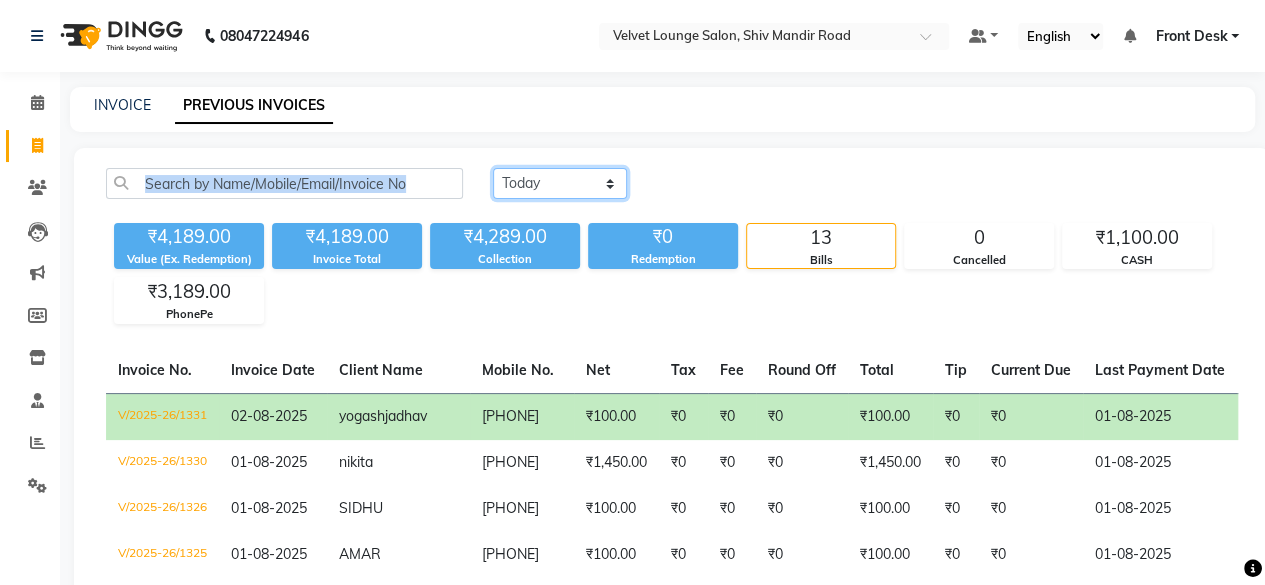 click on "Today Yesterday Custom Range" 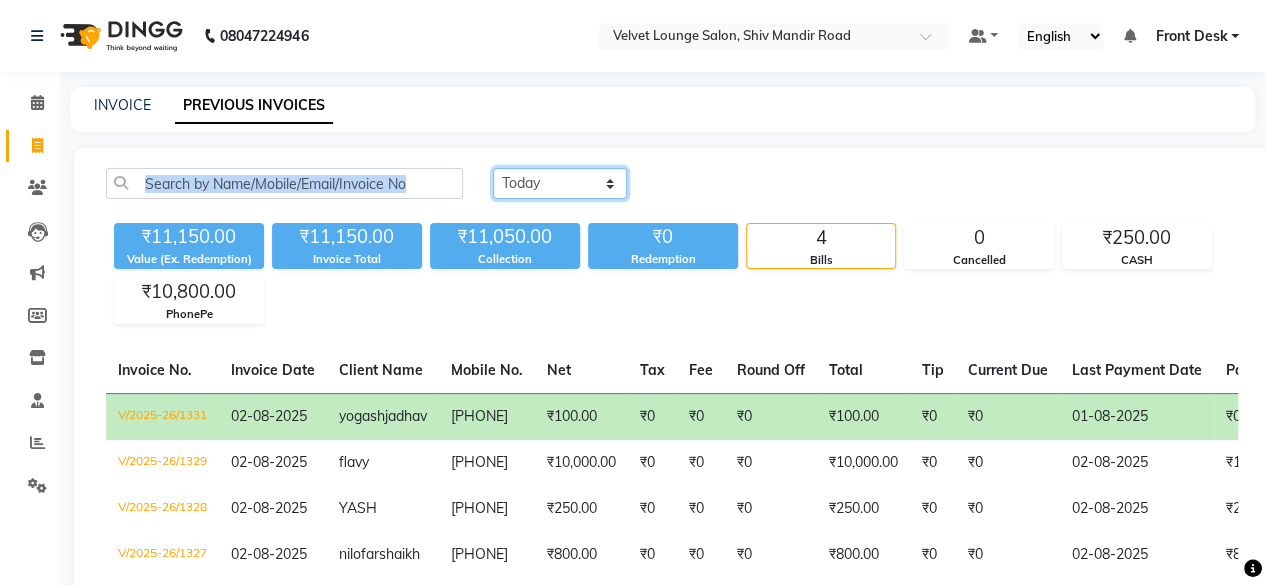 click on "Today Yesterday Custom Range" 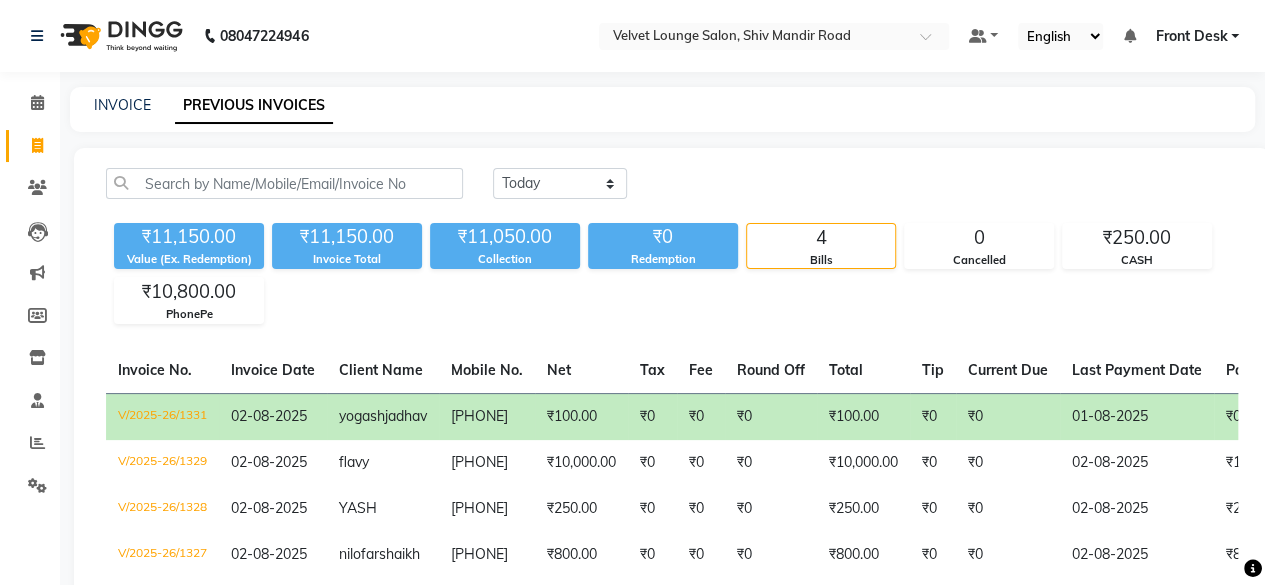 click on "Today Yesterday Custom Range" 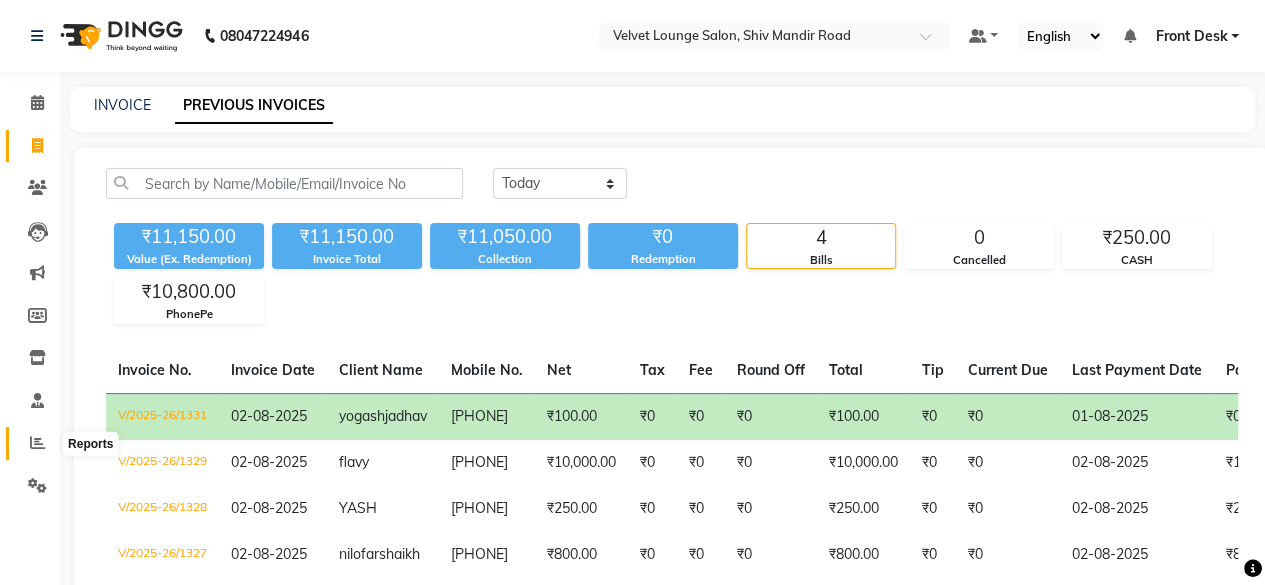 click 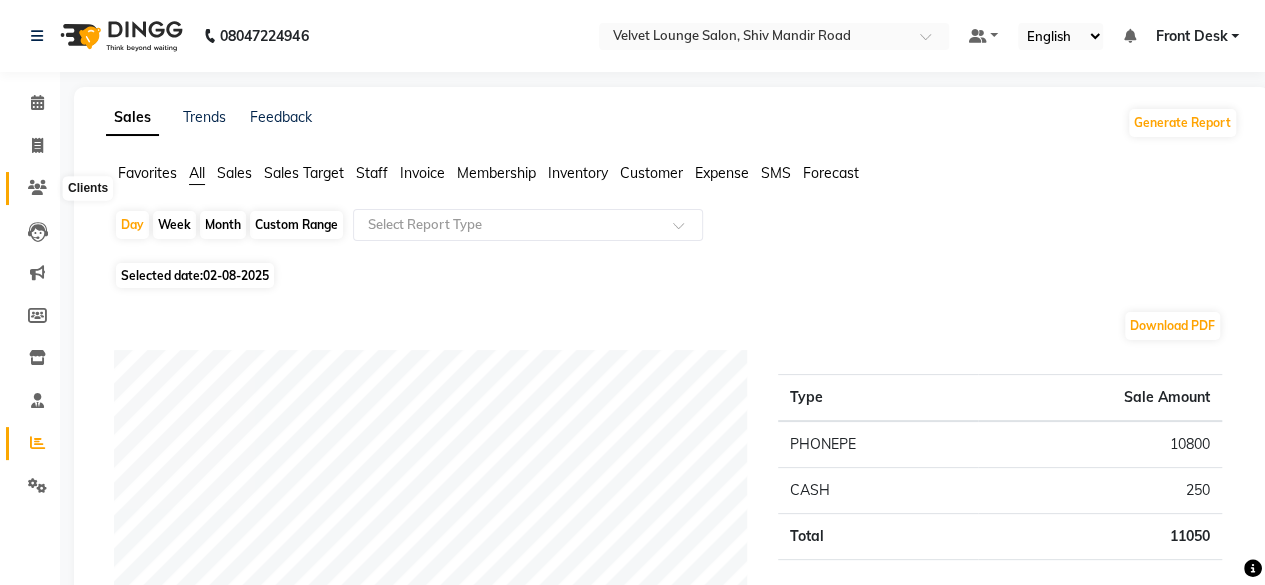 click 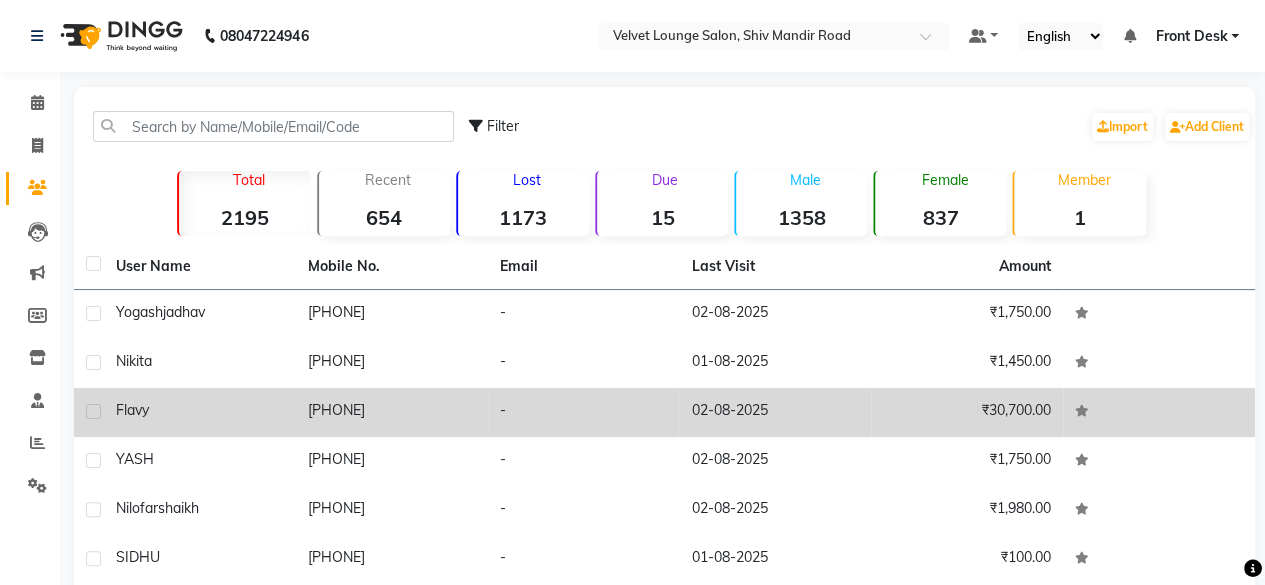 click on "02-08-2025" 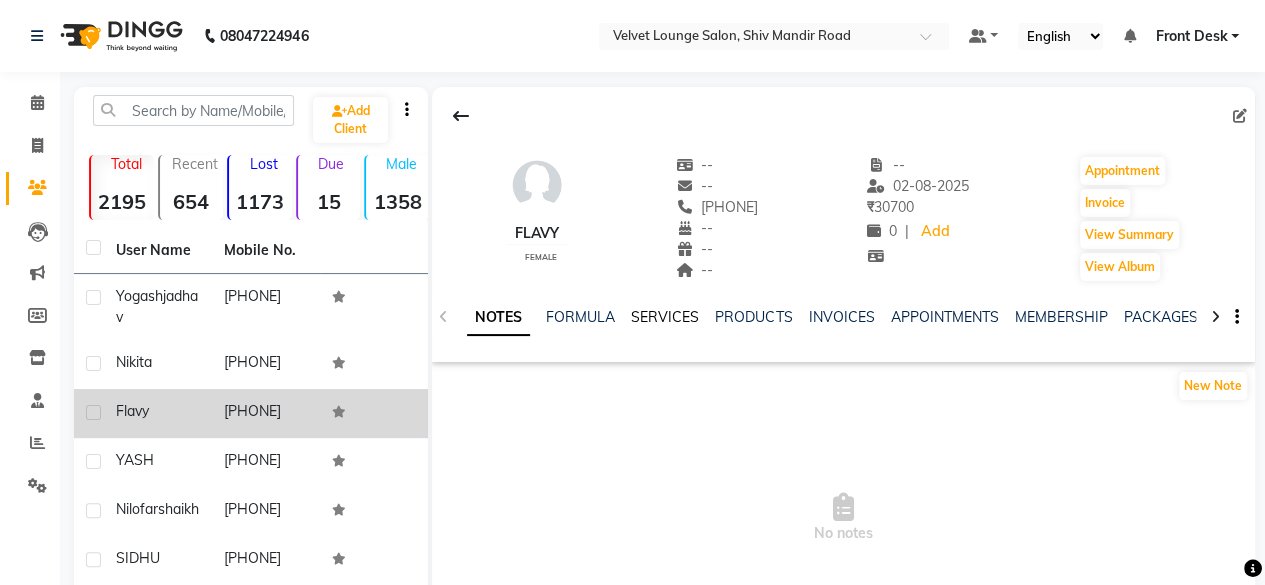 click on "SERVICES" 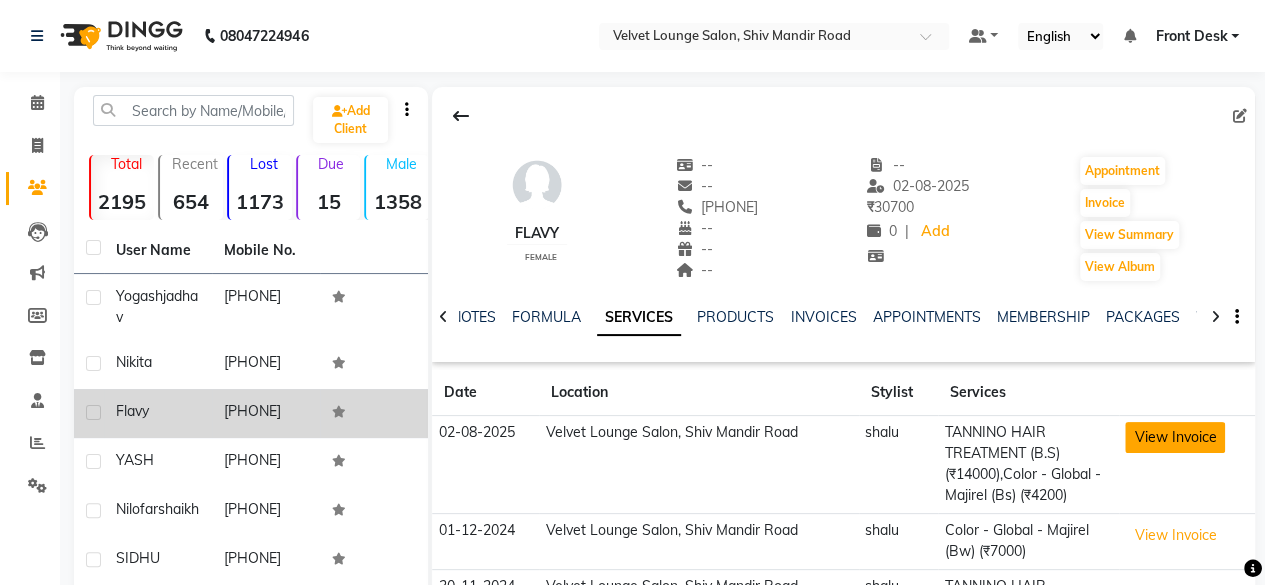 click on "View Invoice" 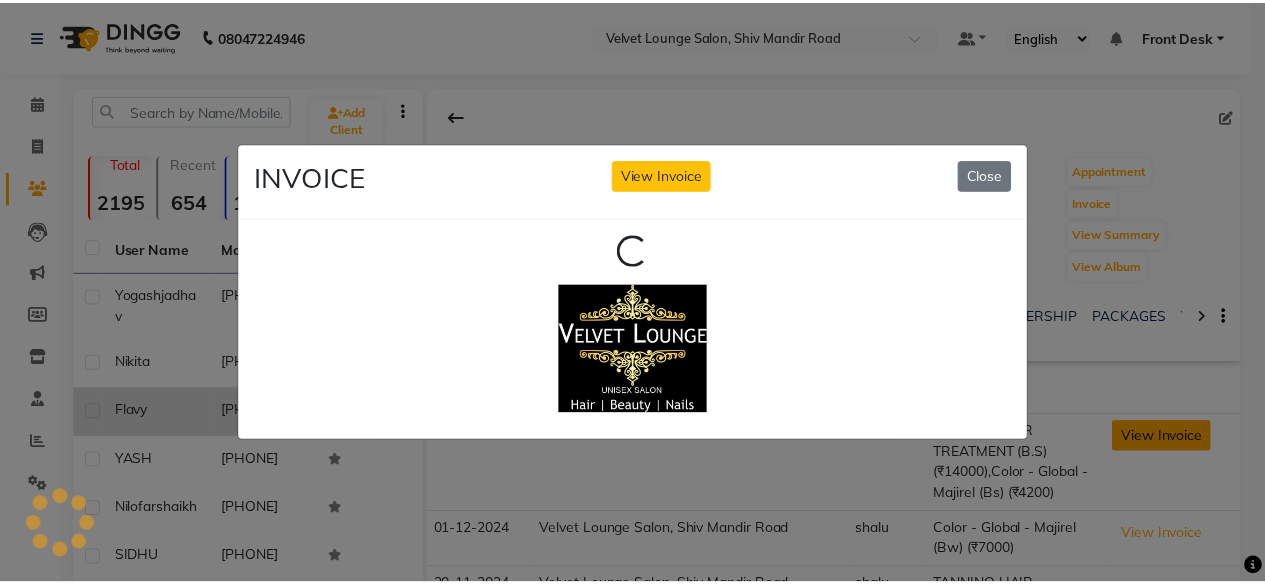 scroll, scrollTop: 0, scrollLeft: 0, axis: both 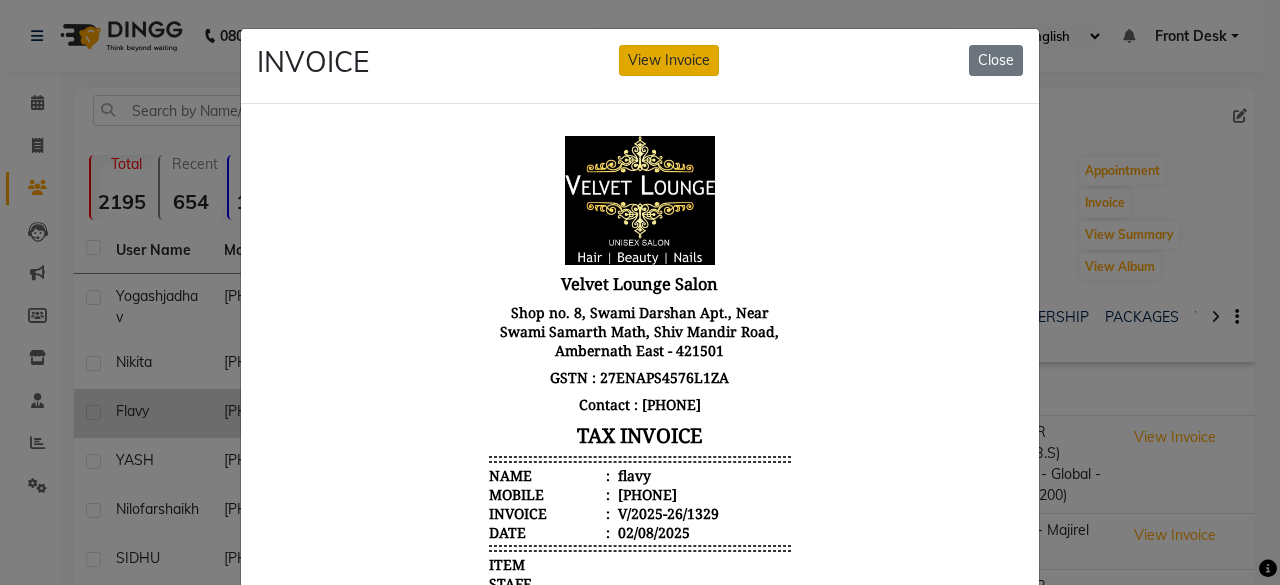 click on "View Invoice" 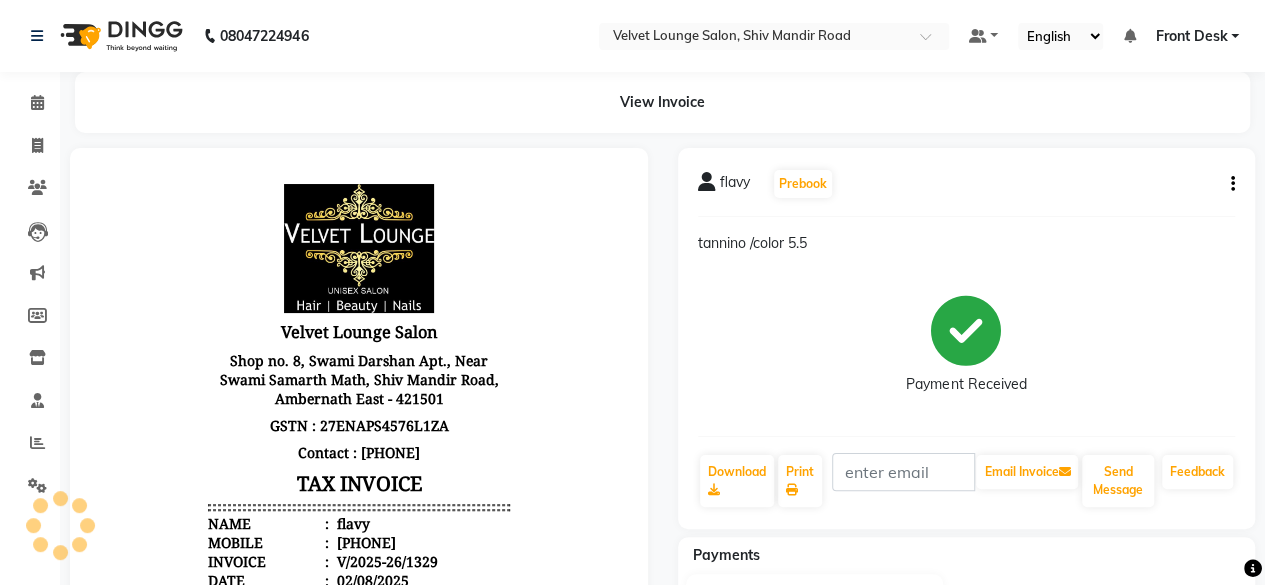 scroll, scrollTop: 0, scrollLeft: 0, axis: both 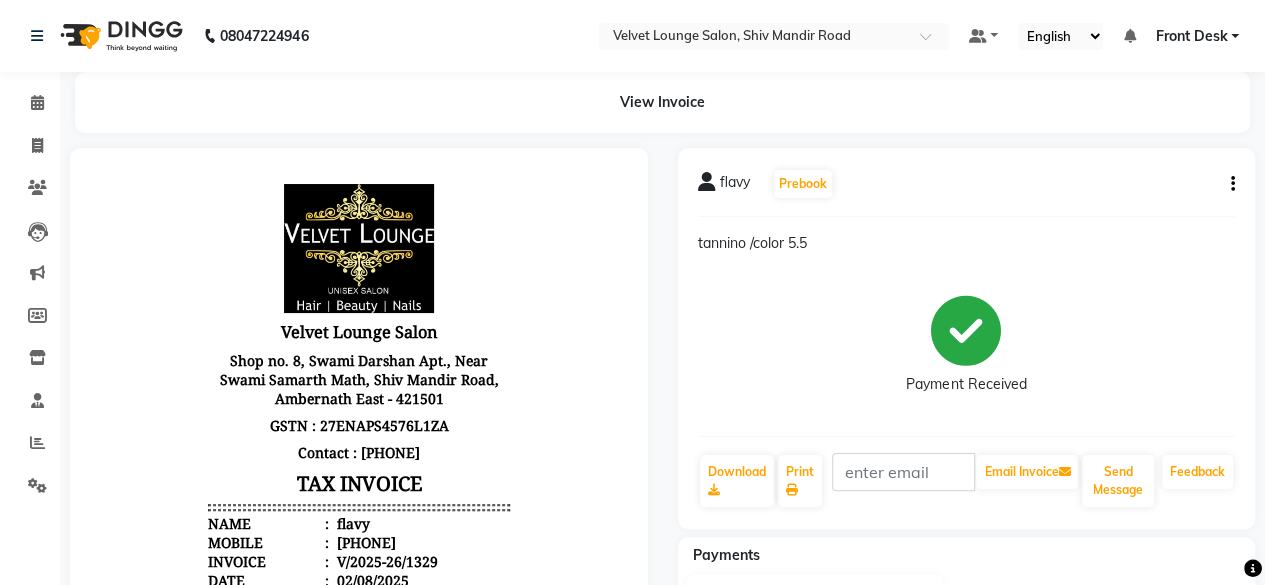click 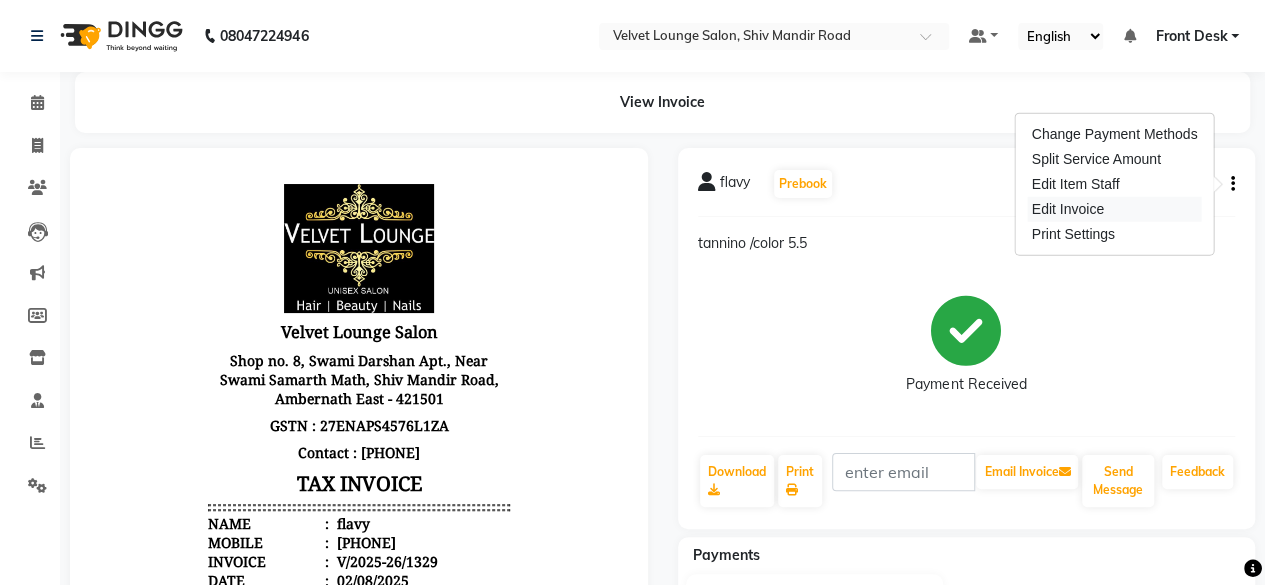 click on "Edit Invoice" at bounding box center (1115, 209) 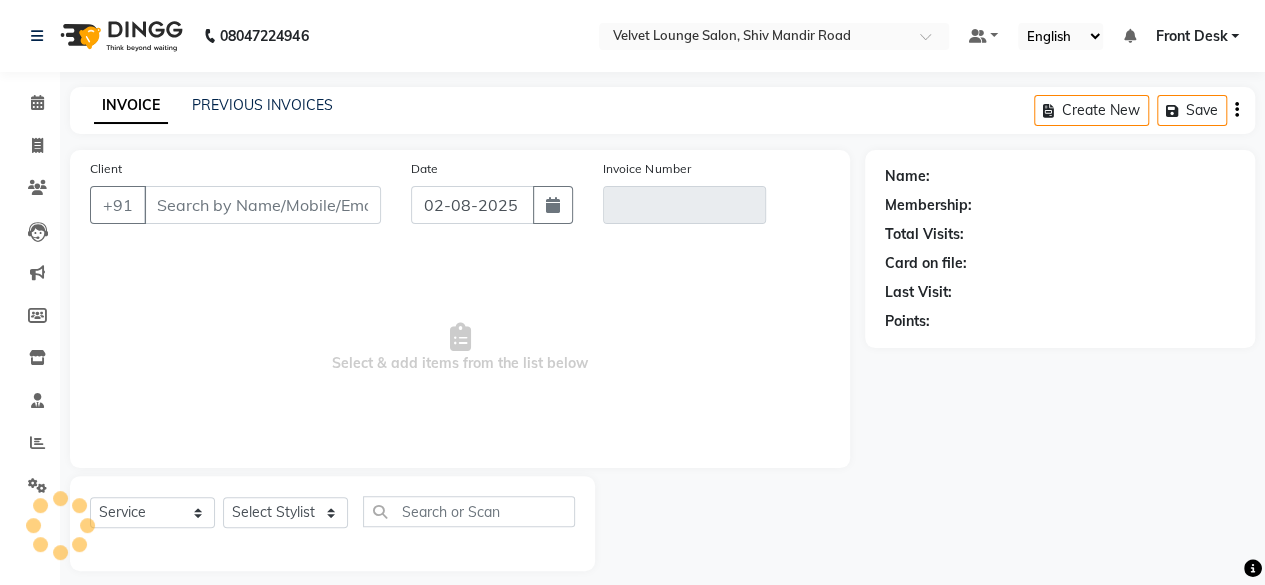 scroll, scrollTop: 15, scrollLeft: 0, axis: vertical 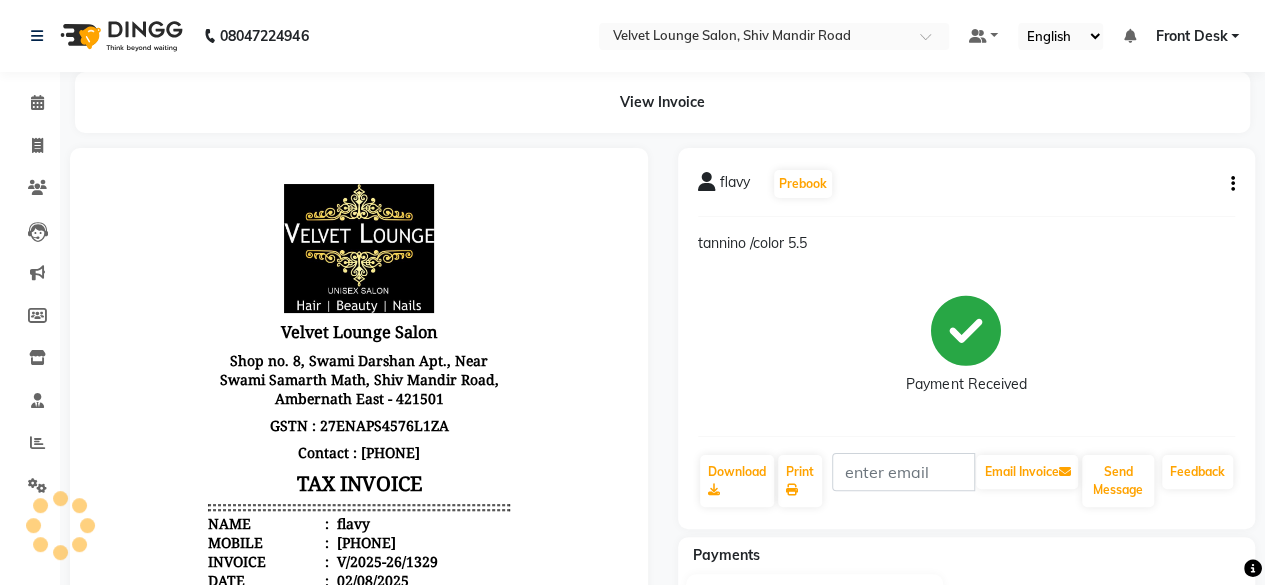 click on "flavy   Prebook  tannino /color 5.5  Payment Received  Download  Print   Email Invoice   Send Message Feedback" 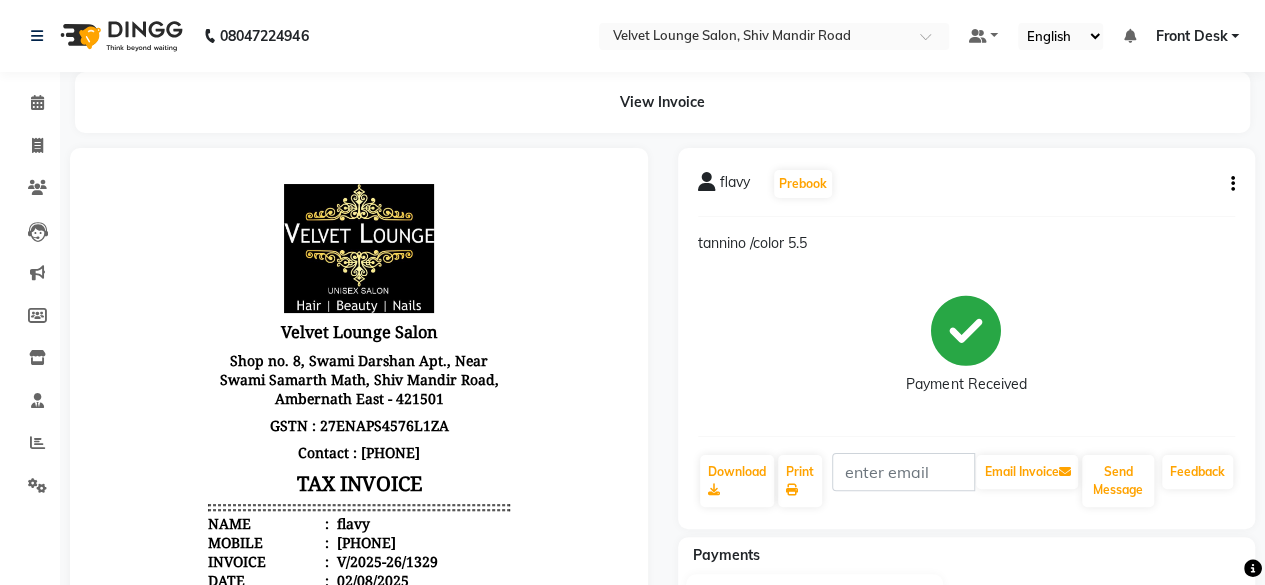 click on "flavy   Prebook  tannino /color 5.5  Payment Received  Download  Print   Email Invoice   Send Message Feedback" 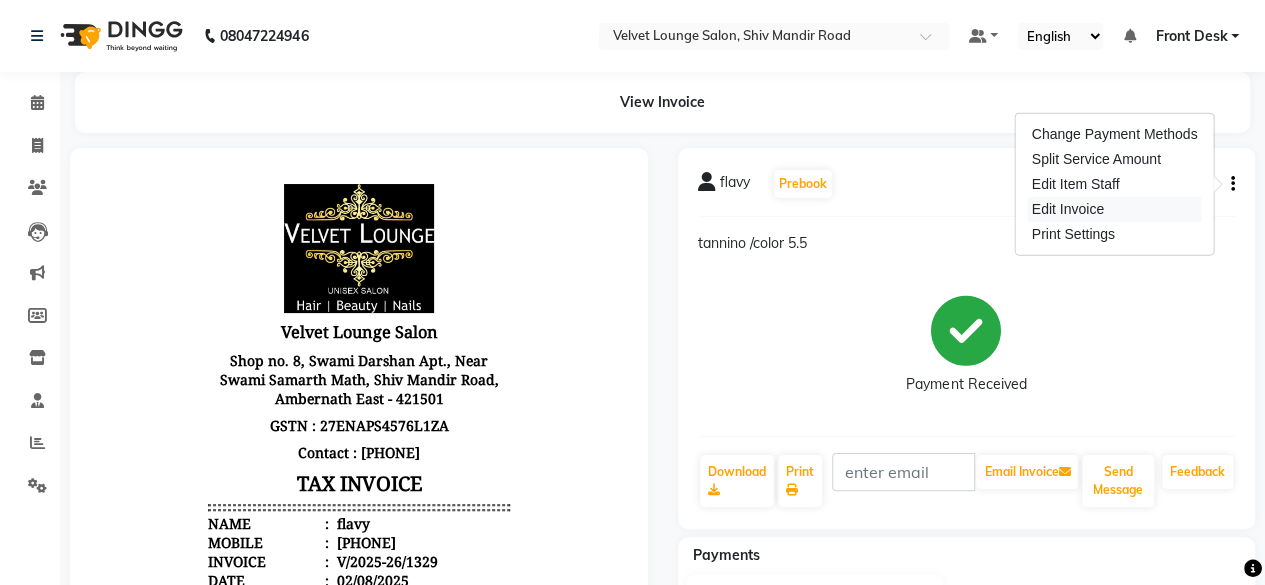 click on "Edit Invoice" at bounding box center [1115, 209] 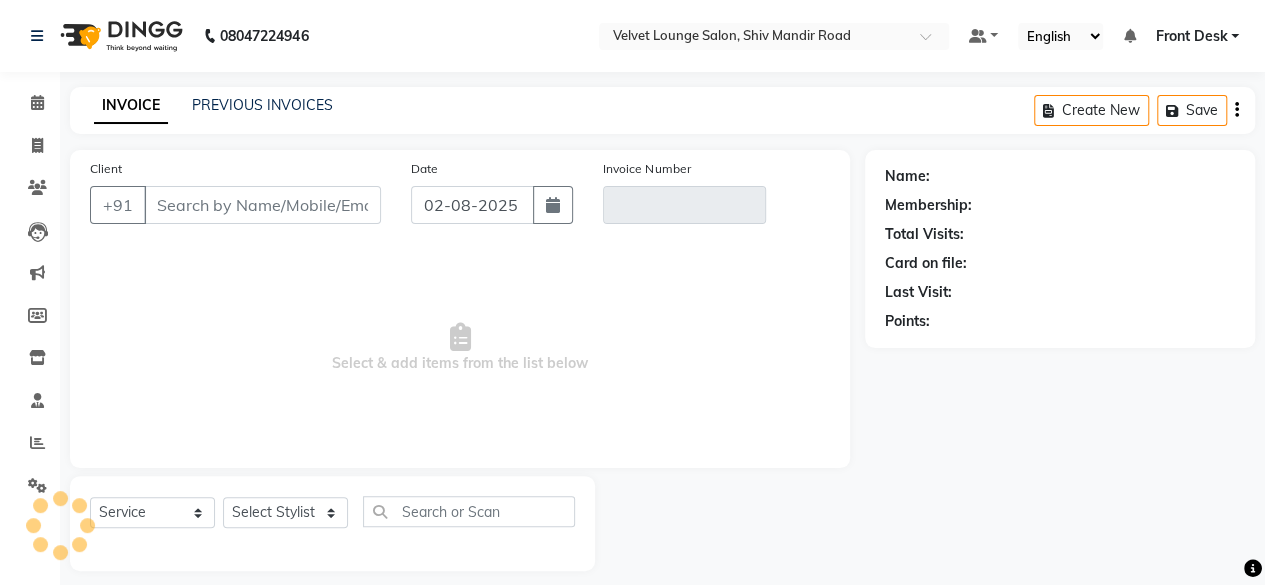 scroll, scrollTop: 15, scrollLeft: 0, axis: vertical 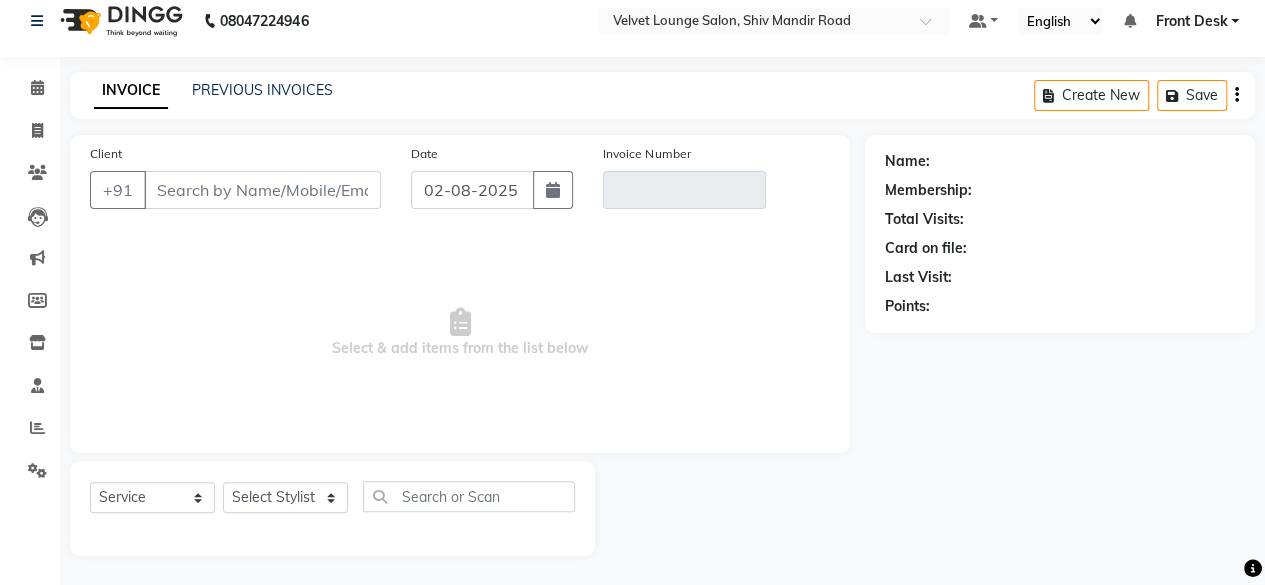 type on "[PHONE]" 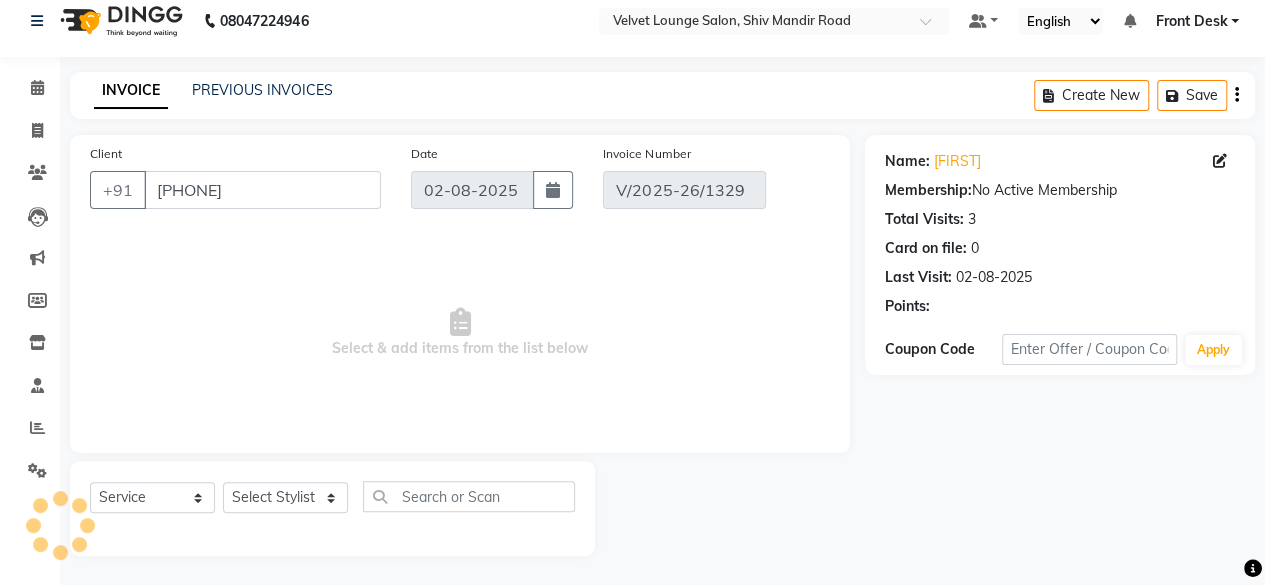 select on "select" 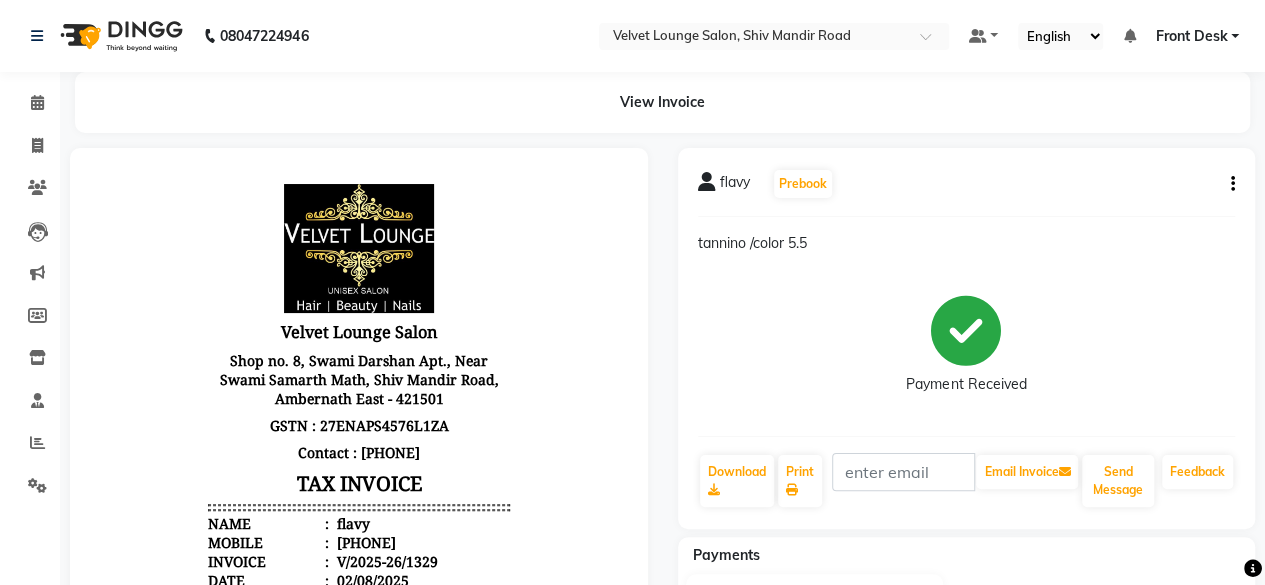 scroll, scrollTop: 0, scrollLeft: 0, axis: both 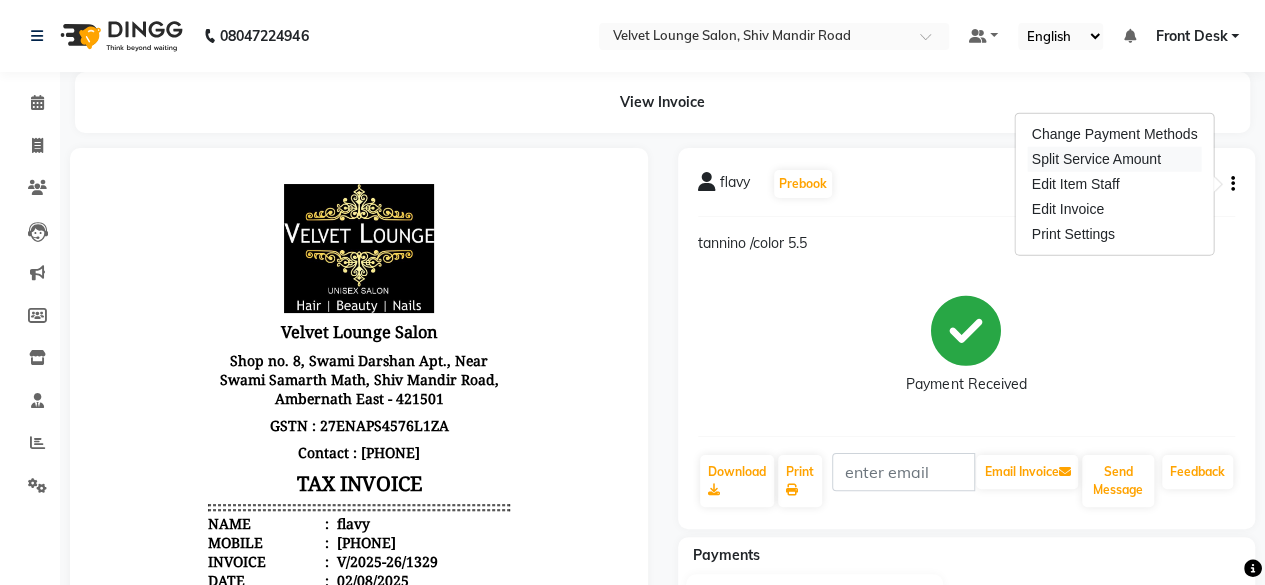 click on "Split Service Amount" at bounding box center [1115, 159] 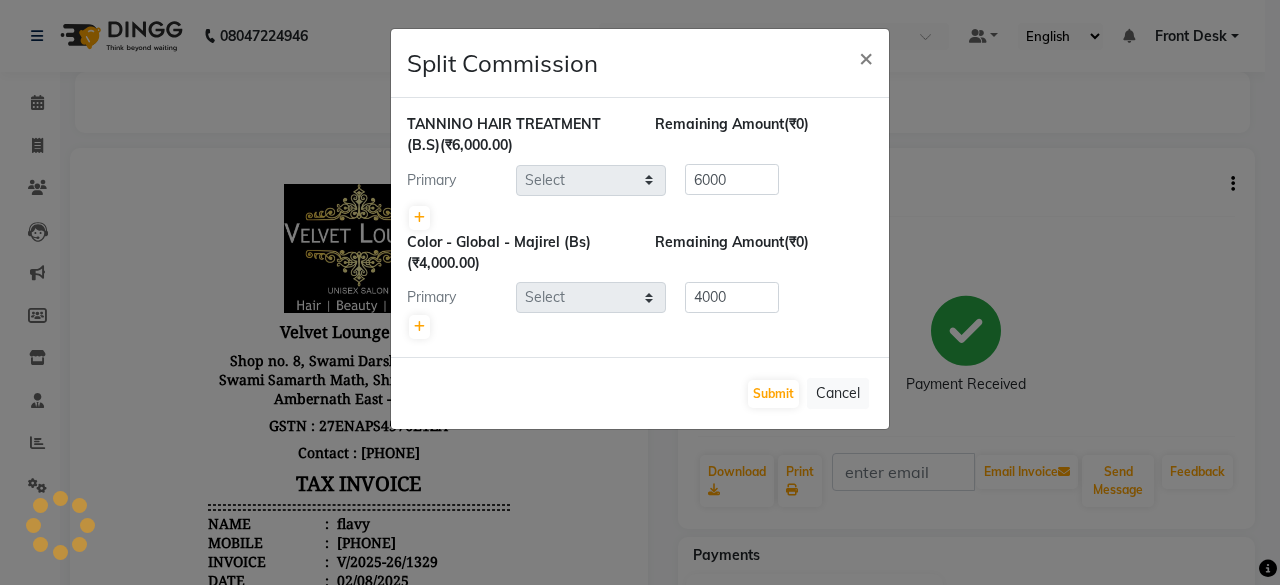 select on "50611" 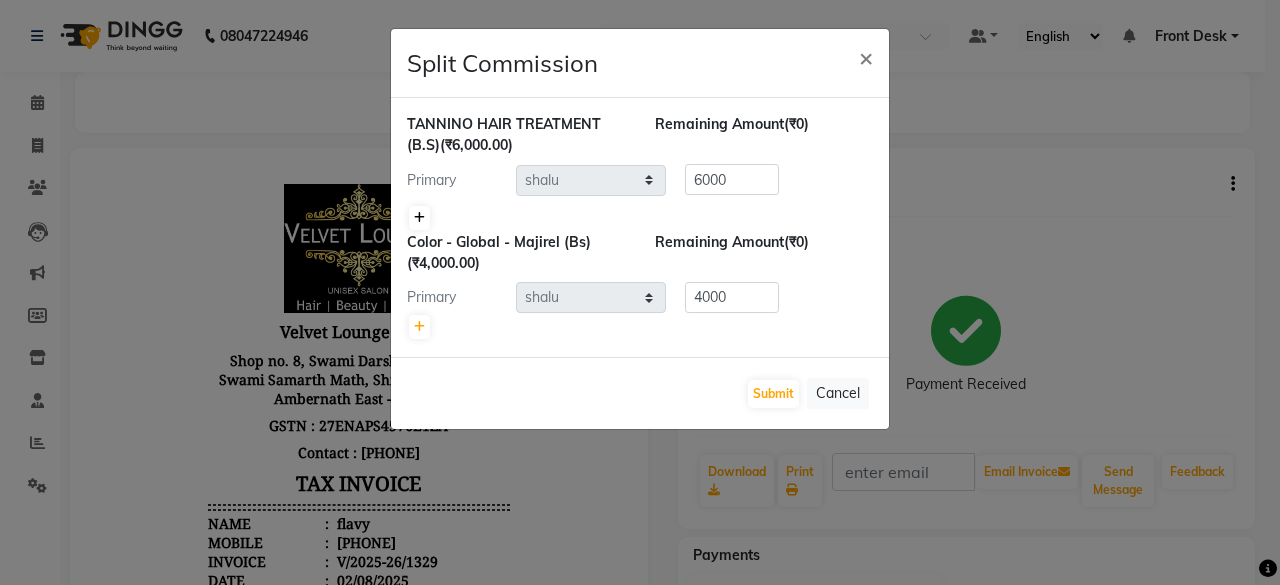 click 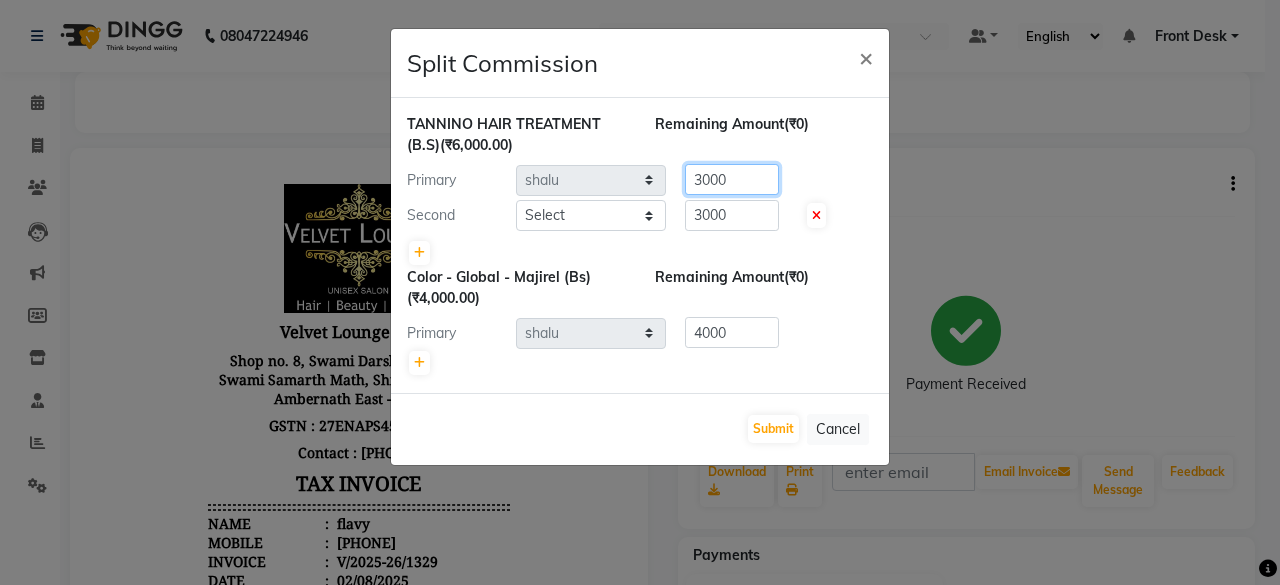 click on "3000" 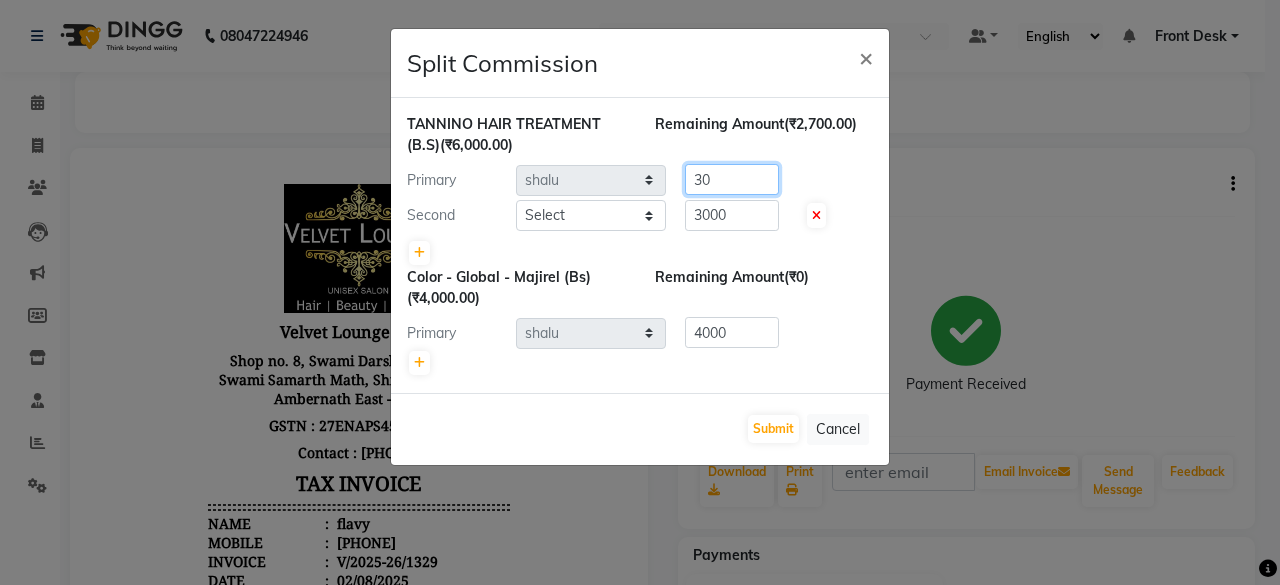 click on "30" 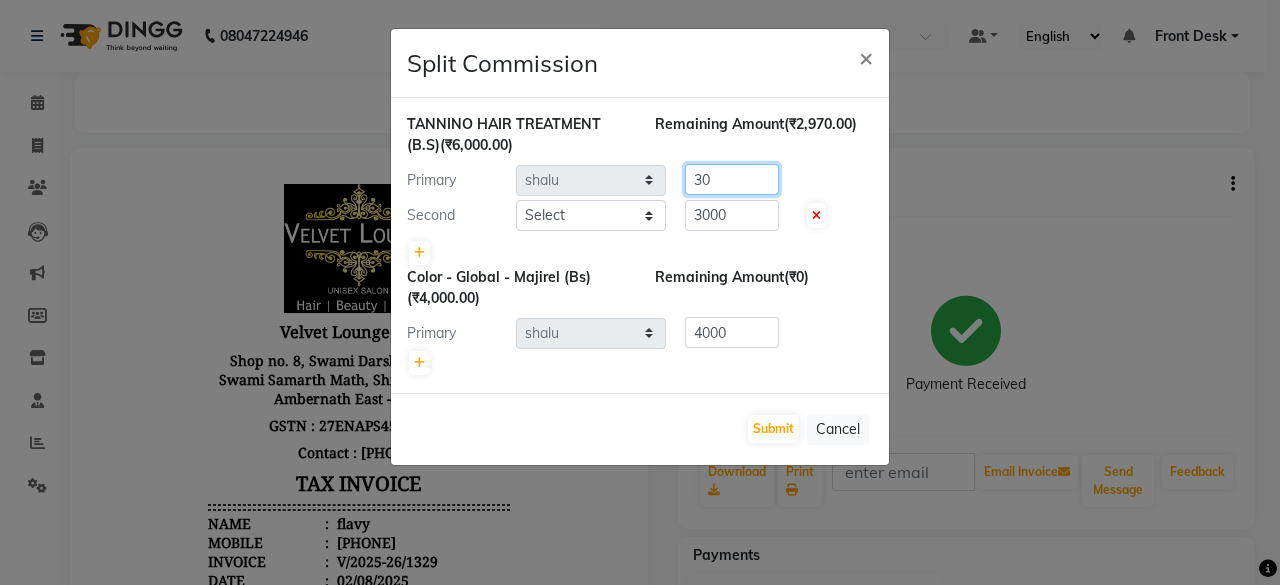 type on "3" 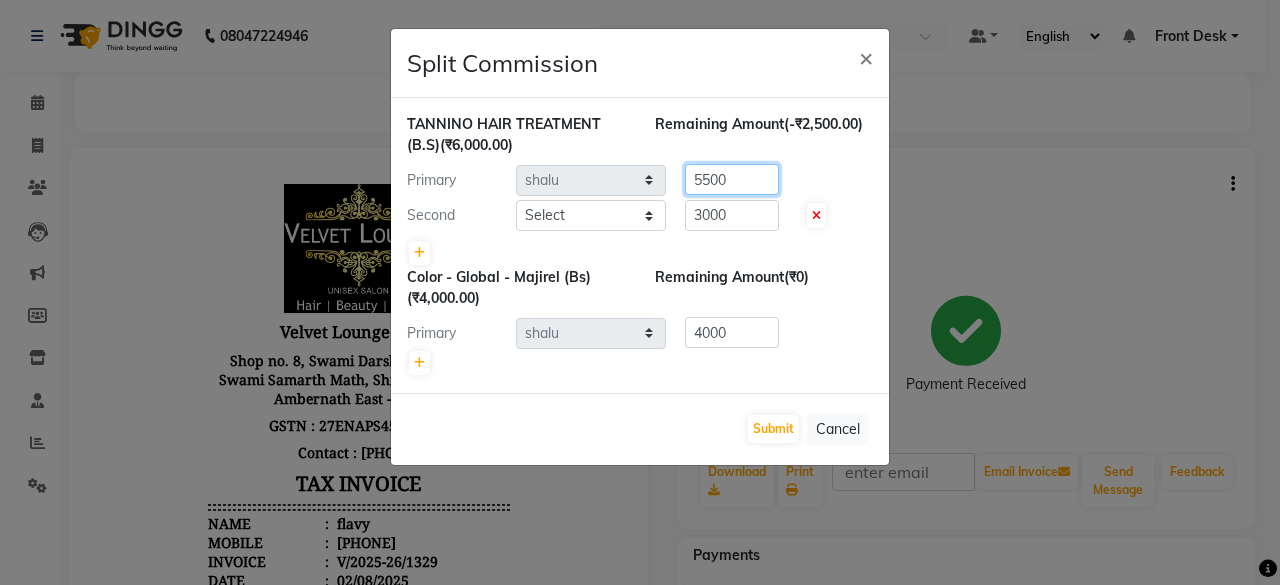 type on "5500" 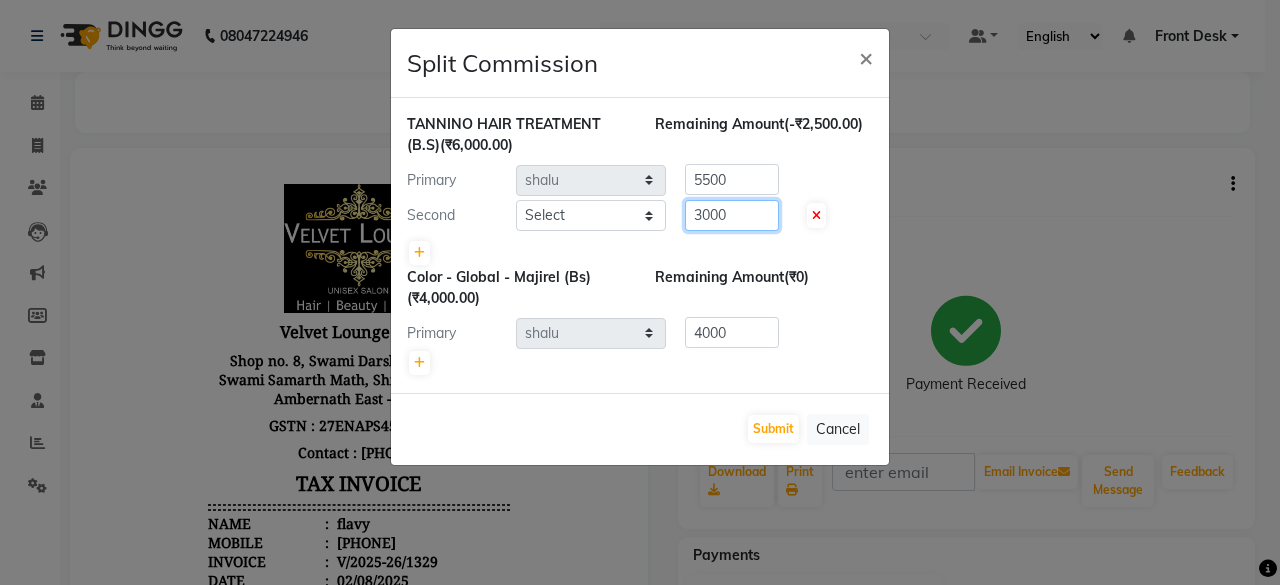 click on "3000" 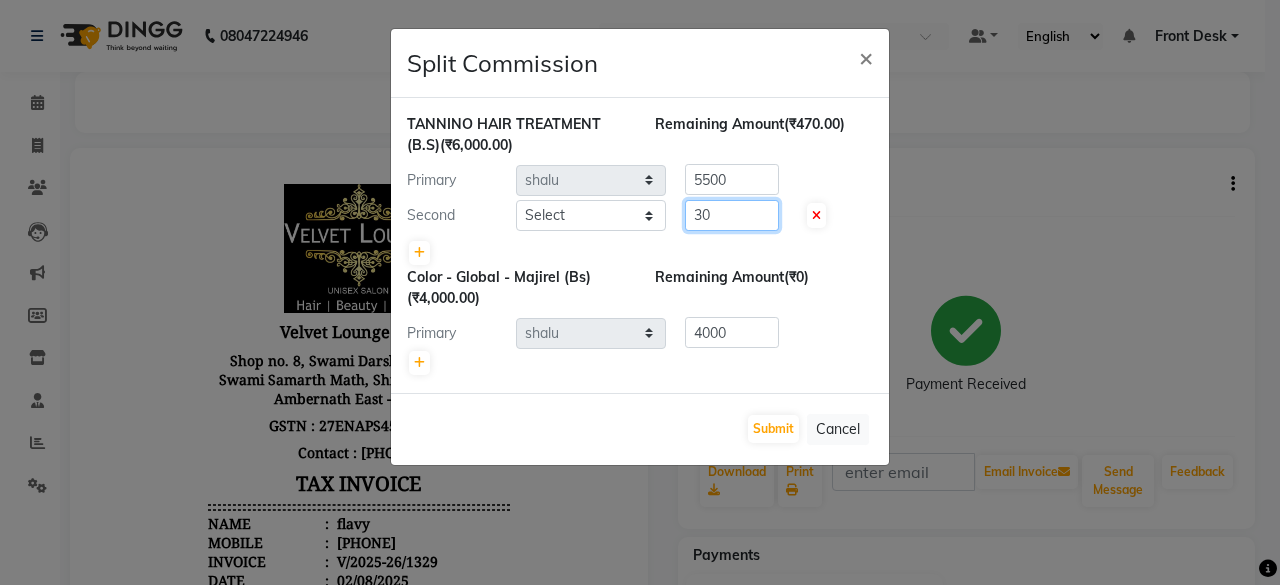 type on "3" 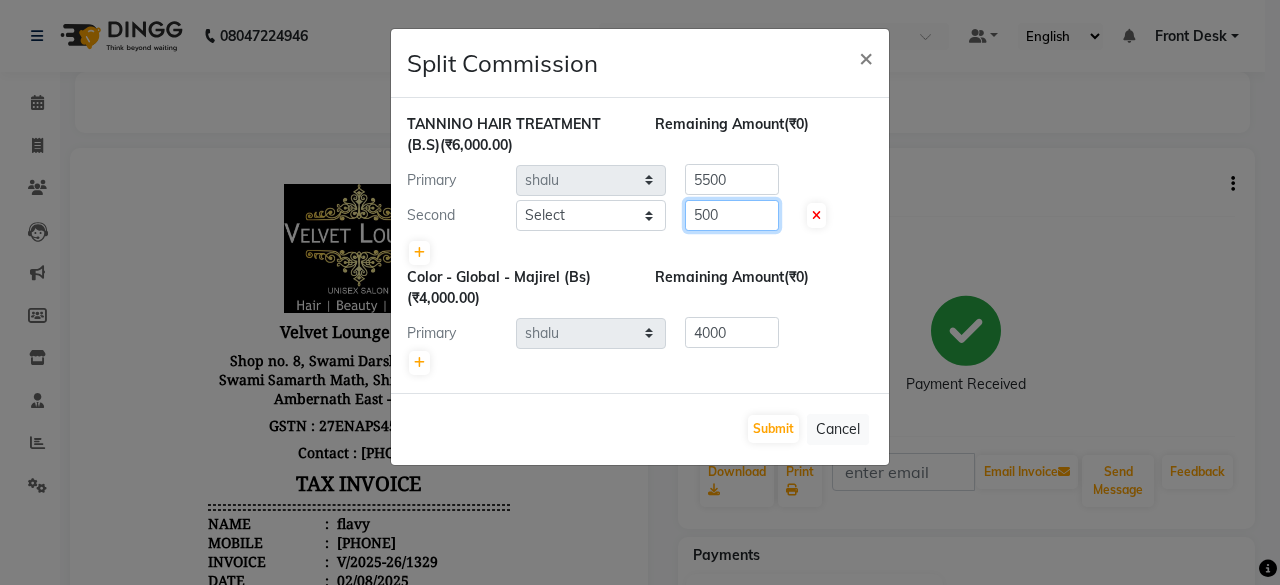 type on "500" 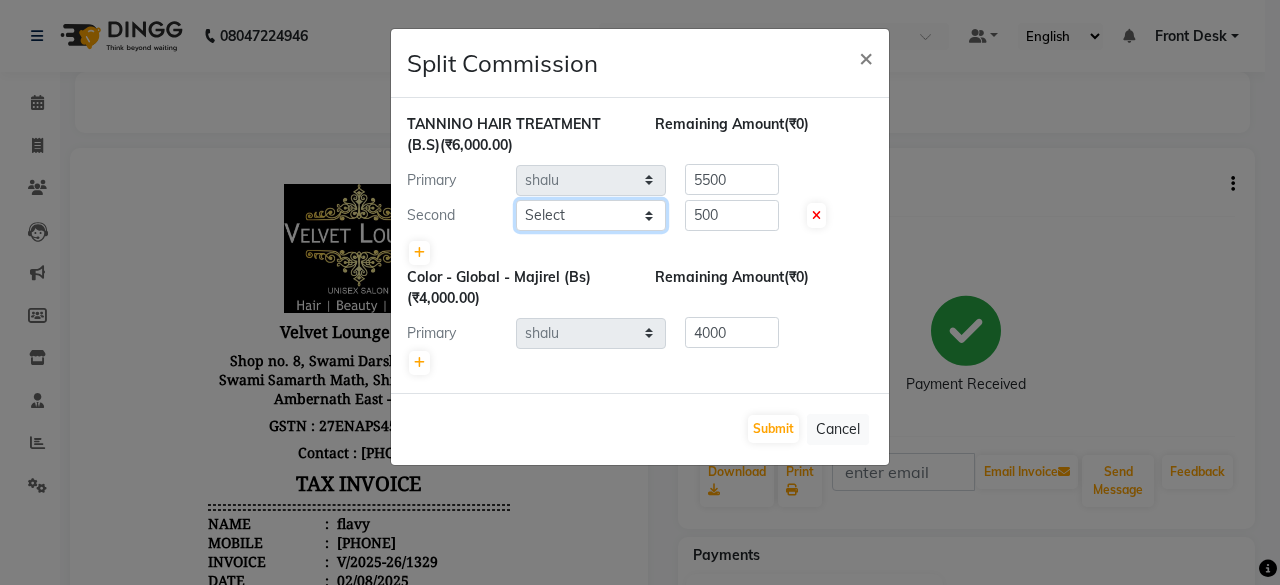 click on "Select  Aadil zaher    aman shah   Arif   ashish   Front Desk   Jaya   jyoti   madhu   Manish   MUSTAKIM   pradnya   Rohit   SALMA   SALMA   shalu   SHWETA   vishal" 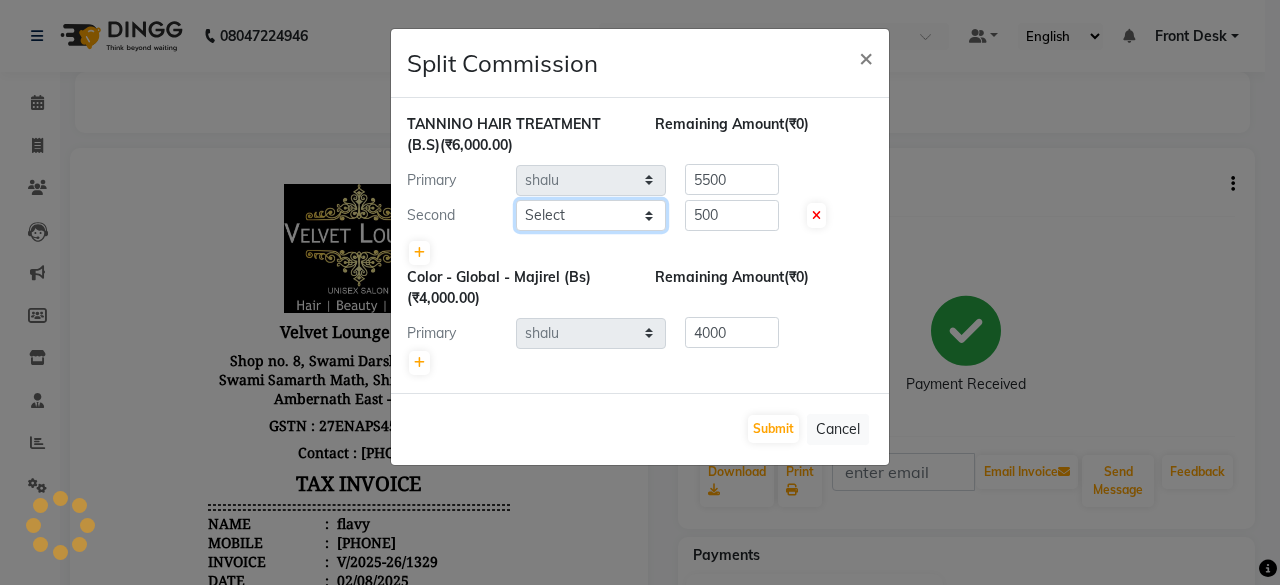 select on "42846" 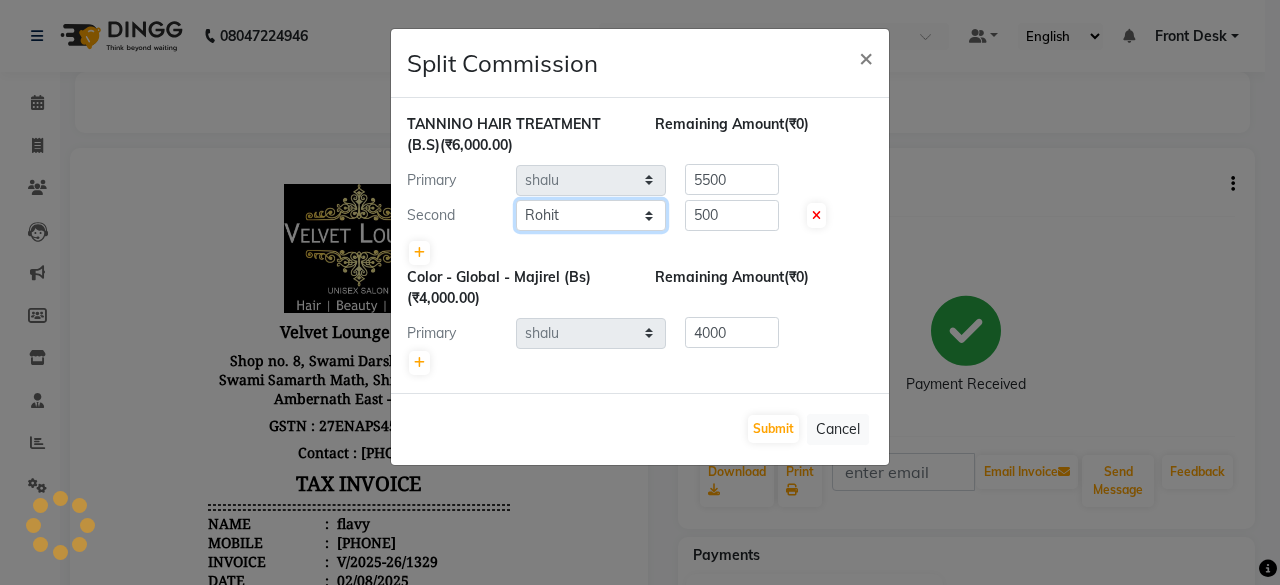 click on "Select  Aadil zaher    aman shah   Arif   ashish   Front Desk   Jaya   jyoti   madhu   Manish   MUSTAKIM   pradnya   Rohit   SALMA   SALMA   shalu   SHWETA   vishal" 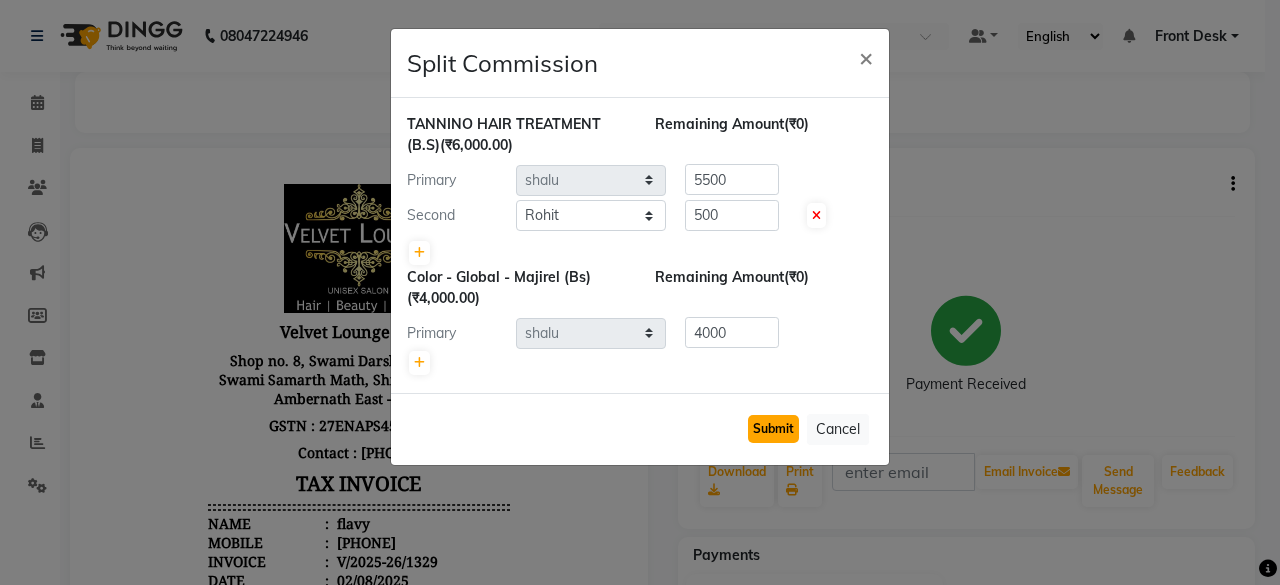 click on "Submit" 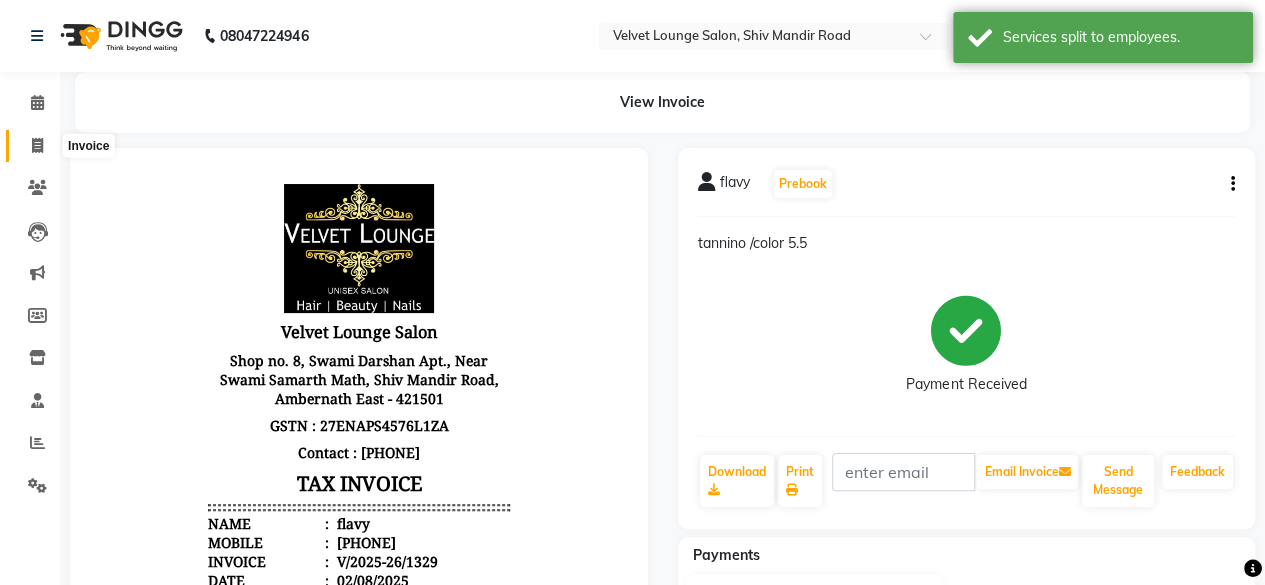 click 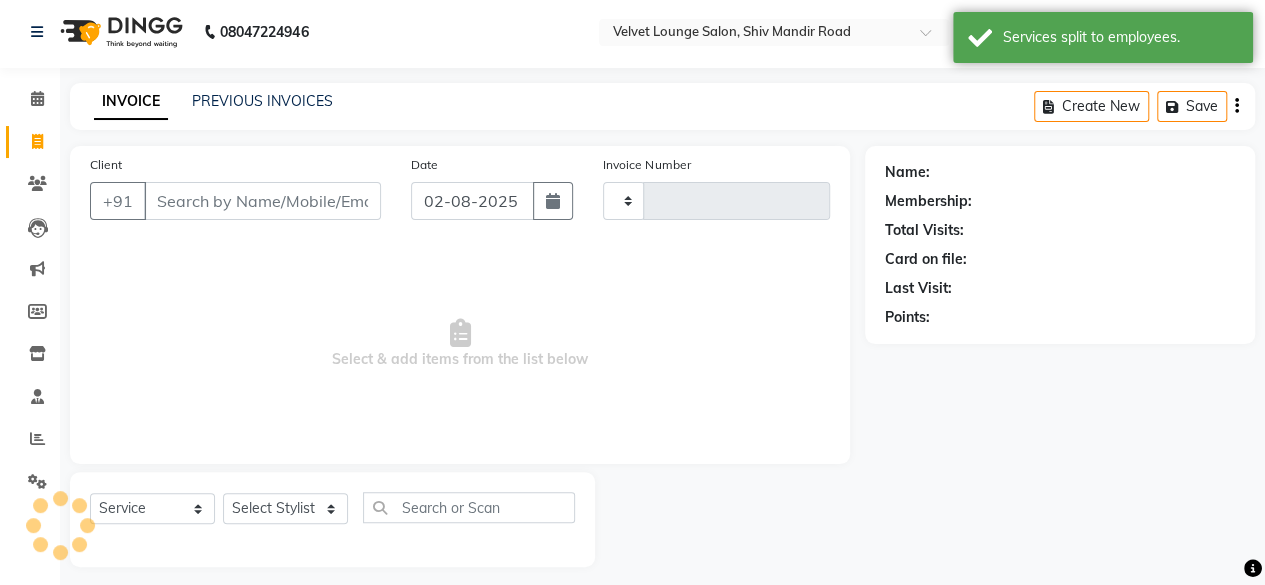 type on "1332" 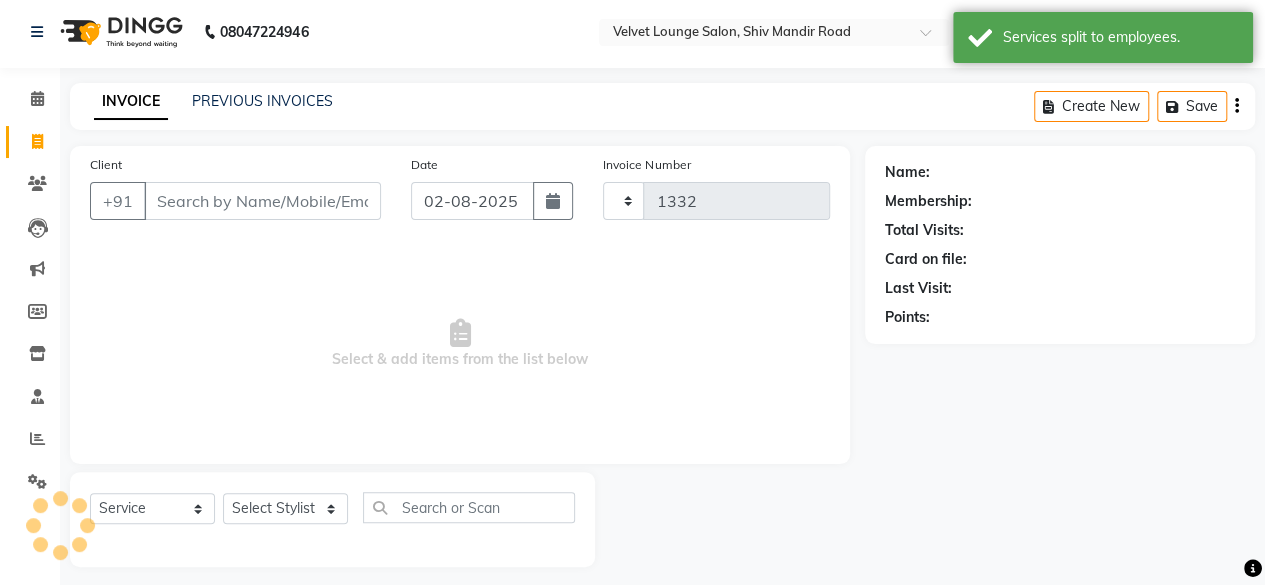 scroll, scrollTop: 15, scrollLeft: 0, axis: vertical 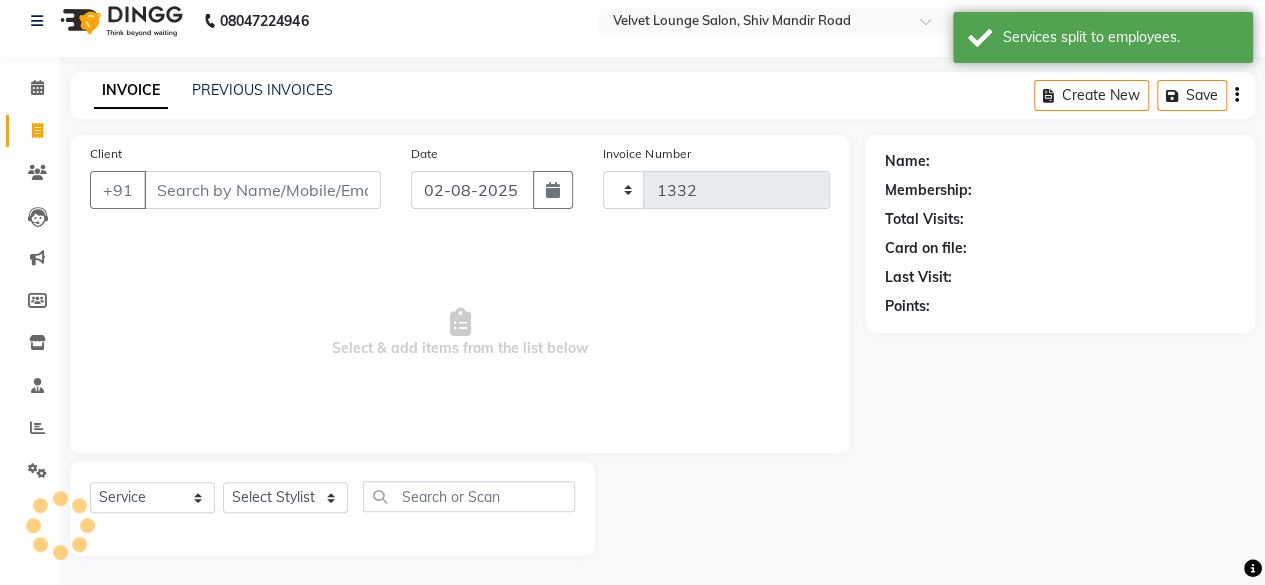 select on "5962" 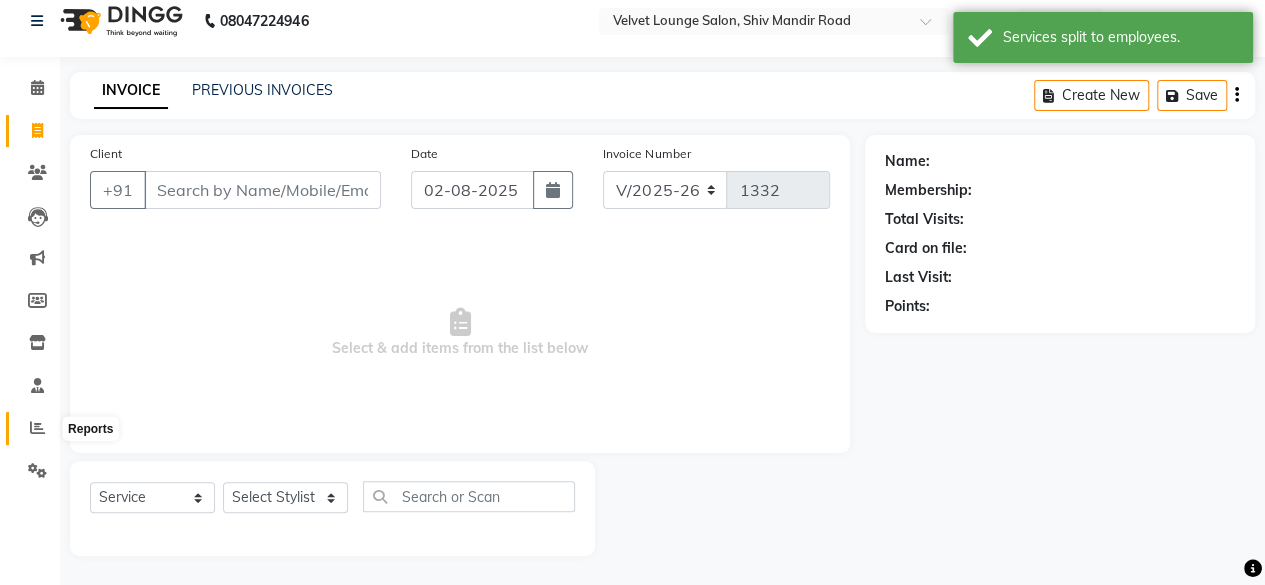 click 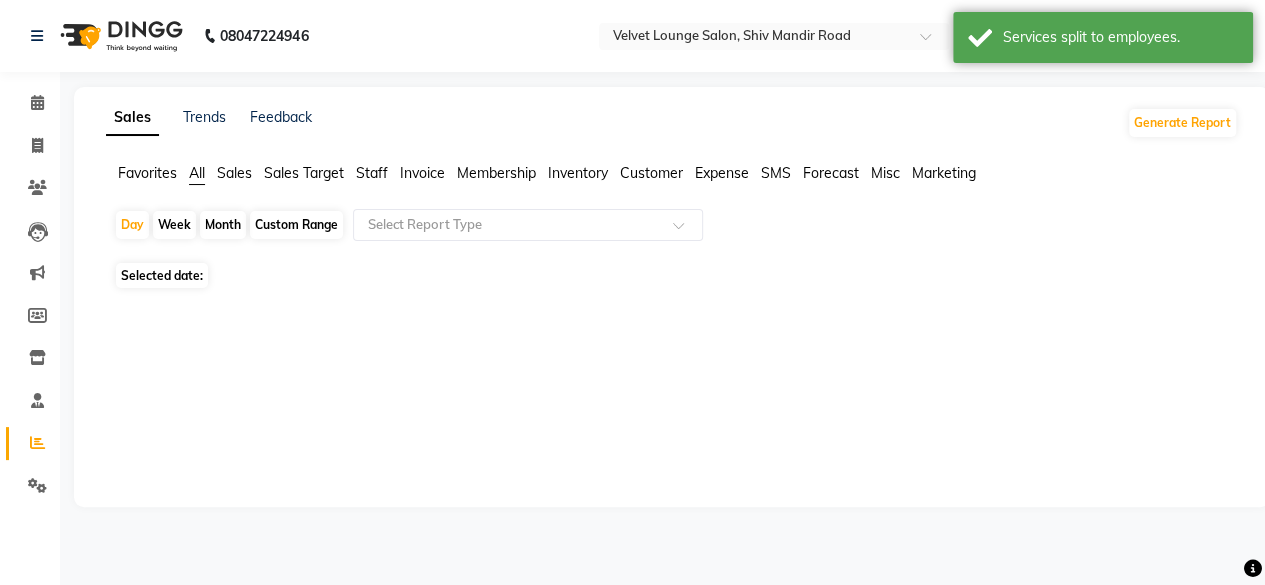 scroll, scrollTop: 0, scrollLeft: 0, axis: both 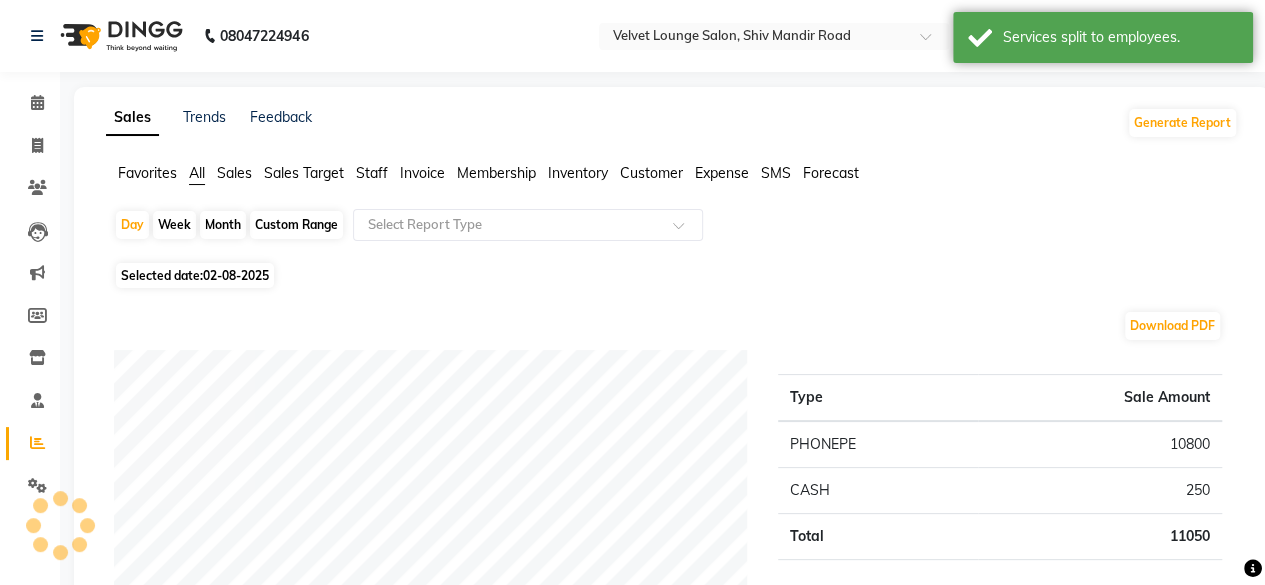 click on "Staff" 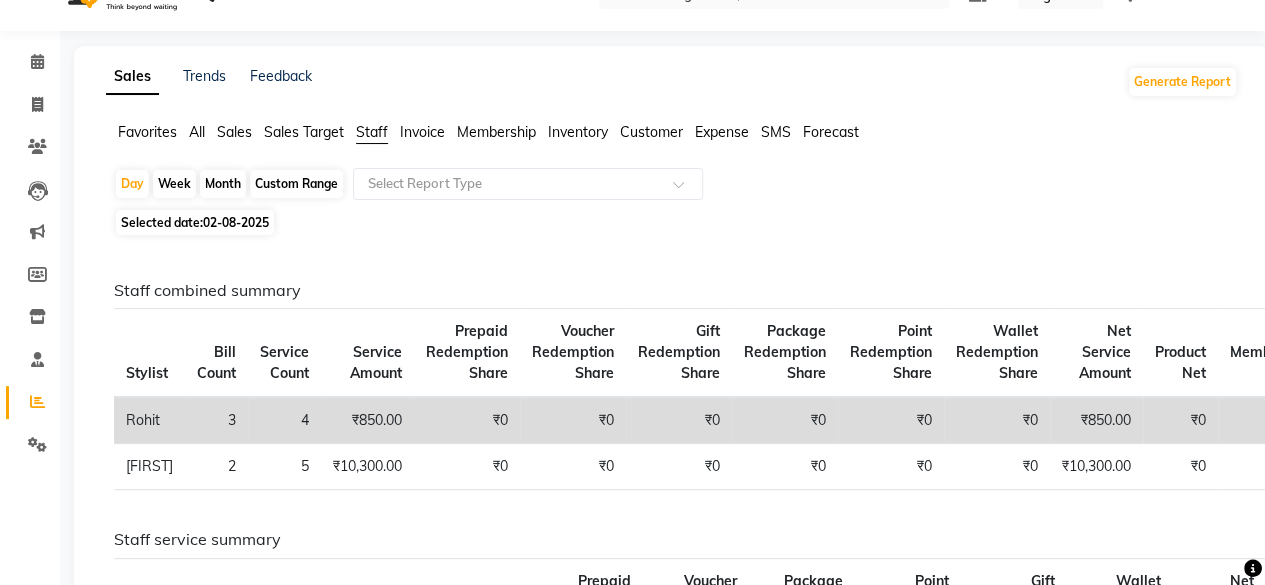 scroll, scrollTop: 0, scrollLeft: 0, axis: both 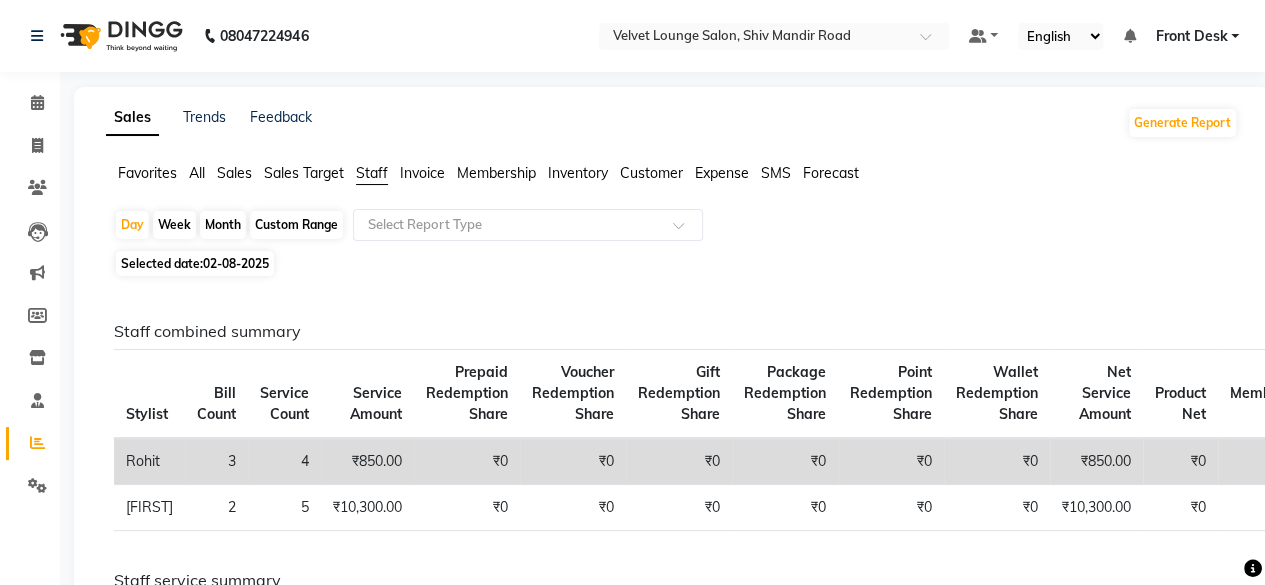 click on "Month" 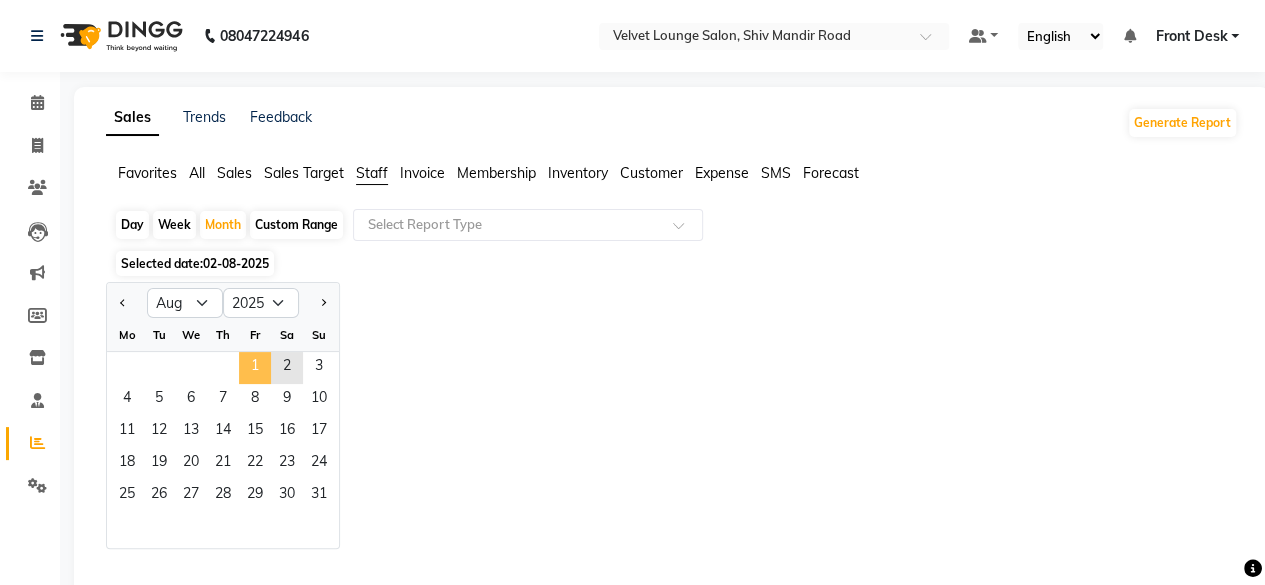 click on "1" 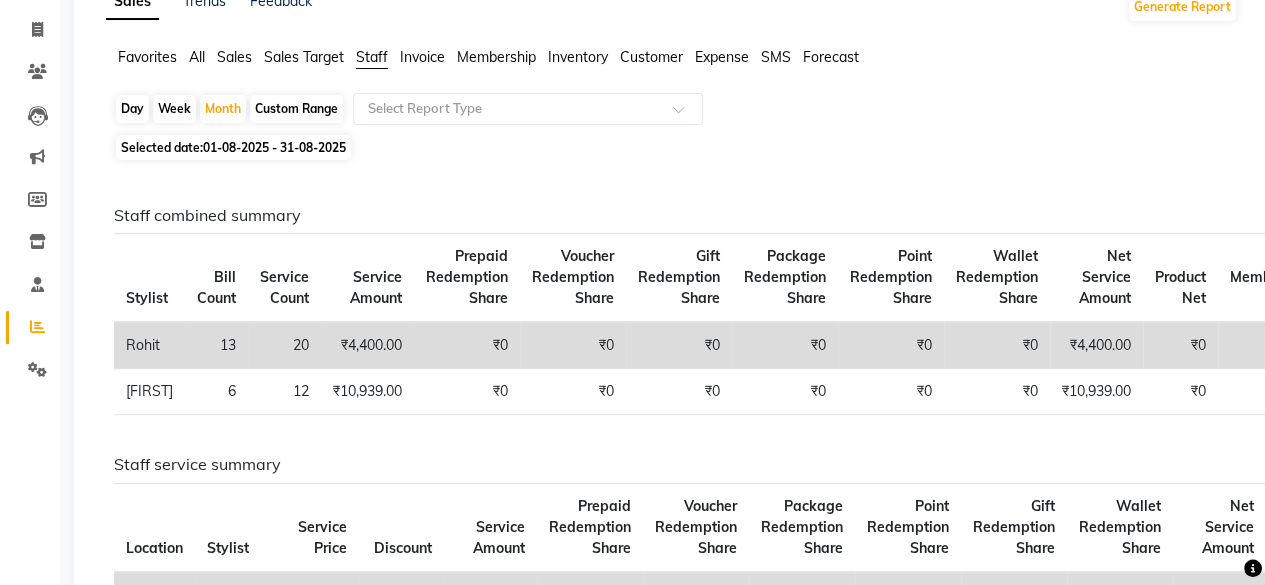 scroll, scrollTop: 120, scrollLeft: 0, axis: vertical 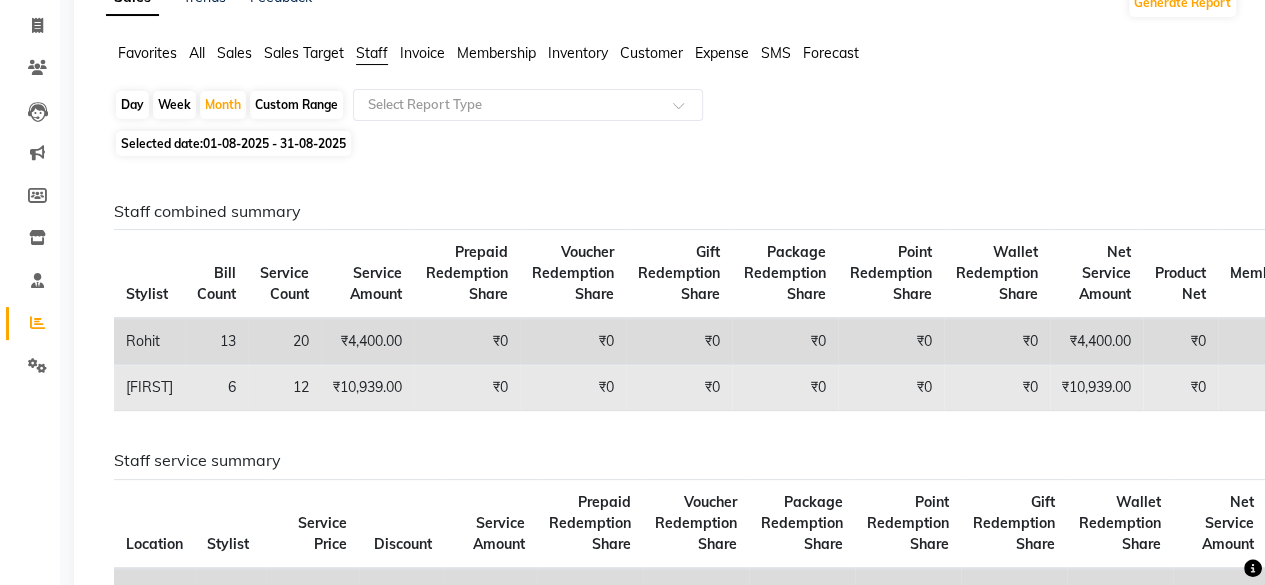 click on "₹10,939.00" 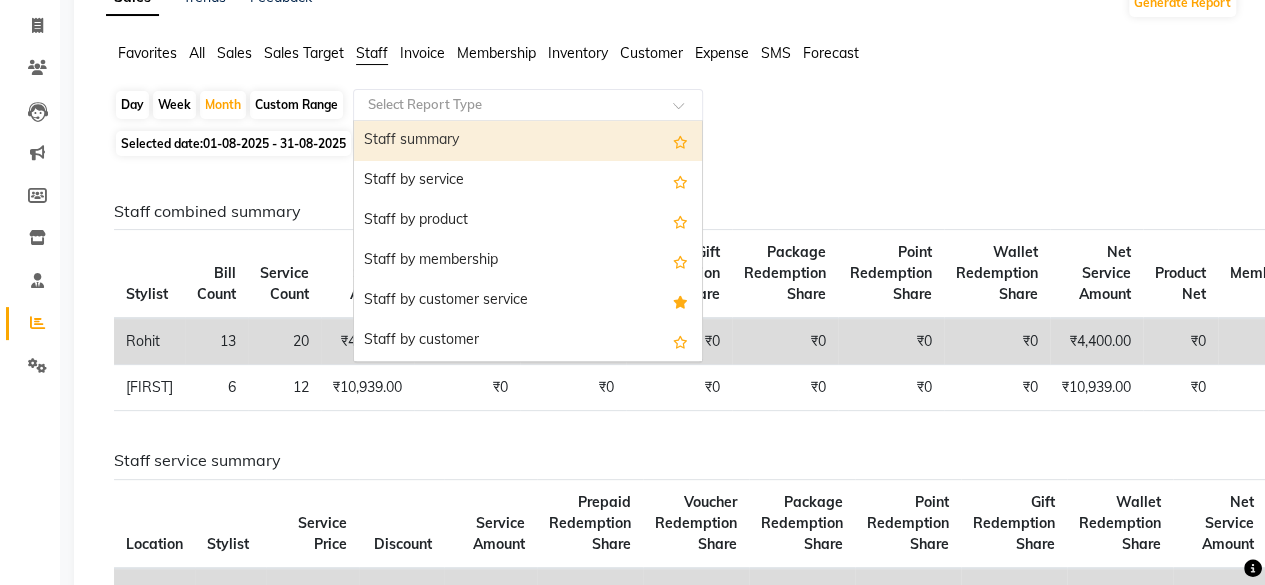 click on "Select Report Type" 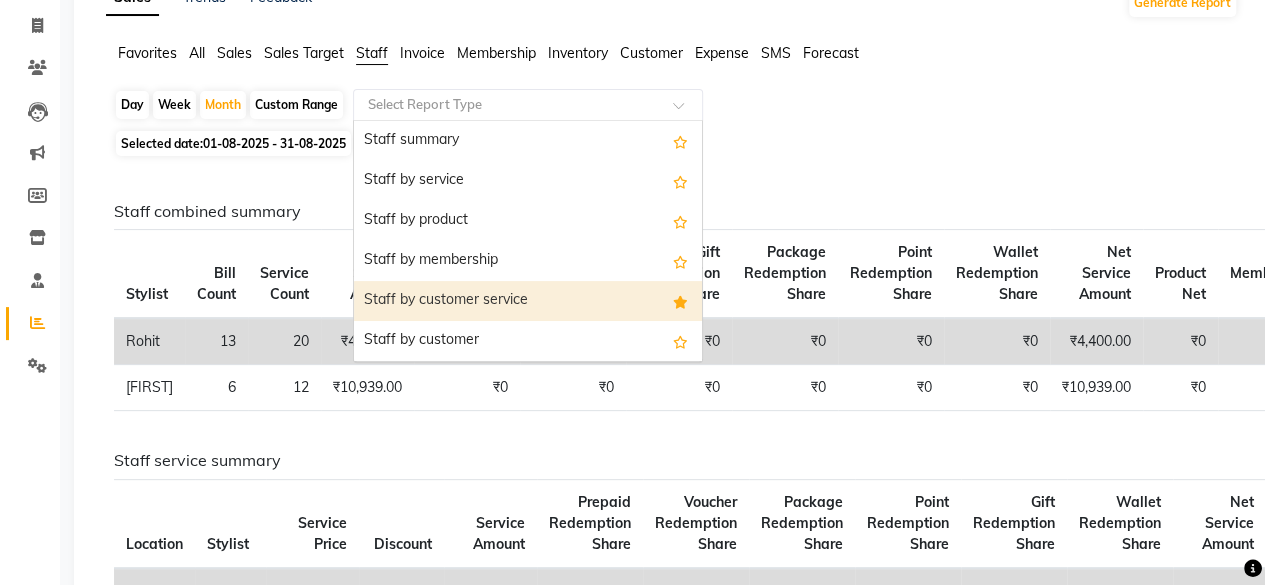 click on "Staff by customer service" at bounding box center [528, 301] 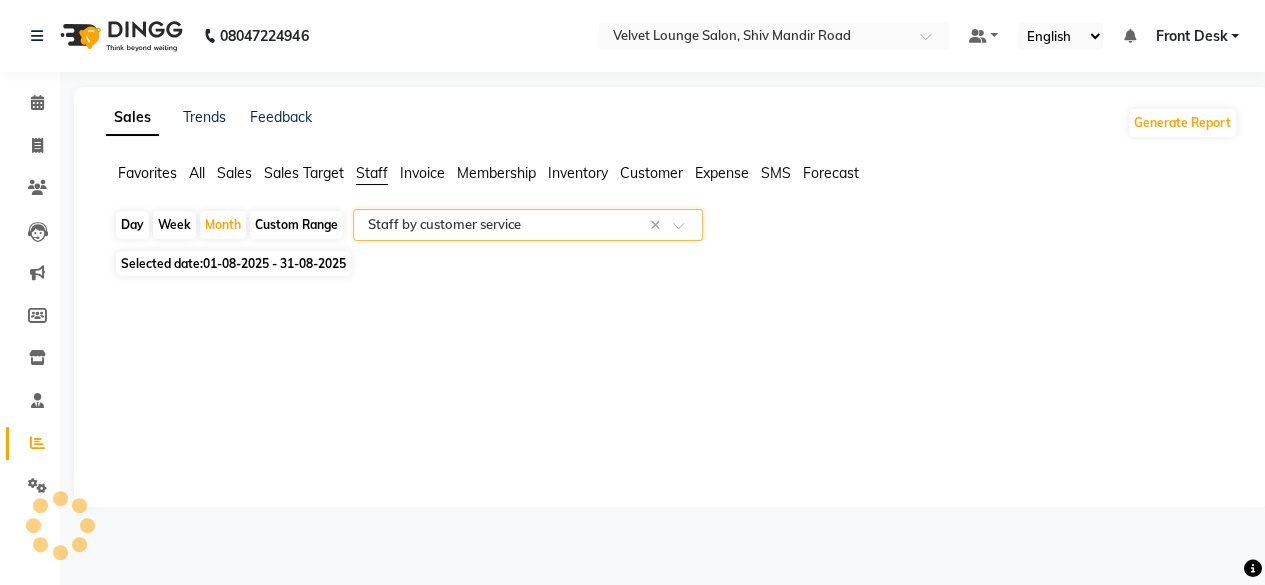 scroll, scrollTop: 0, scrollLeft: 0, axis: both 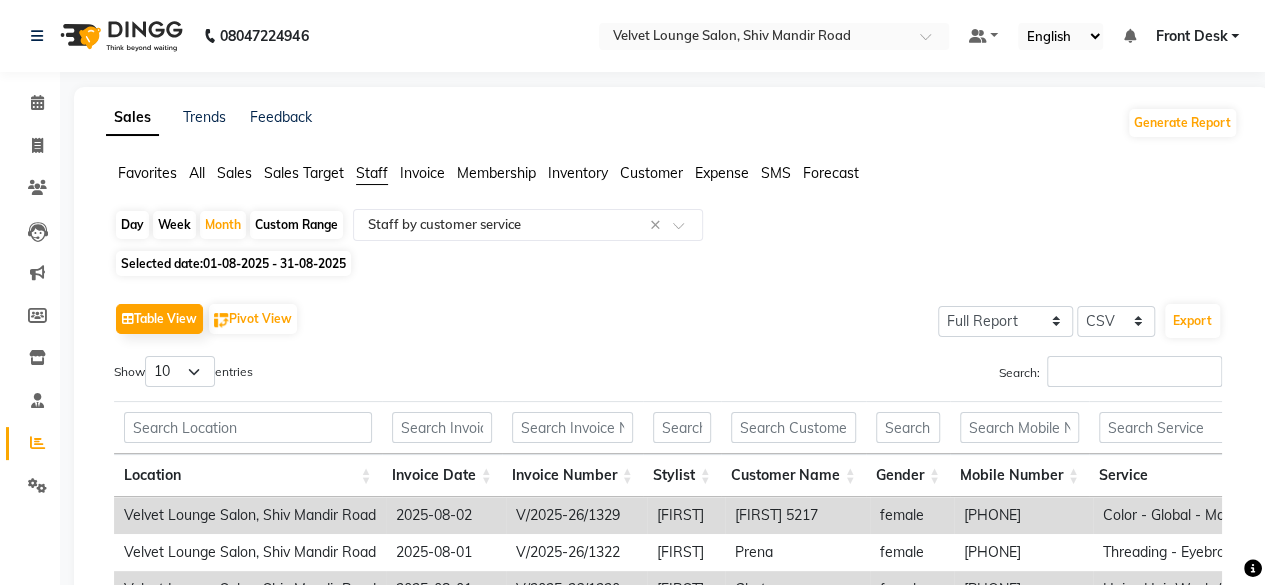 click on "Day" 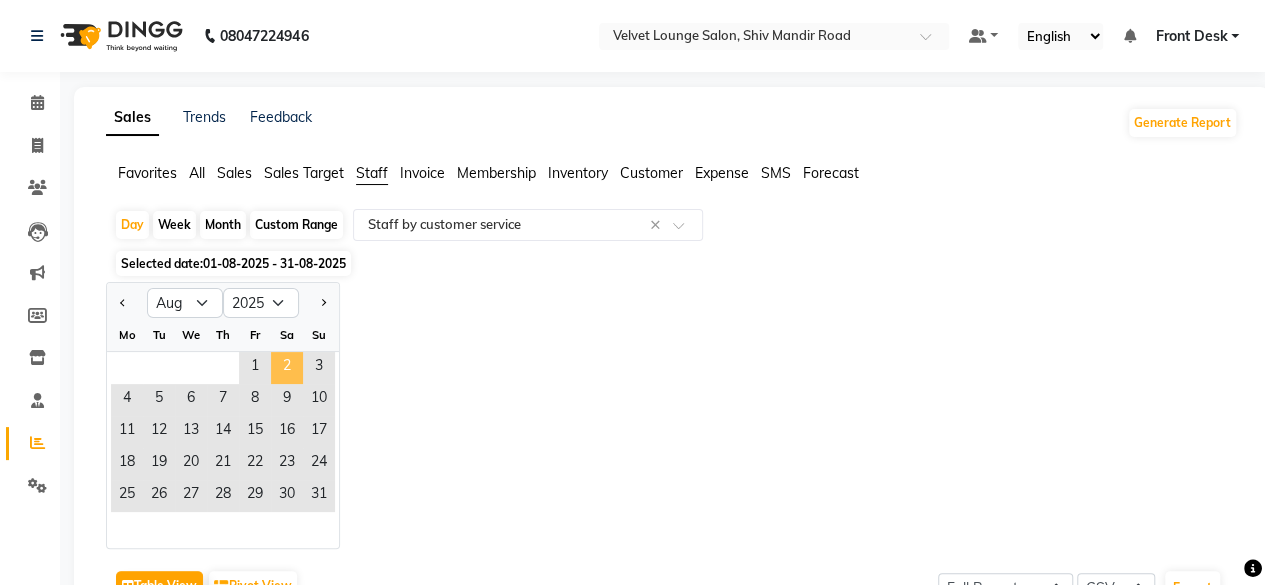 click on "2" 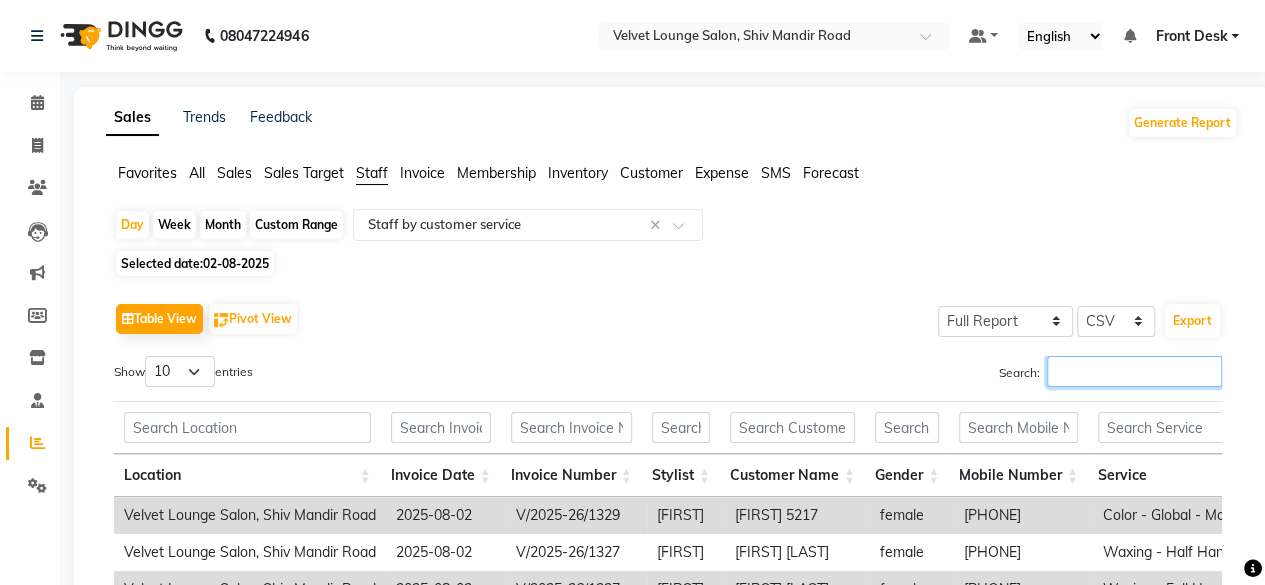 click on "Search:" at bounding box center (1134, 371) 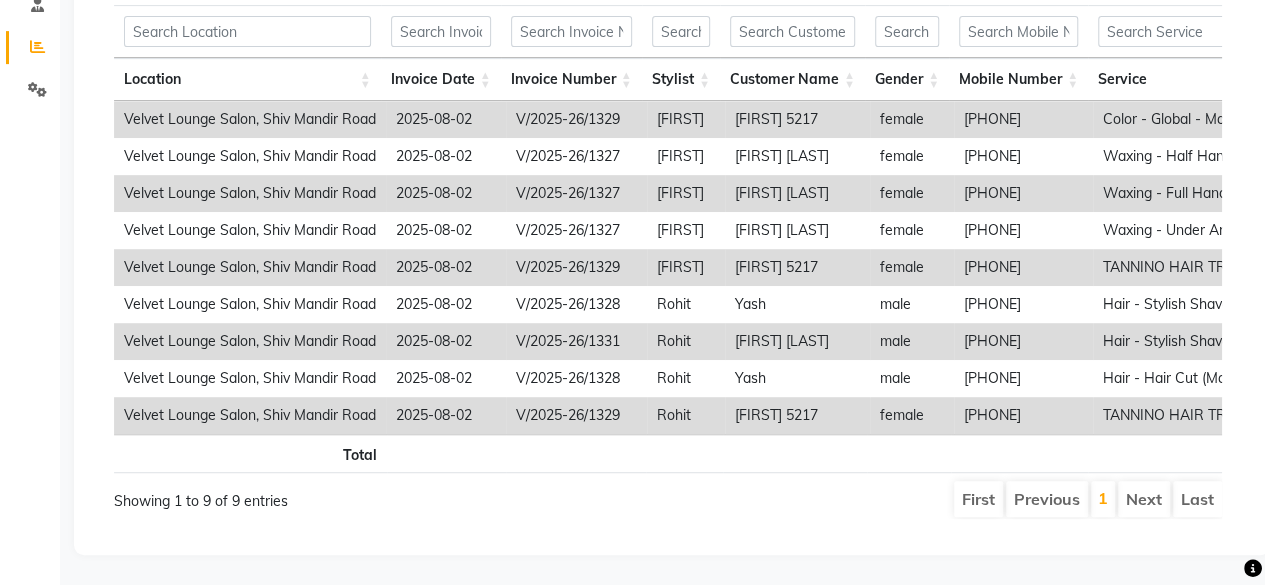 scroll, scrollTop: 423, scrollLeft: 0, axis: vertical 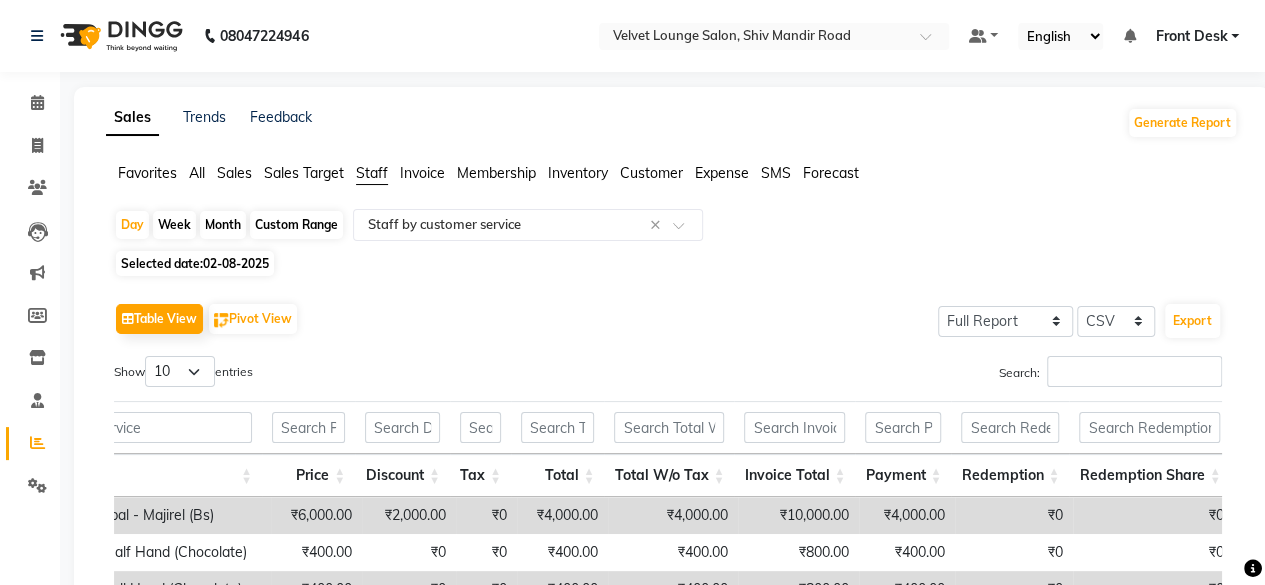 click on "Location Invoice Date Invoice Number Stylist Customer Name Gender Mobile Number Service Price Discount Tax Total Total W/o Tax Invoice Total Payment Redemption Redemption Share" at bounding box center [668, 446] 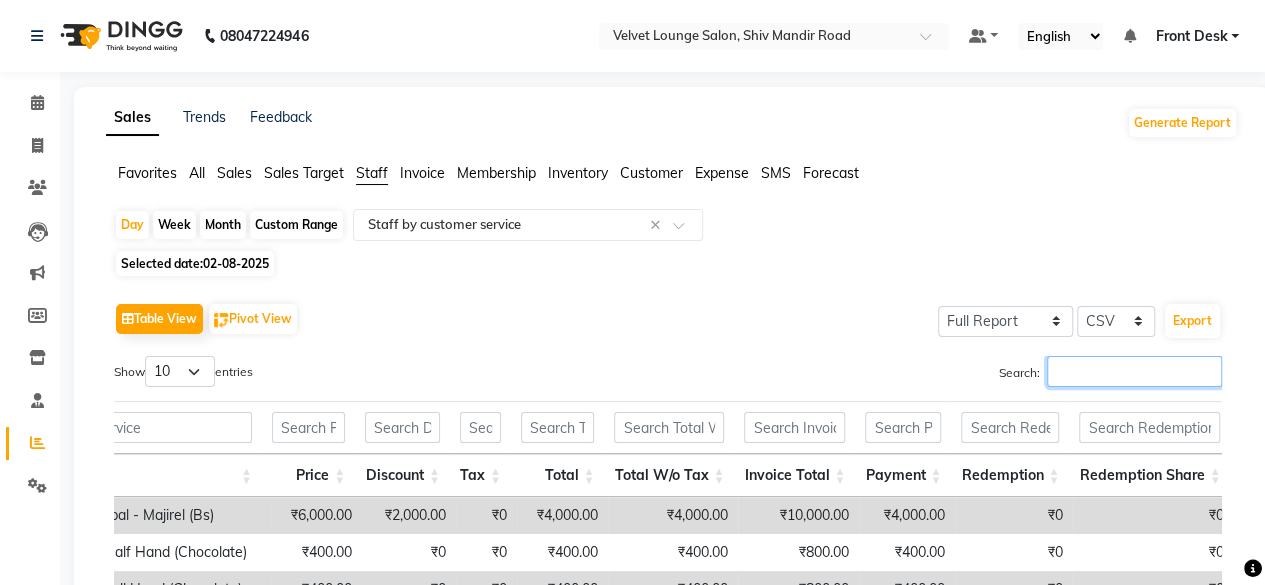 click on "Search:" at bounding box center [1134, 371] 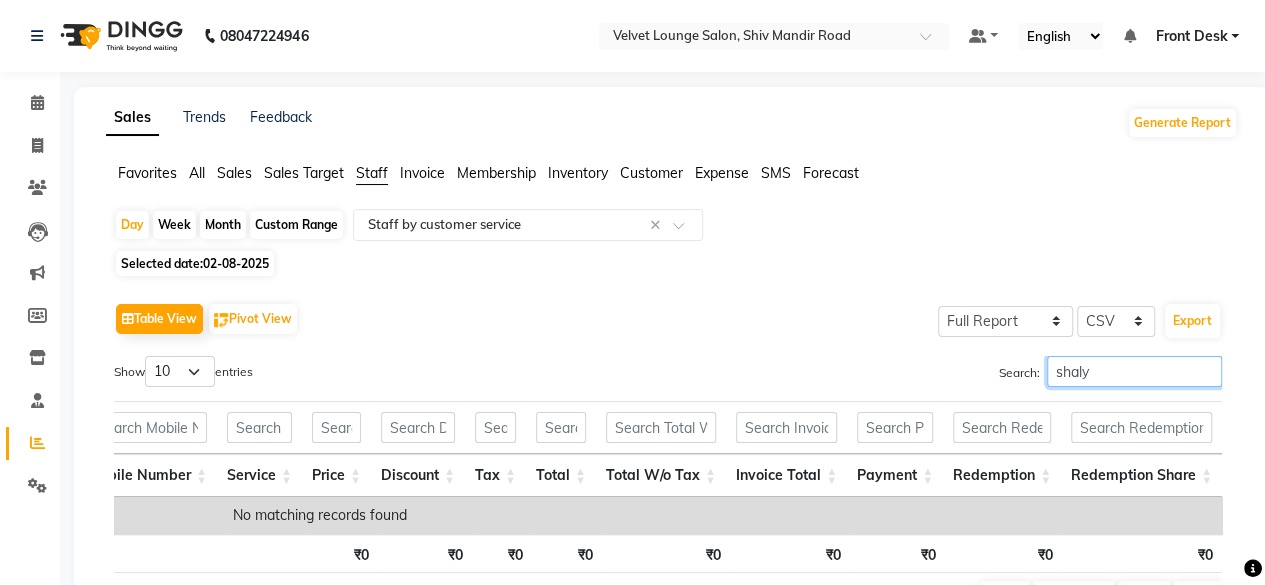 scroll, scrollTop: 0, scrollLeft: 683, axis: horizontal 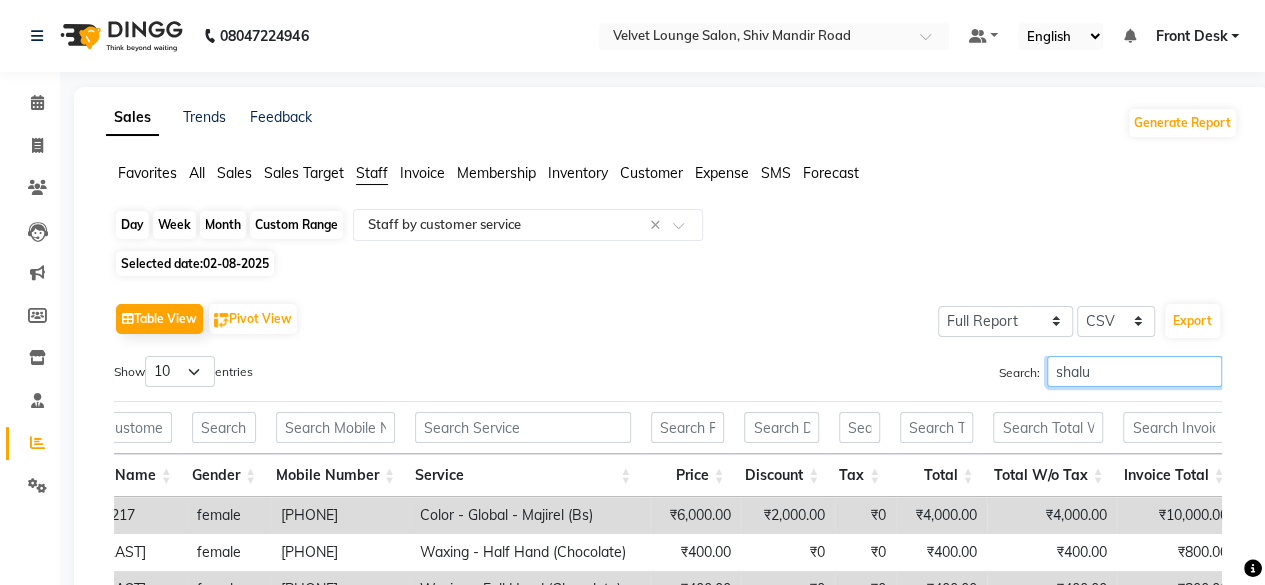 type on "shalu" 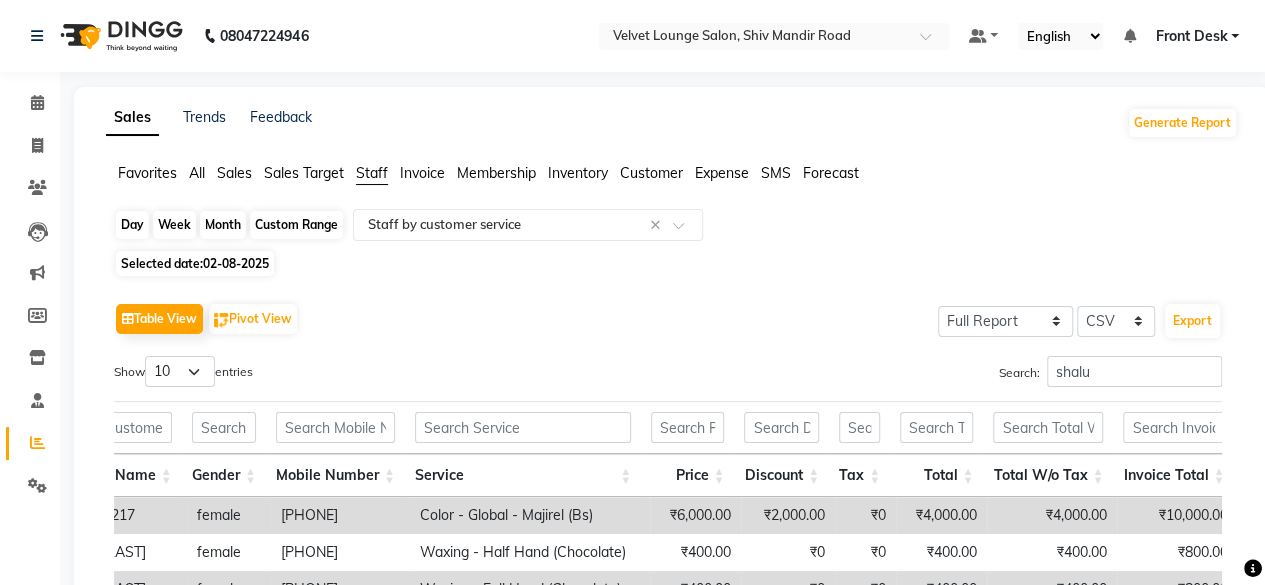 click on "Day" 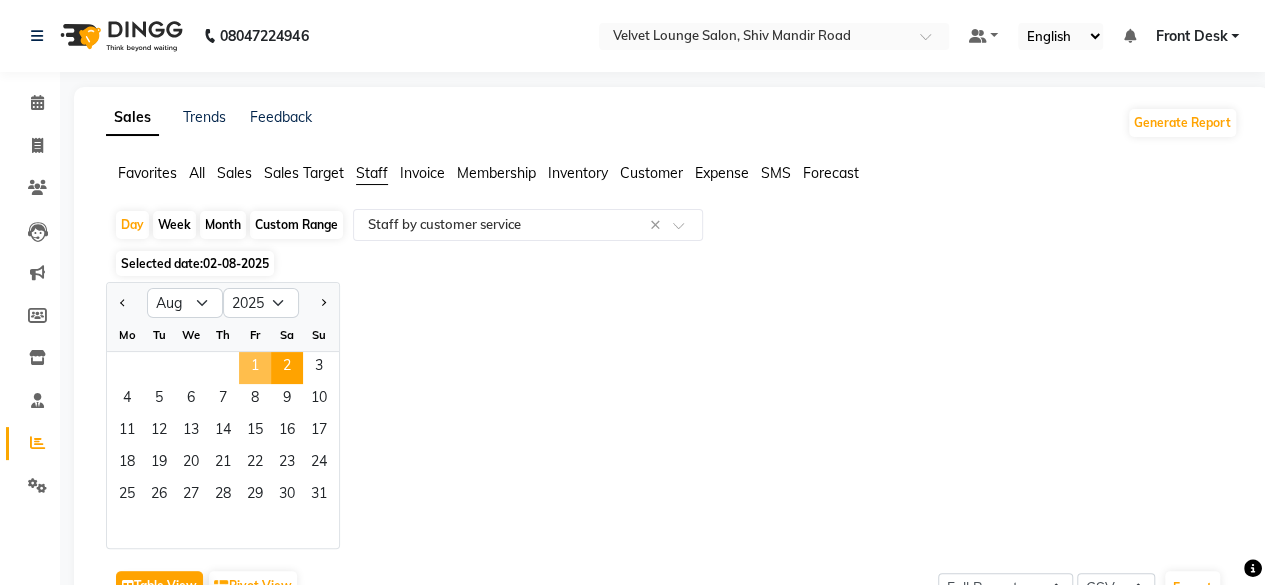 click on "1" 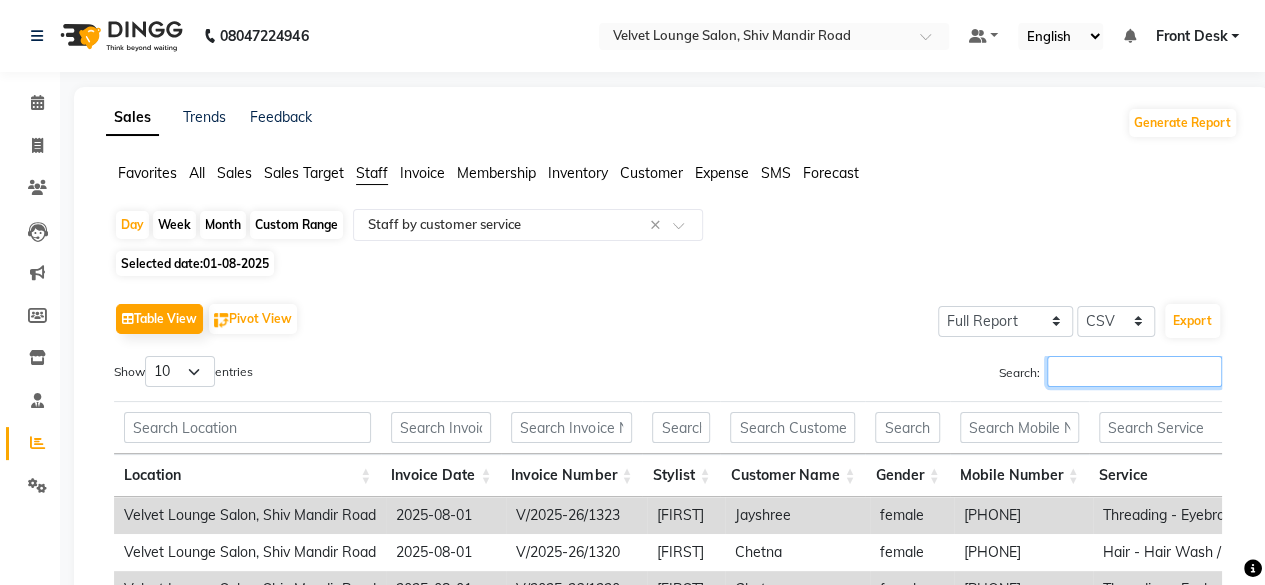 click on "Search:" at bounding box center [1134, 371] 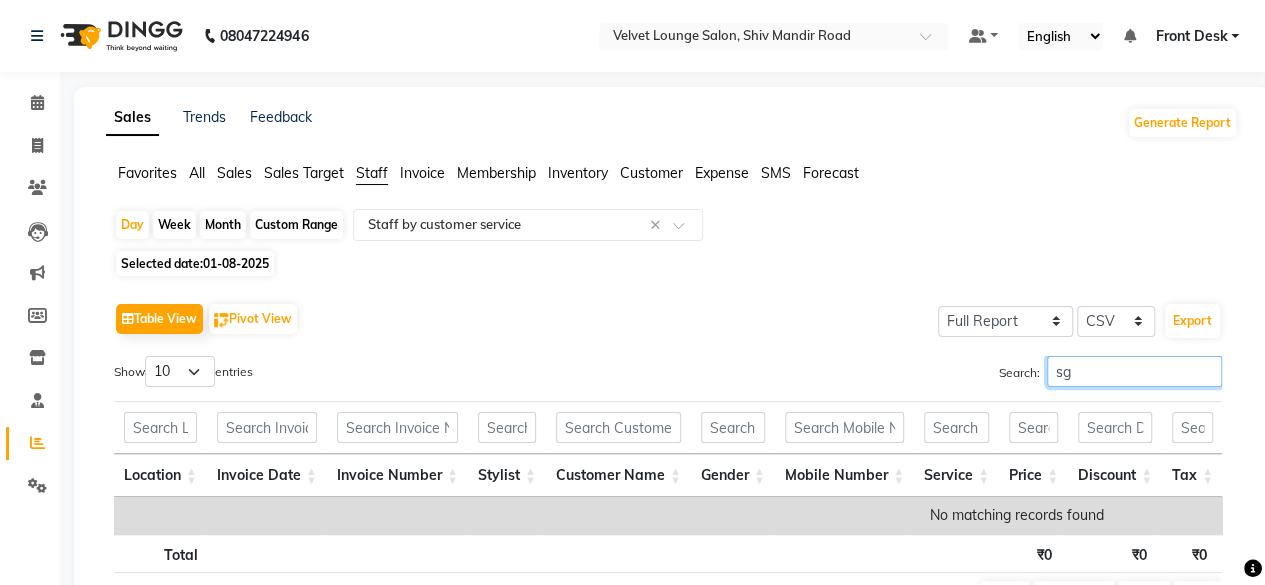 type on "s" 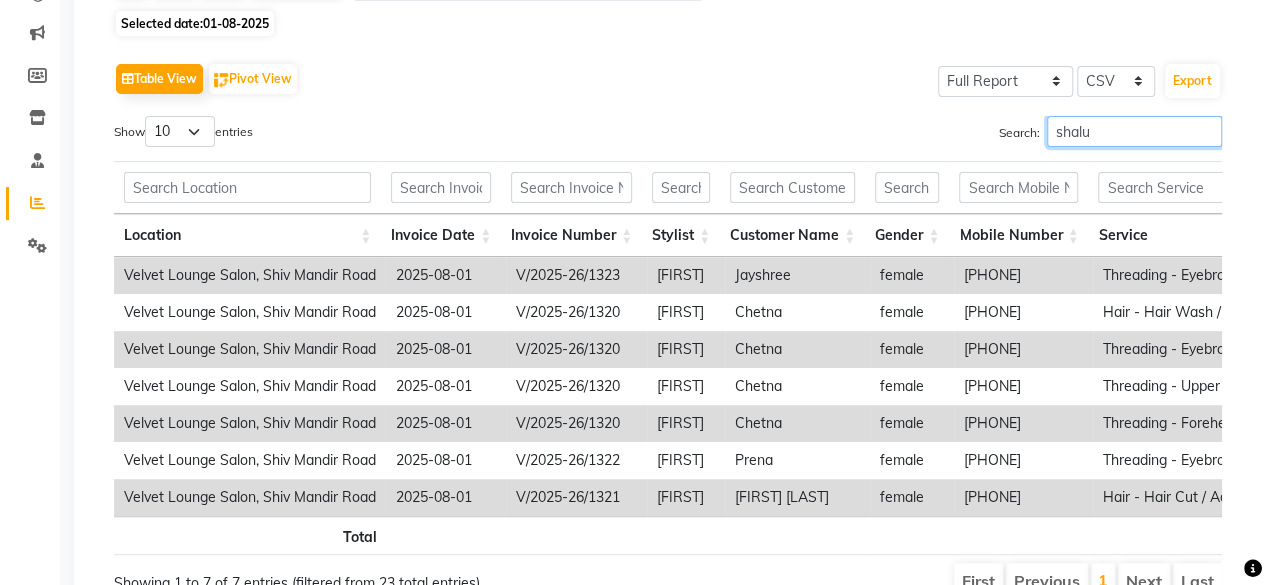 scroll, scrollTop: 280, scrollLeft: 0, axis: vertical 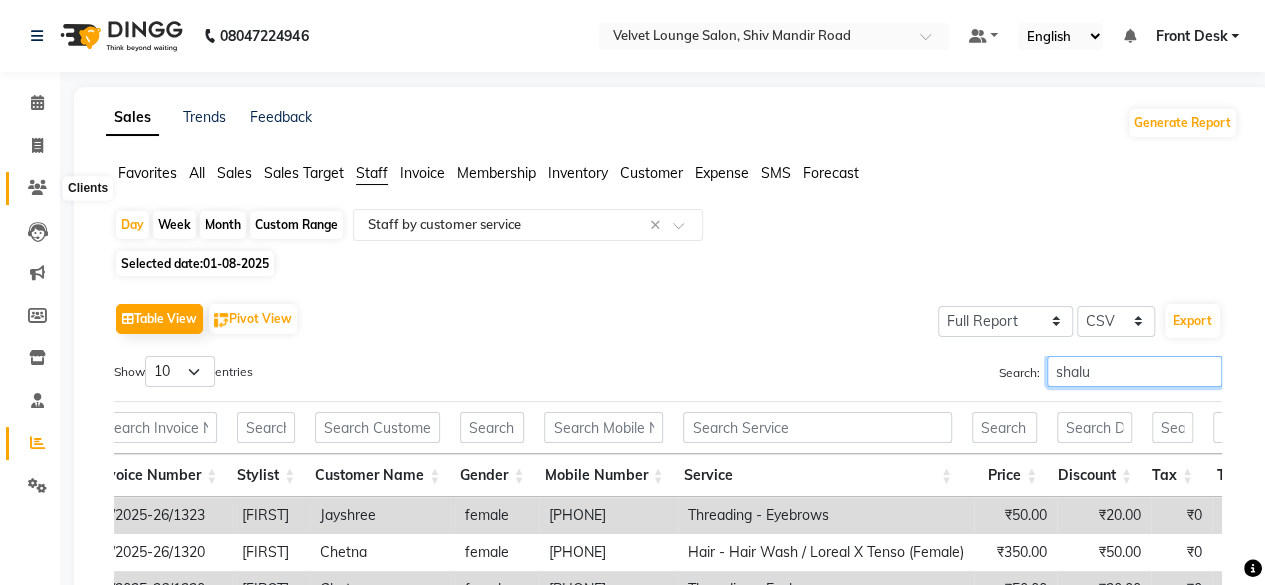 type on "shalu" 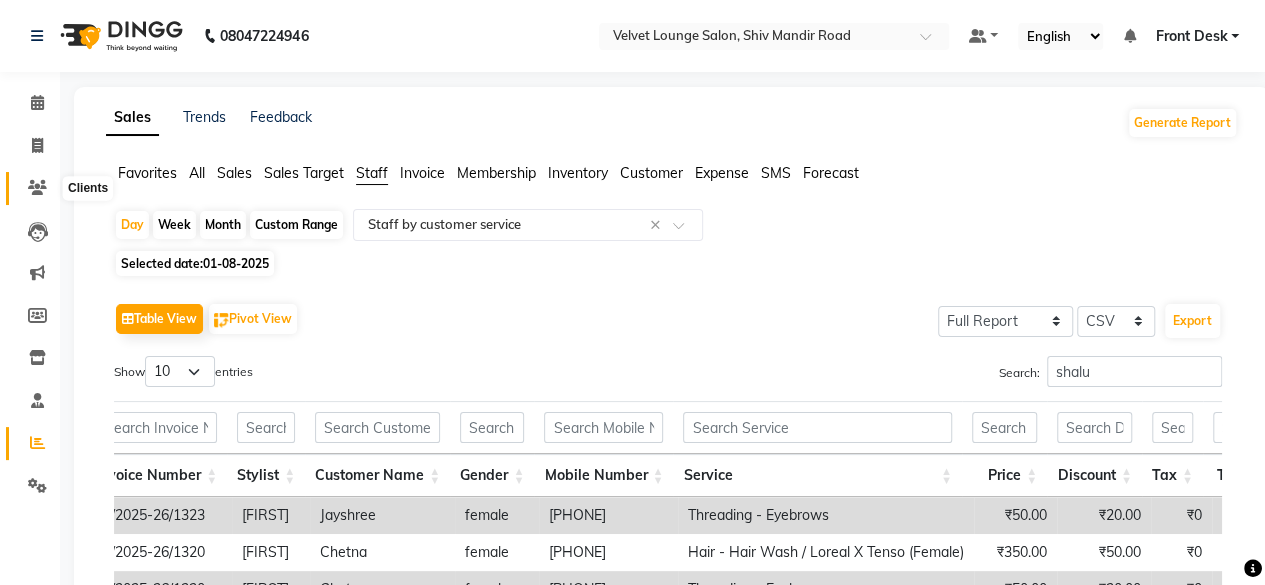 click 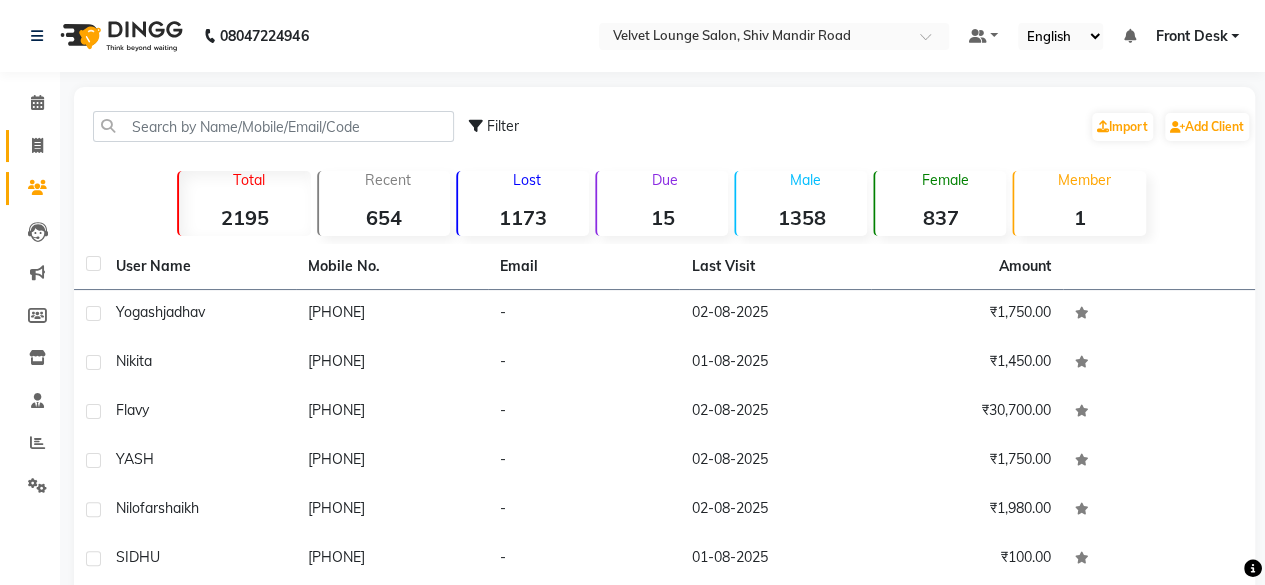 click on "Invoice" 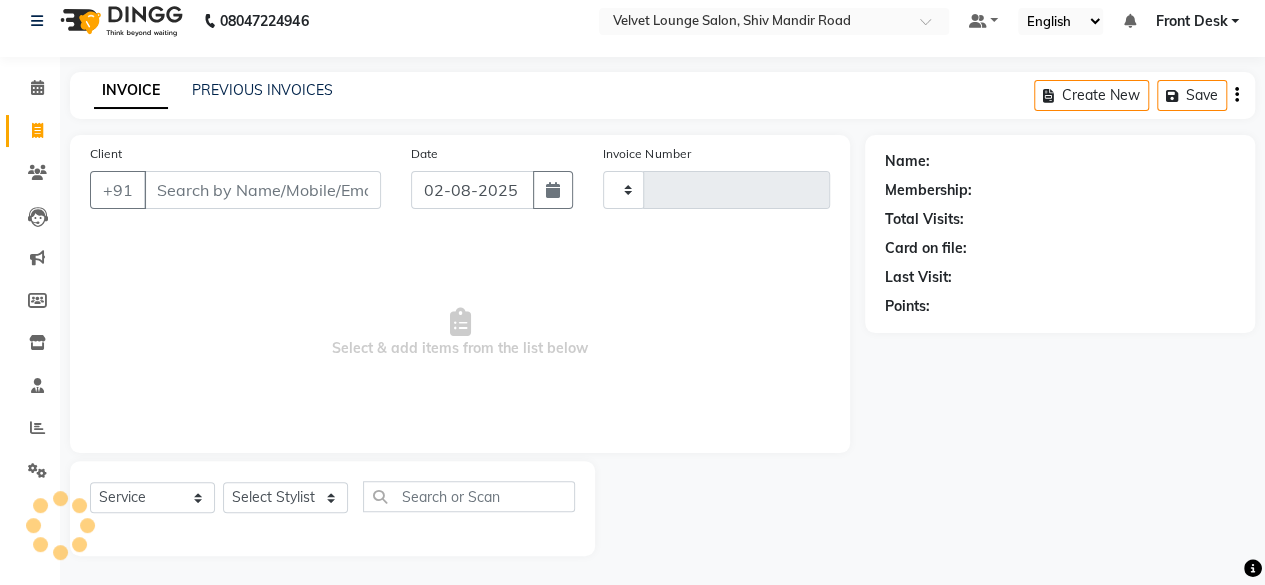 type on "1332" 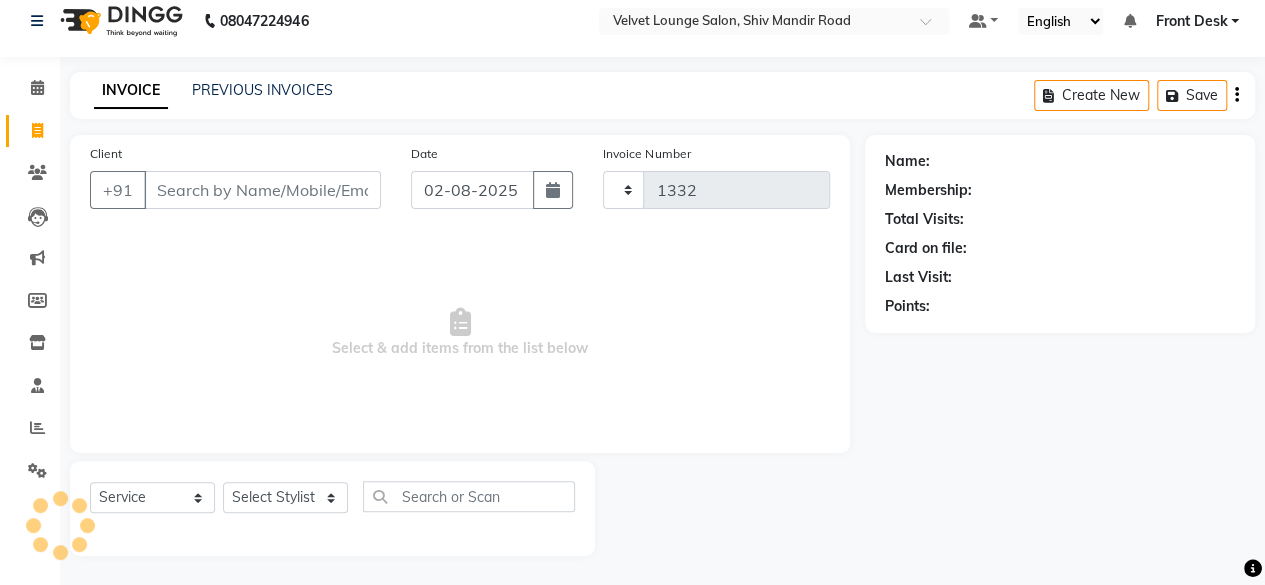 select on "5962" 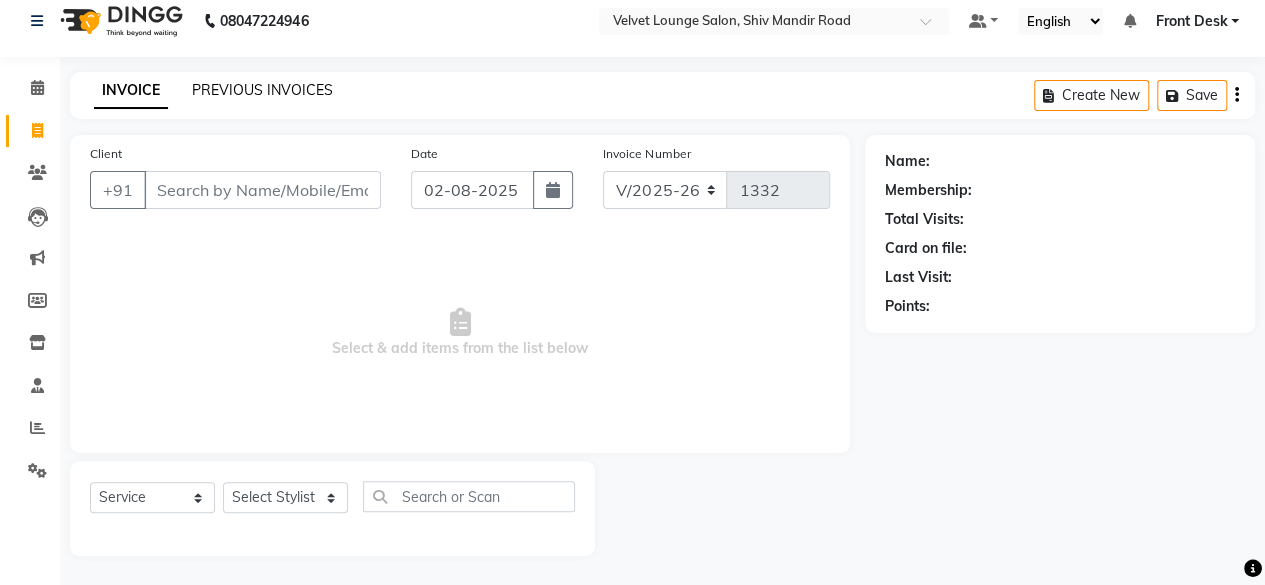 click on "PREVIOUS INVOICES" 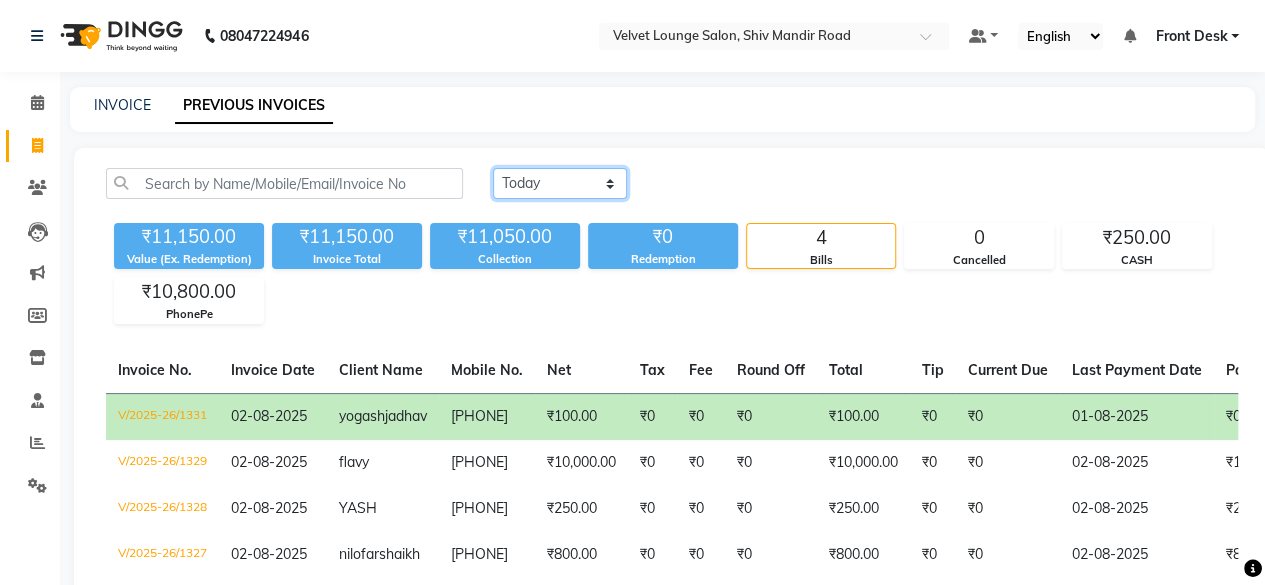click on "Today Yesterday Custom Range" 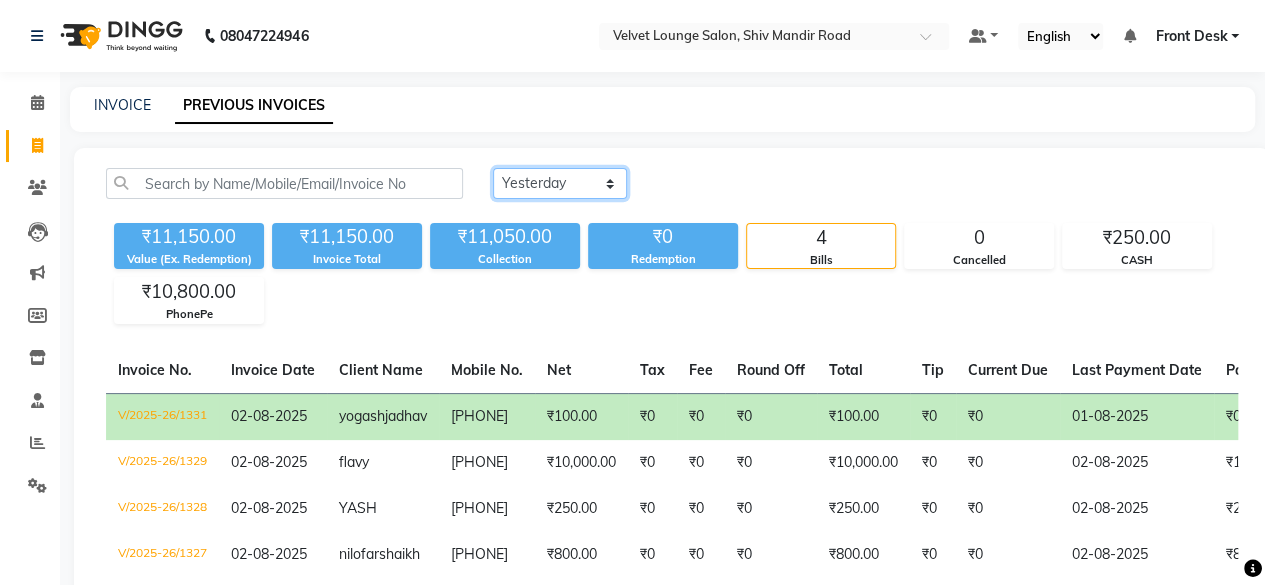 click on "Today Yesterday Custom Range" 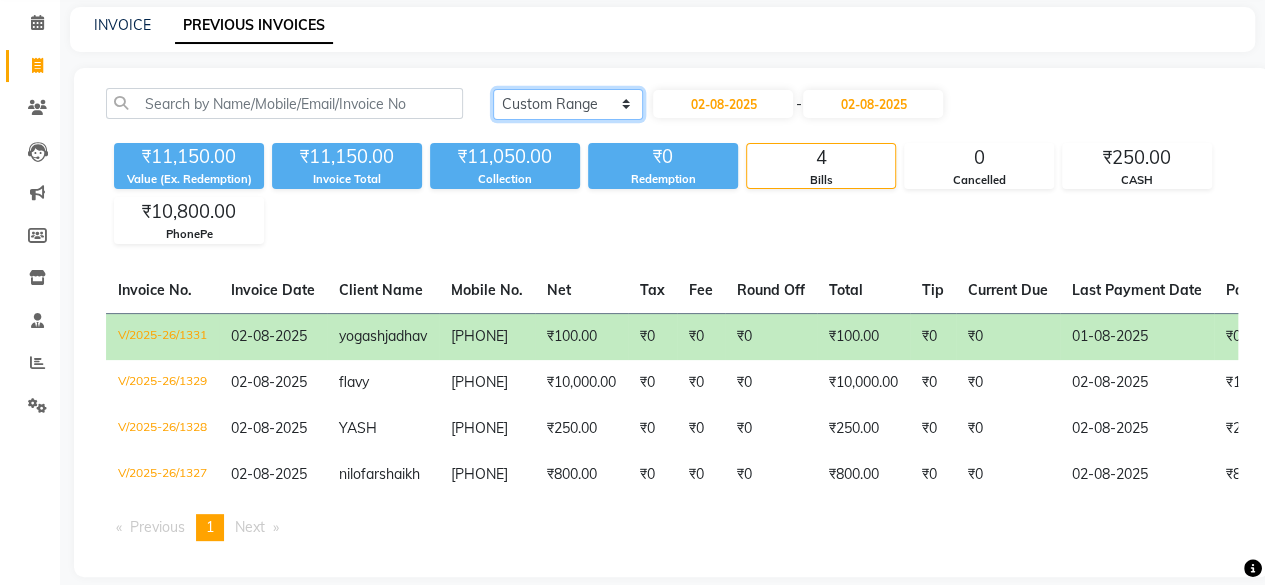 click on "Today Yesterday Custom Range" 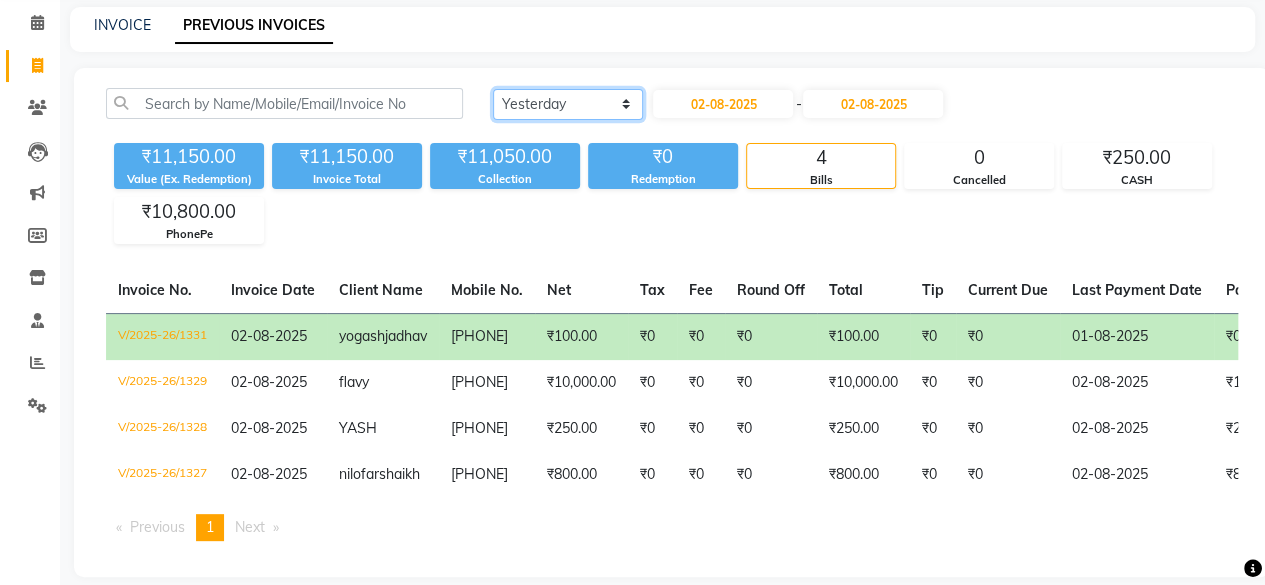 click on "Today Yesterday Custom Range" 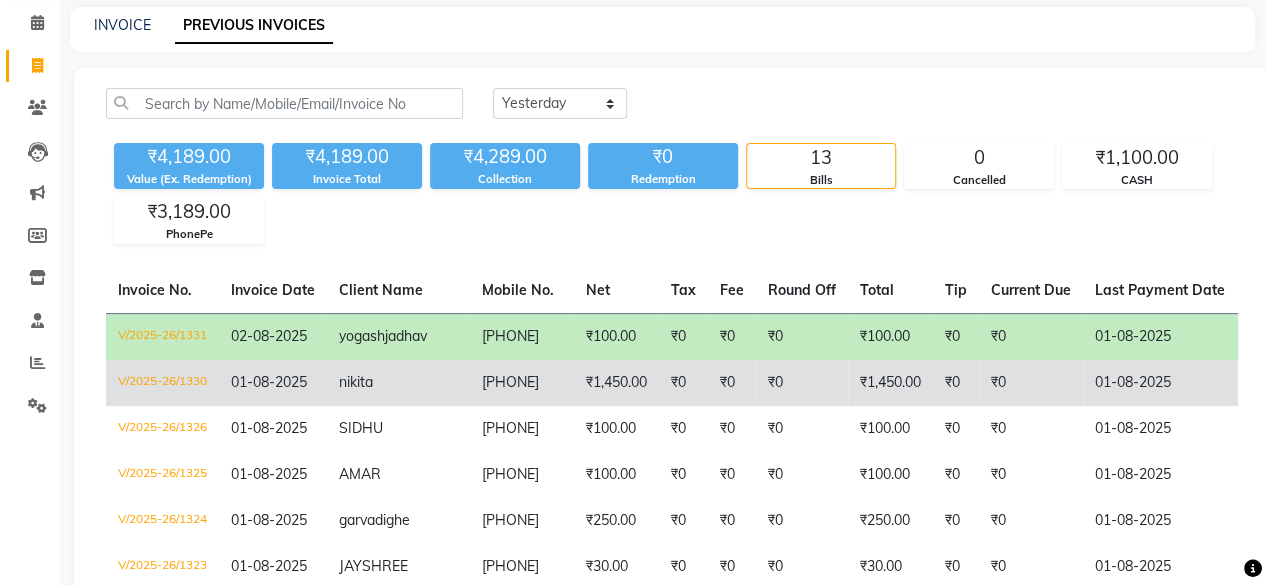 click on "01-08-2025" 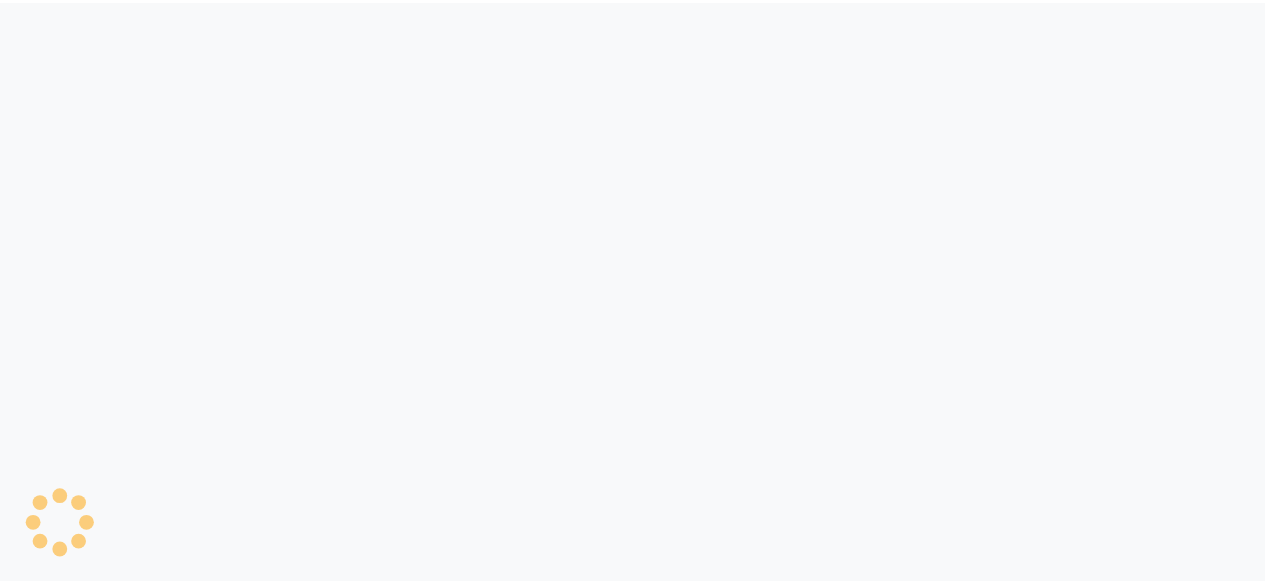 scroll, scrollTop: 0, scrollLeft: 0, axis: both 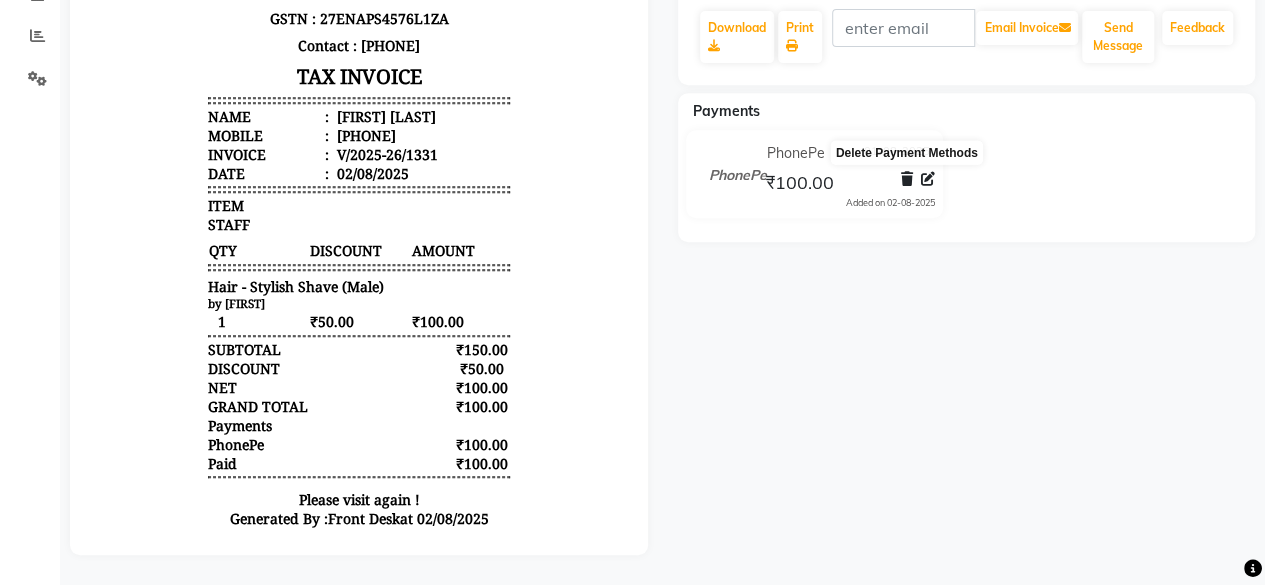 click 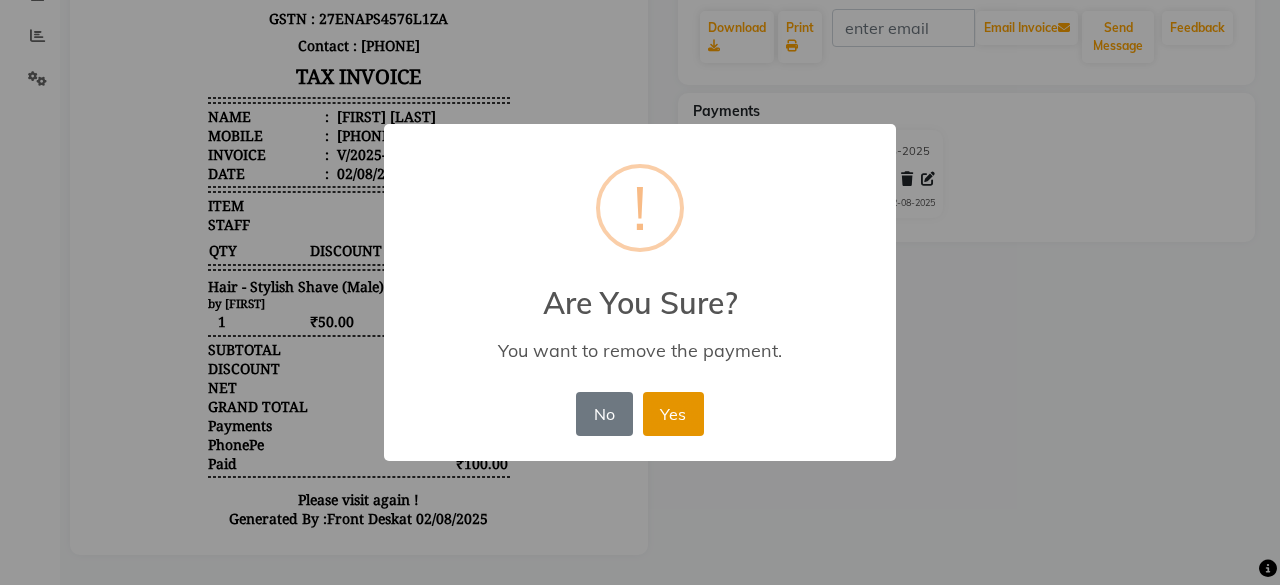 click on "Yes" at bounding box center [673, 414] 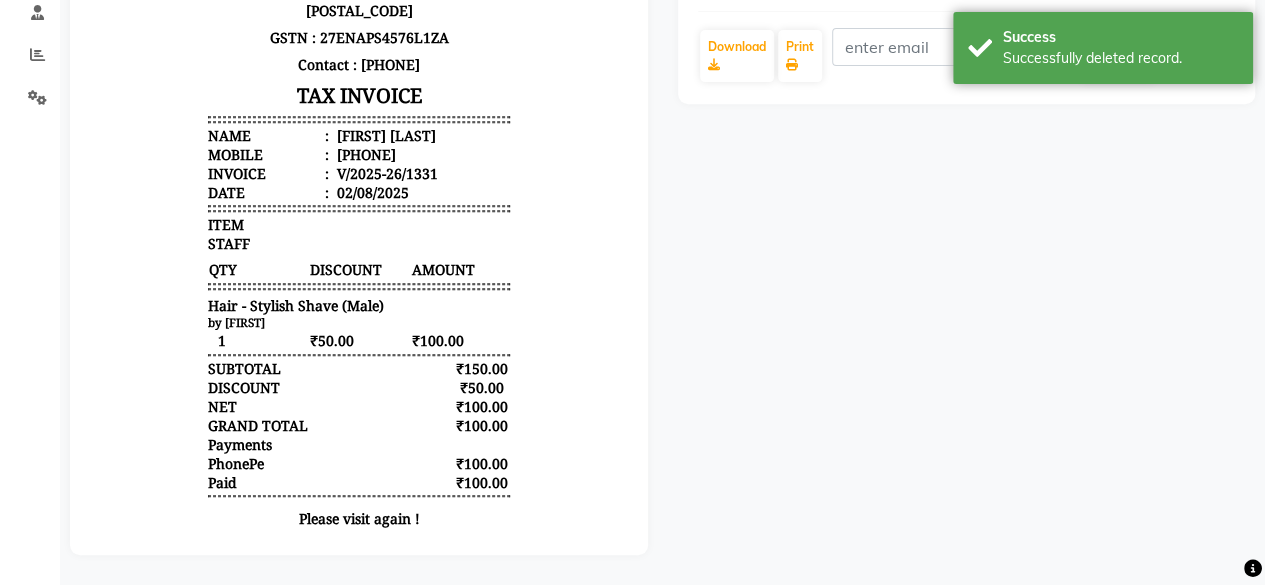 scroll, scrollTop: 402, scrollLeft: 0, axis: vertical 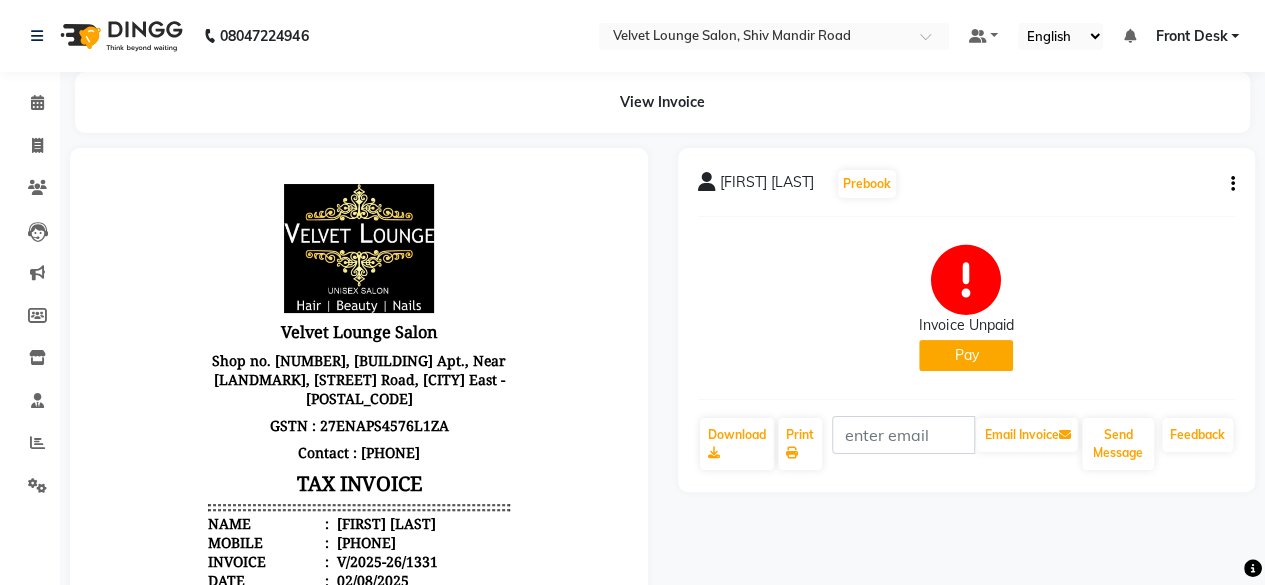 click on "Pay" 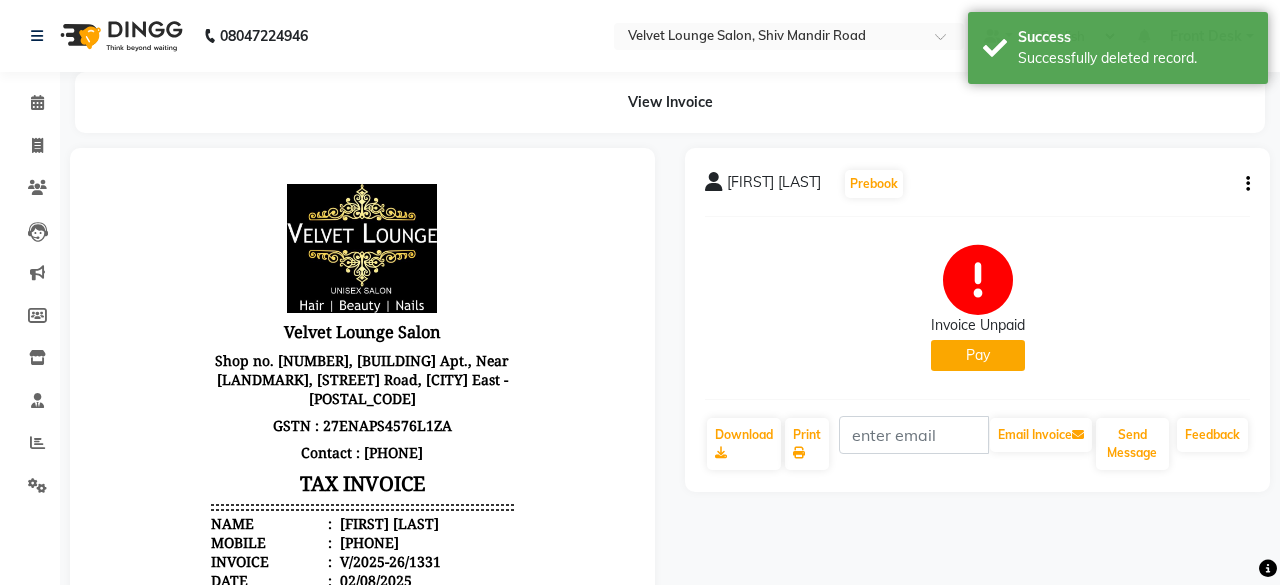 select on "1" 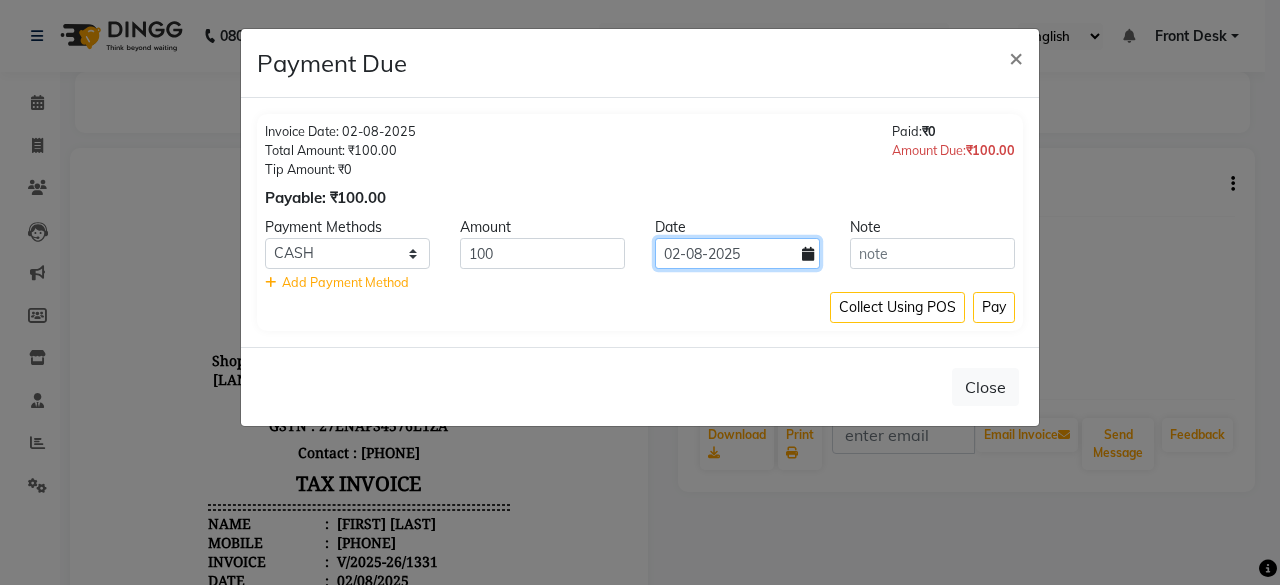click on "02-08-2025" 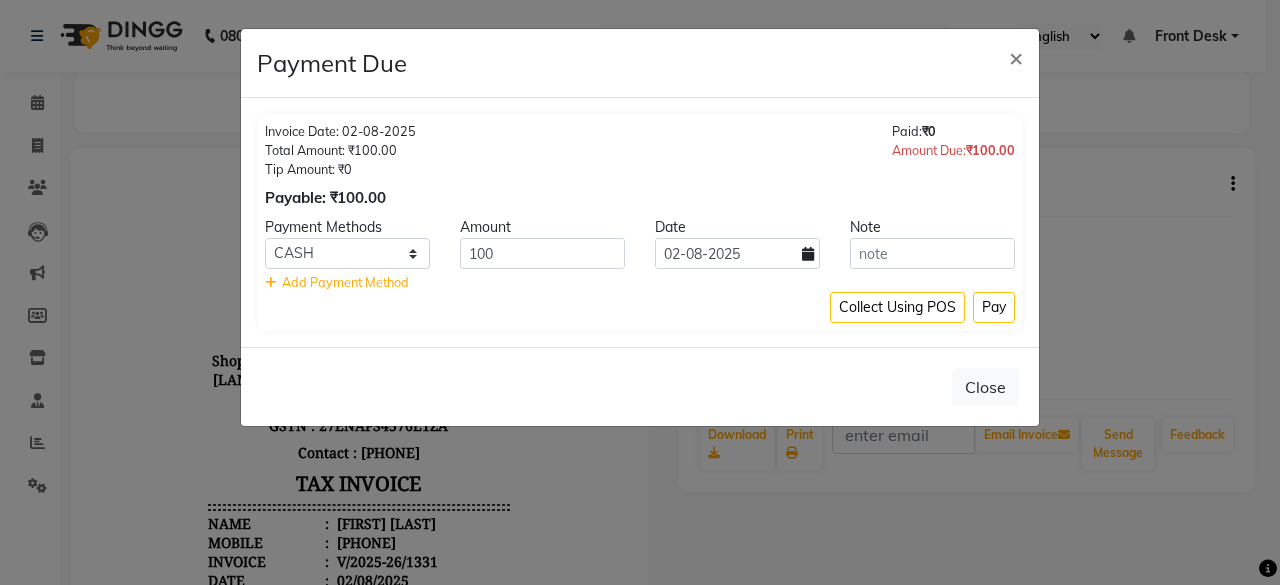 select on "8" 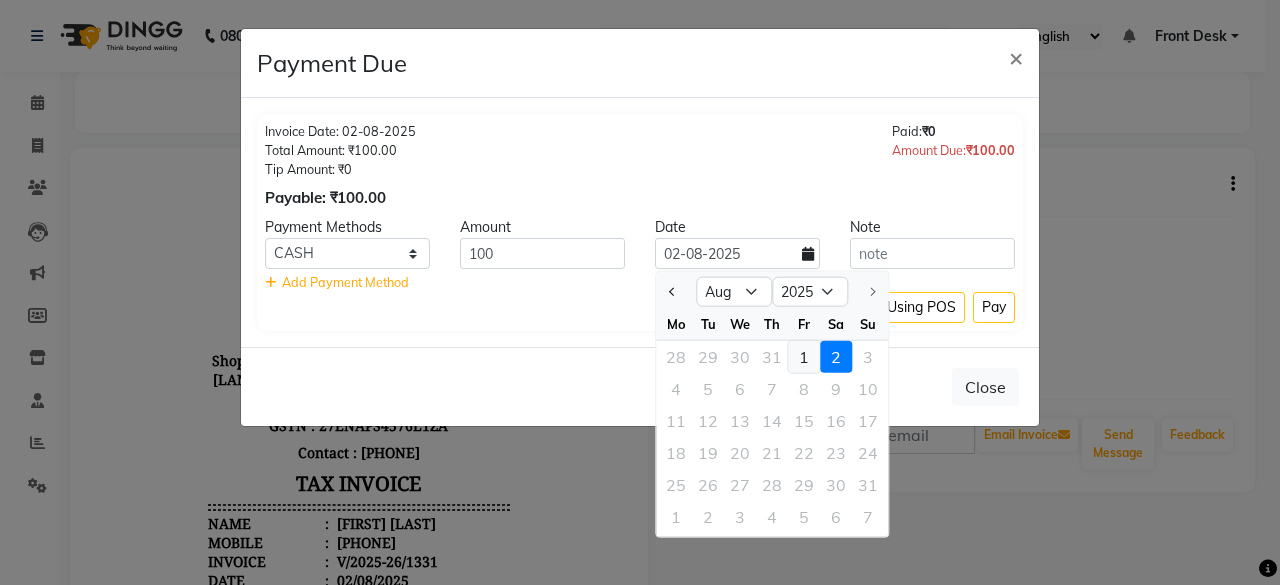 click on "1" 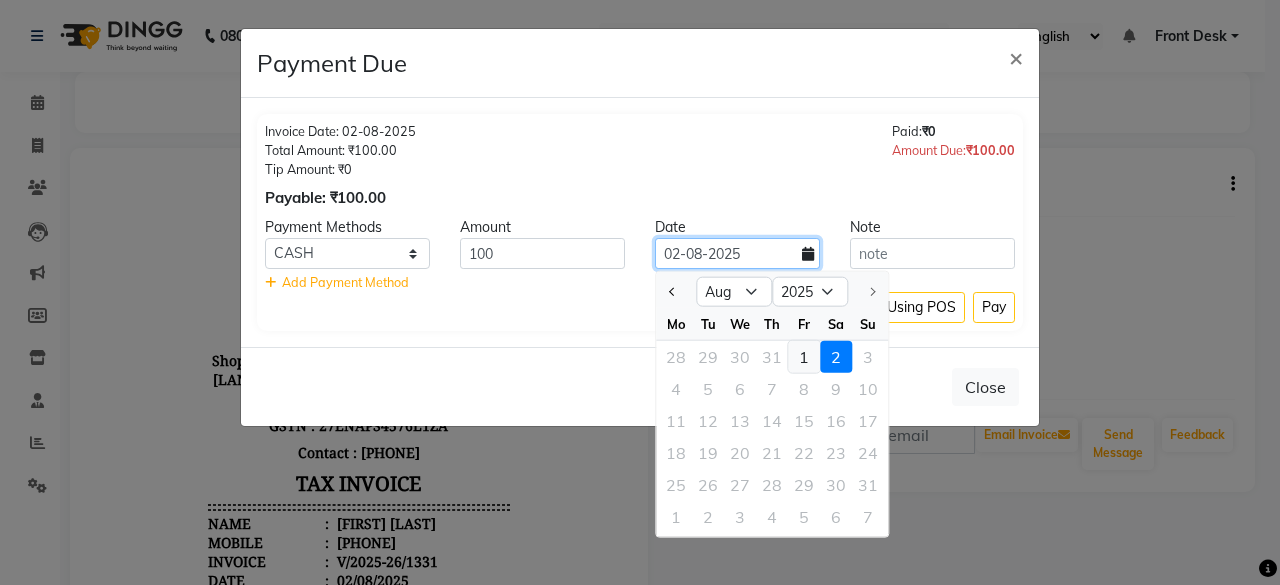 type on "01-08-2025" 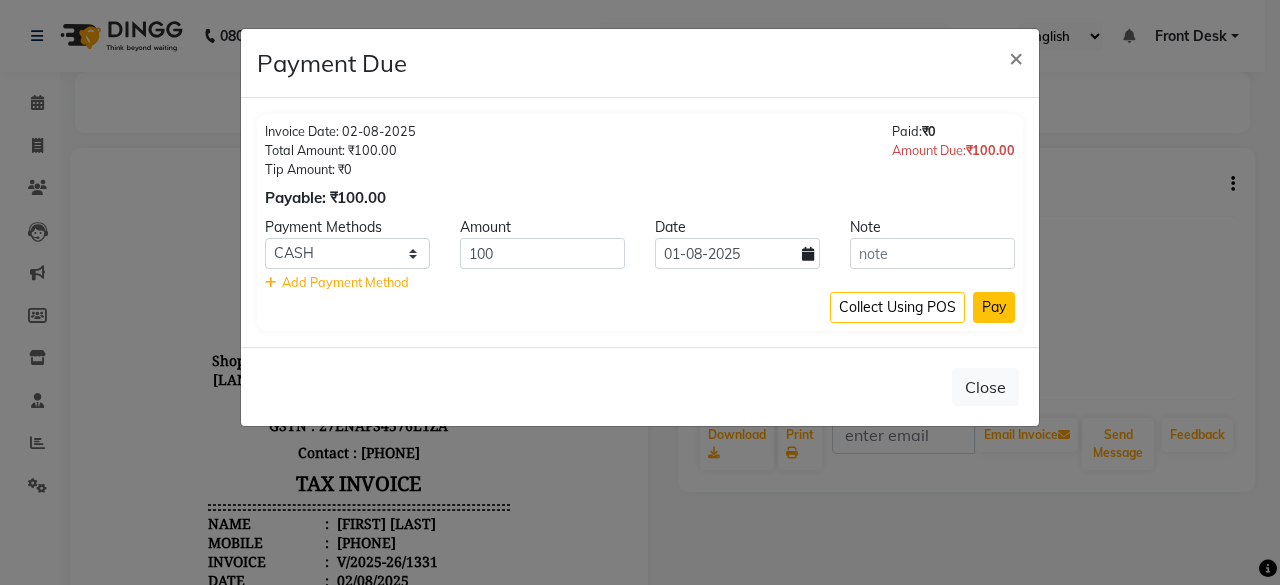 click on "Pay" 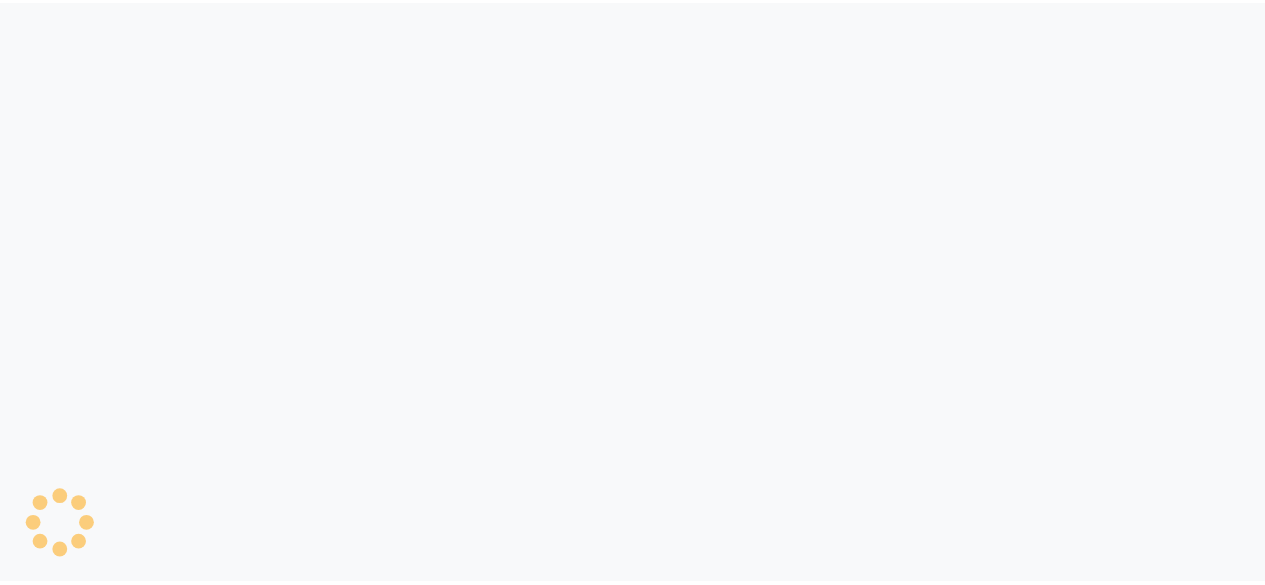 scroll, scrollTop: 0, scrollLeft: 0, axis: both 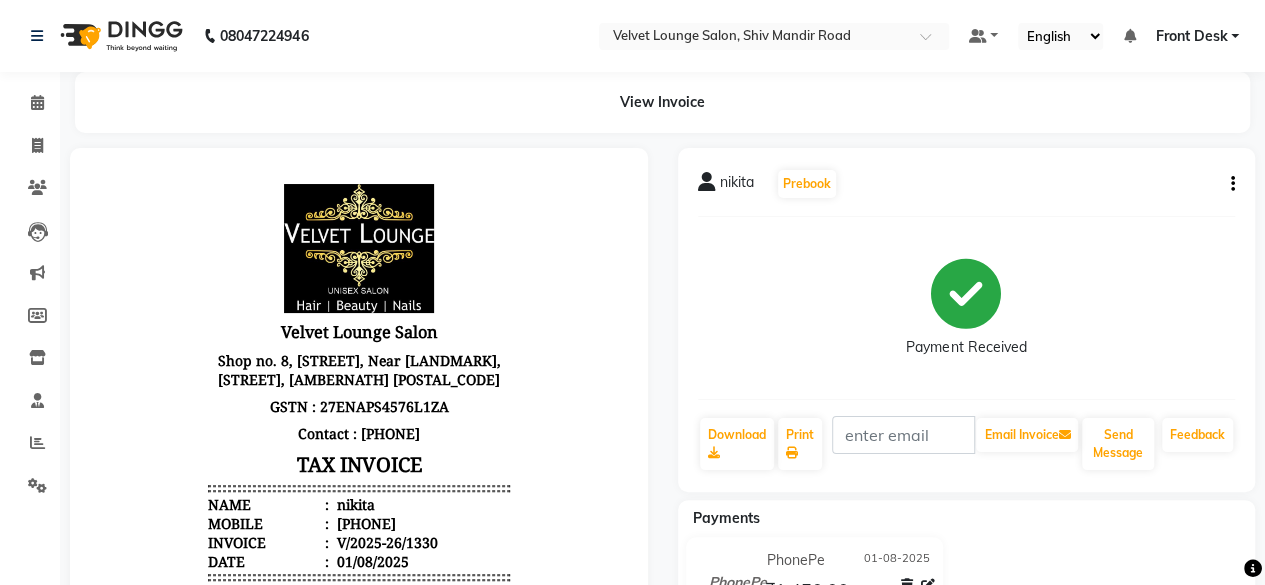 click 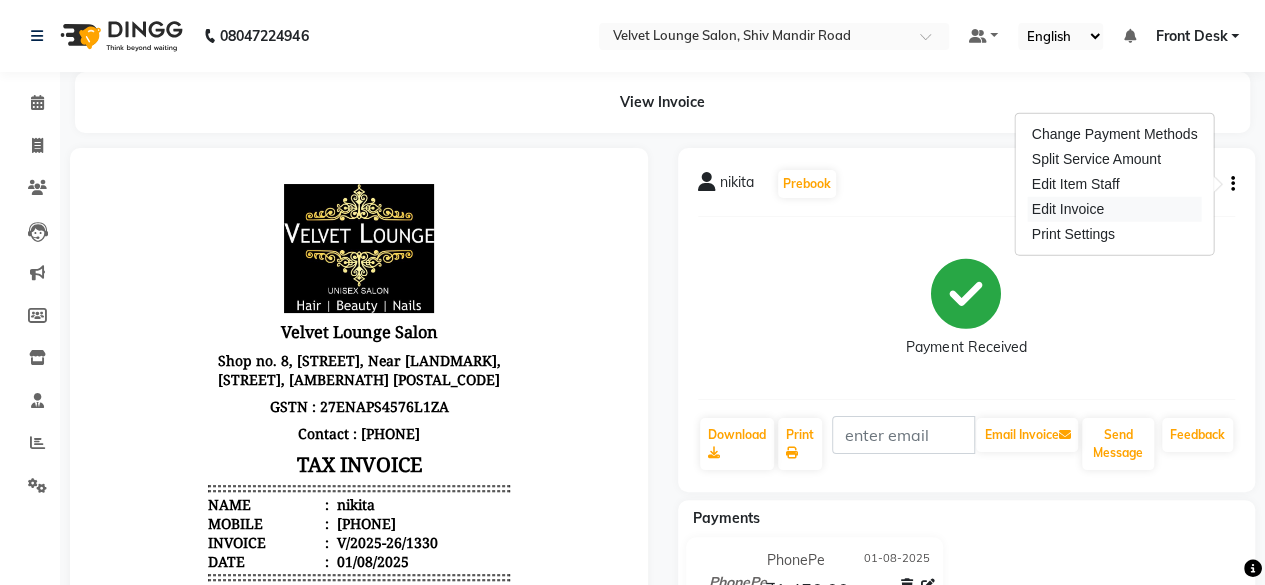 click on "Edit Invoice" at bounding box center [1115, 209] 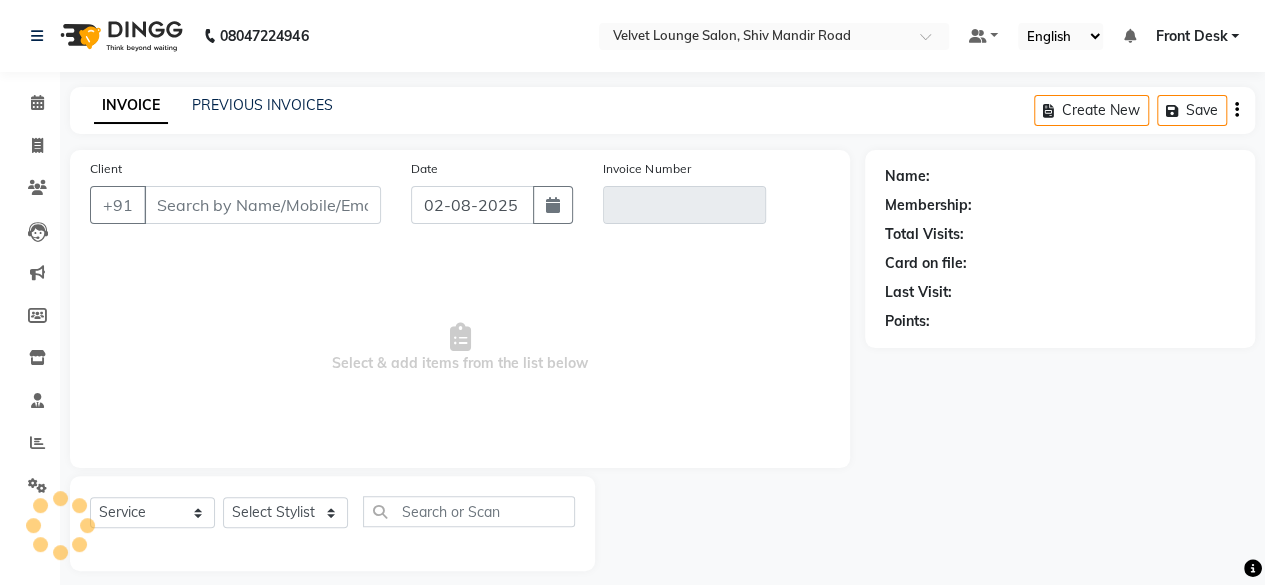 scroll, scrollTop: 15, scrollLeft: 0, axis: vertical 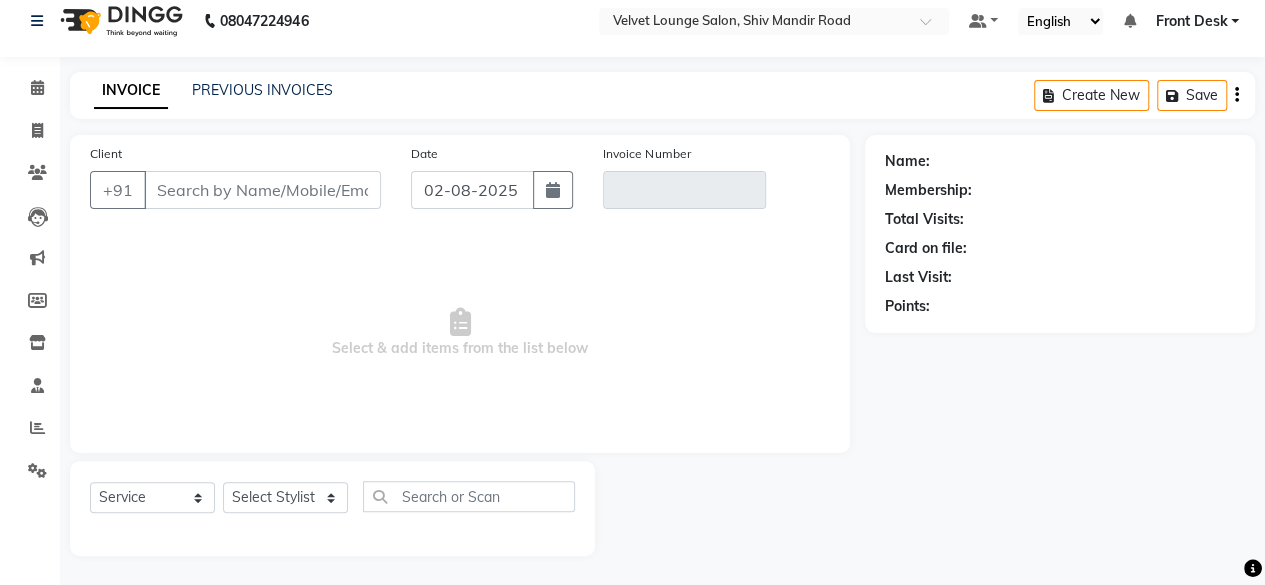 type on "[PHONE]" 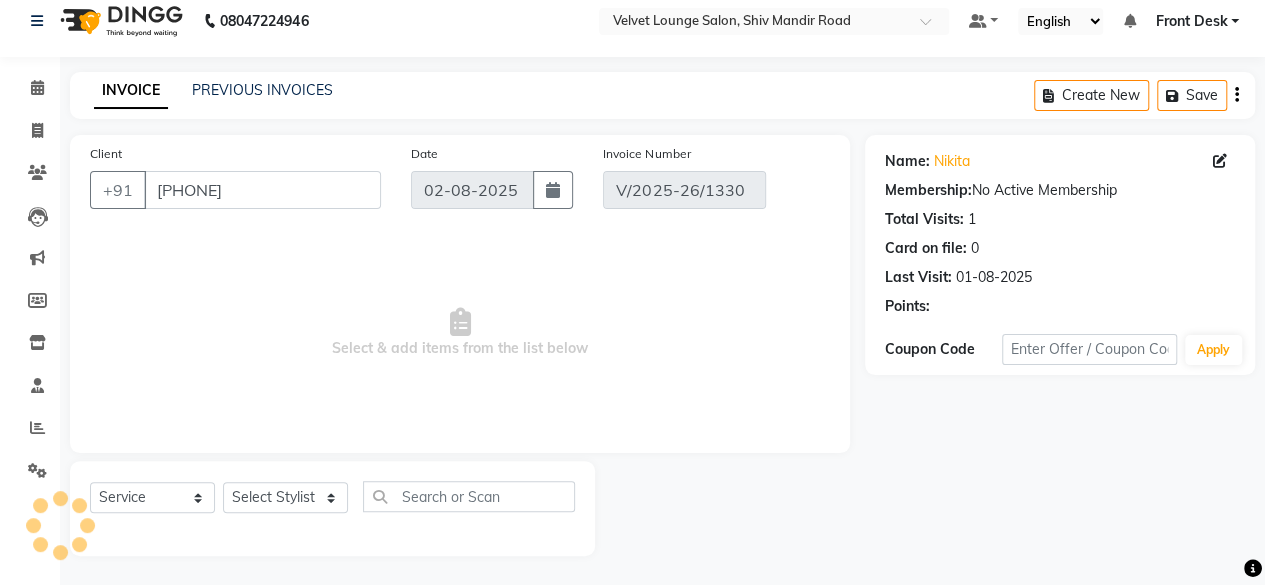 type on "01-08-2025" 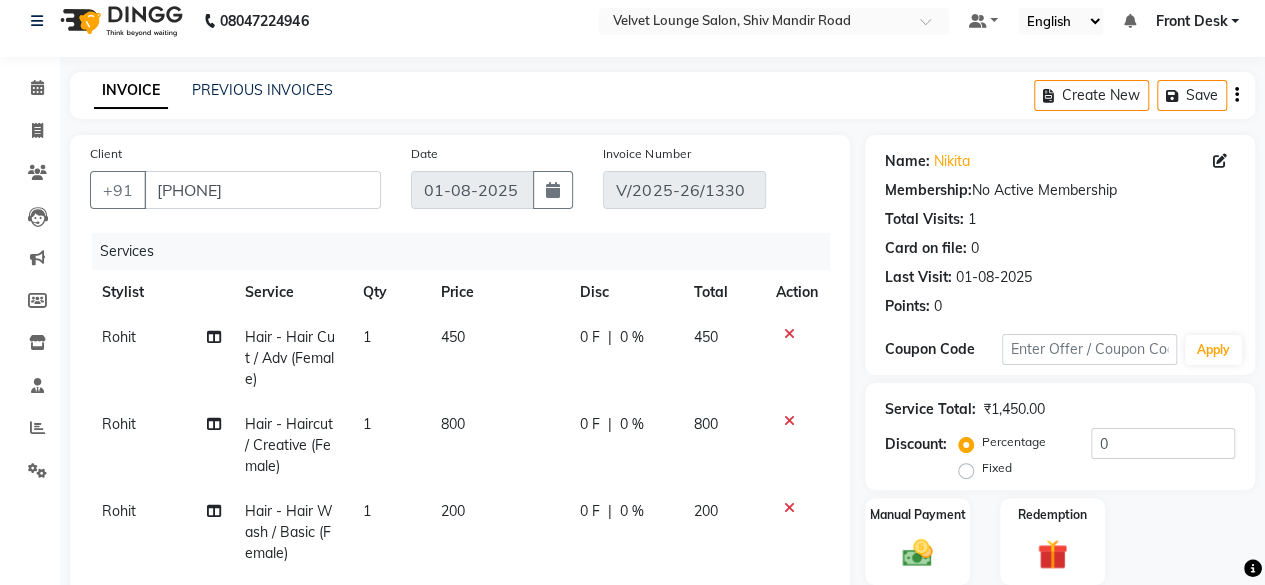 click on "Rohit" 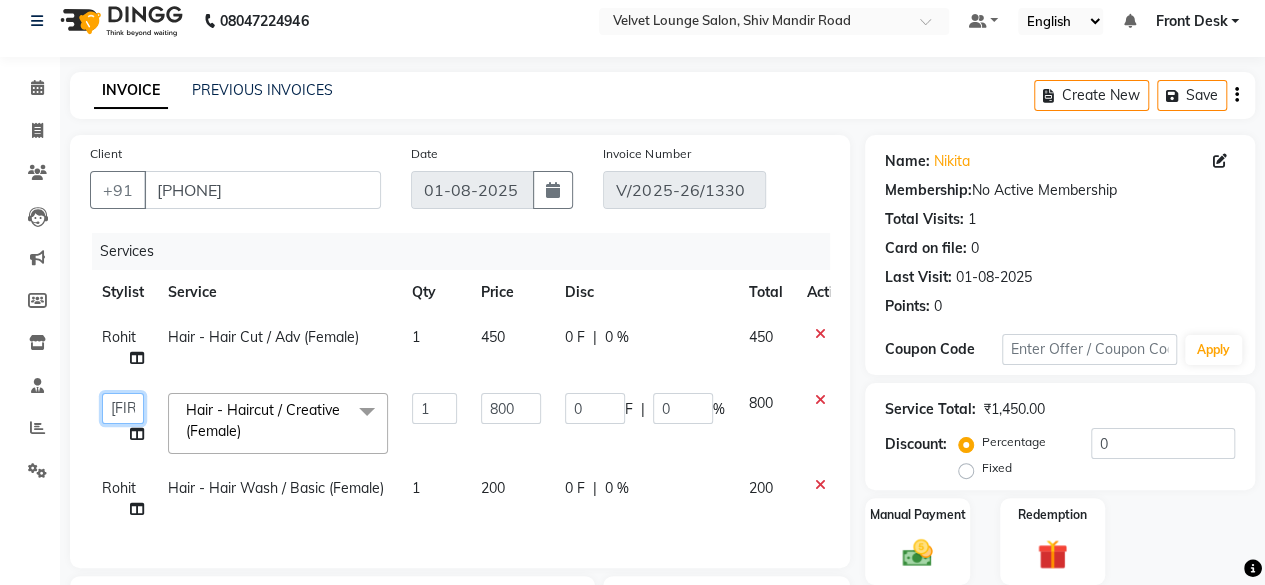 click on "Aadil zaher    aman shah   Arif   ashish   Front Desk   Jaya   jyoti   madhu   Manish   MUSTAKIM   pradnya   Rohit   SALMA   SALMA   shalu   SHWETA   vishal" 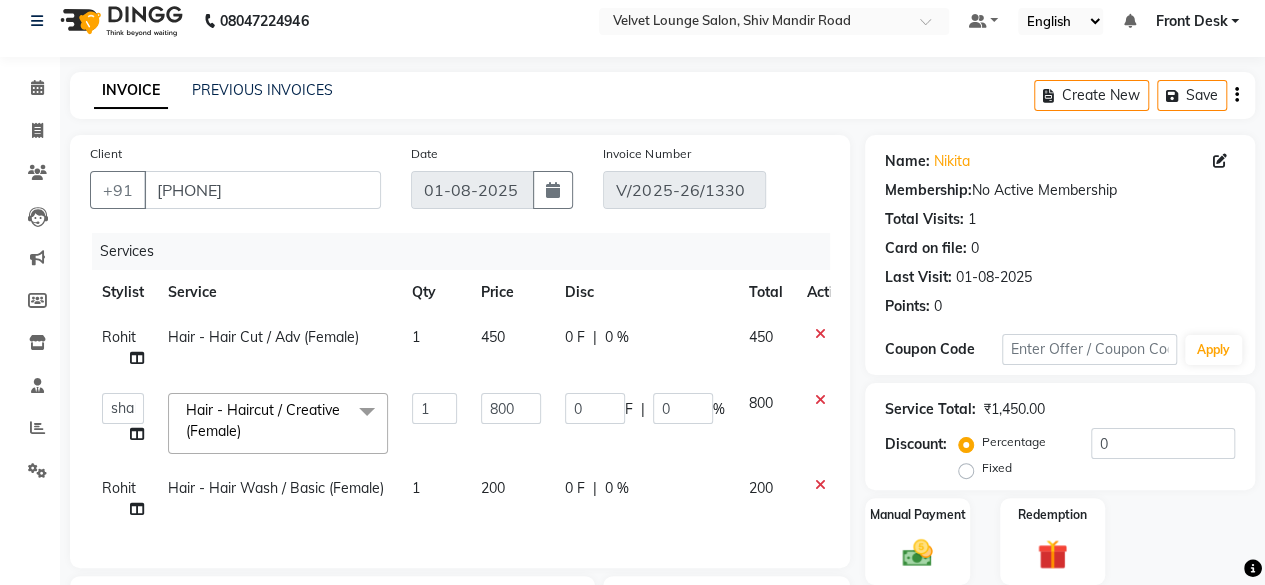 select on "50611" 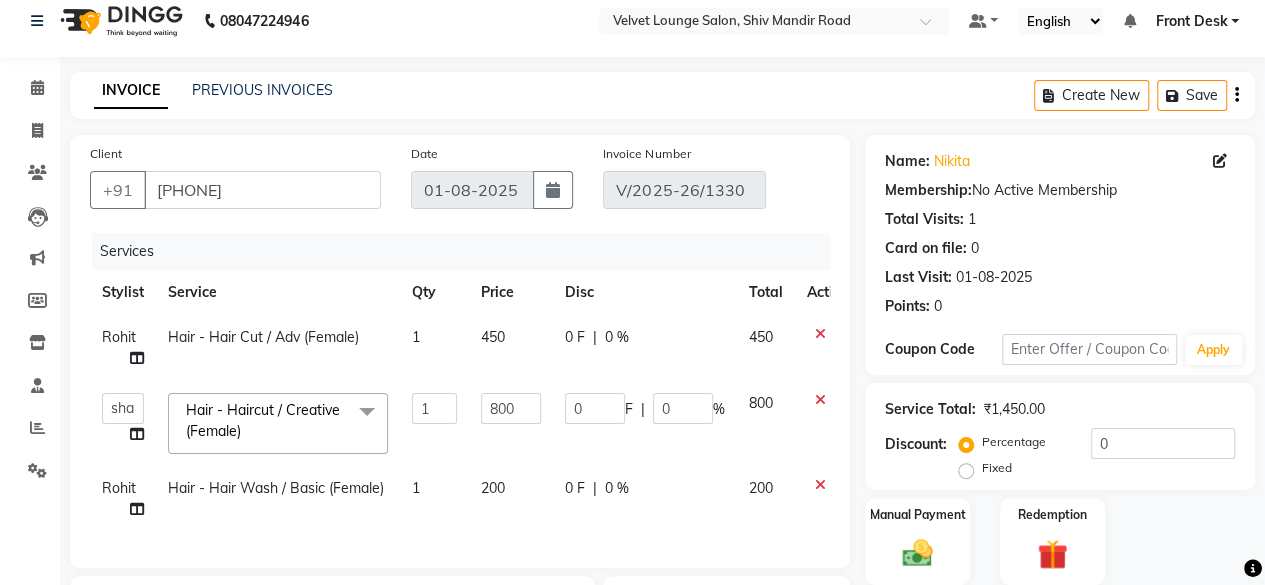 click on "Rohit" 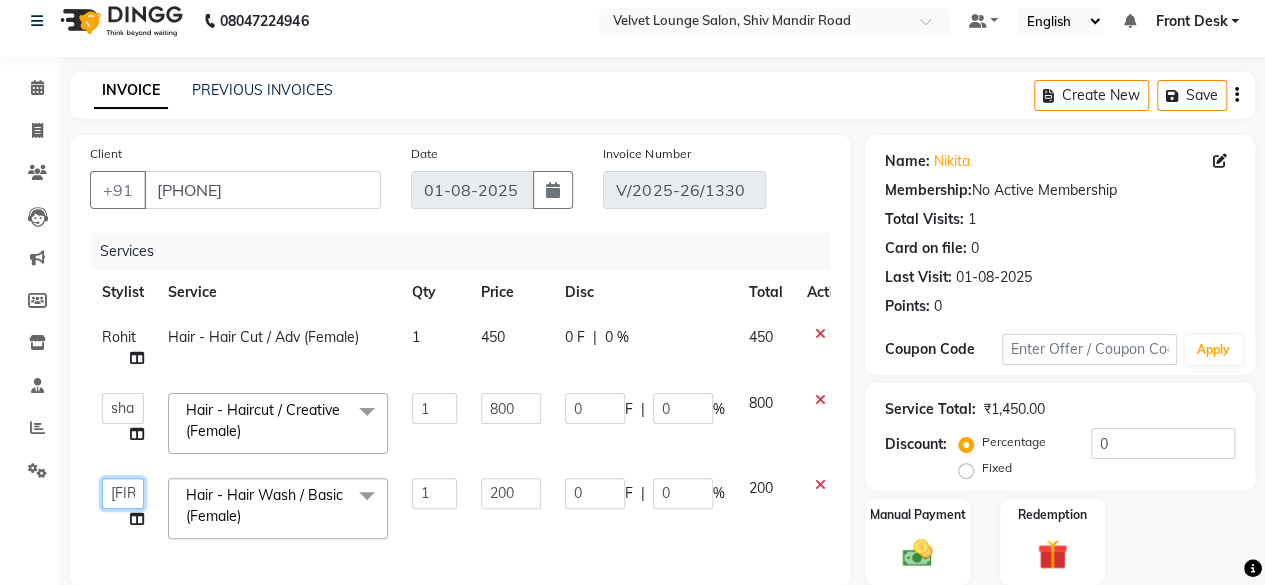 click on "Aadil zaher    aman shah   Arif   ashish   Front Desk   Jaya   jyoti   madhu   Manish   MUSTAKIM   pradnya   Rohit   SALMA   SALMA   shalu   SHWETA   vishal" 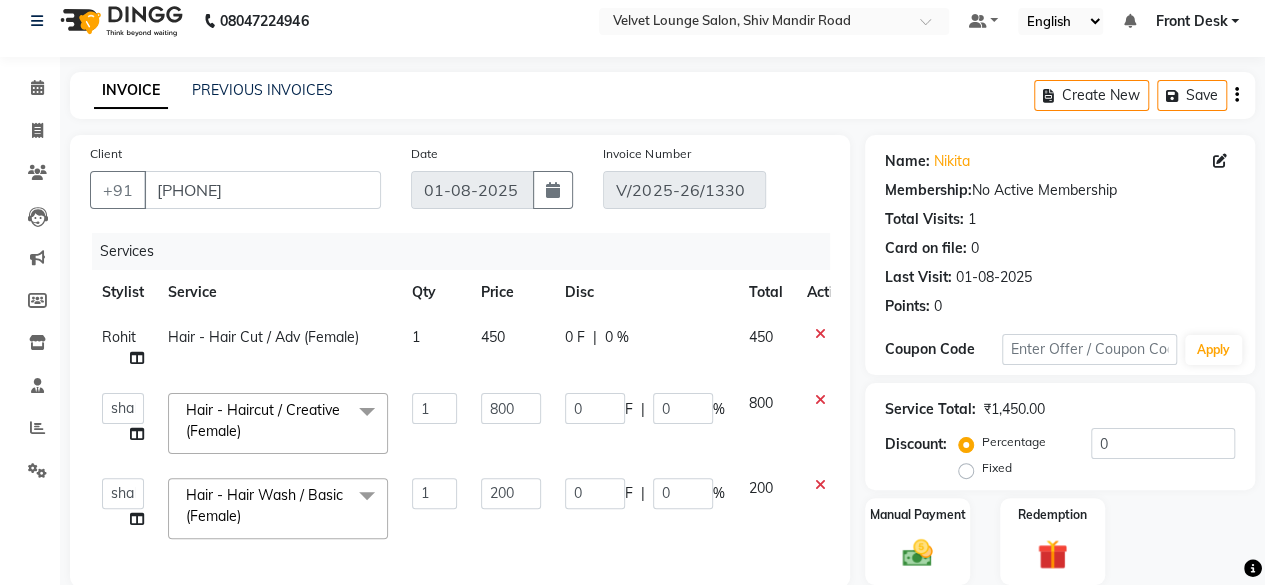 select on "50611" 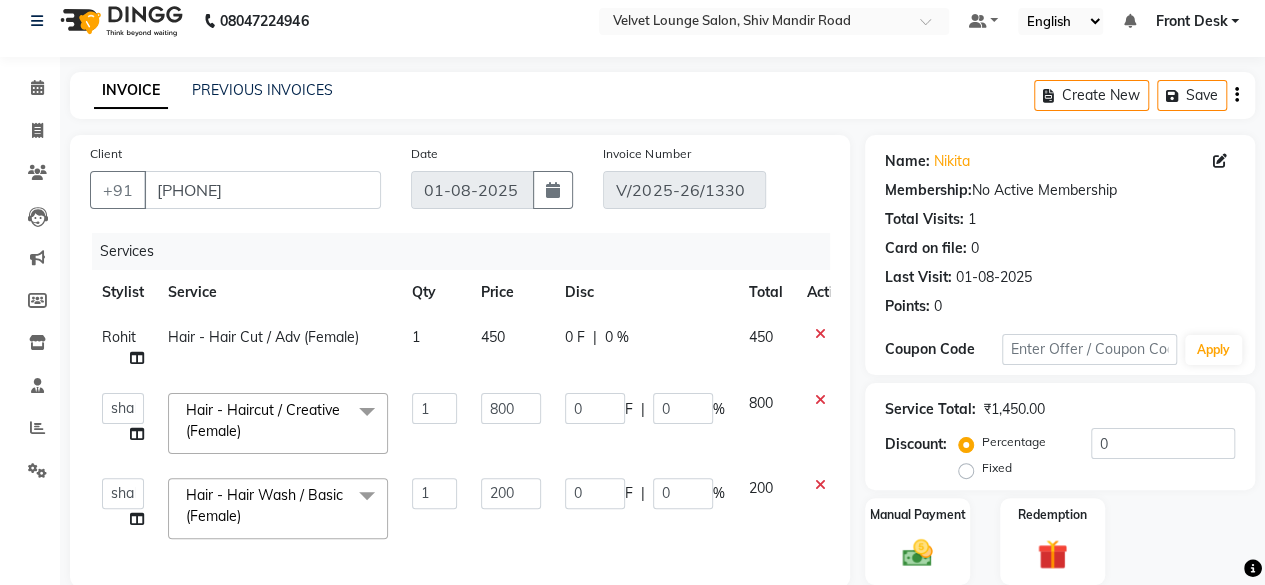scroll, scrollTop: 360, scrollLeft: 0, axis: vertical 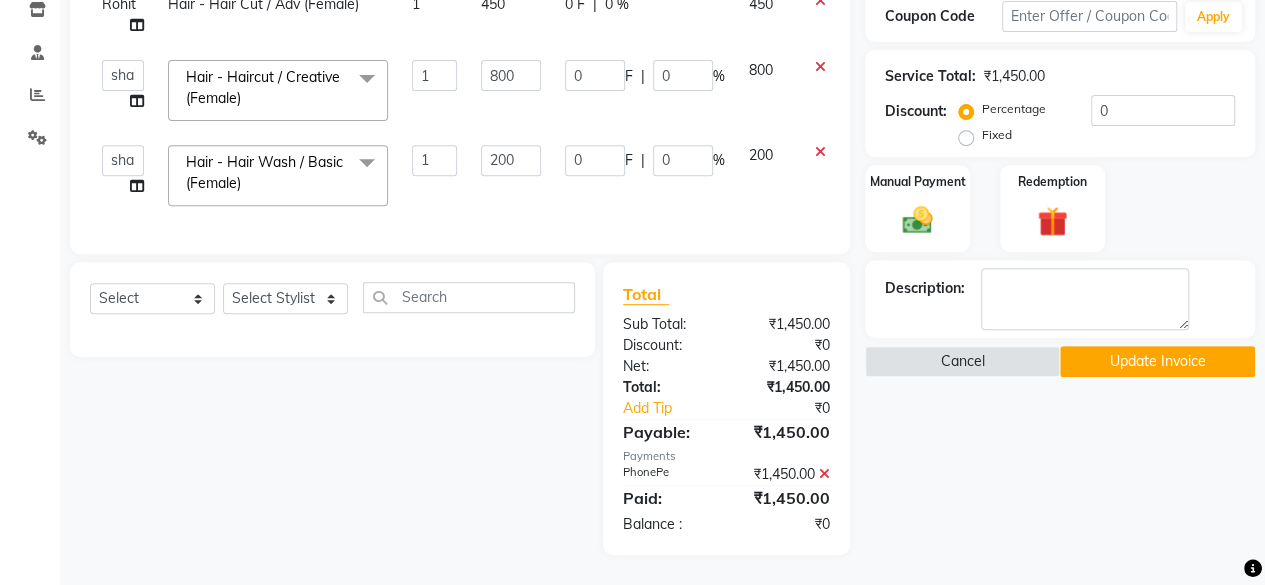 click on "Update Invoice" 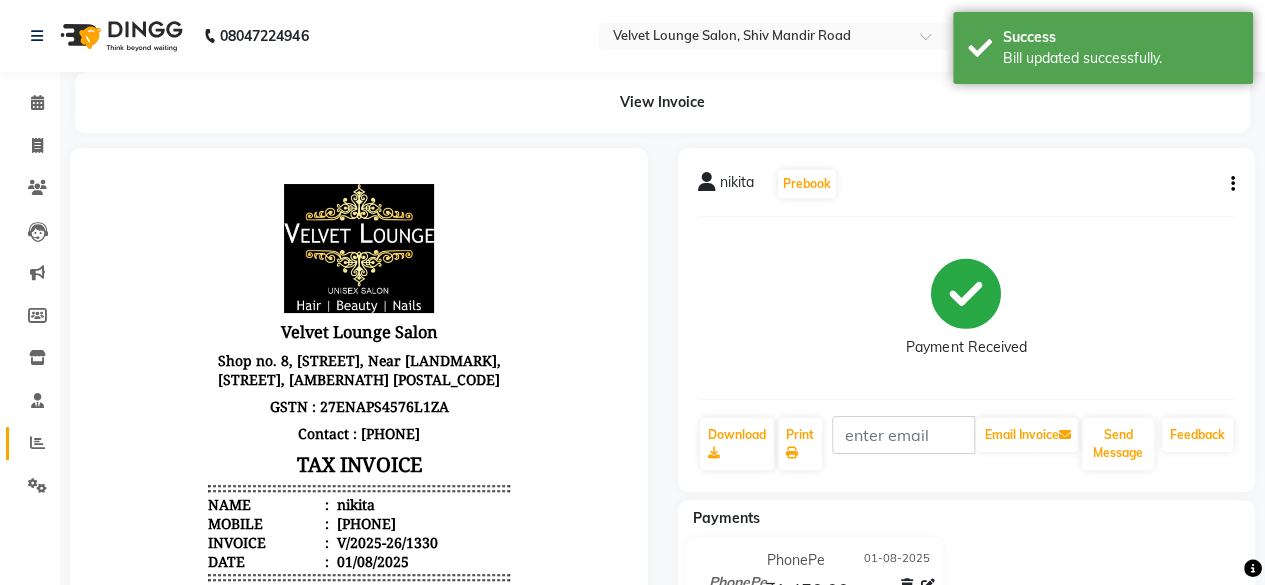scroll, scrollTop: 0, scrollLeft: 0, axis: both 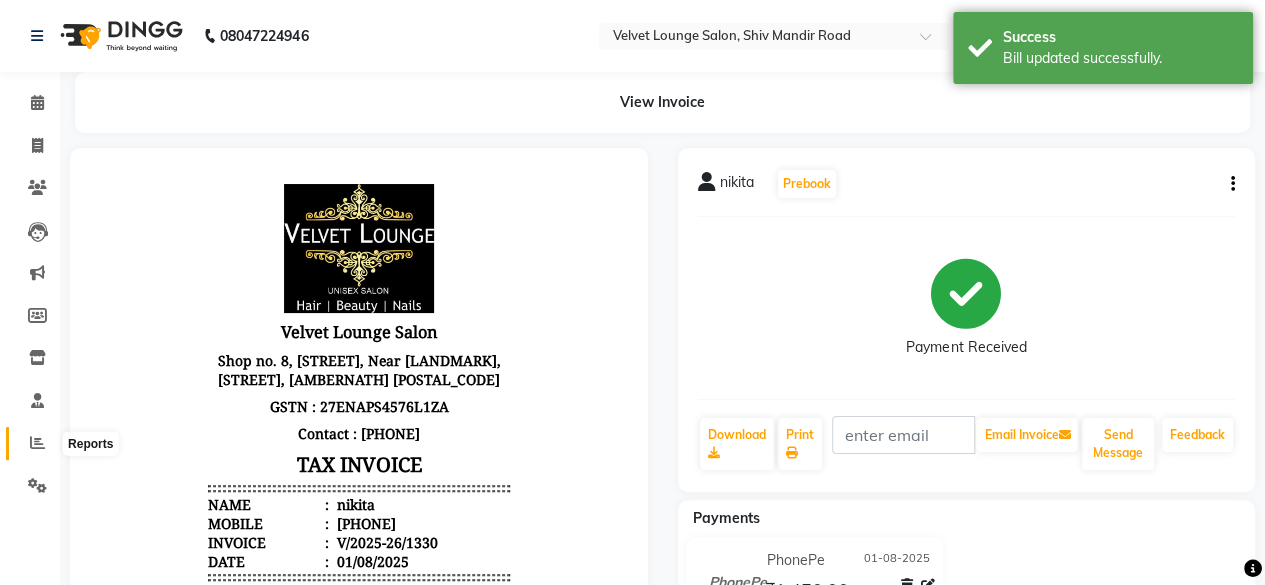 click 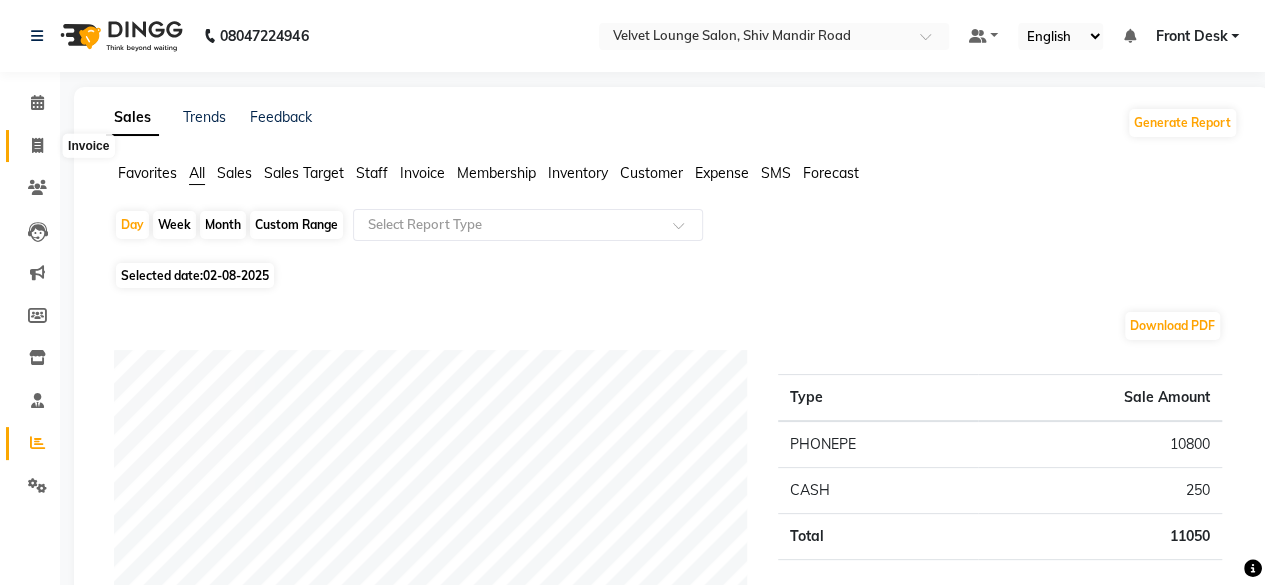 click 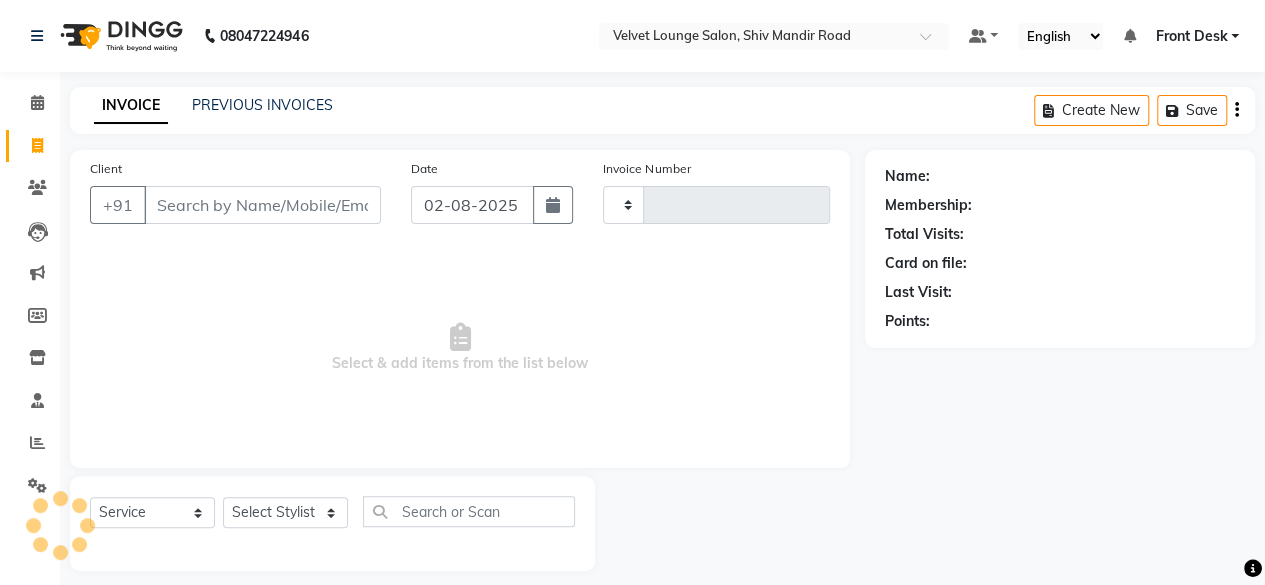 type on "1332" 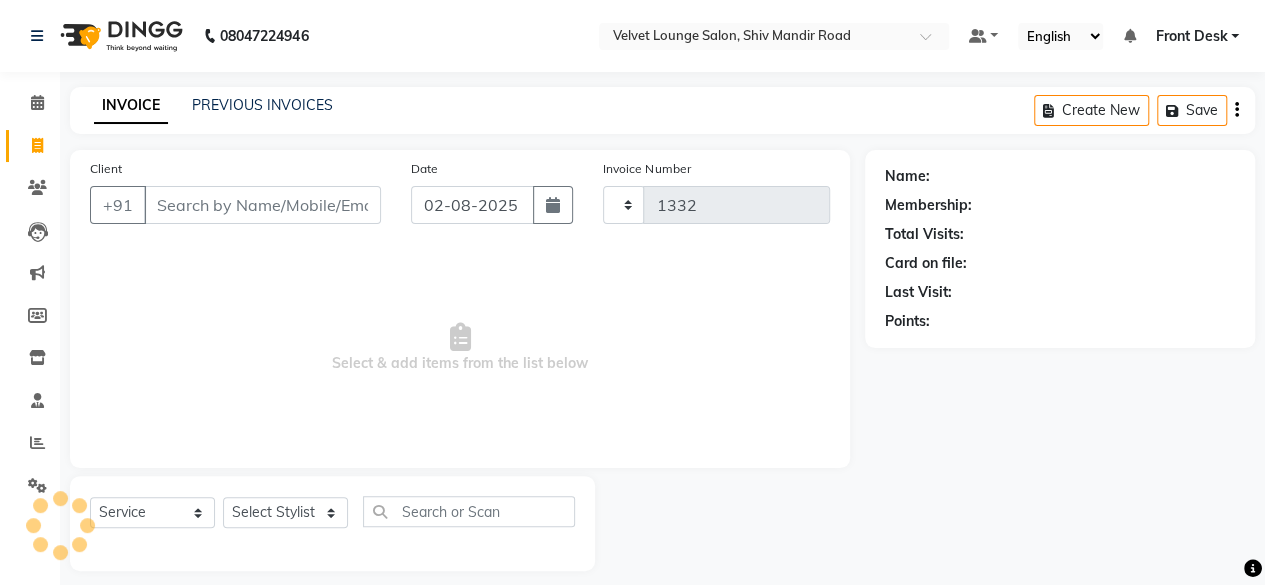 scroll, scrollTop: 15, scrollLeft: 0, axis: vertical 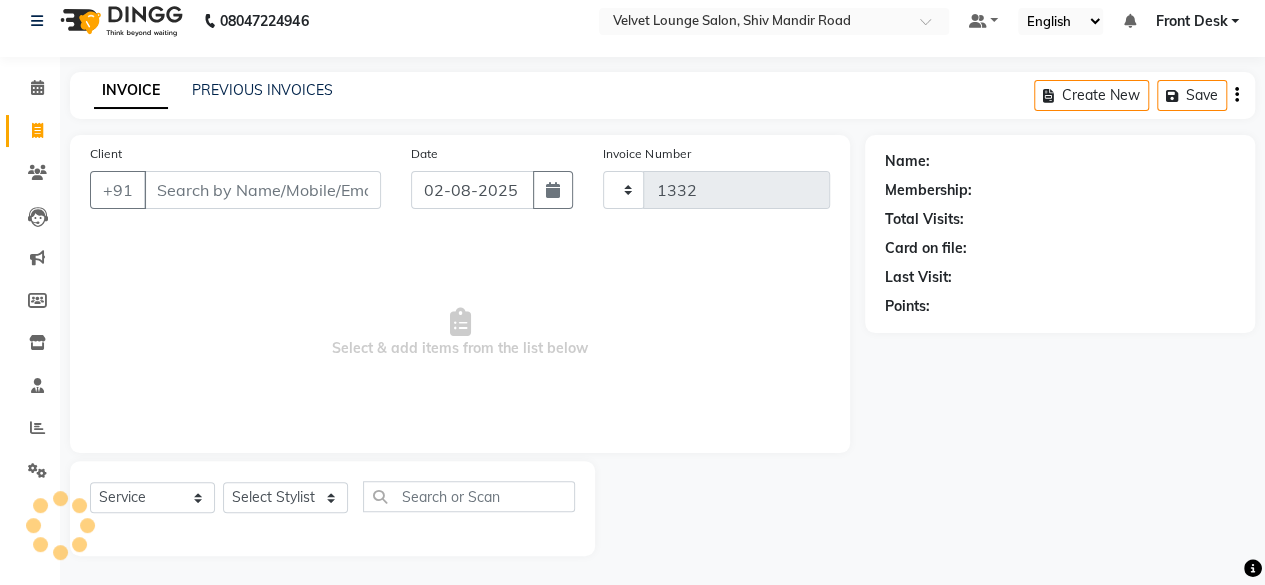 select on "5962" 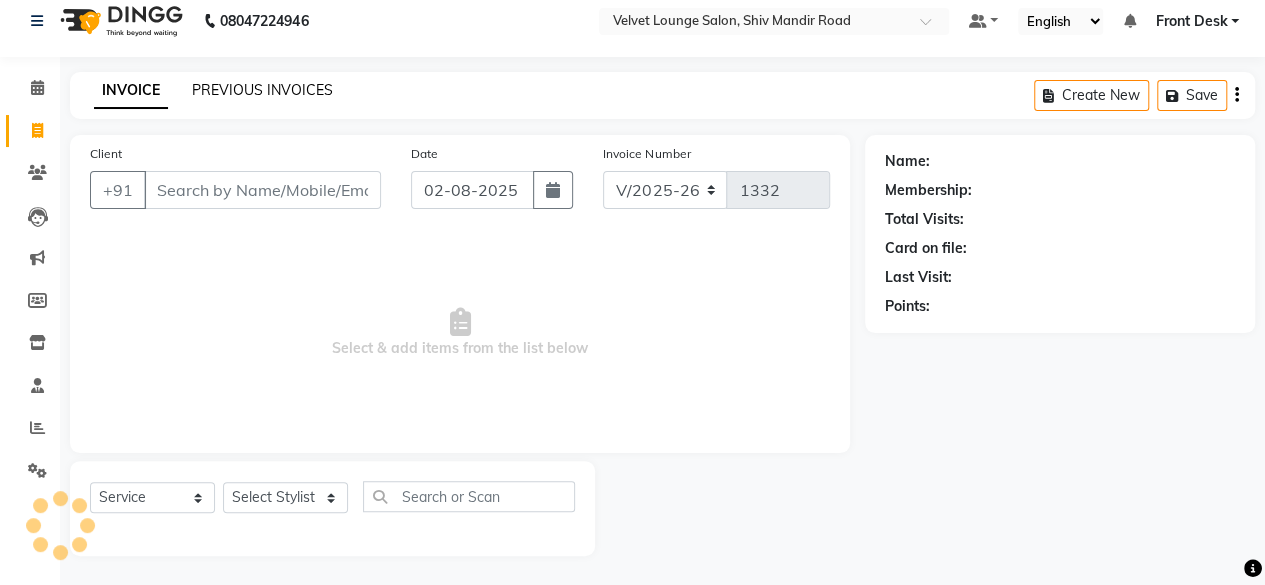 click on "PREVIOUS INVOICES" 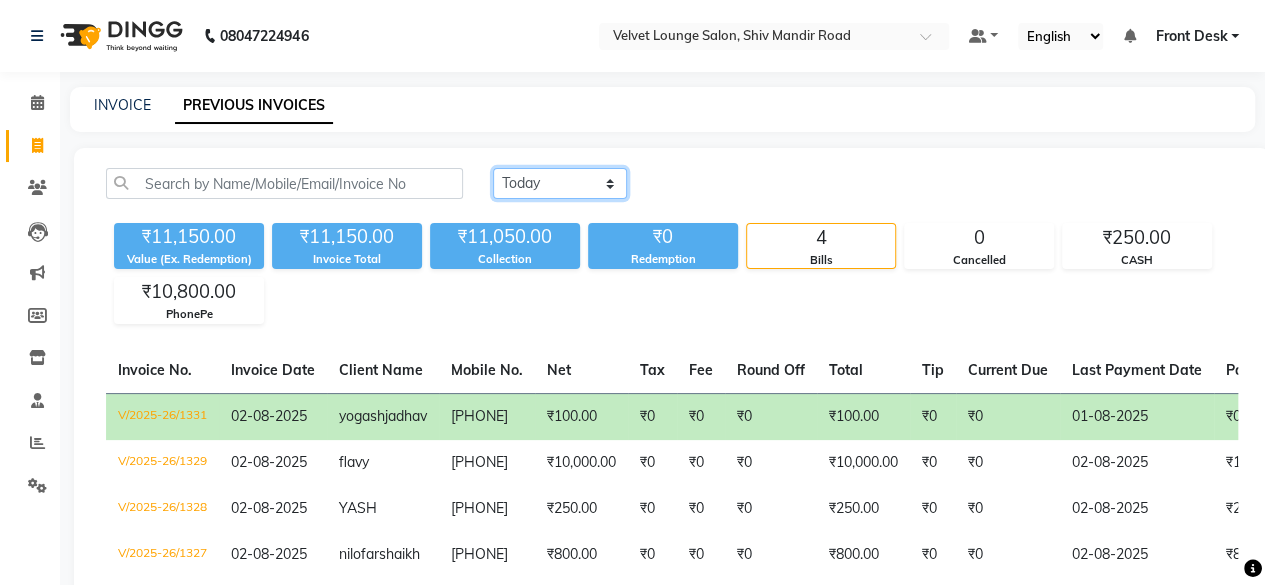 drag, startPoint x: 557, startPoint y: 186, endPoint x: 568, endPoint y: 243, distance: 58.0517 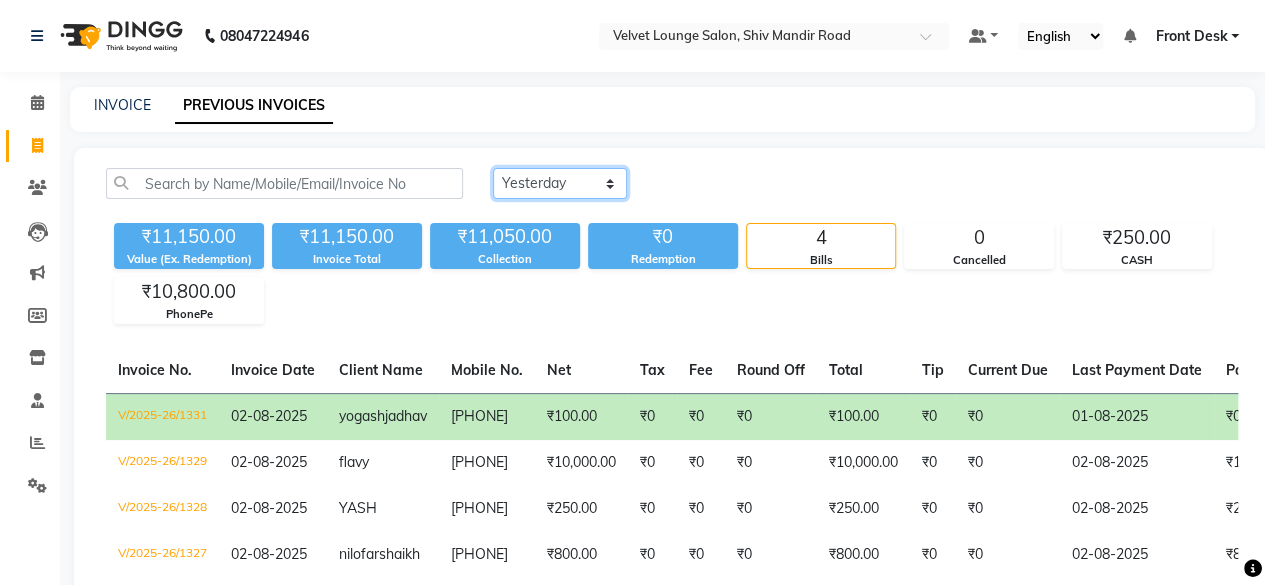 click on "Today Yesterday Custom Range" 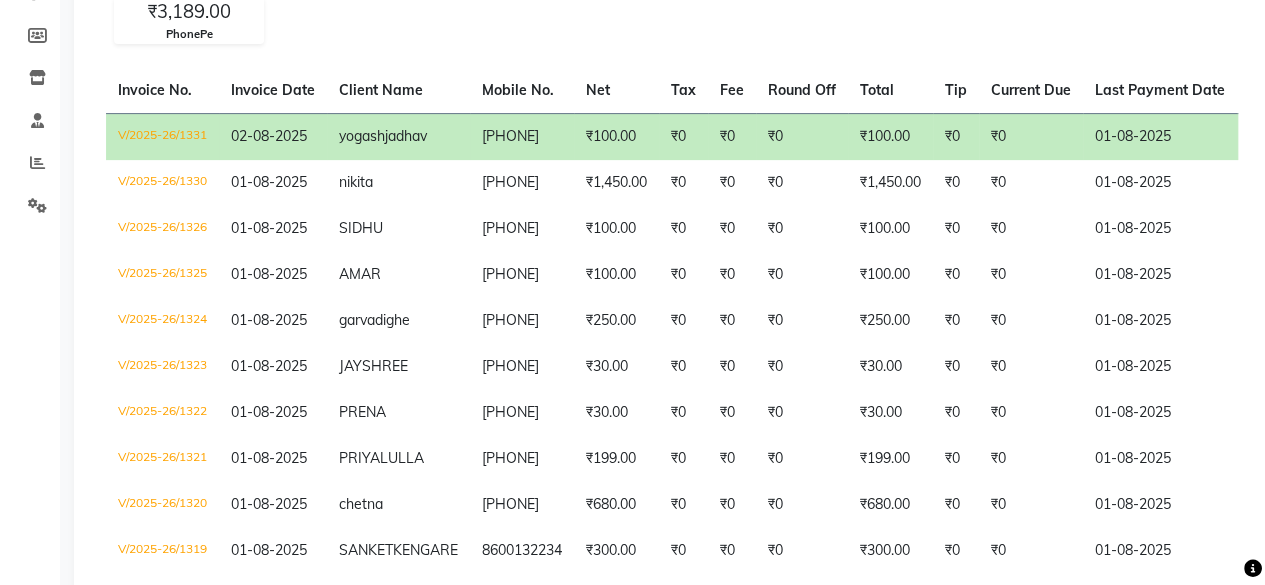 scroll, scrollTop: 0, scrollLeft: 0, axis: both 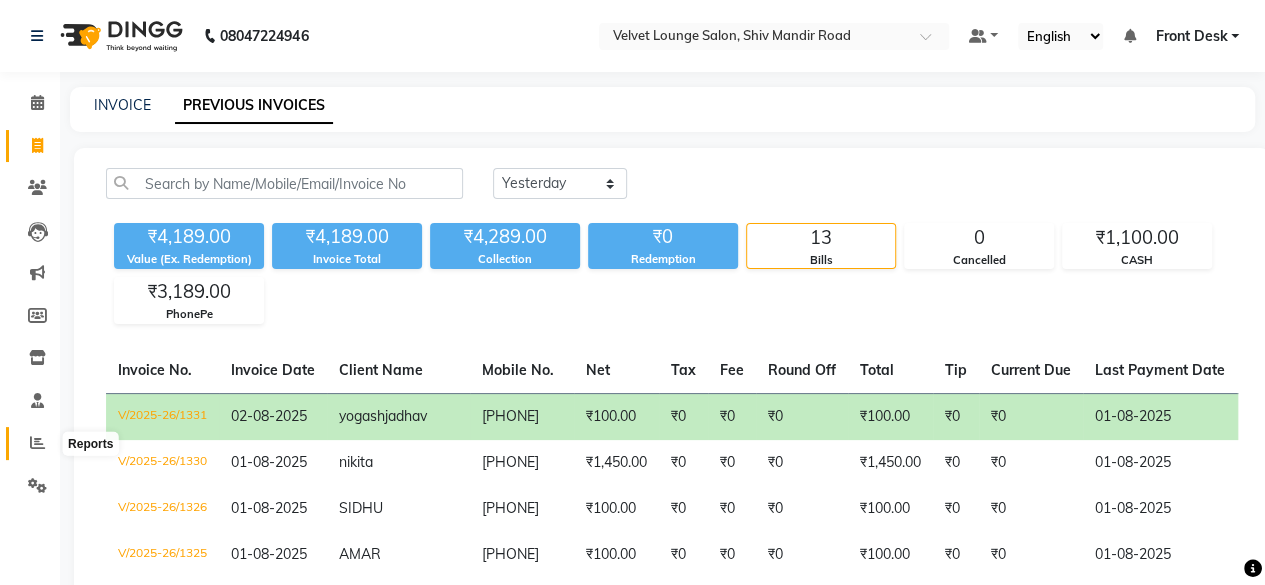 click 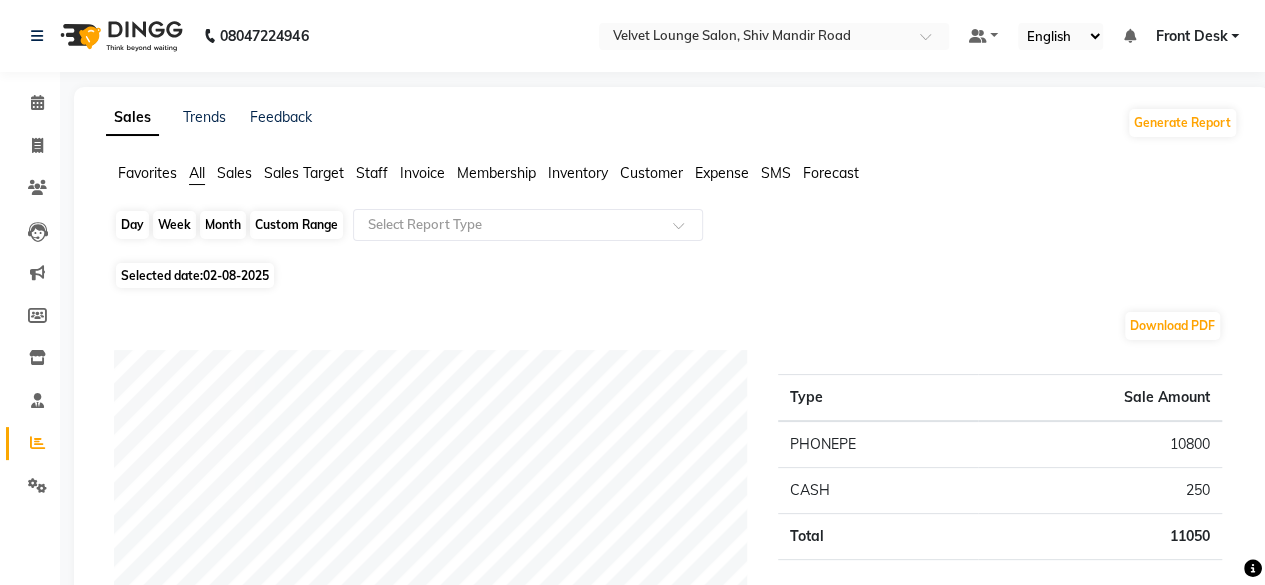 click on "Day" 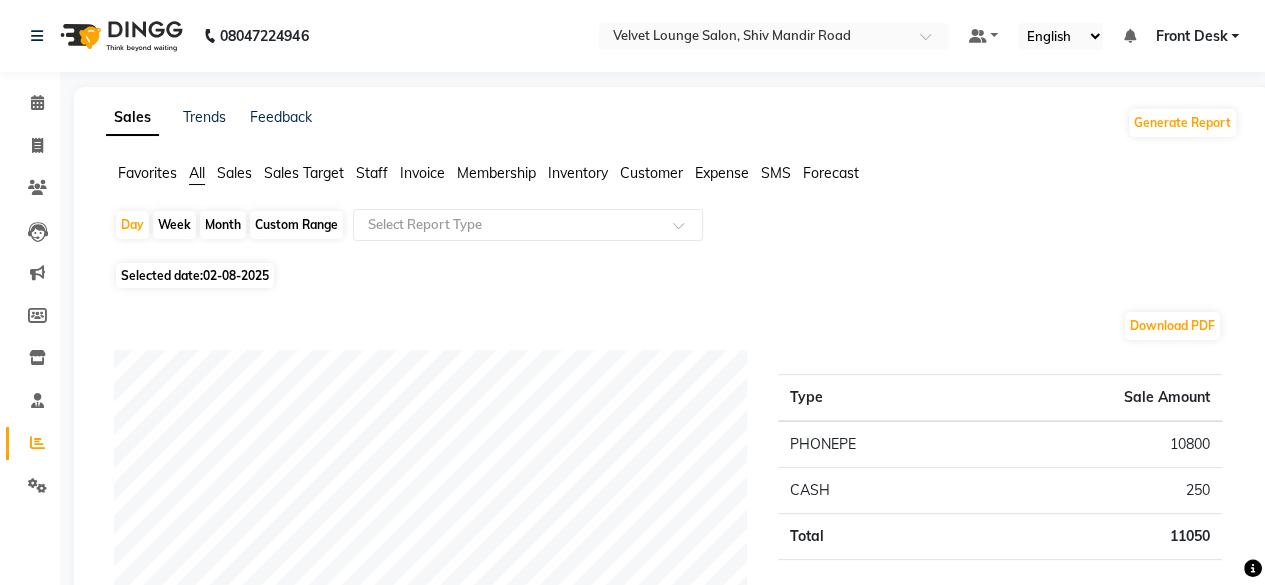 select on "8" 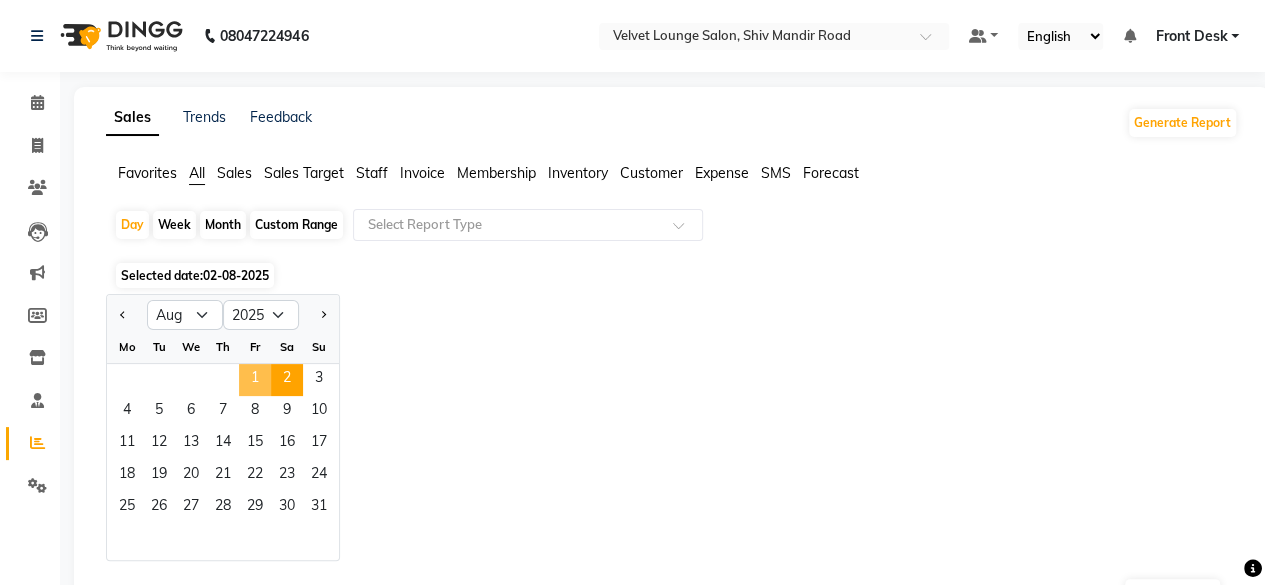 click on "1" 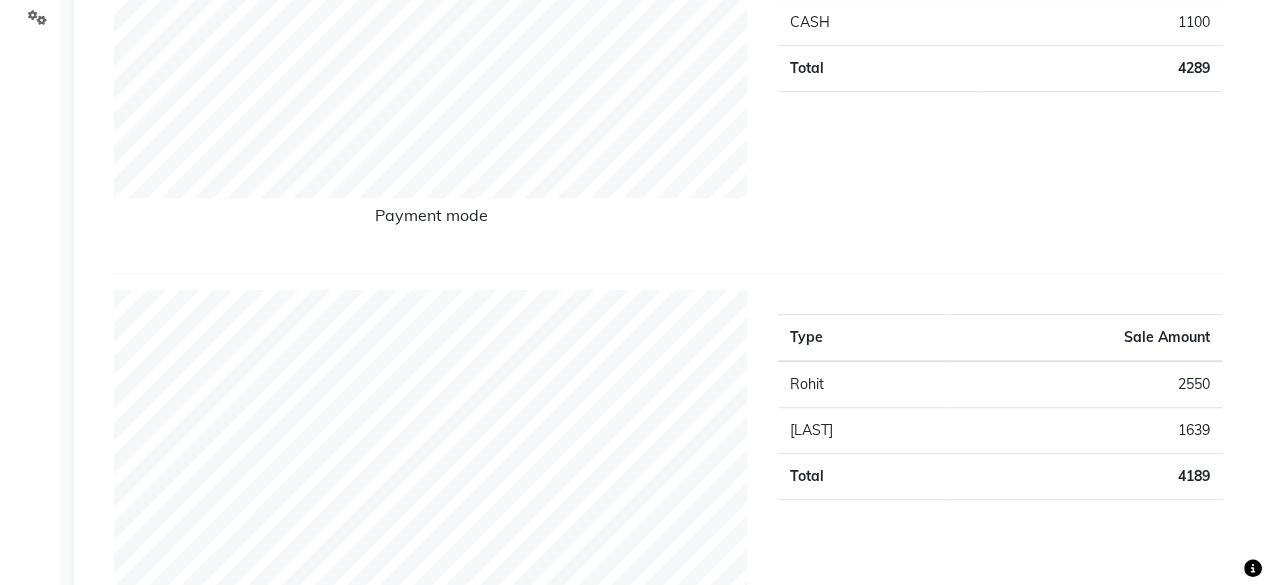 scroll, scrollTop: 480, scrollLeft: 0, axis: vertical 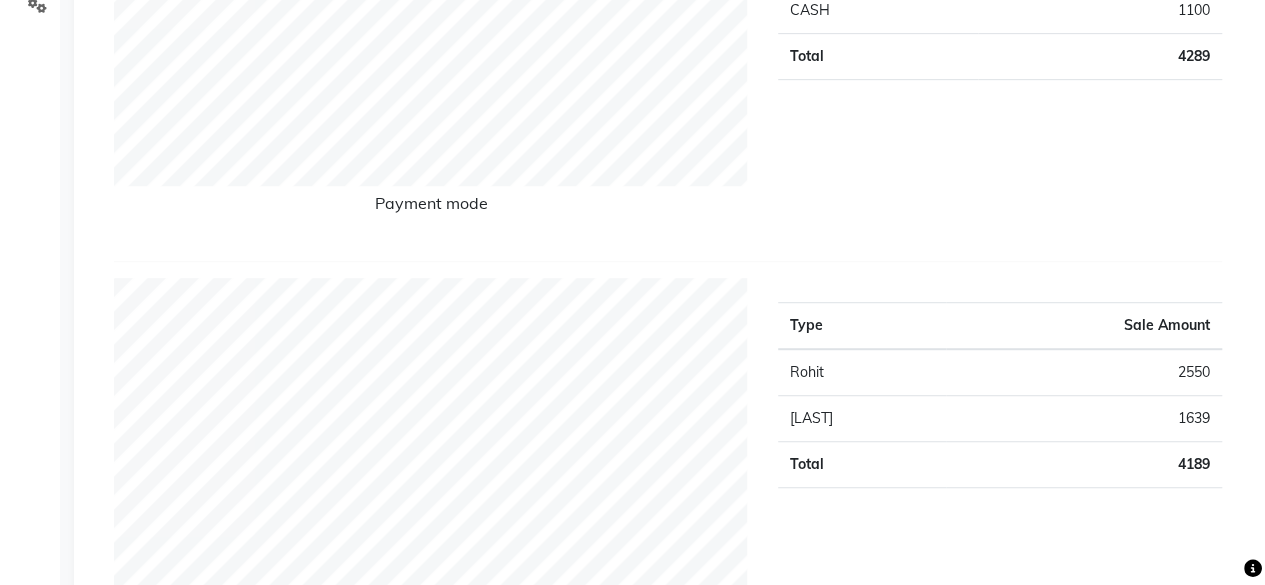 click on "Sales Trends Feedback Generate Report Favorites All Sales Sales Target Staff Invoice Membership Inventory Customer Expense SMS Forecast  Day   Week   Month   Custom Range  Select Report Type Selected date:  01-08-2025  Download PDF Payment mode Type Sale Amount PHONEPE 3189 CASH 1100 Total 4289 Staff summary Type Sale Amount Rohit 2550 Shalu 1639 Total 4189 Sales summary Type Sale Amount Memberships 0 Vouchers 0 Gift card 0 Products 0 Packages 0 Tips 0 Prepaid 0 Services 4189 Fee 0 Total 4189 Service by category Type Sale Amount Hair 4049 Threading 140 Total 4189 Service sales Type Sale Amount Hair - Hair Cut (Male) 900 Hair - Haircut / Creative (Female) 800 Hair - Hair Cut / Adv (Female) 649 Hair - Stylish Shave (Male) 500 hair cut/hair wash/blow dry/(shave/bread trim)/cleansing/express head massage (349) 350 Hair - Hair Wash / Loreal X Tenso (Female) 300 Hair - Hair Cut / Kids (Female) 300 Hair - Hair Wash / Basic (Female) 200 Threading - Eyebrows 90 MALE BASIC HAIR WASH 50 Others 50 Total 4189 ★" 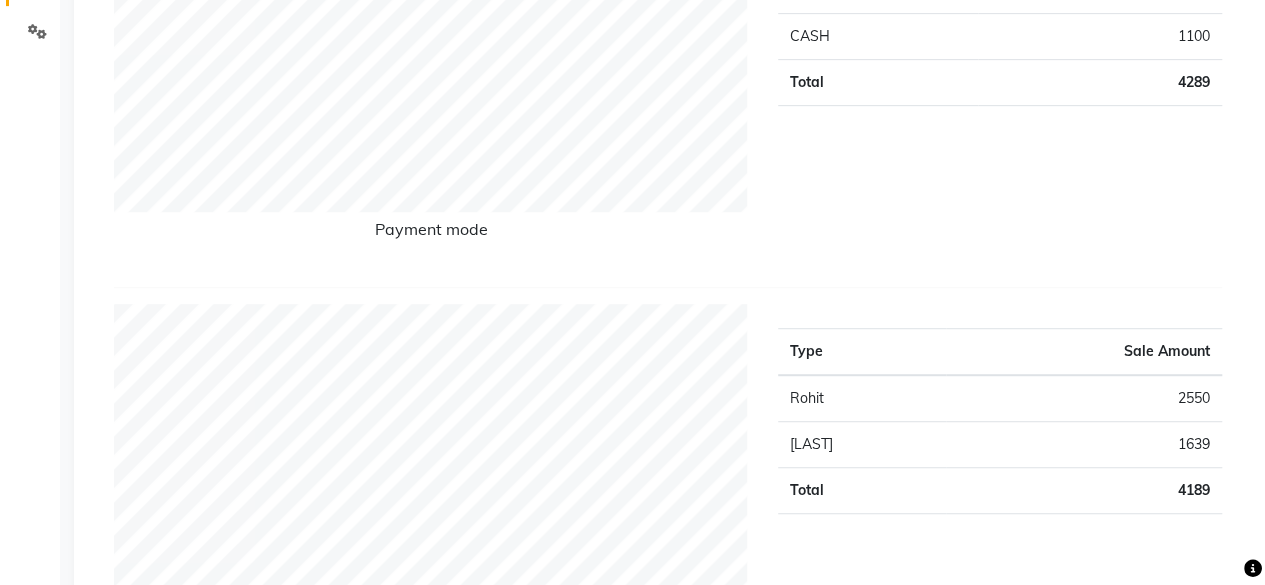 scroll, scrollTop: 480, scrollLeft: 0, axis: vertical 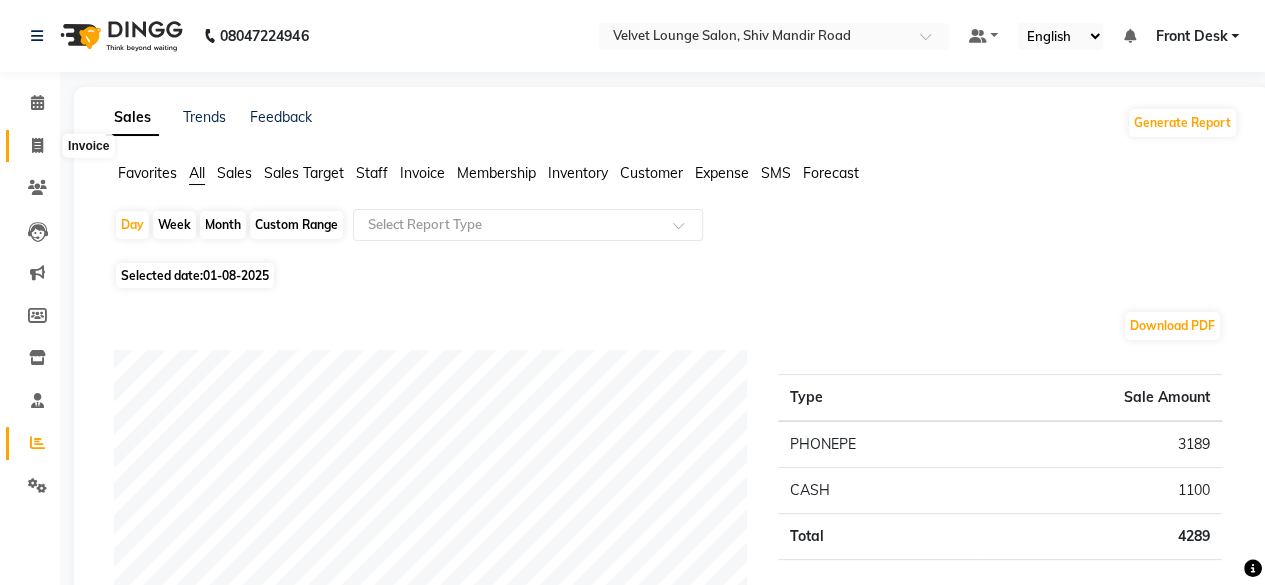 click 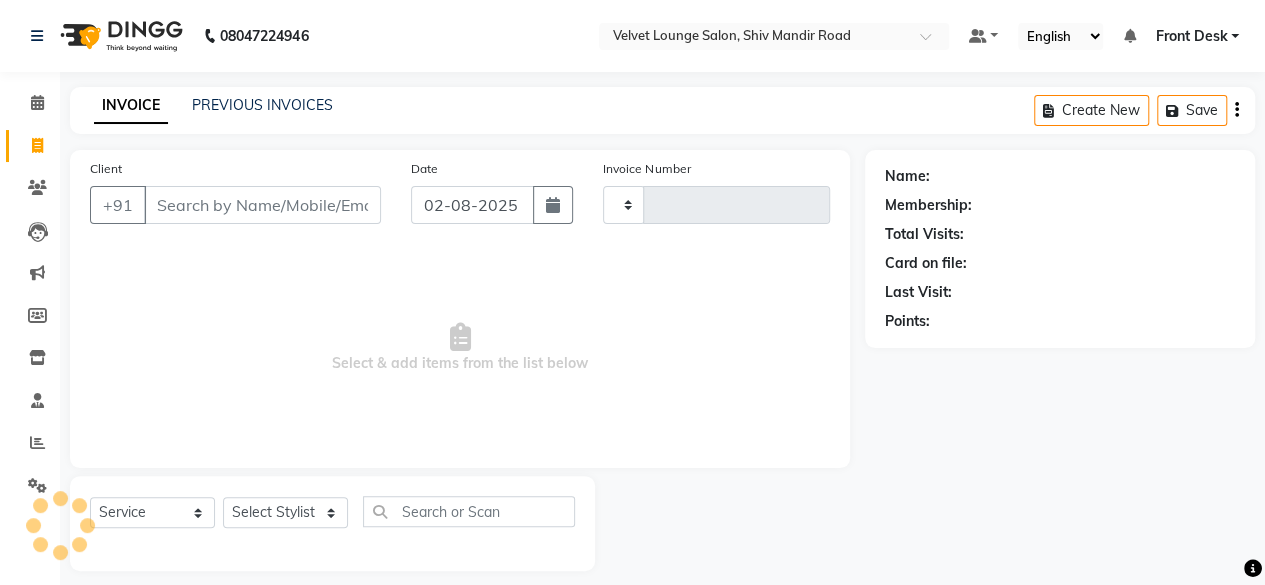 type on "1332" 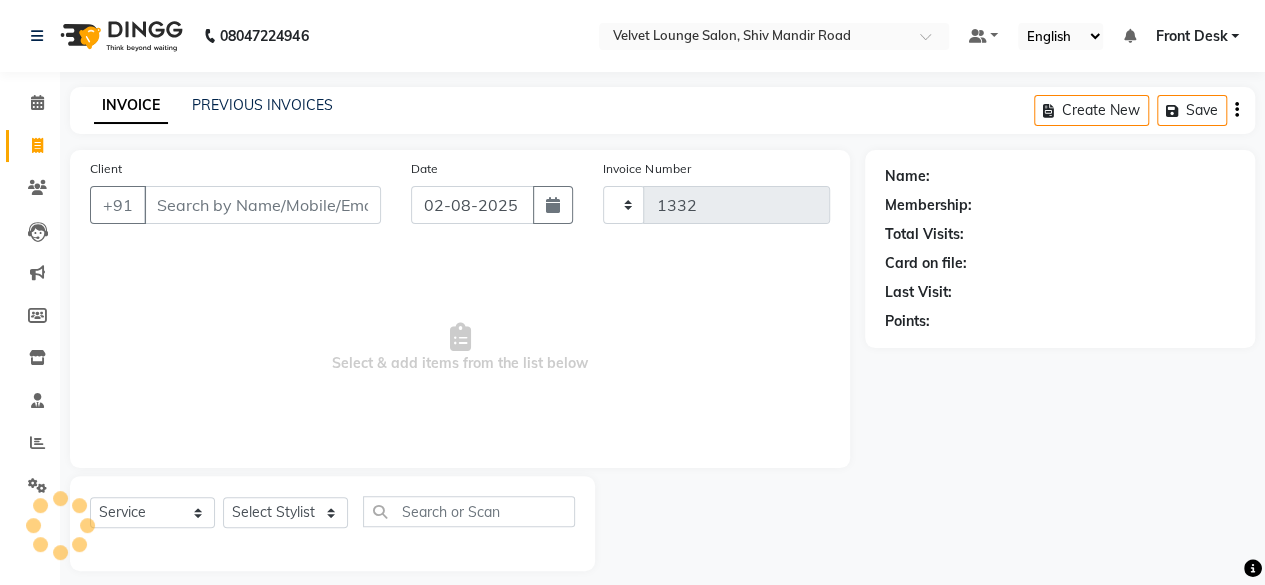 scroll, scrollTop: 15, scrollLeft: 0, axis: vertical 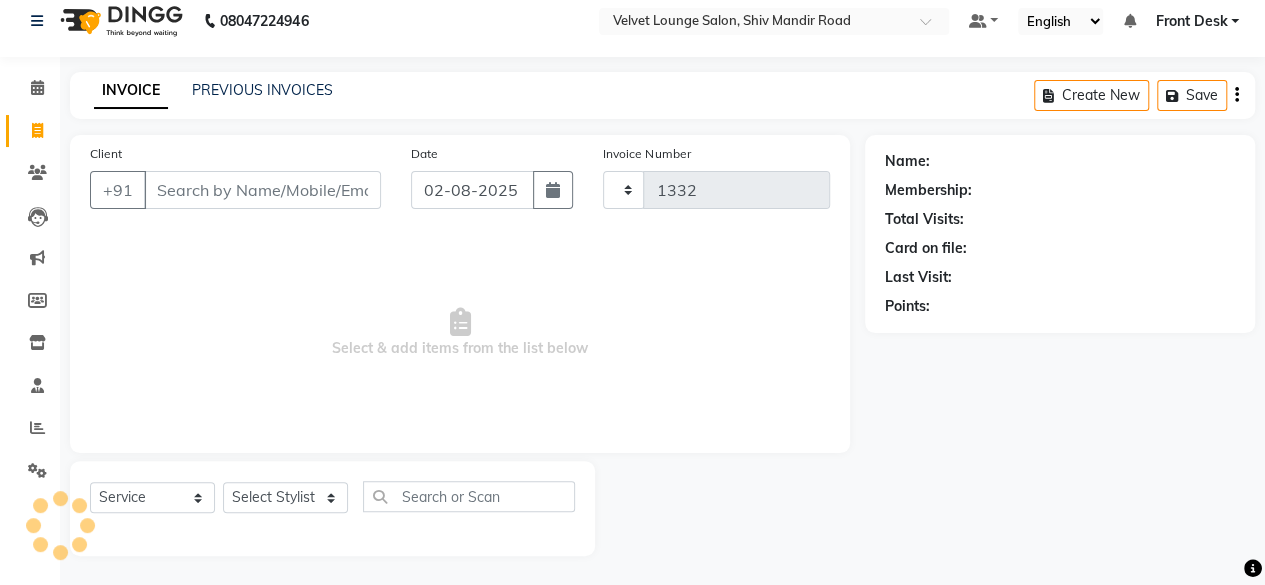 select on "5962" 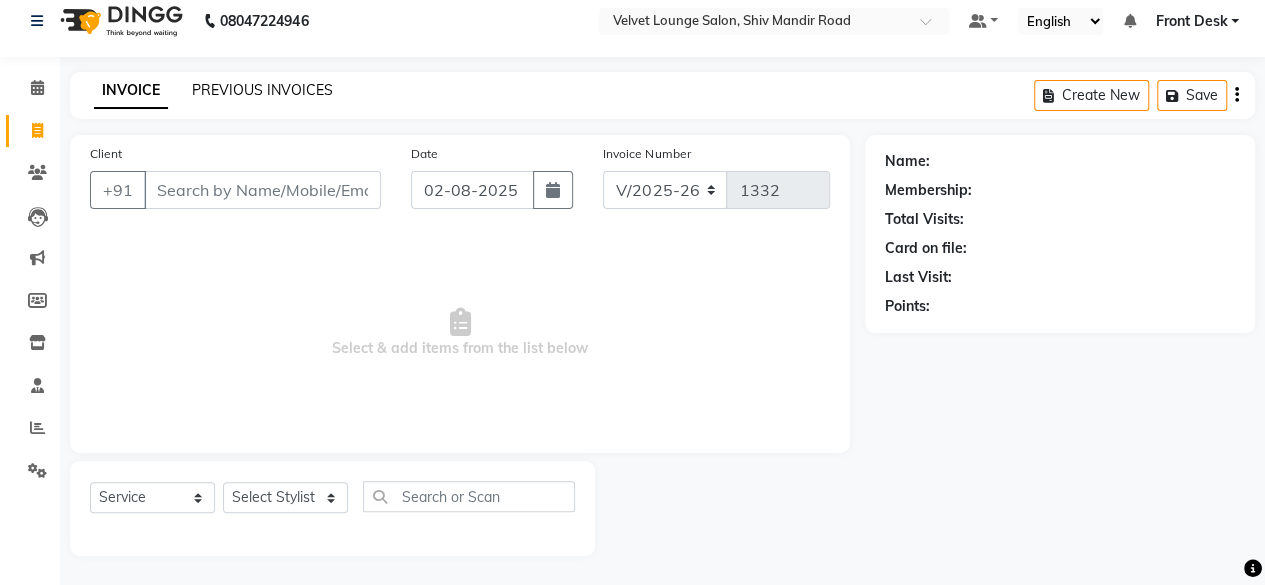 click on "PREVIOUS INVOICES" 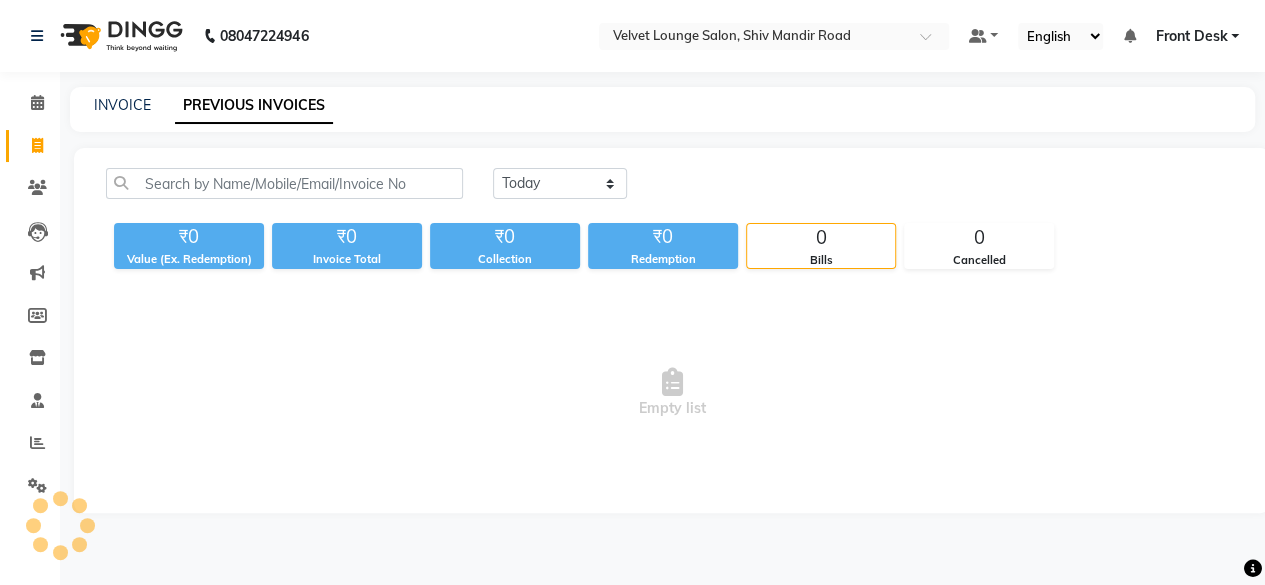 scroll, scrollTop: 0, scrollLeft: 0, axis: both 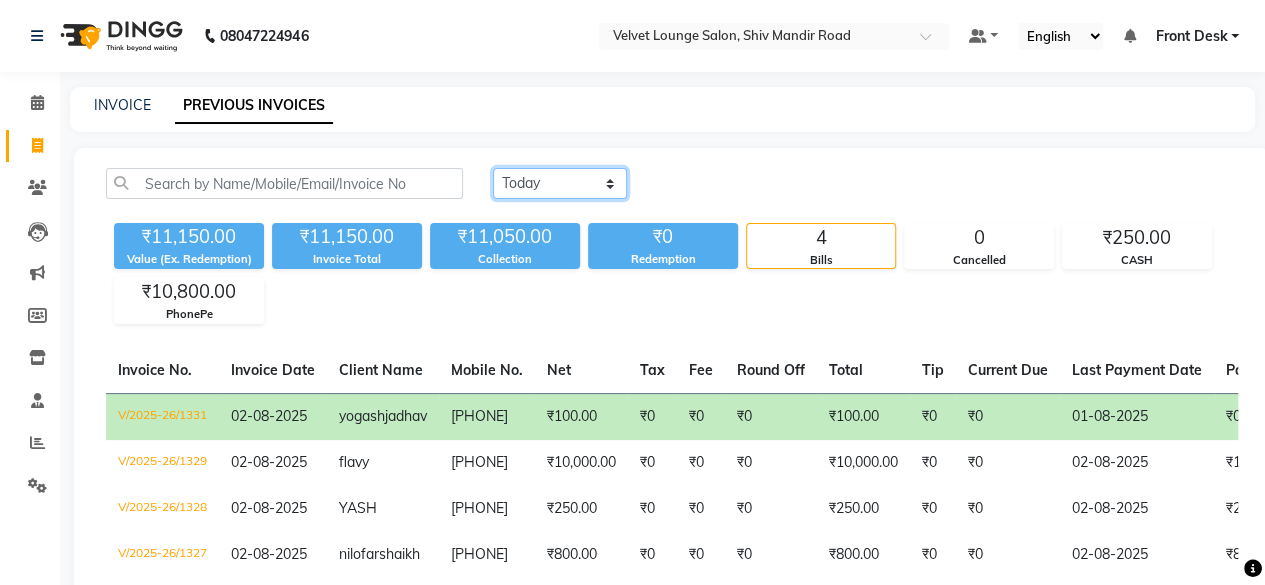 click on "Today Yesterday Custom Range" 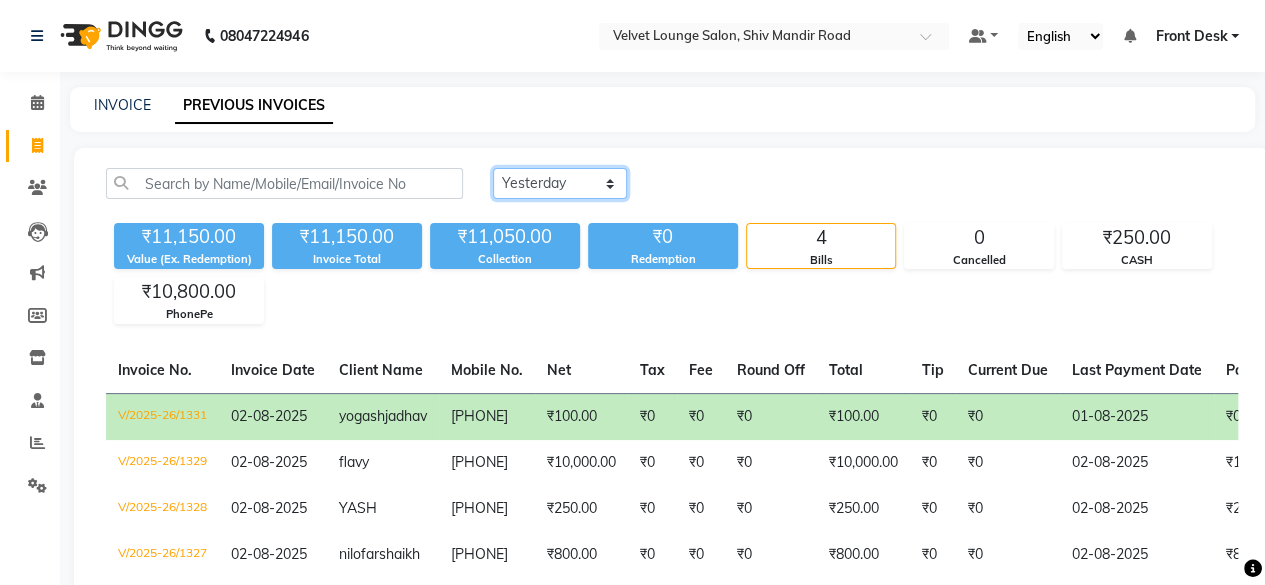 click on "Today Yesterday Custom Range" 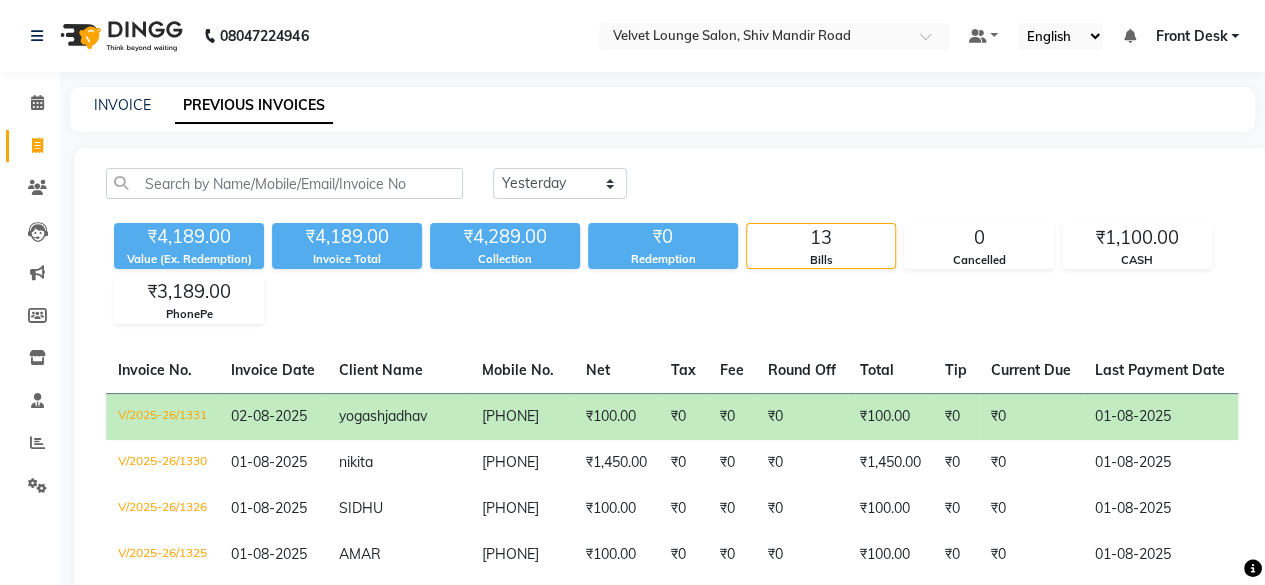 click on "INVOICE PREVIOUS INVOICES" 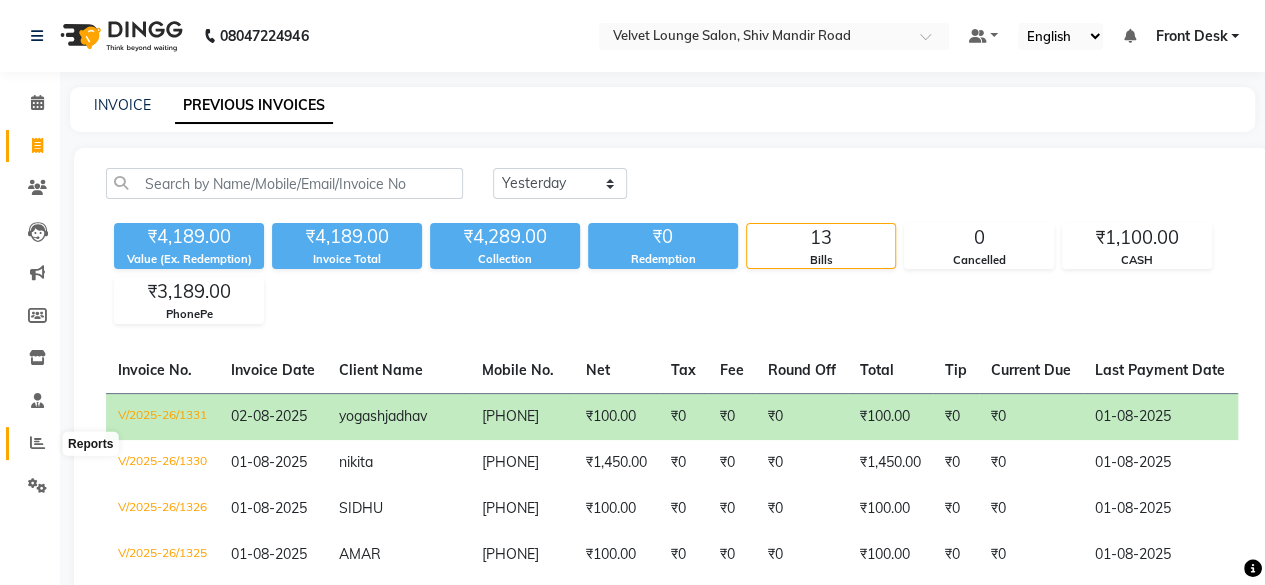 click 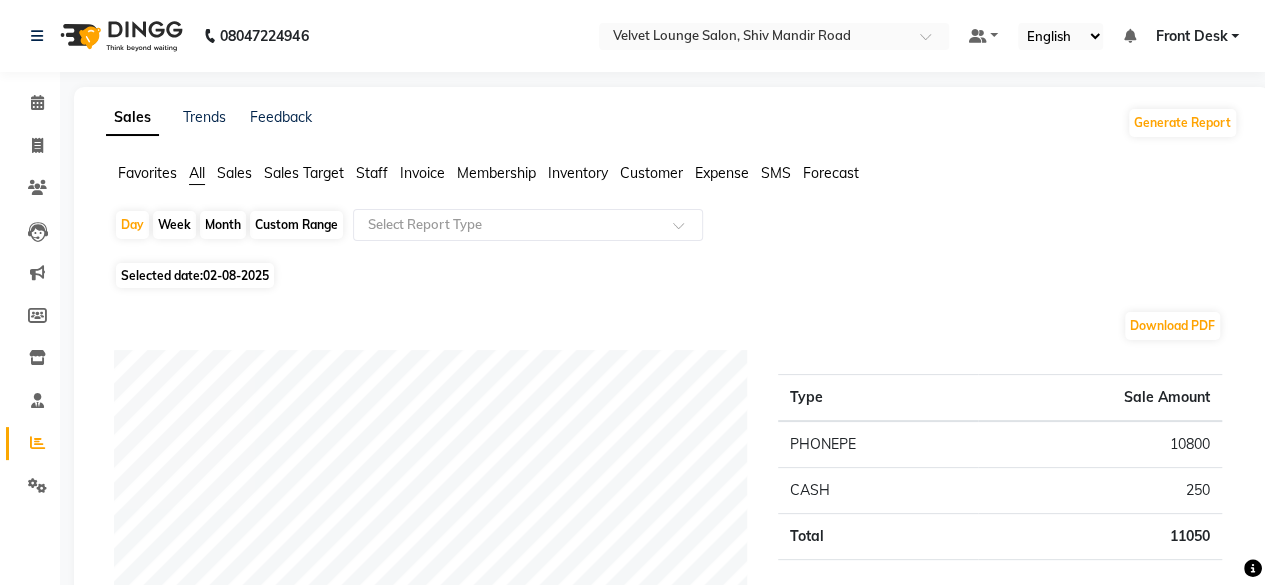 click on "Month" 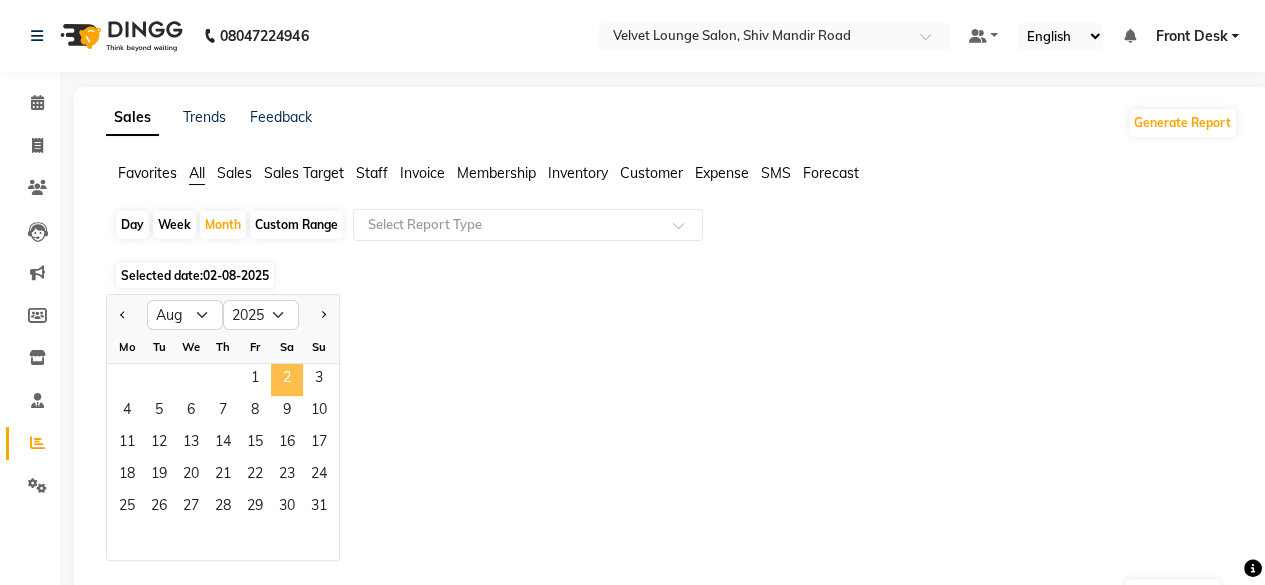 click on "2" 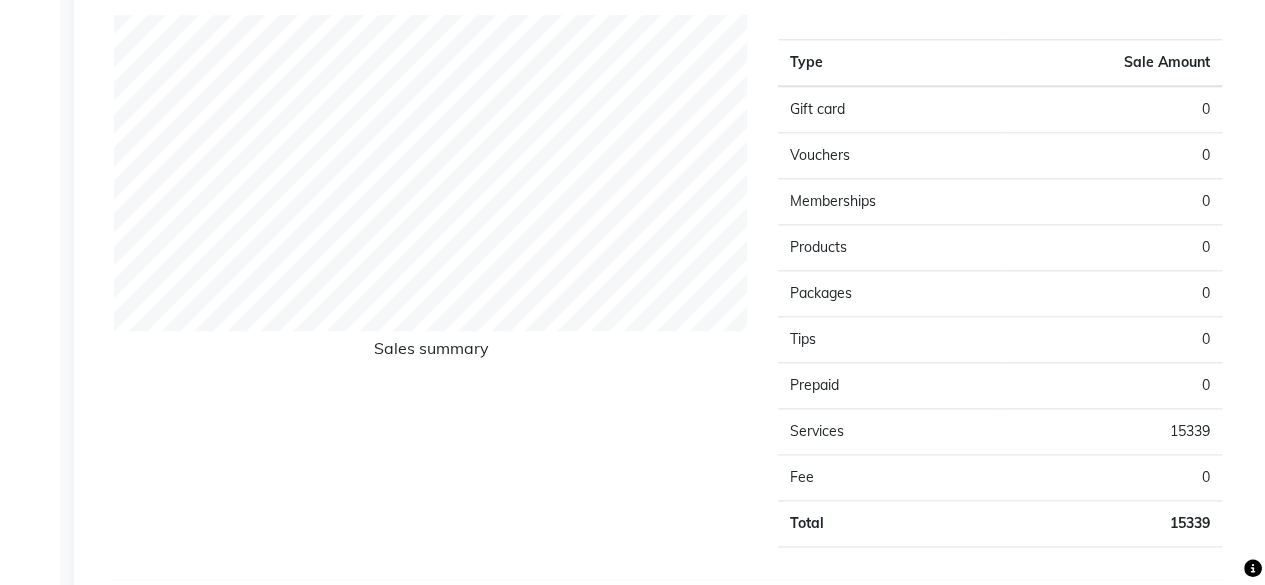 scroll, scrollTop: 1536, scrollLeft: 0, axis: vertical 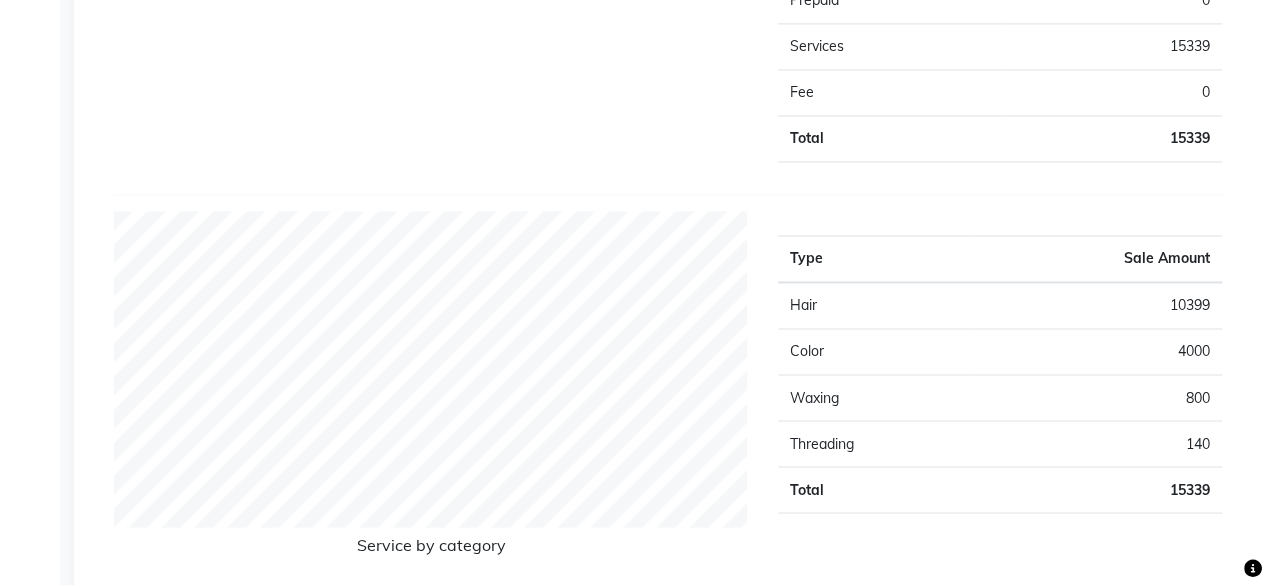 click on "Type Sale Amount Gift card 0 Vouchers 0 Memberships 0 Products 0 Packages 0 Tips 0 Prepaid 0 Services 15339 Fee 0 Total 15339" 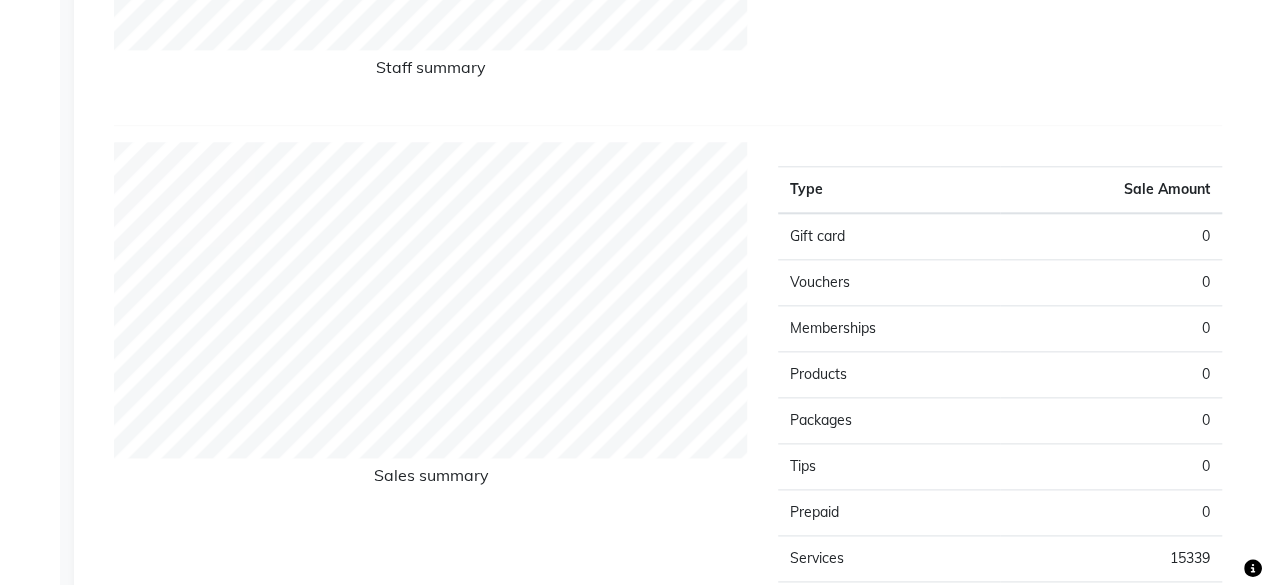 scroll, scrollTop: 512, scrollLeft: 0, axis: vertical 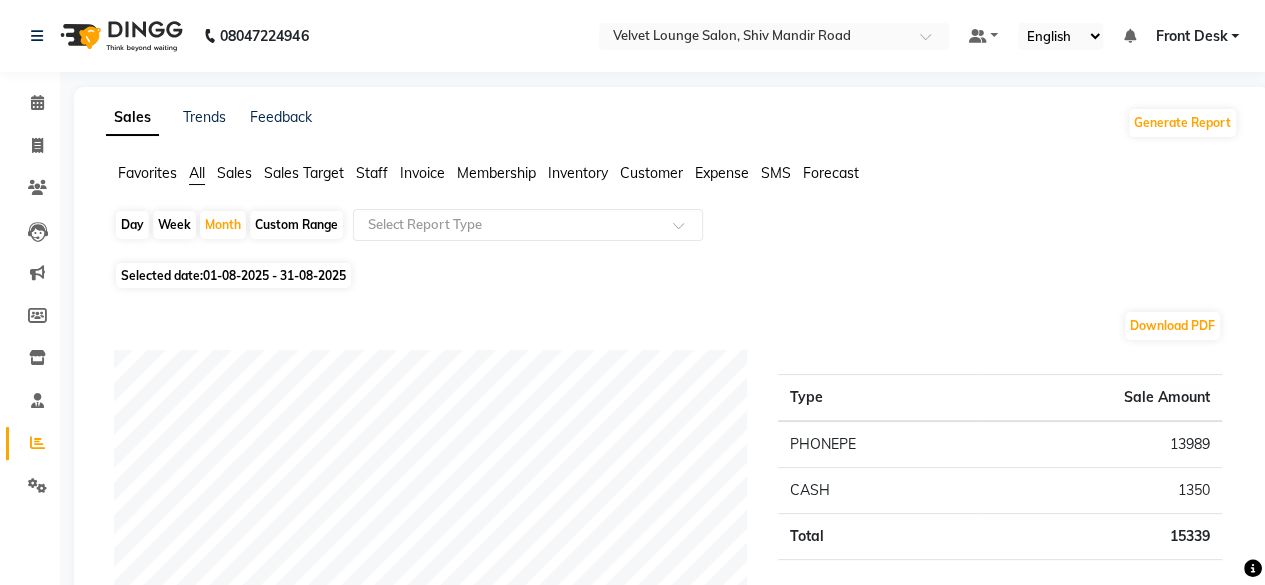 click on "Day" 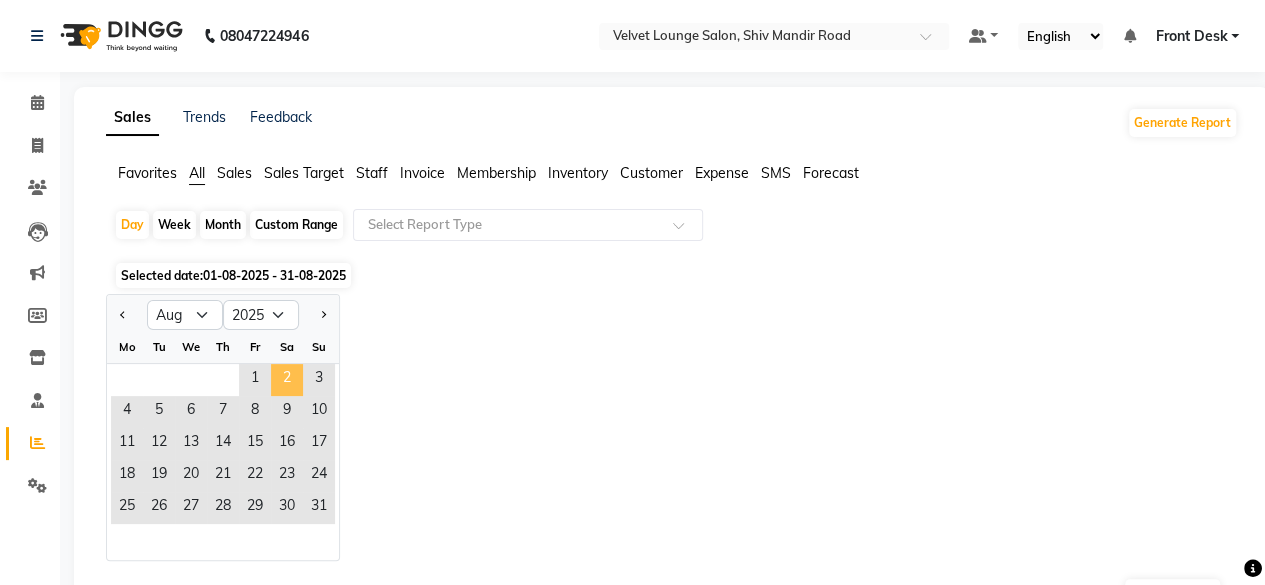 click on "2" 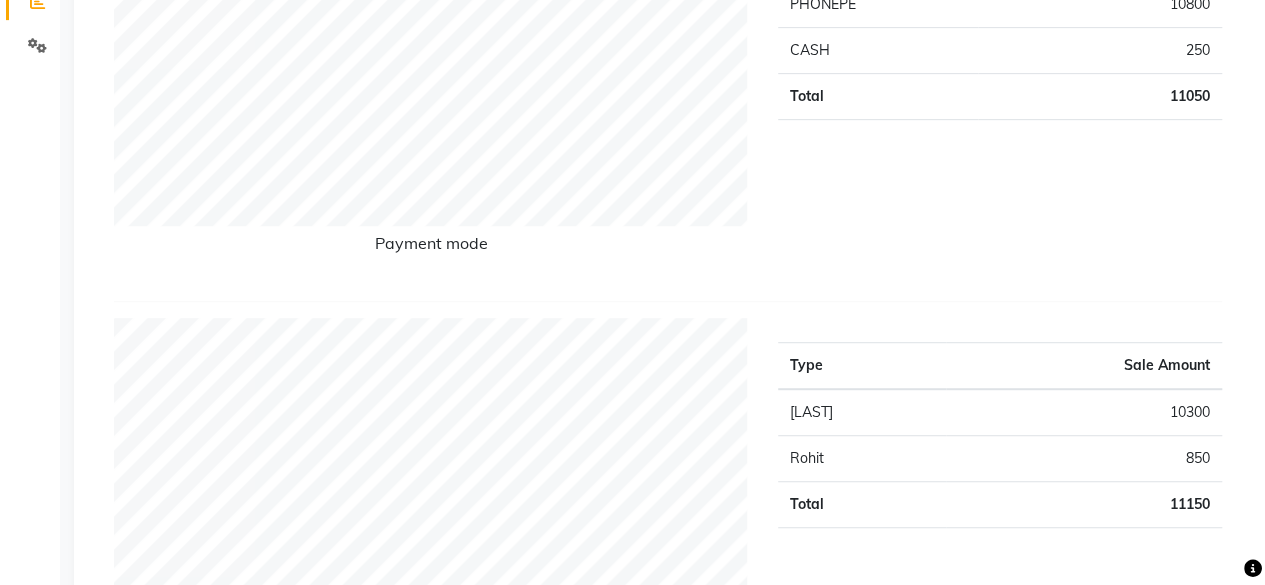 scroll, scrollTop: 480, scrollLeft: 0, axis: vertical 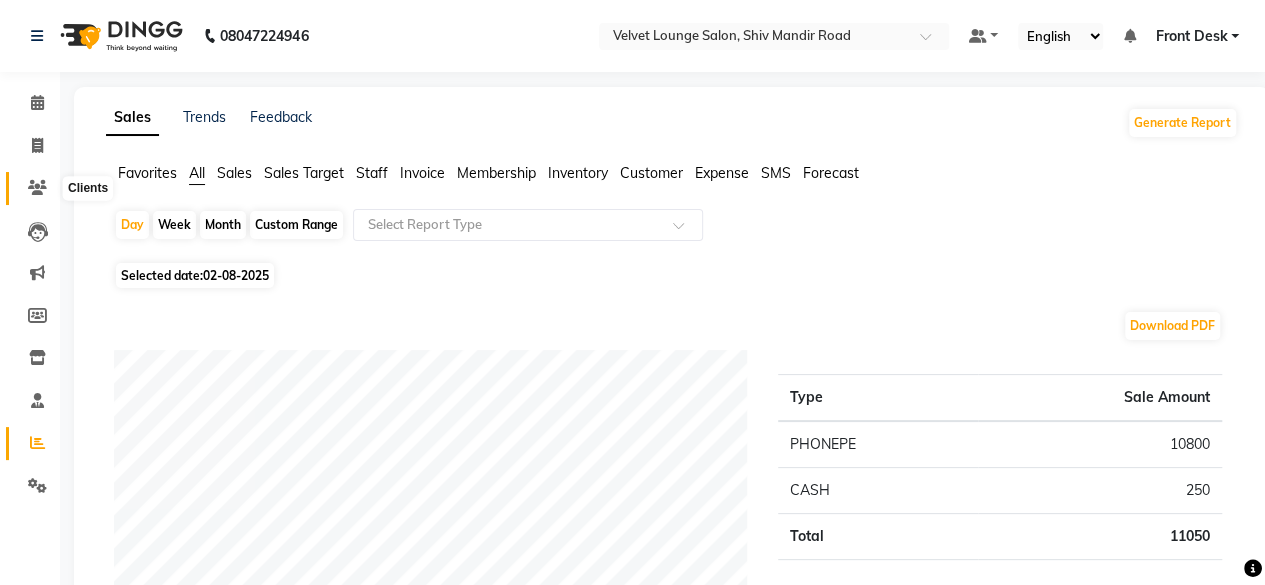 click 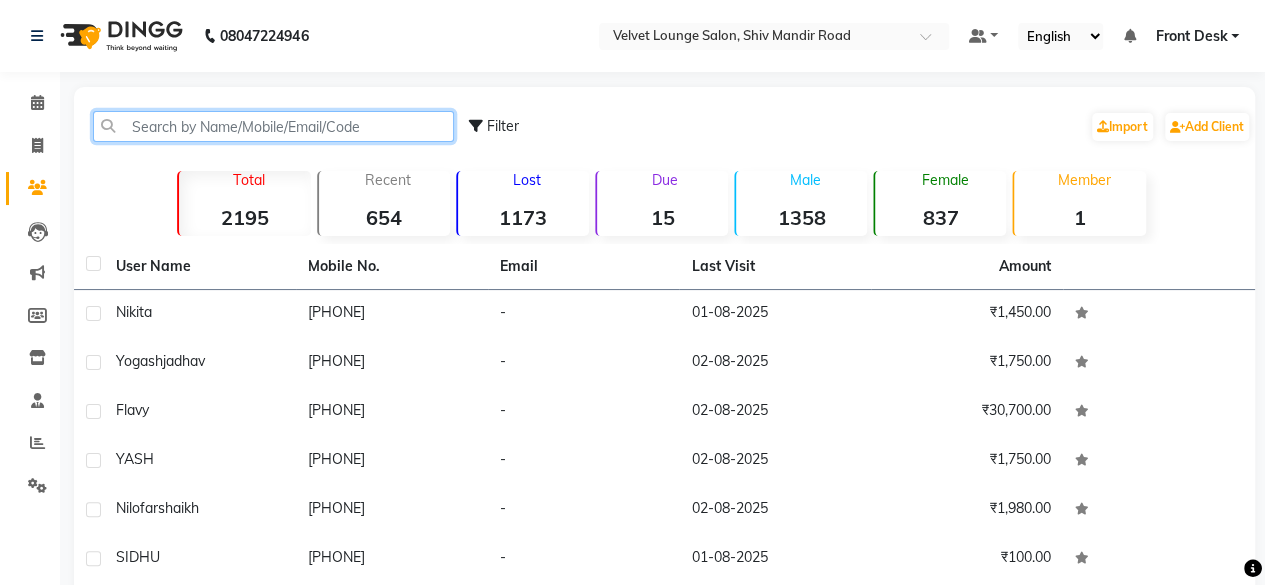 click 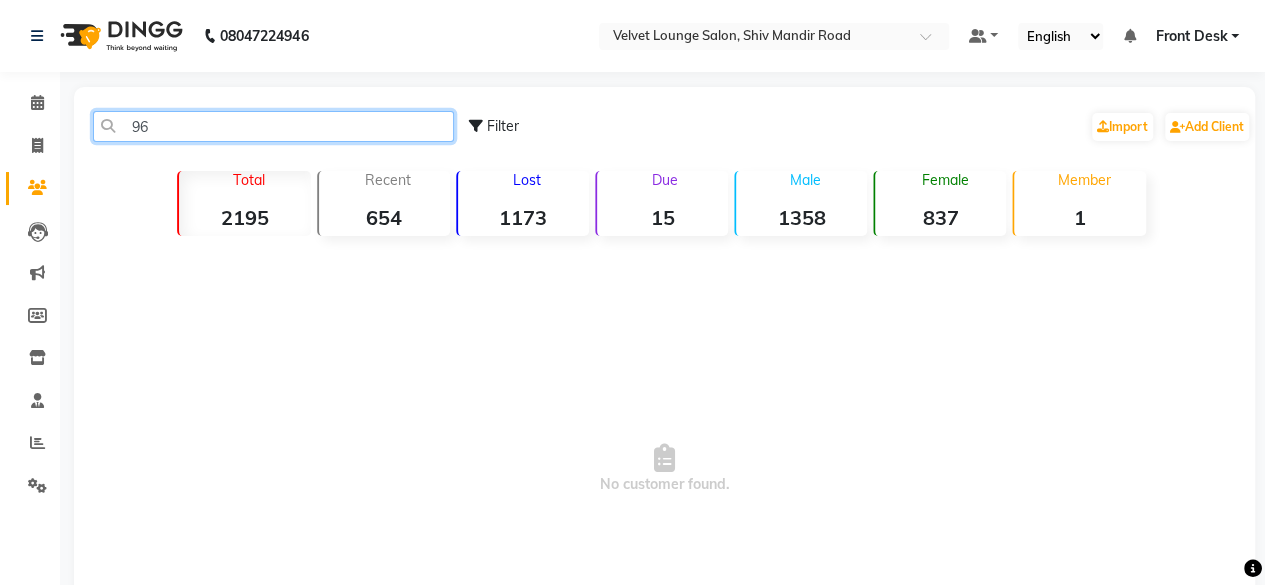 type on "9" 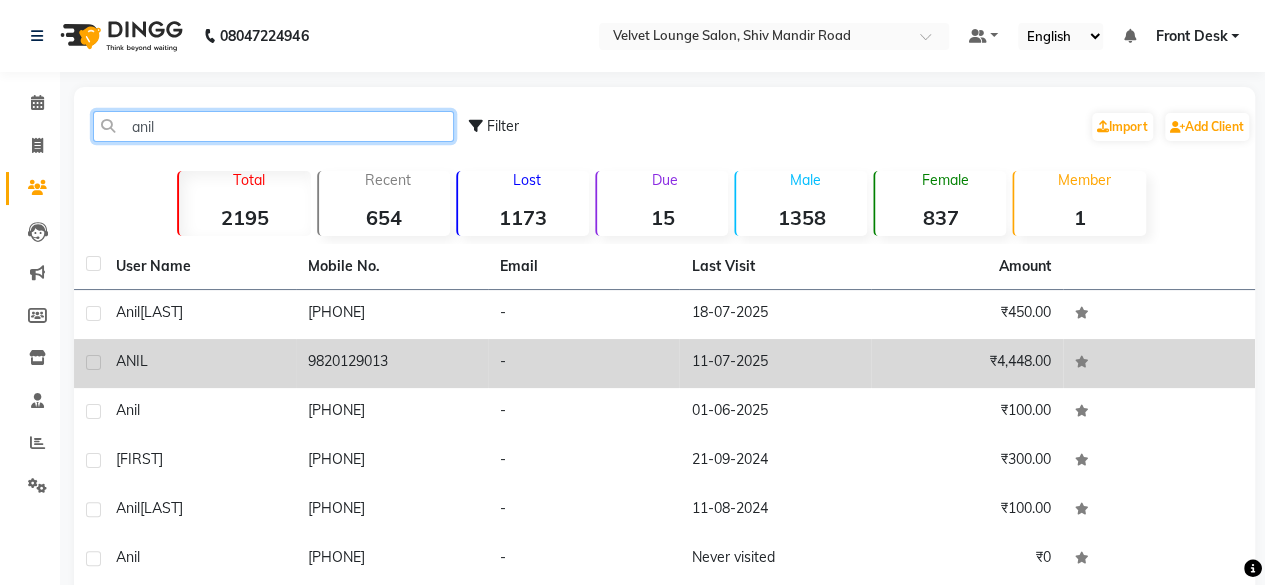 type on "anil" 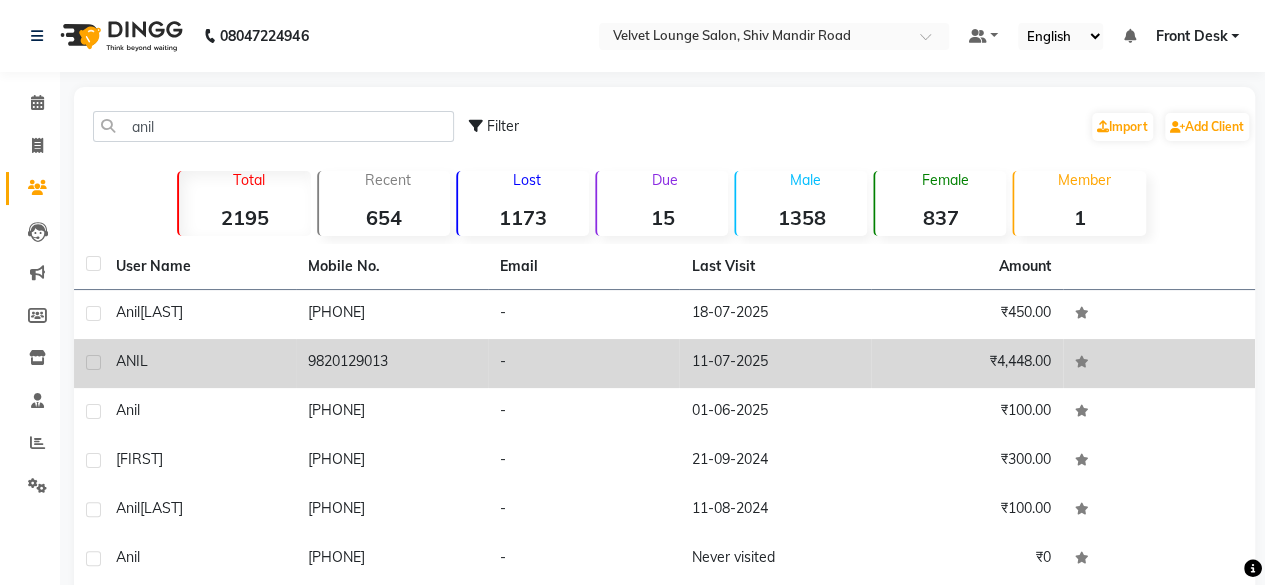 click on "9820129013" 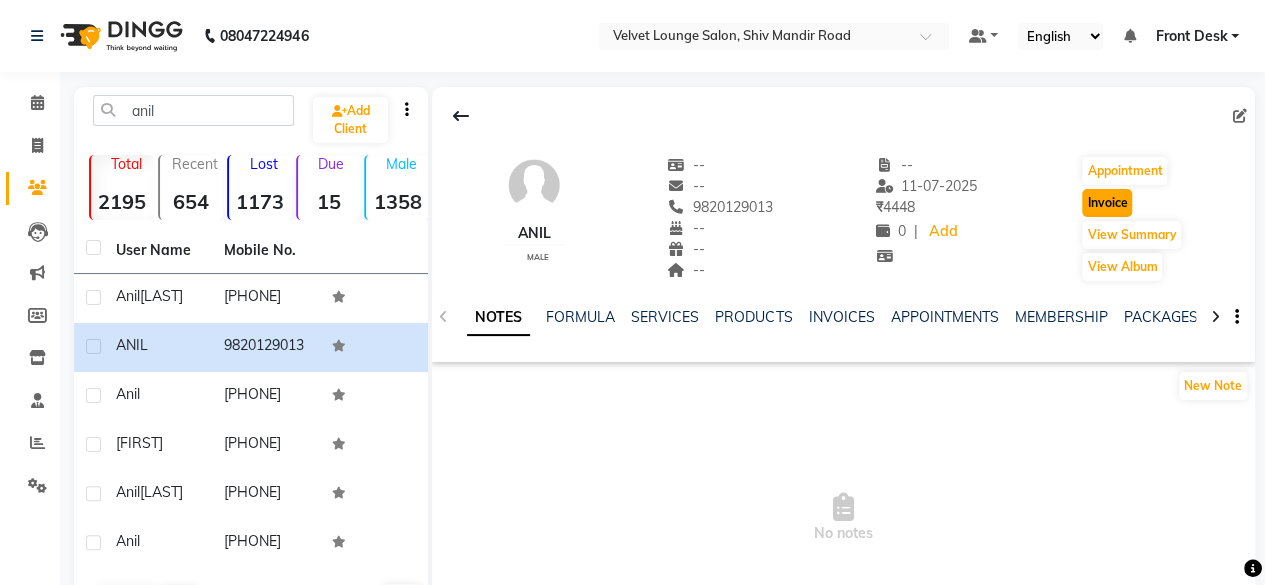 click on "Invoice" 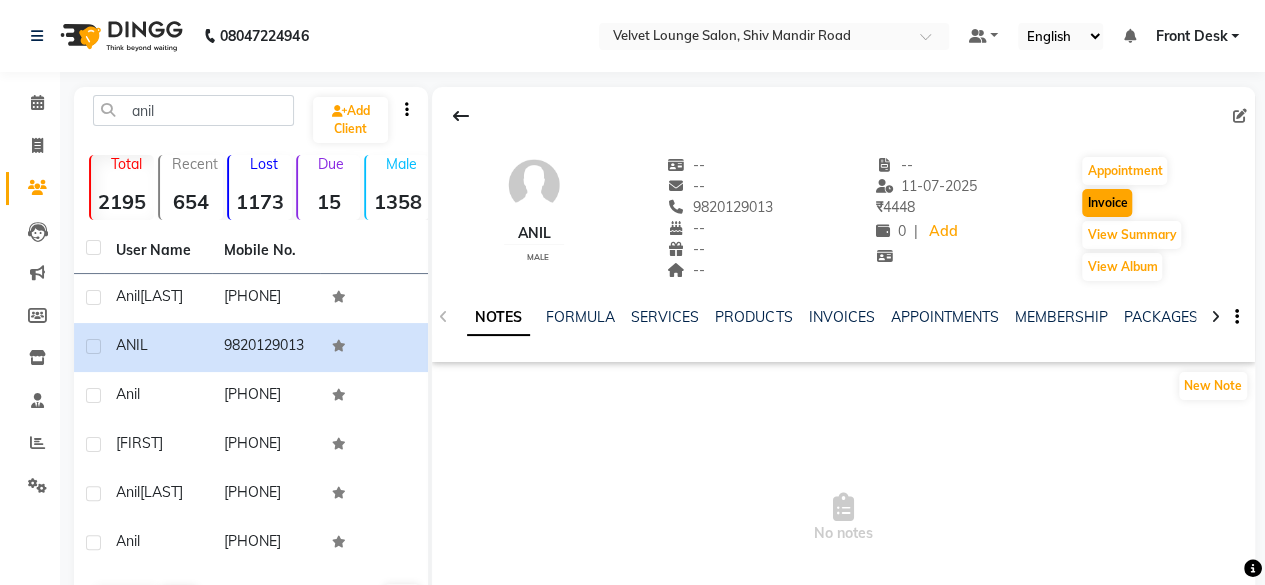 select on "5962" 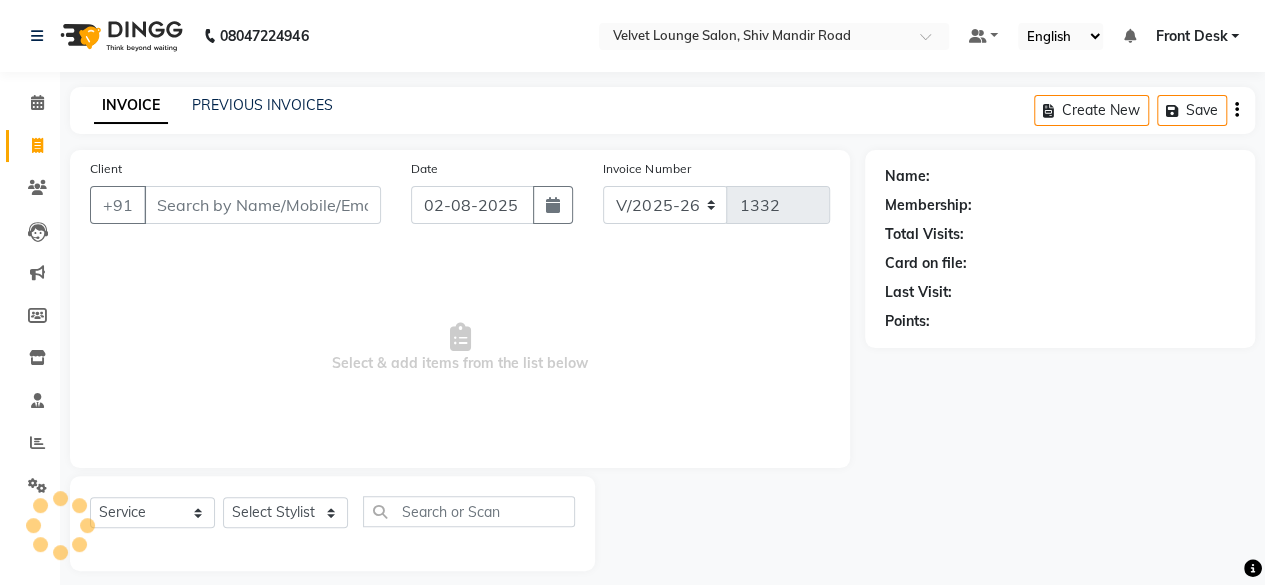 scroll, scrollTop: 15, scrollLeft: 0, axis: vertical 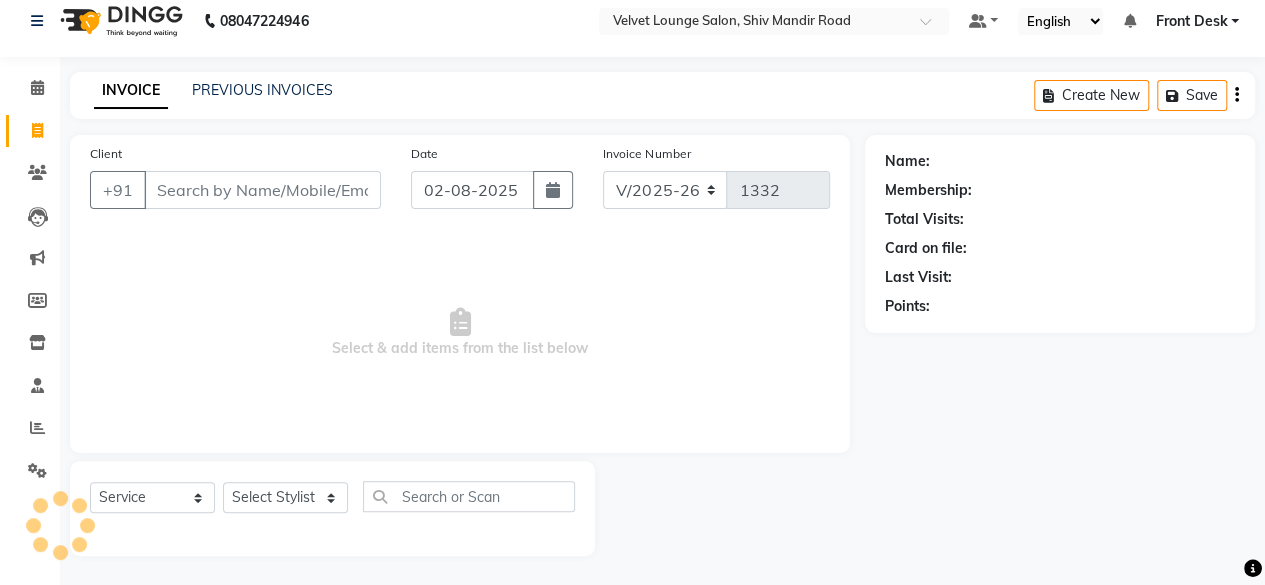 type on "9820129013" 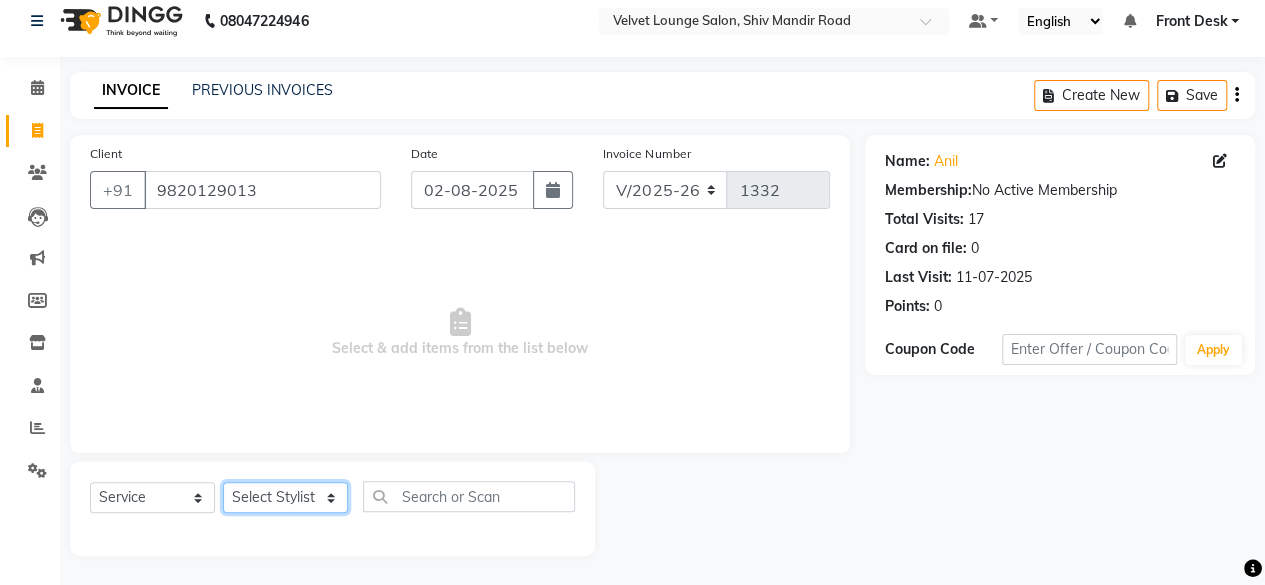 click on "Select Stylist [FIRST] [LAST]  aman shah Arif ashish Front Desk Jaya jyoti madhu Manish MUSTAKIM pradnya Rohit SALMA SALMA shalu SHWETA vishal" 